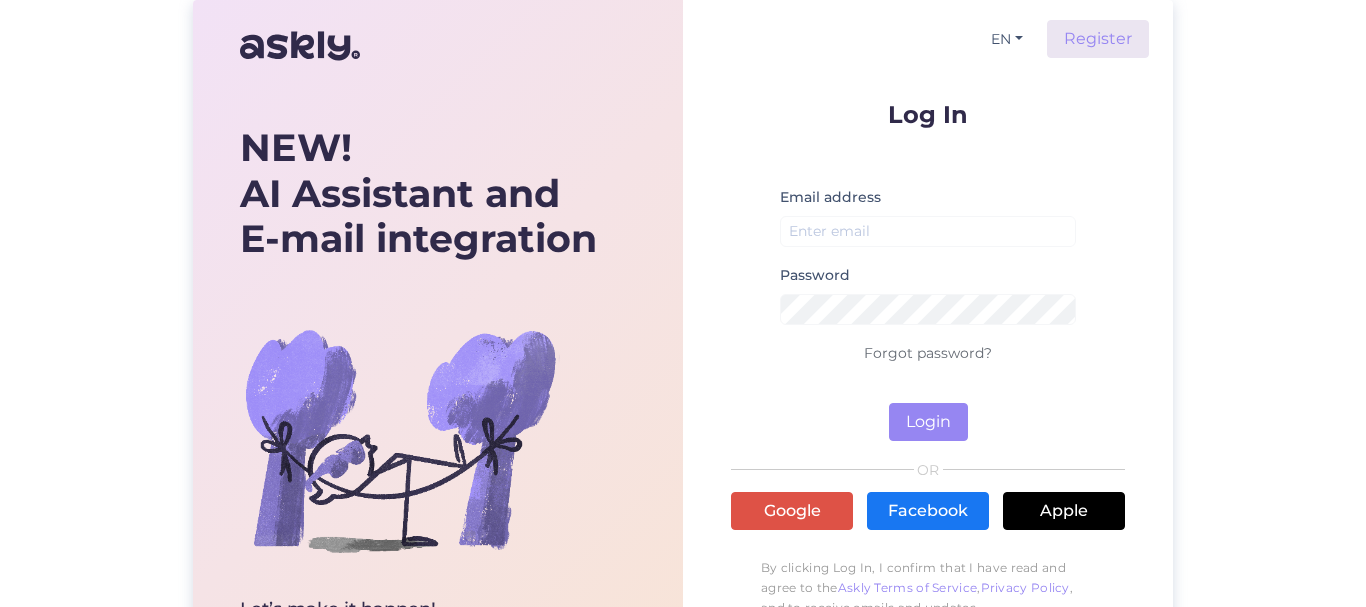 scroll, scrollTop: 0, scrollLeft: 0, axis: both 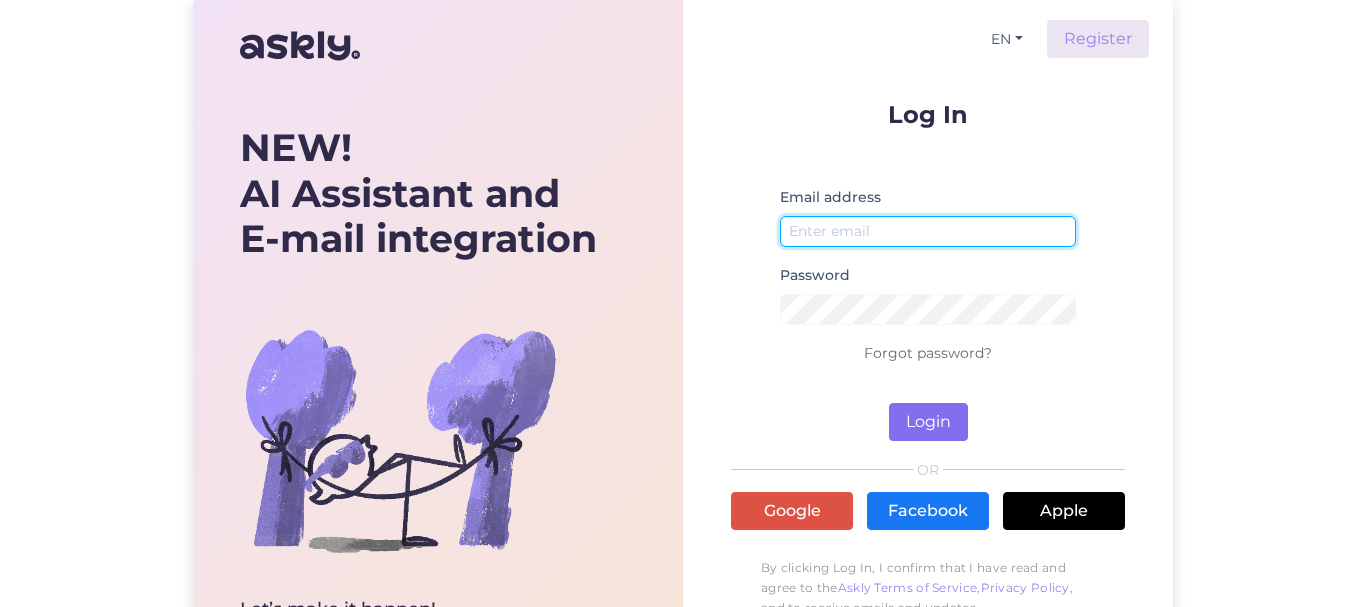 type on "[EMAIL_ADDRESS][DOMAIN_NAME]" 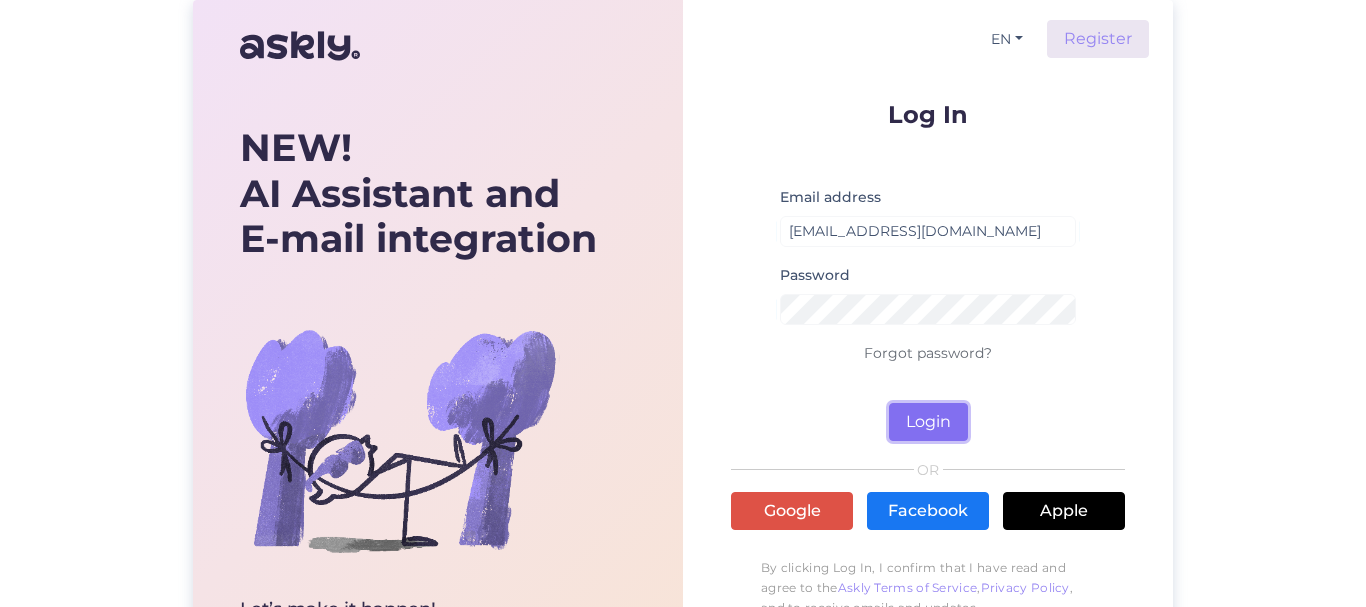 click on "Login" at bounding box center (928, 422) 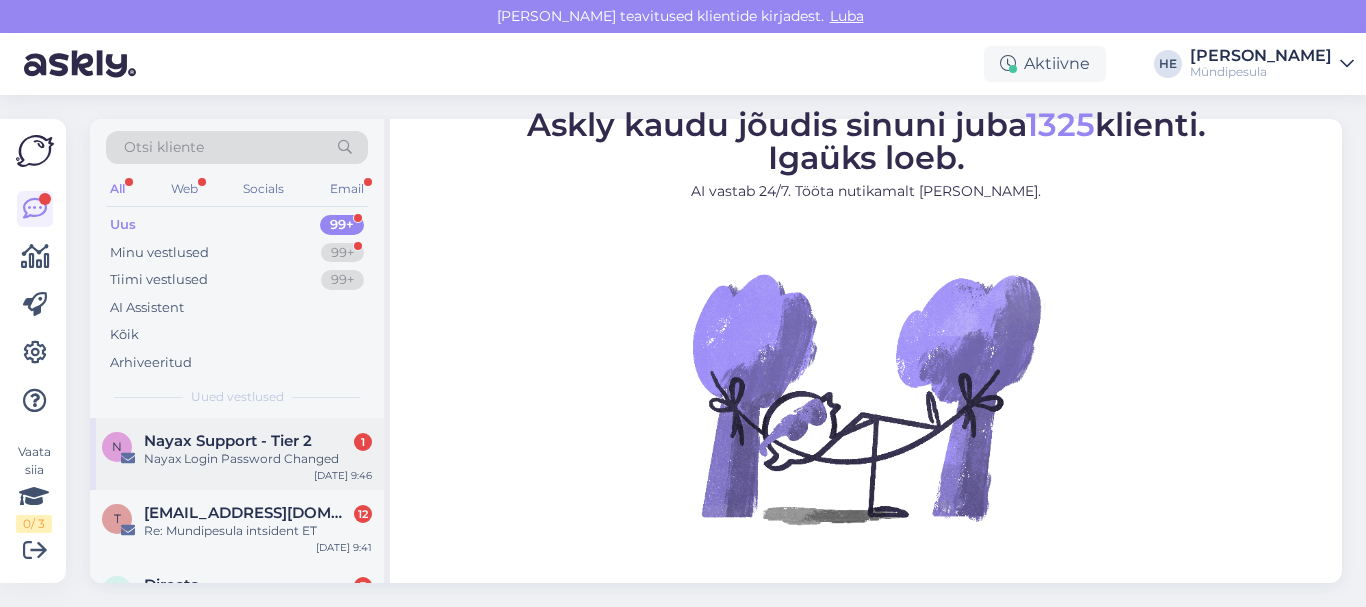 click on "Nayax Support - Tier 2" at bounding box center (228, 441) 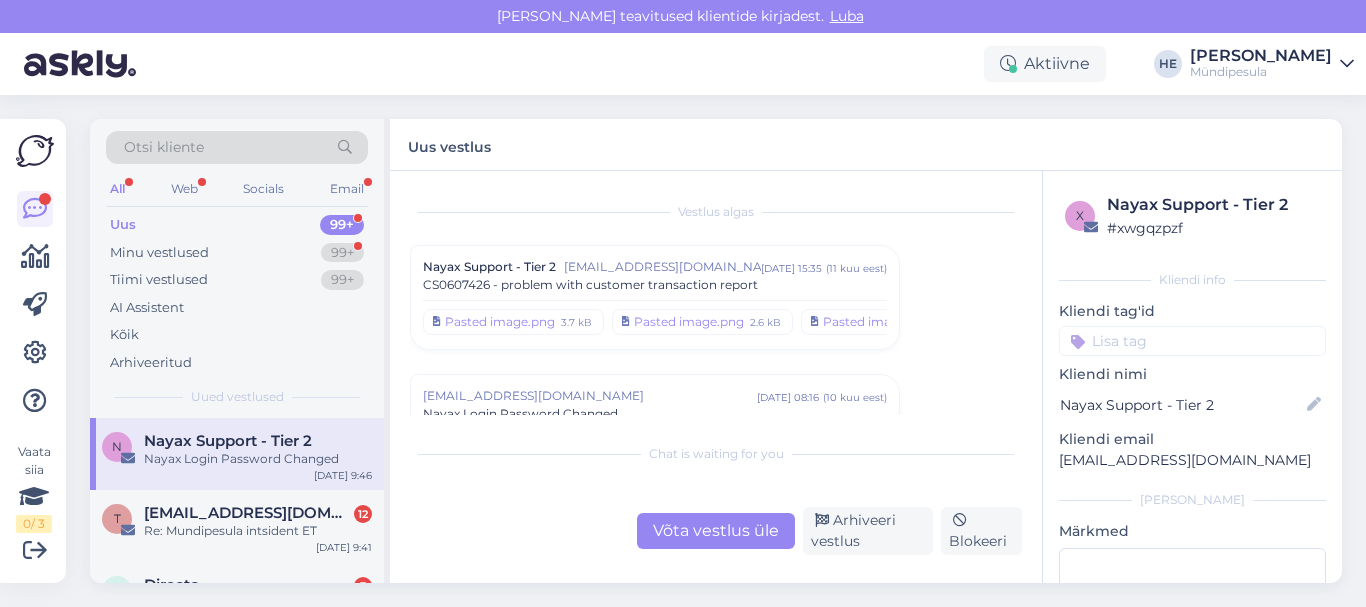 scroll, scrollTop: 448, scrollLeft: 0, axis: vertical 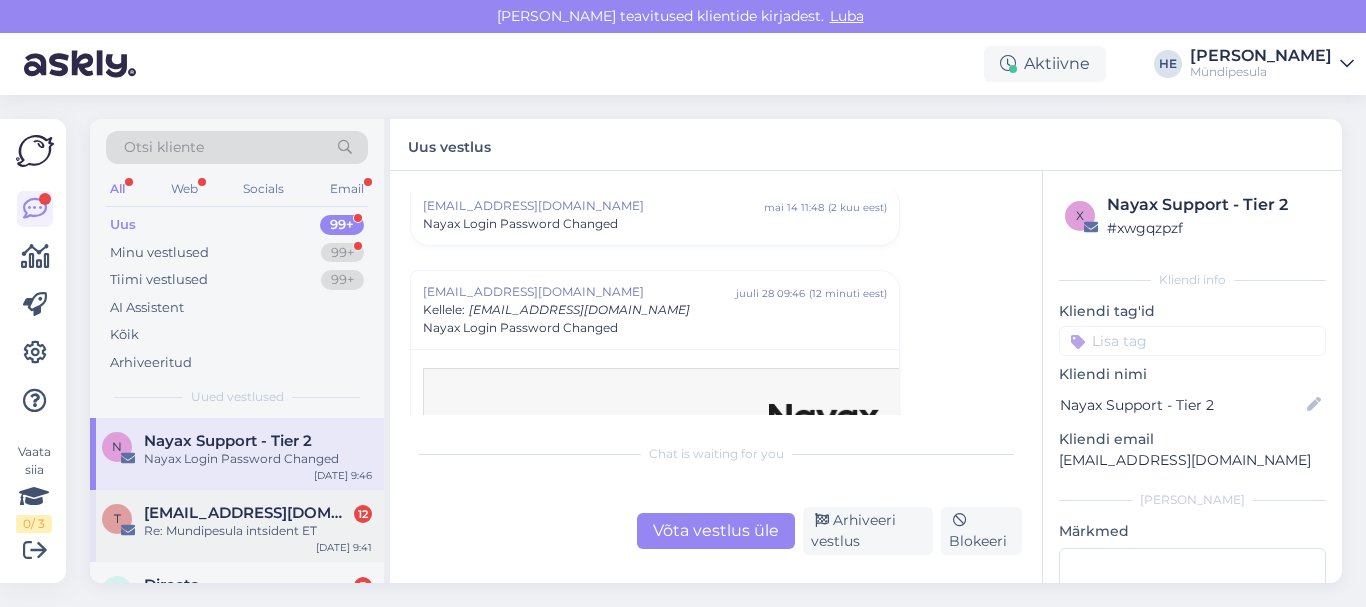 click on "[EMAIL_ADDRESS][DOMAIN_NAME]" at bounding box center [248, 513] 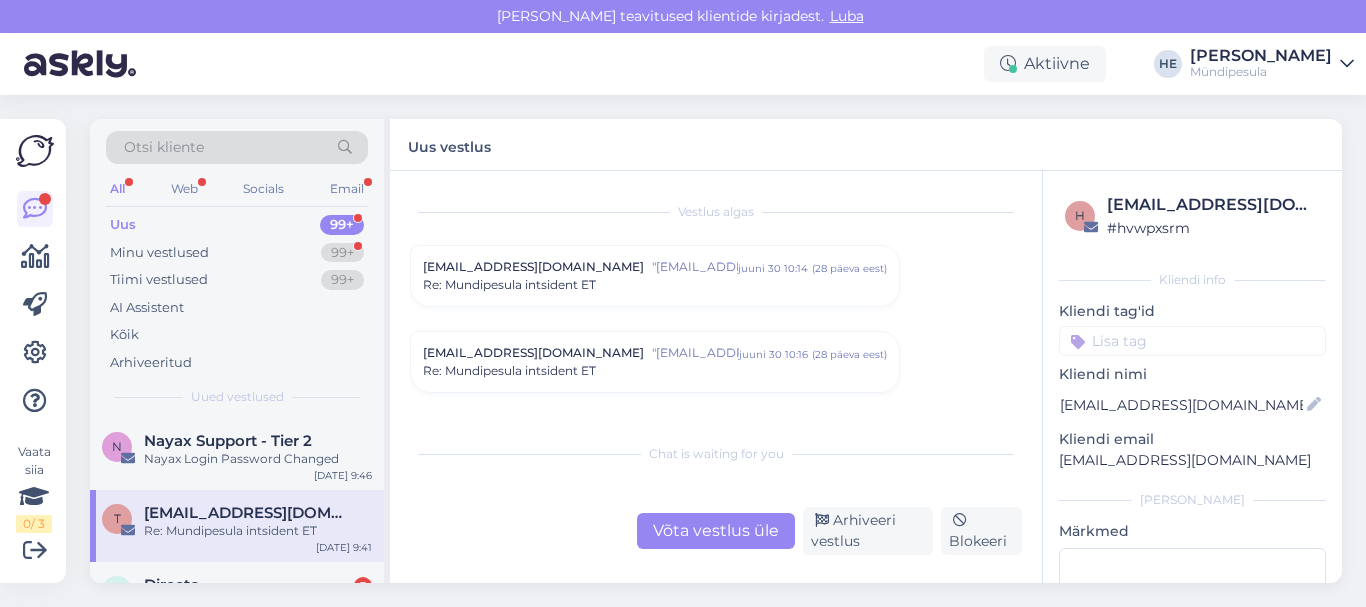 scroll, scrollTop: 10122, scrollLeft: 0, axis: vertical 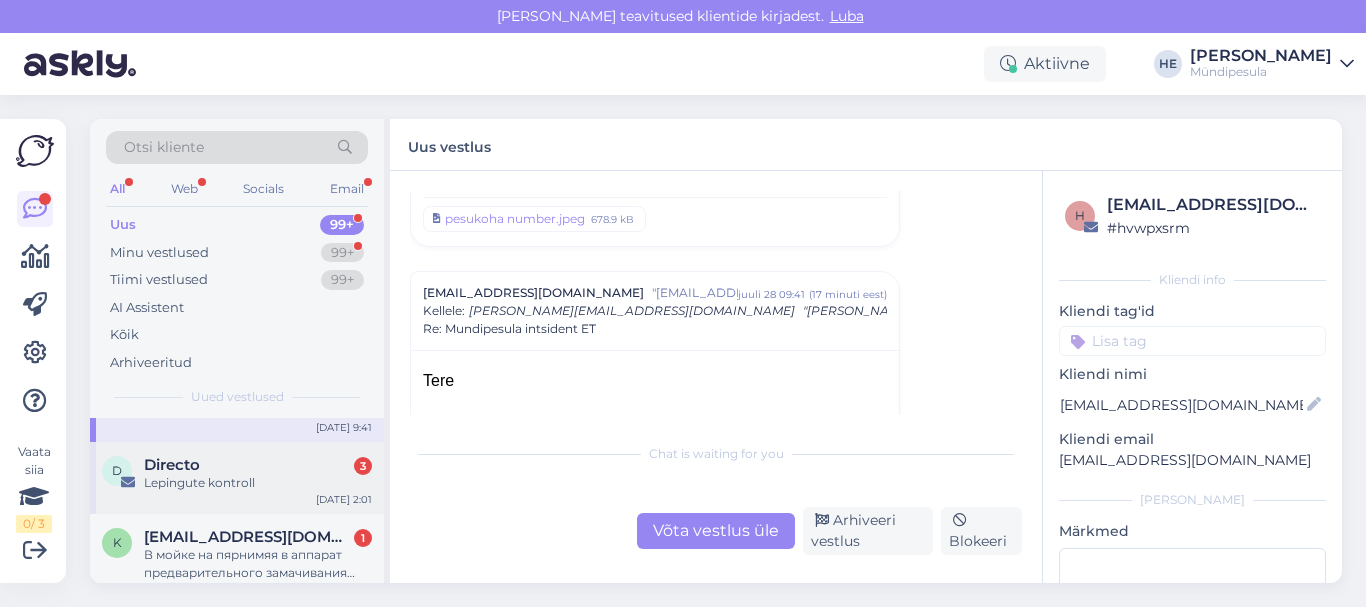 click on "D Directo 3 Lepingute kontroll [DATE] 2:01" at bounding box center (237, 478) 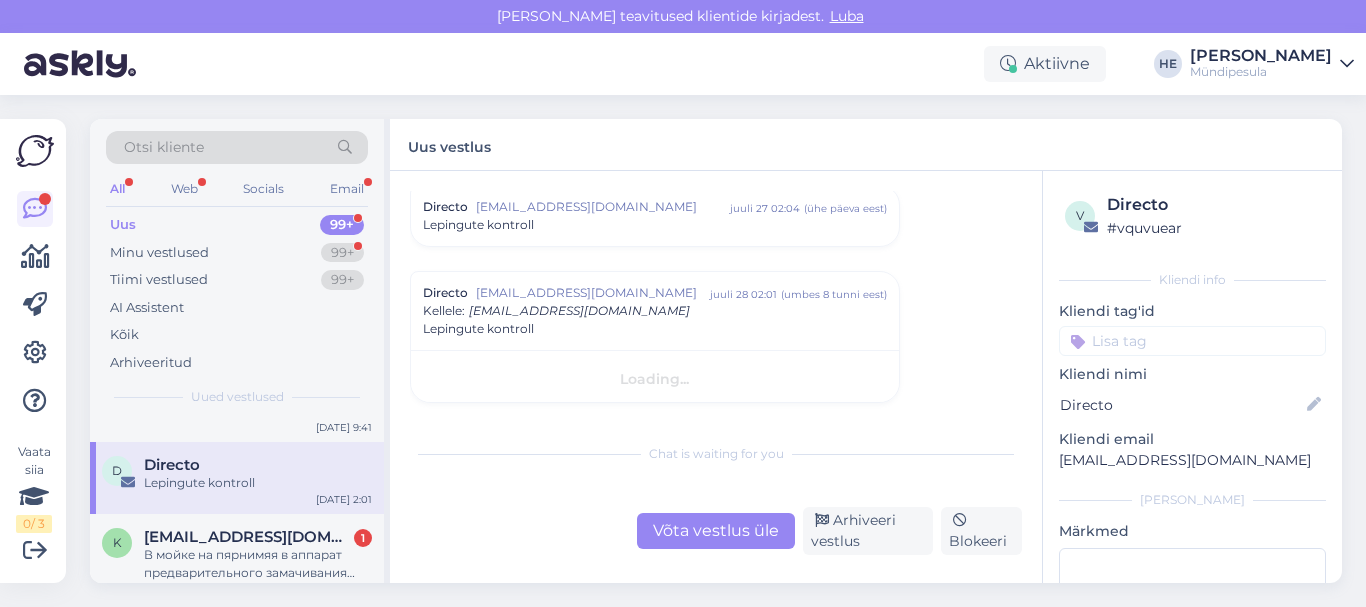 scroll, scrollTop: 8488, scrollLeft: 0, axis: vertical 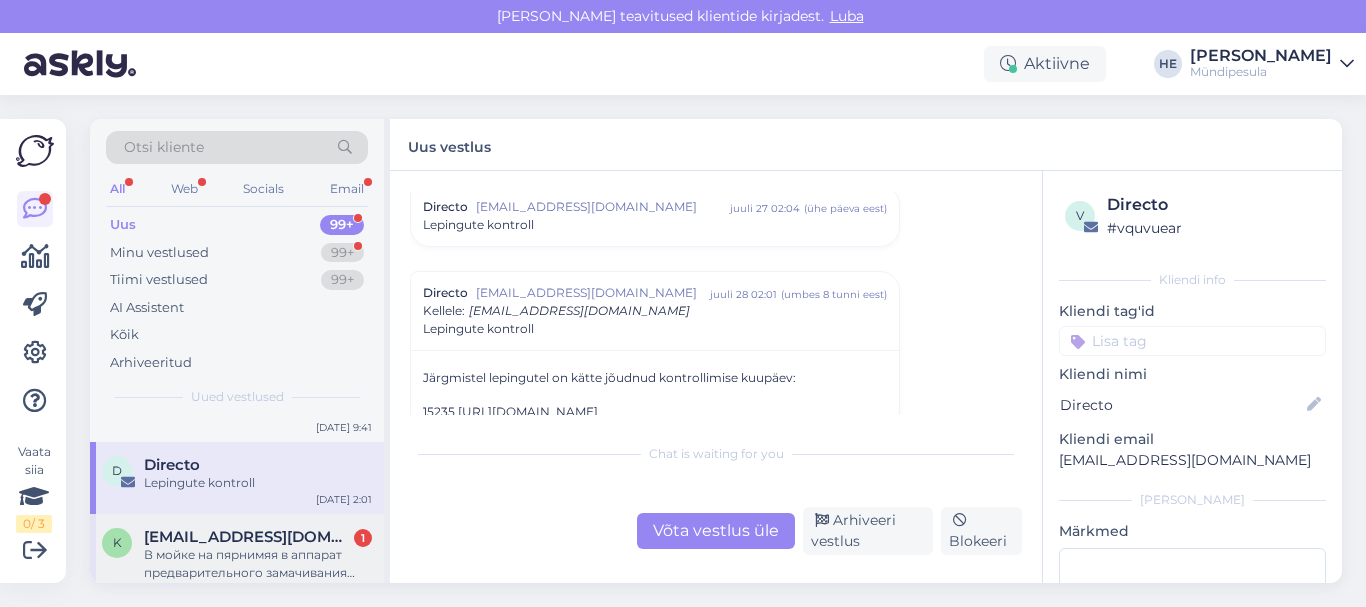 click on "В мойке на пярнимяя в аппарат предварительного замачивания положили 2 евро, но аппарат не работает. Как получить 2 евро обратно ? [GEOGRAPHIC_DATA]" at bounding box center (258, 564) 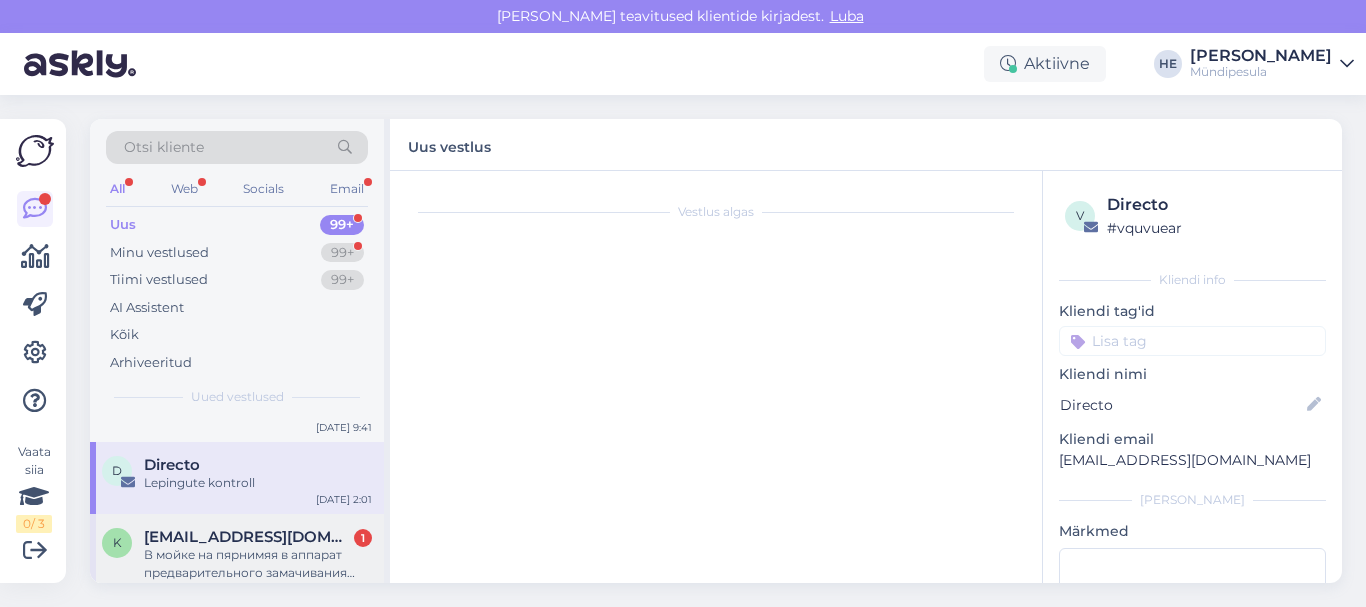 scroll, scrollTop: 9, scrollLeft: 0, axis: vertical 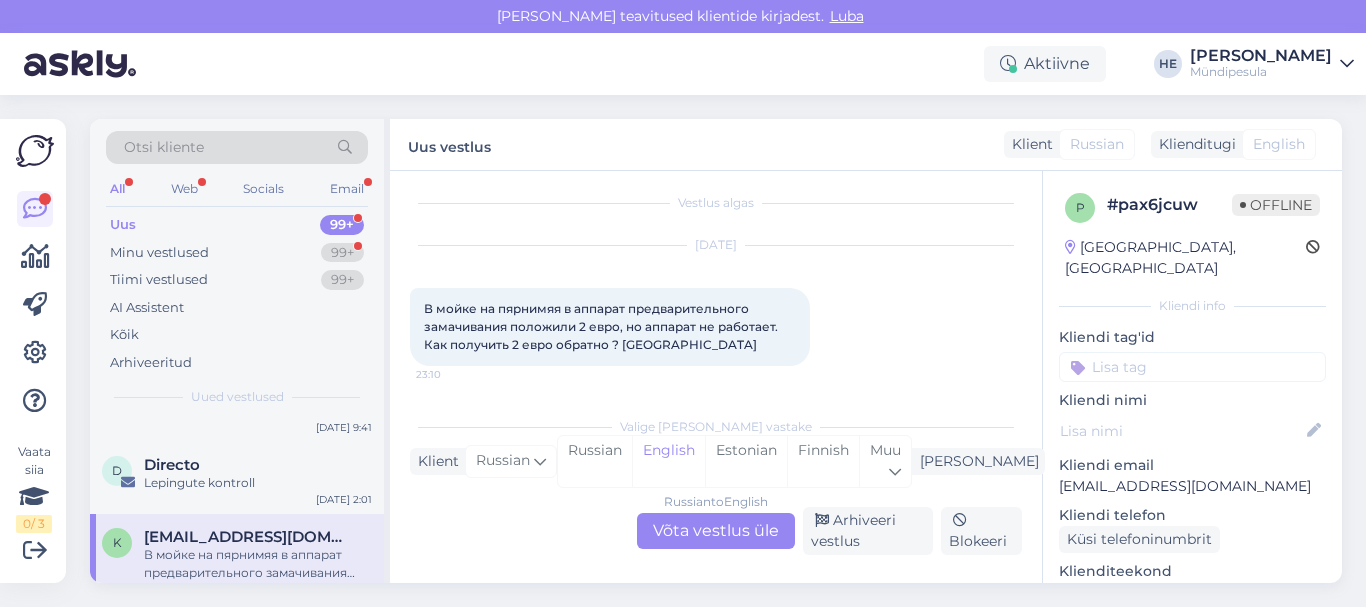 click on "Russian  to  English Võta vestlus üle" at bounding box center [716, 531] 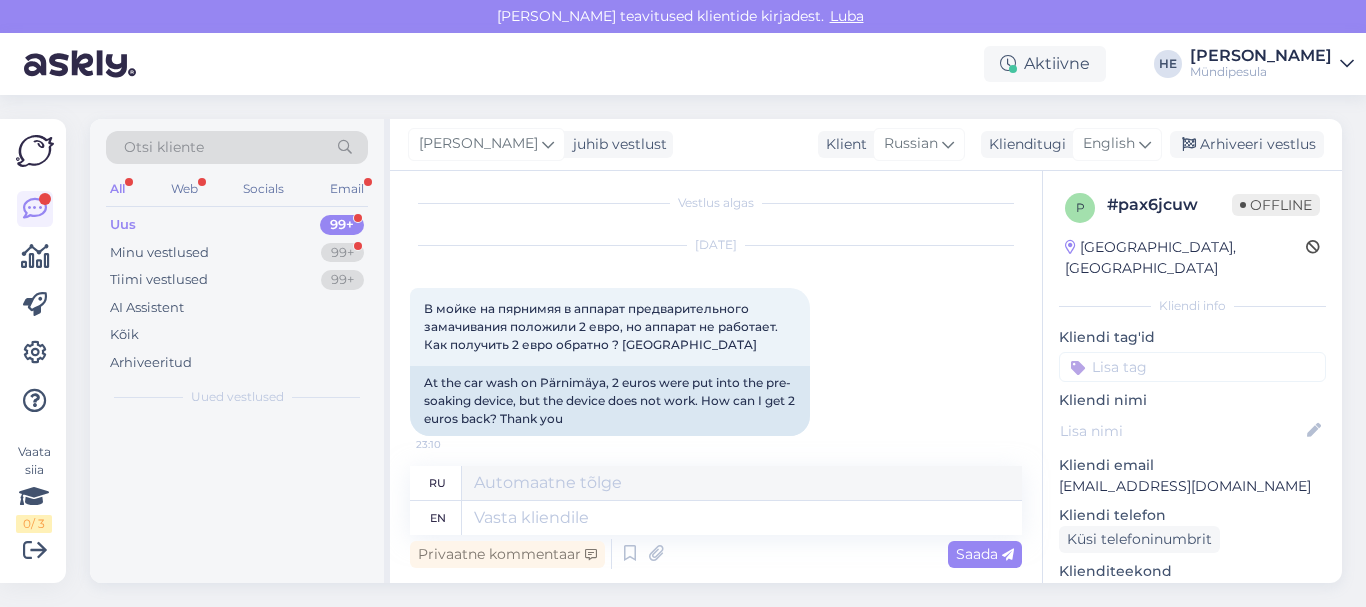 scroll, scrollTop: 0, scrollLeft: 0, axis: both 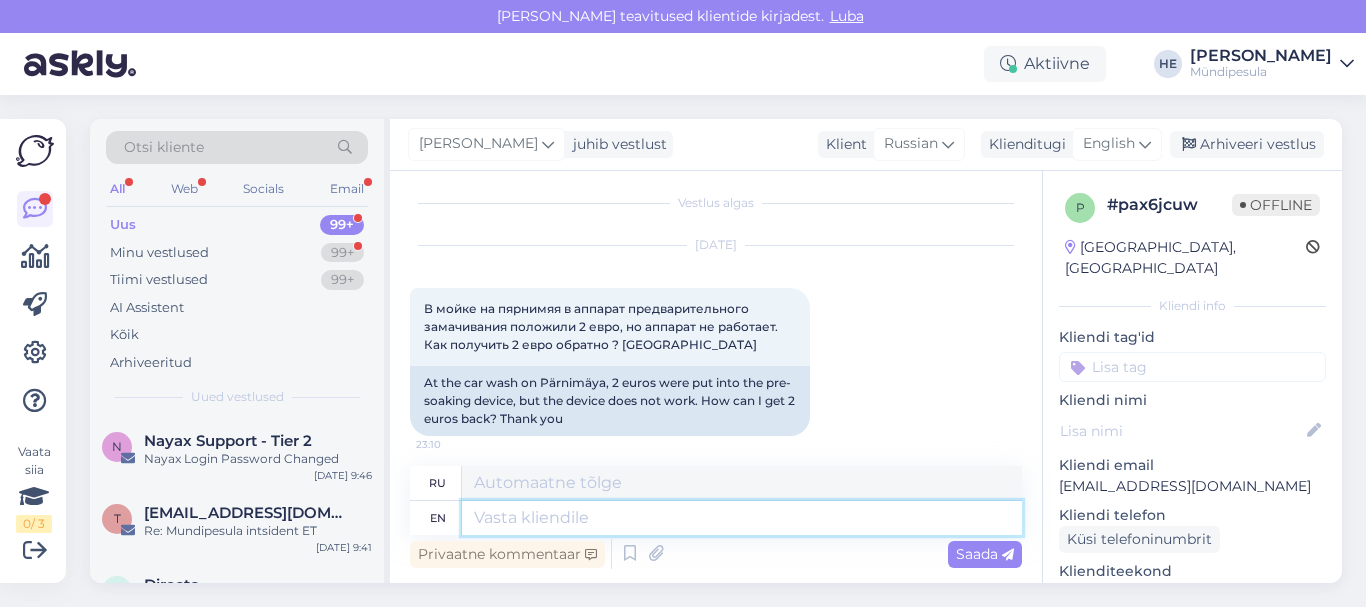 click at bounding box center [742, 518] 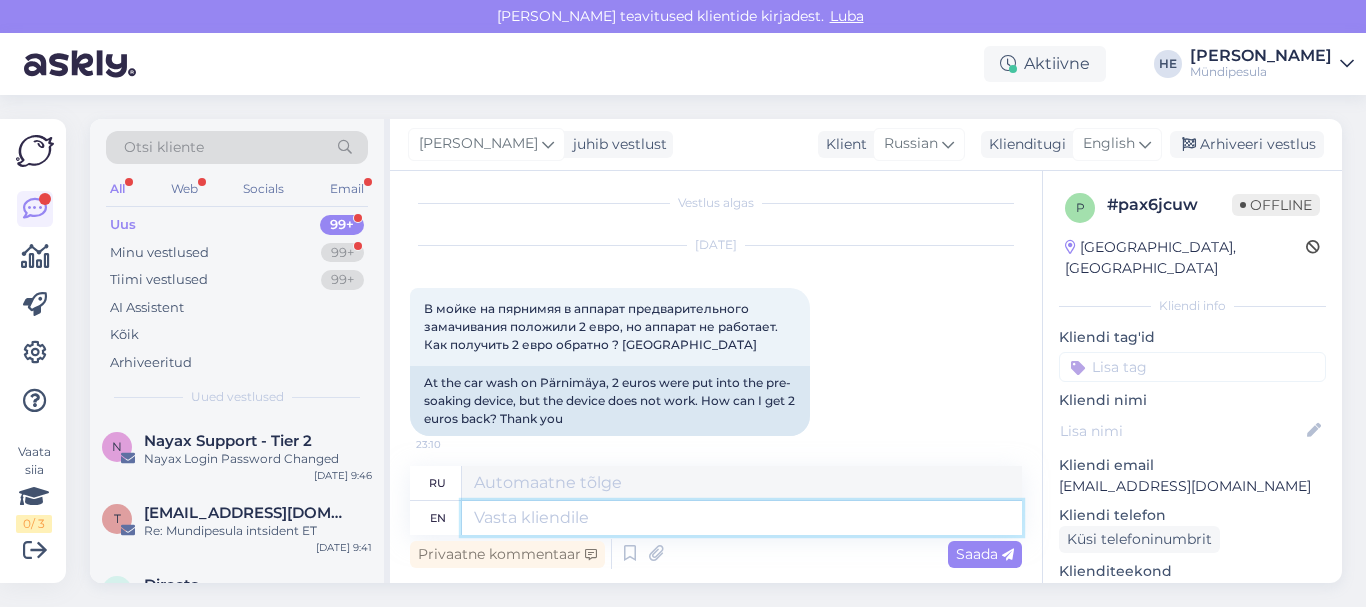 paste on "Здравствуйте!
Просим Вас заполнить форму на нашем сайте о возмещении средств.
[URL][DOMAIN_NAME]
Извините за неудобства.
С уважением,
Mündipesula tugi" 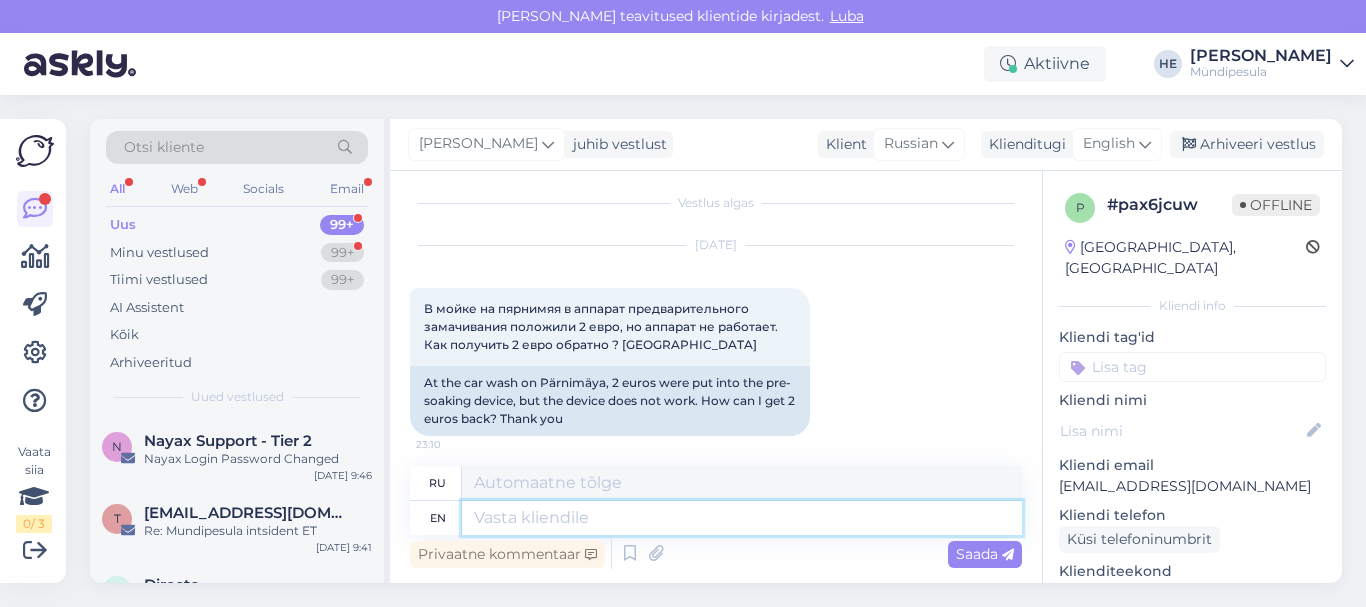 type on "Здравствуйте!
Просим Вас заполнить форму на нашем сайте о возмещении средств.
[URL][DOMAIN_NAME]
Извините за неудобства.
С уважением,
Mündipesula tugi" 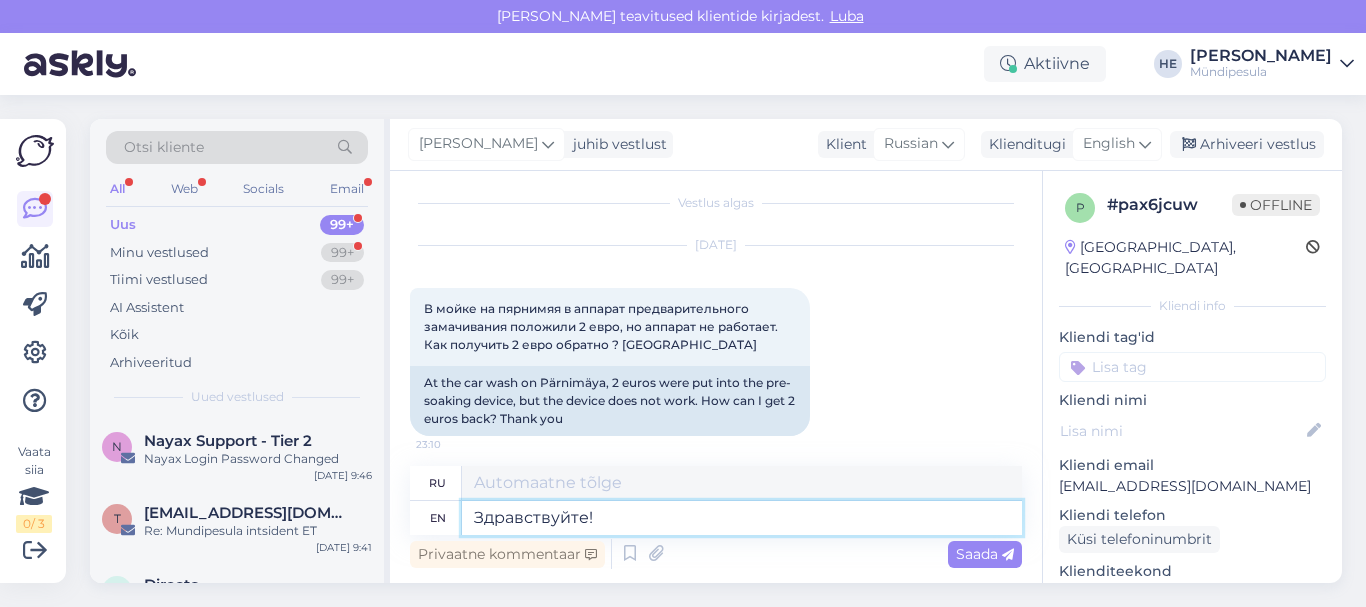 scroll, scrollTop: 8, scrollLeft: 0, axis: vertical 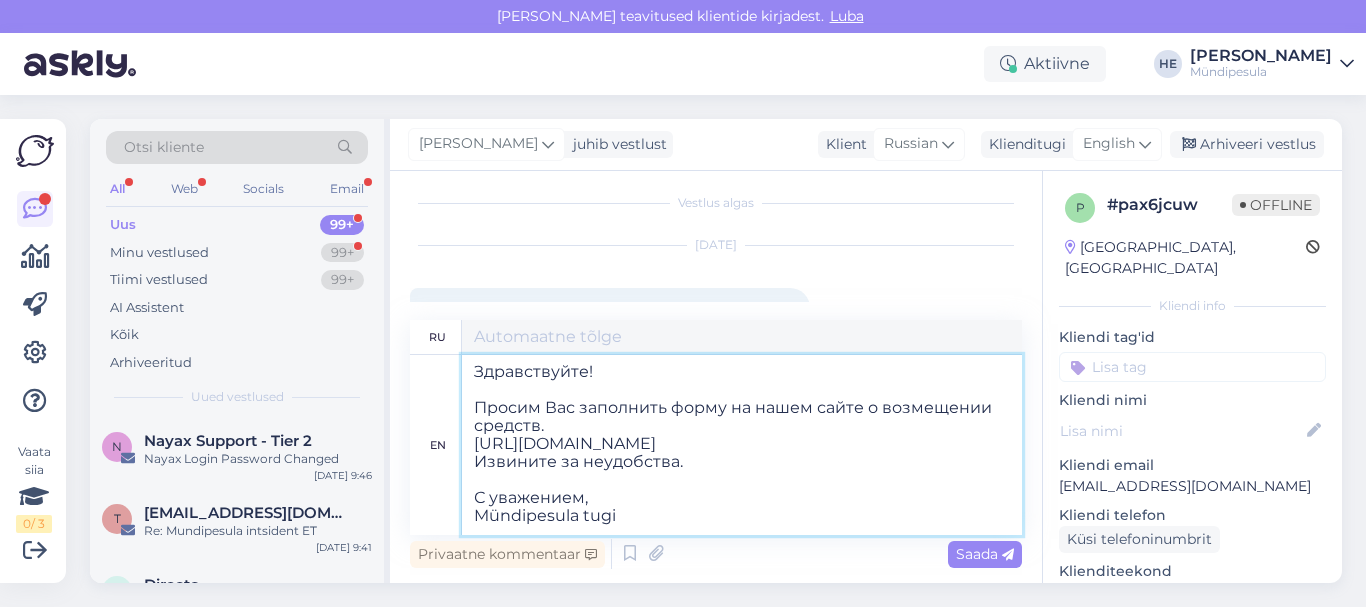 type on "Здравствуйте!
Просим Вас заполнить форму на нашем сайте о возмещении средств.
[URL][DOMAIN_NAME]
Извините за неудобства.
С уважением,
Mündipesula tugi" 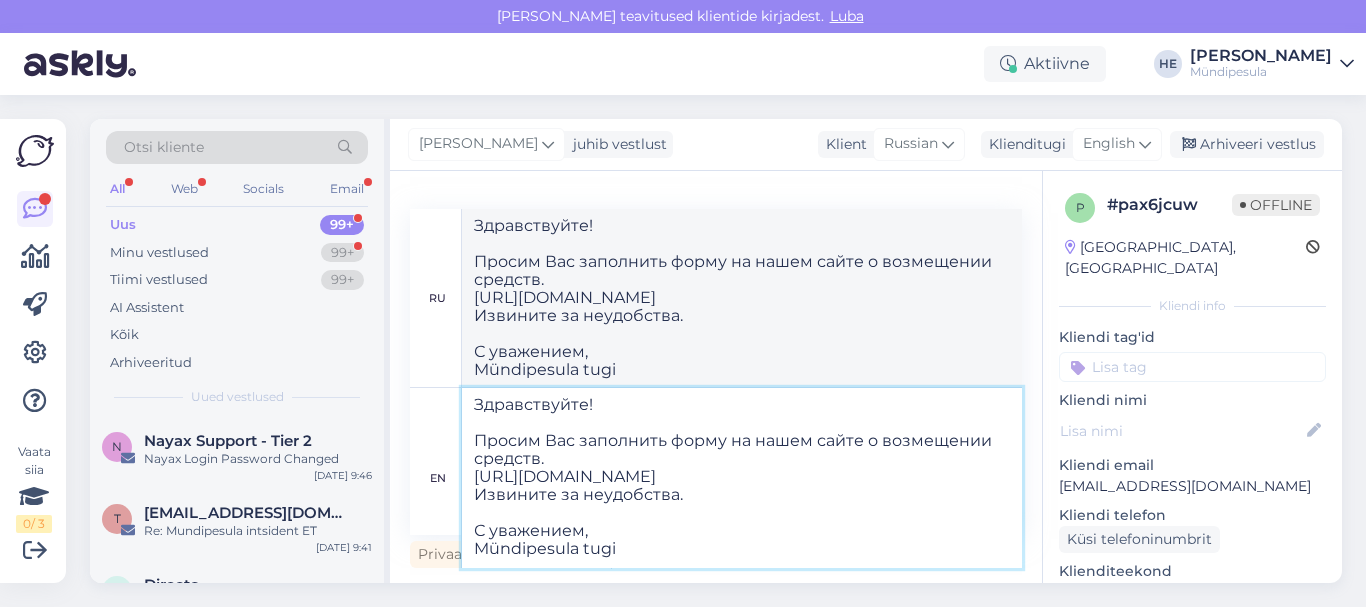 type on "Здравствуйте!
Просим Вас заполнить форму на нашем сайте о возмещении средств.
[URL][DOMAIN_NAME]
Извините за неудобства.
С уважением,
Mündipesula tugi" 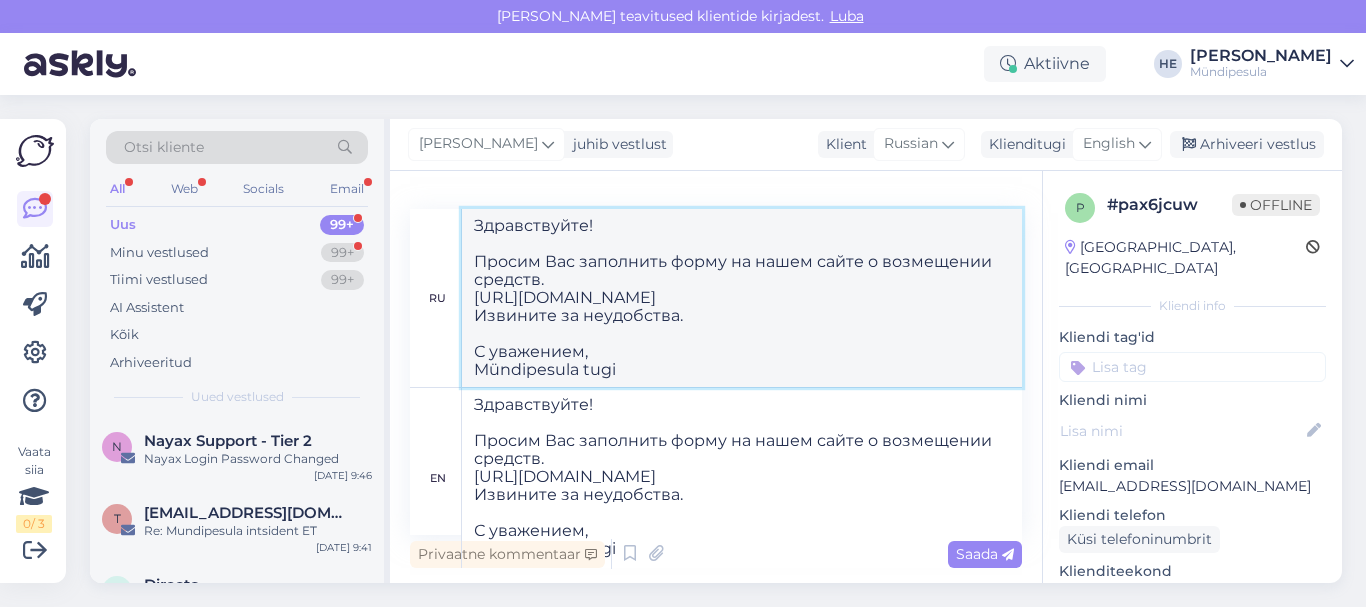 click on "Здравствуйте!
Просим Вас заполнить форму на нашем сайте о возмещении средств.
[URL][DOMAIN_NAME]
Извините за неудобства.
С уважением,
Mündipesula tugi" at bounding box center [742, 298] 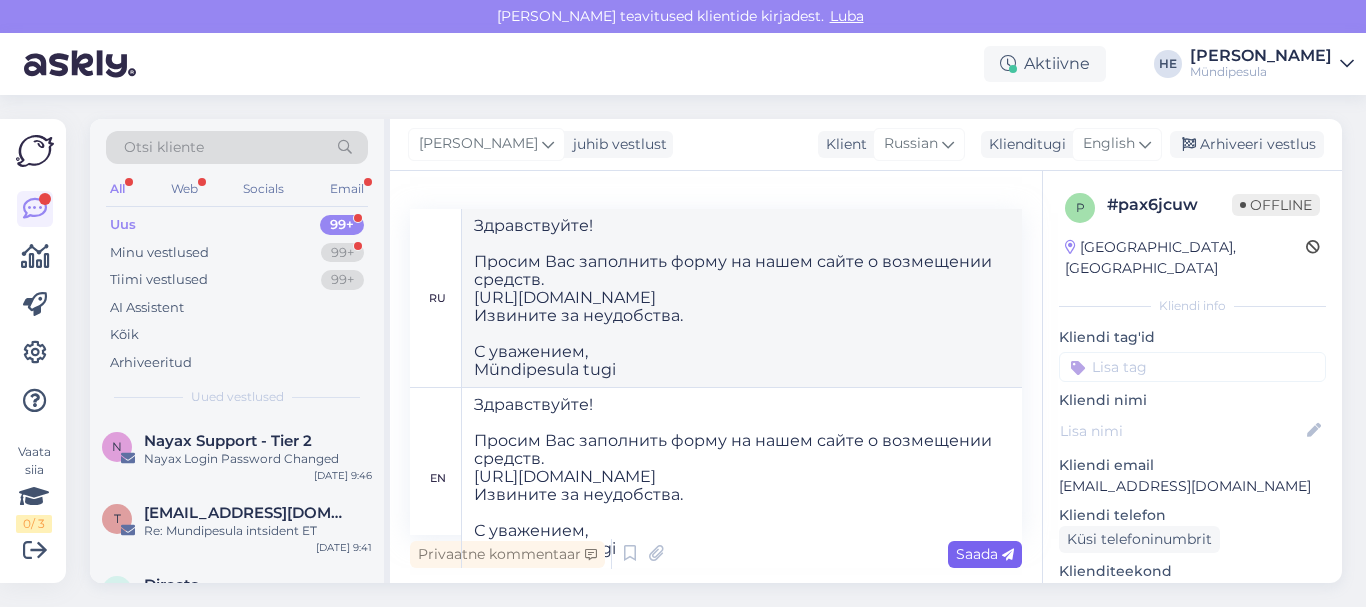 click on "Saada" at bounding box center (985, 554) 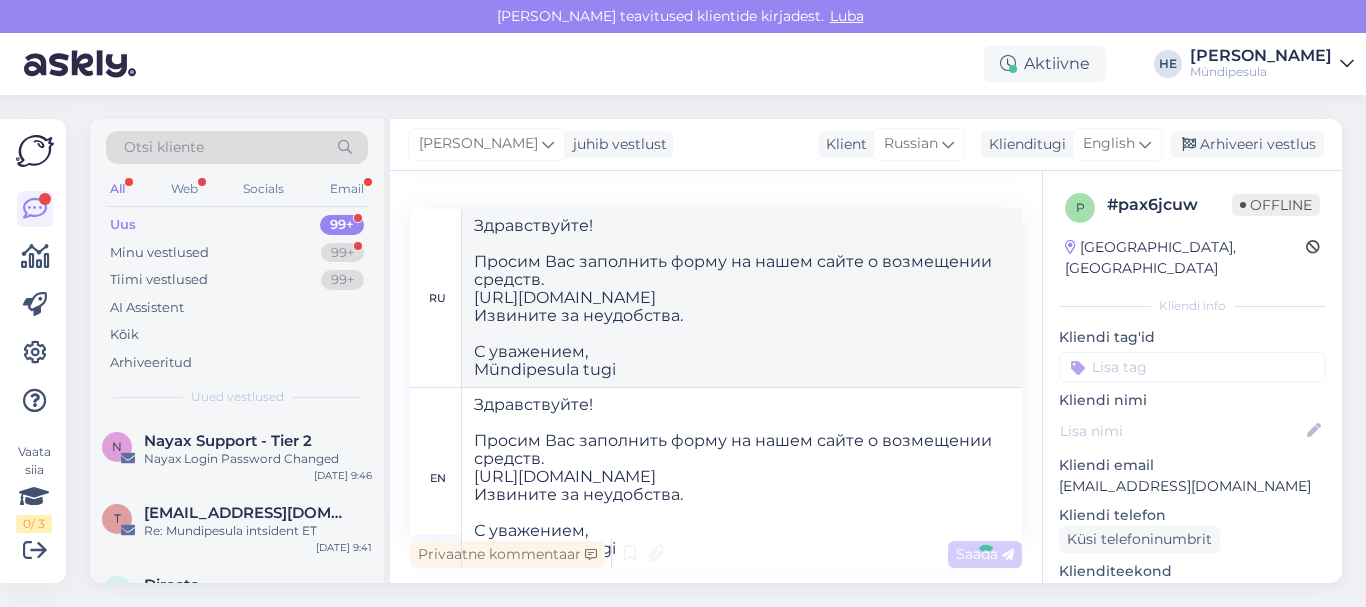 type 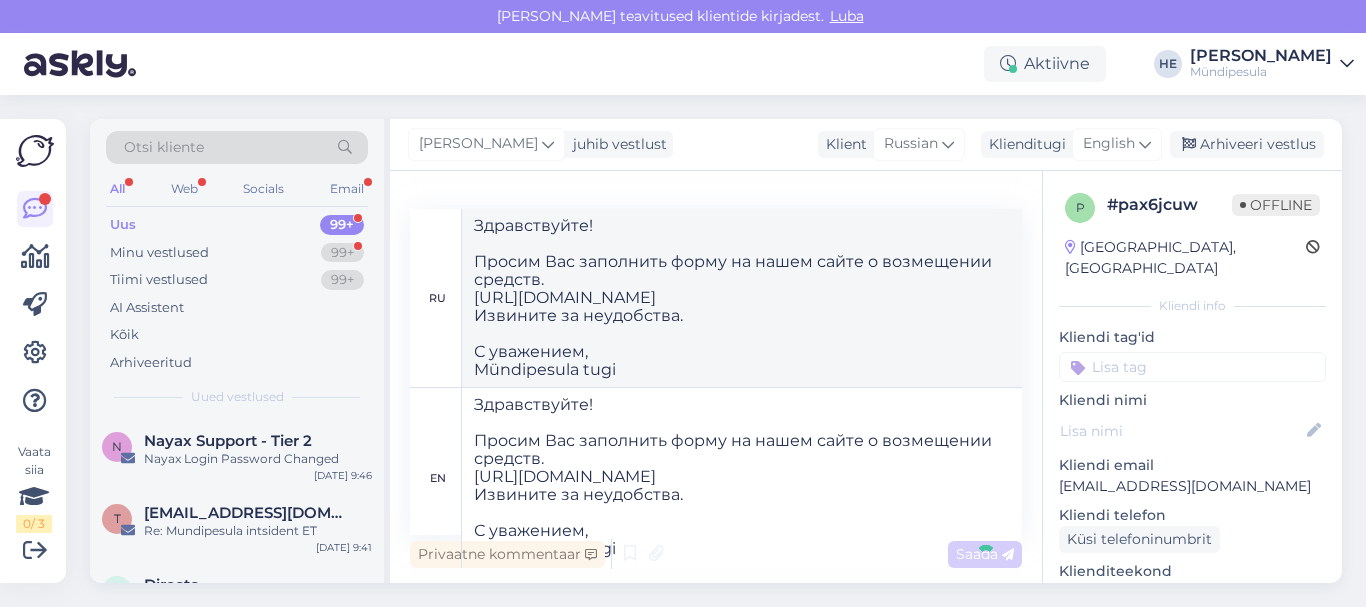type 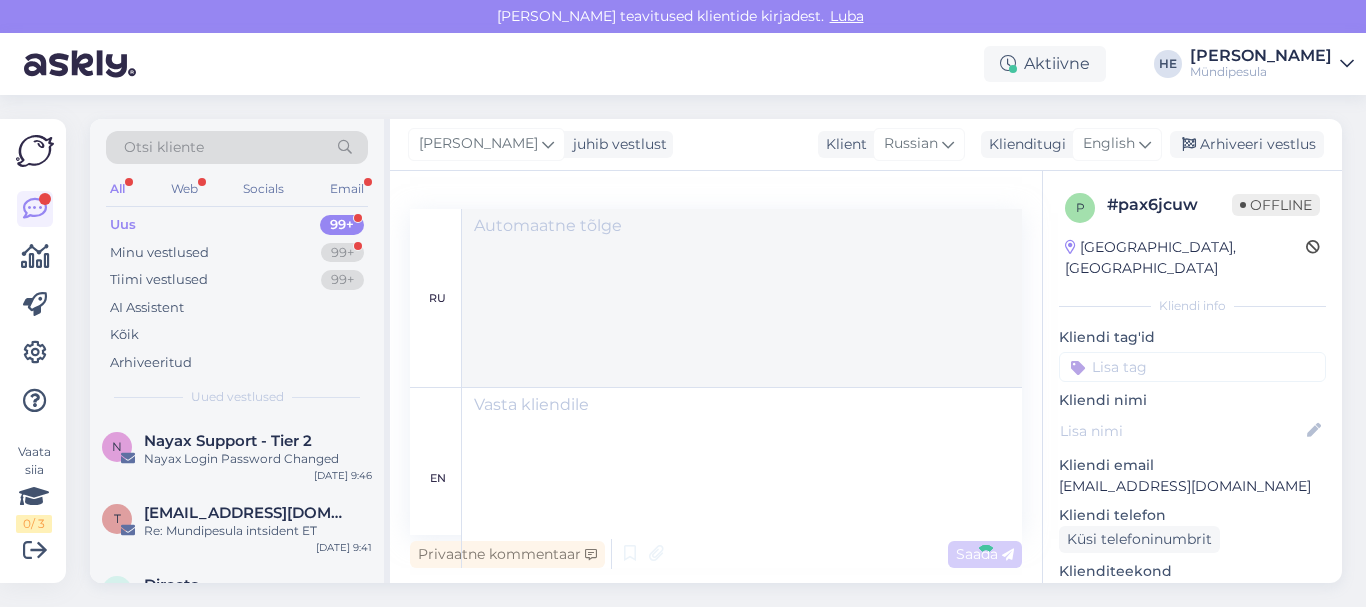 scroll, scrollTop: 469, scrollLeft: 0, axis: vertical 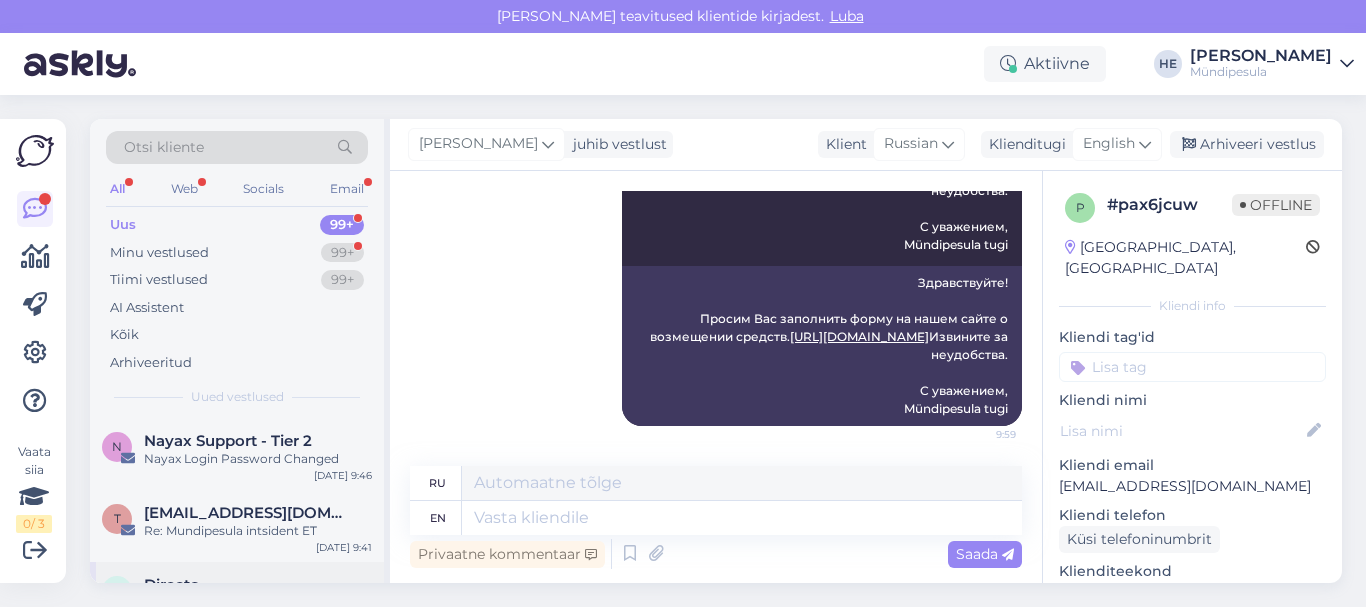 click on "D Directo Lepingute kontroll" at bounding box center (237, 594) 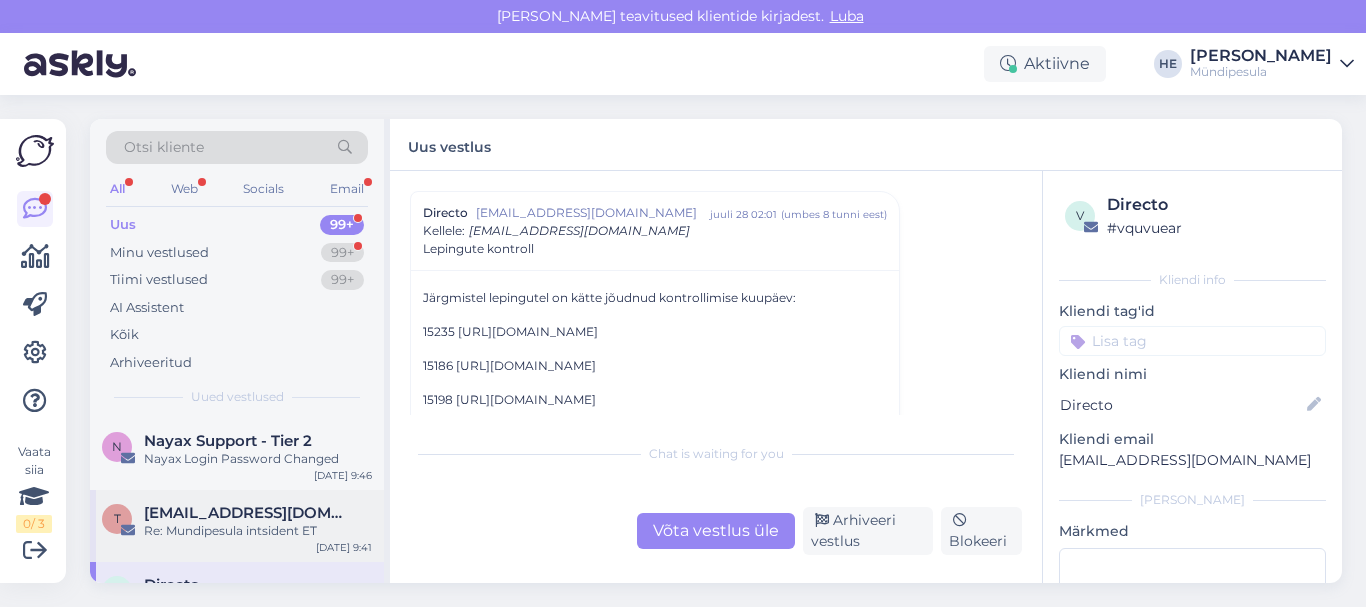 click on "Re: Mundipesula intsident ET" at bounding box center (258, 531) 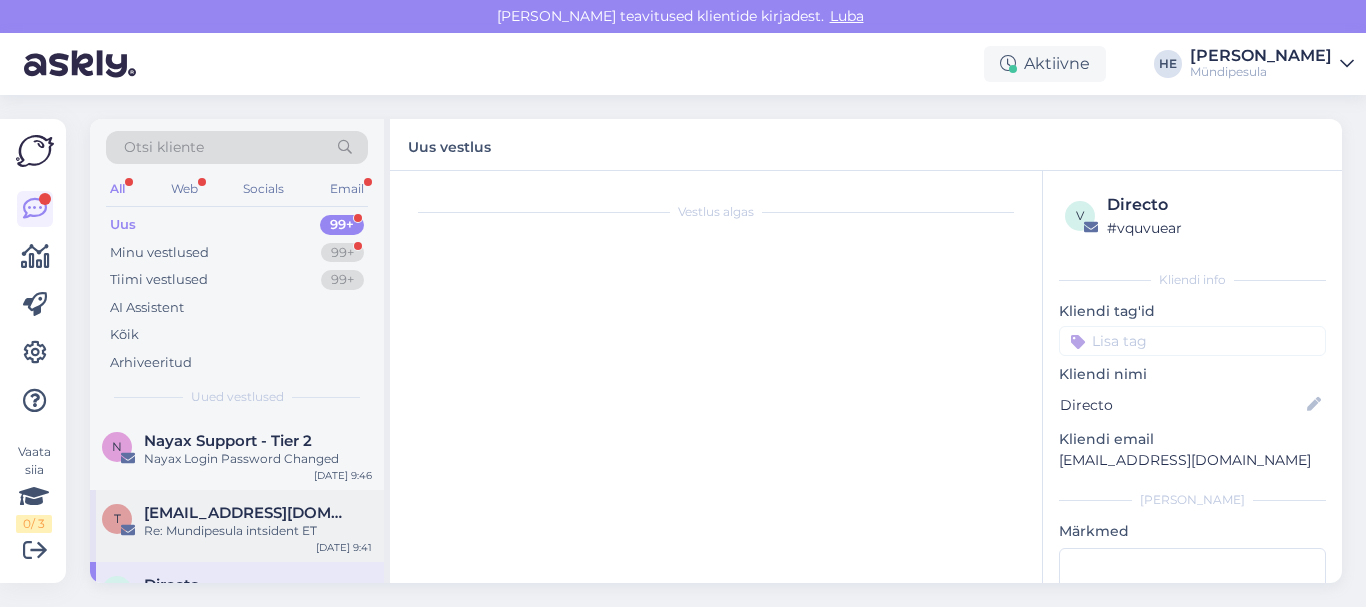 scroll, scrollTop: 10202, scrollLeft: 0, axis: vertical 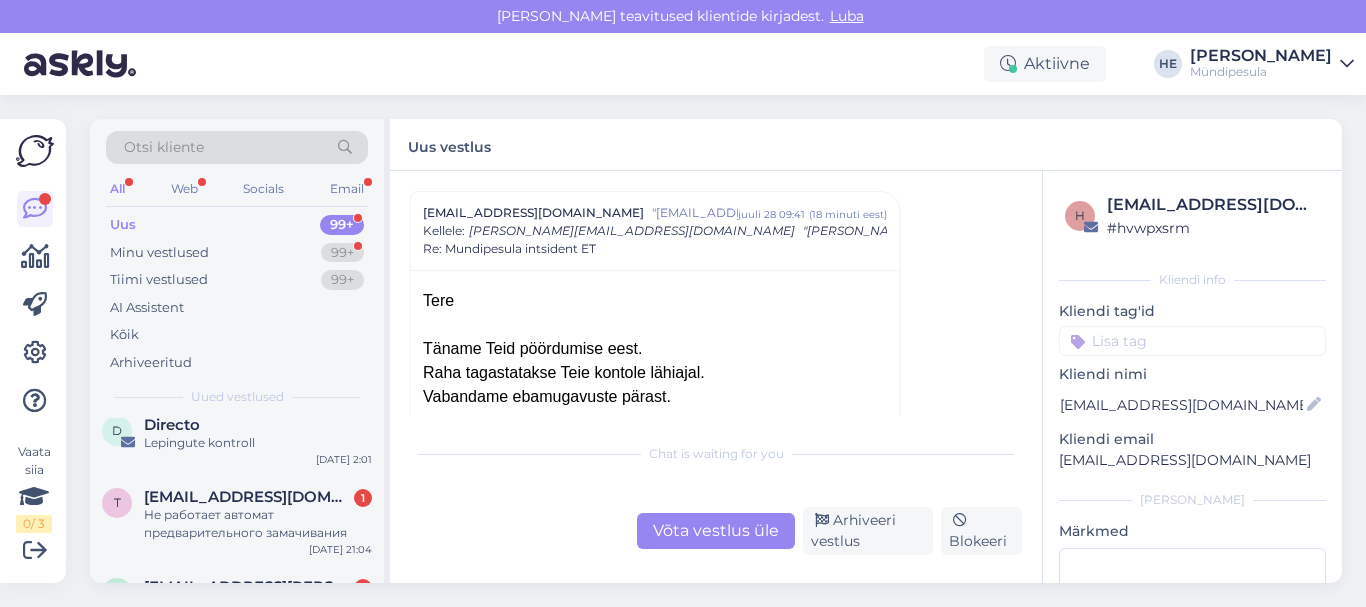 click on "Не работает автомат предварительного замачивания" at bounding box center [258, 524] 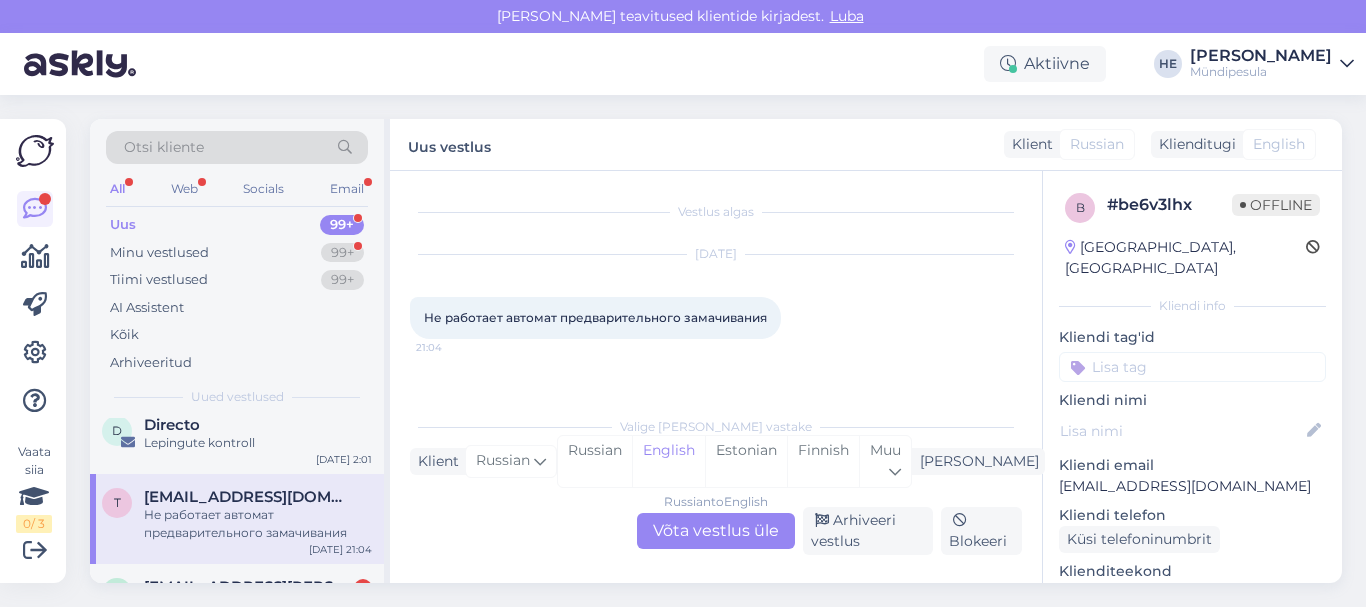 click on "Russian  to  English Võta vestlus üle" at bounding box center (716, 531) 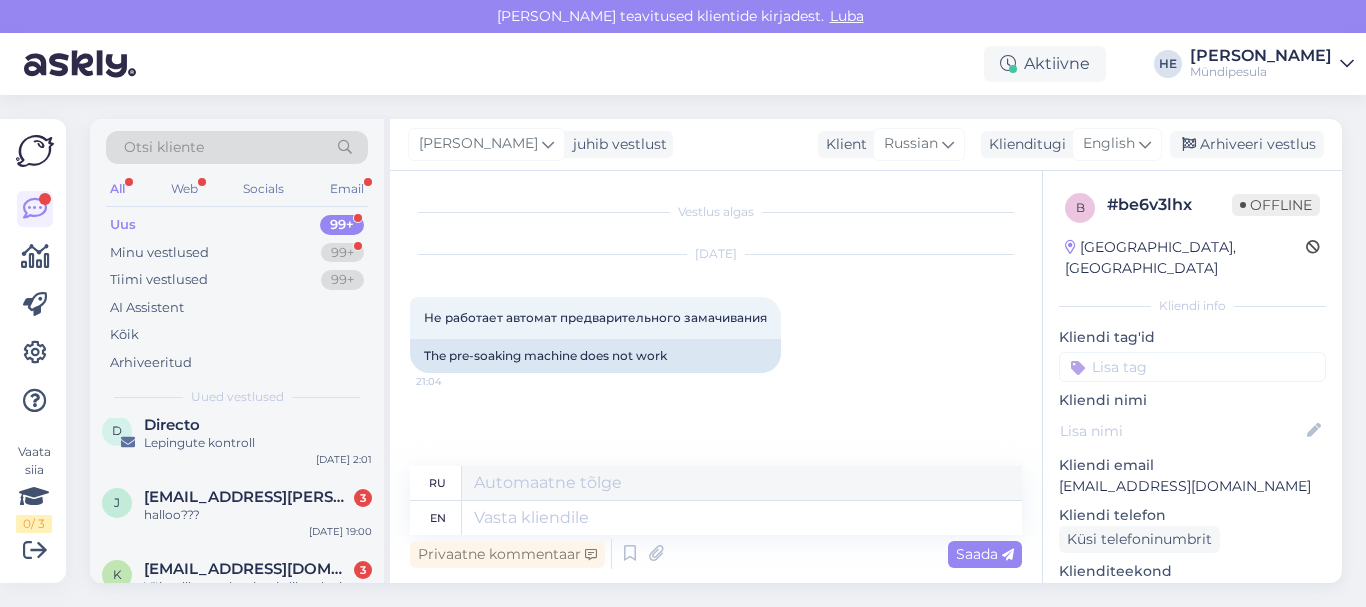 scroll, scrollTop: 0, scrollLeft: 0, axis: both 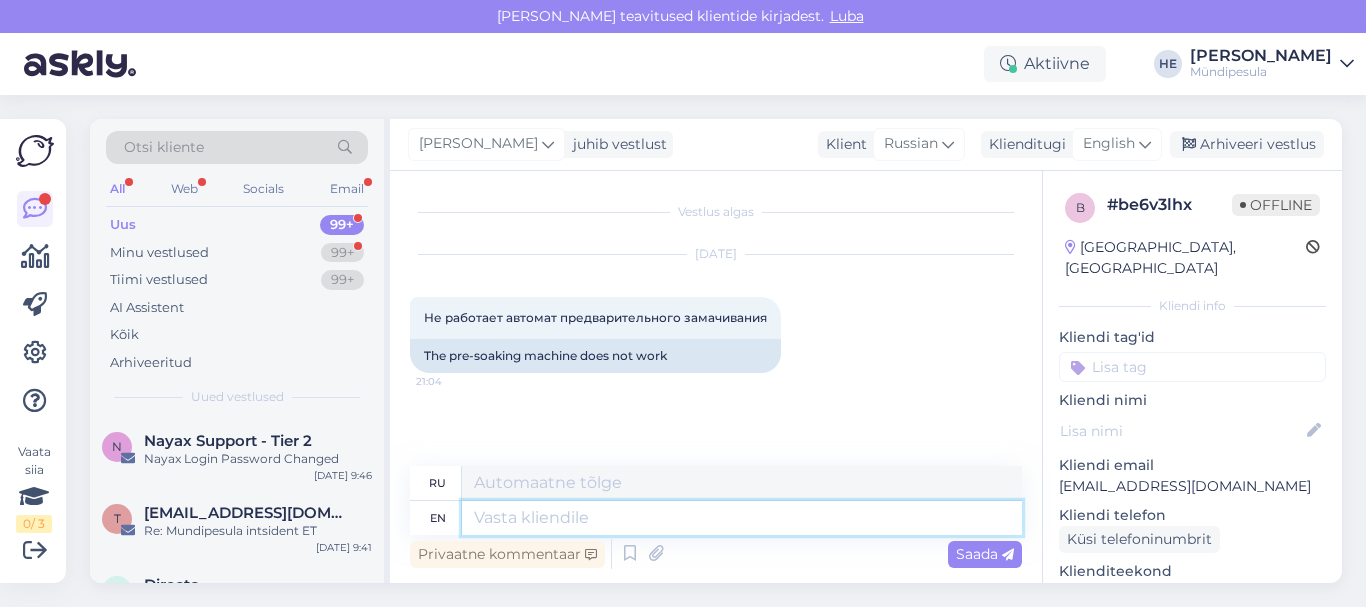 click at bounding box center (742, 518) 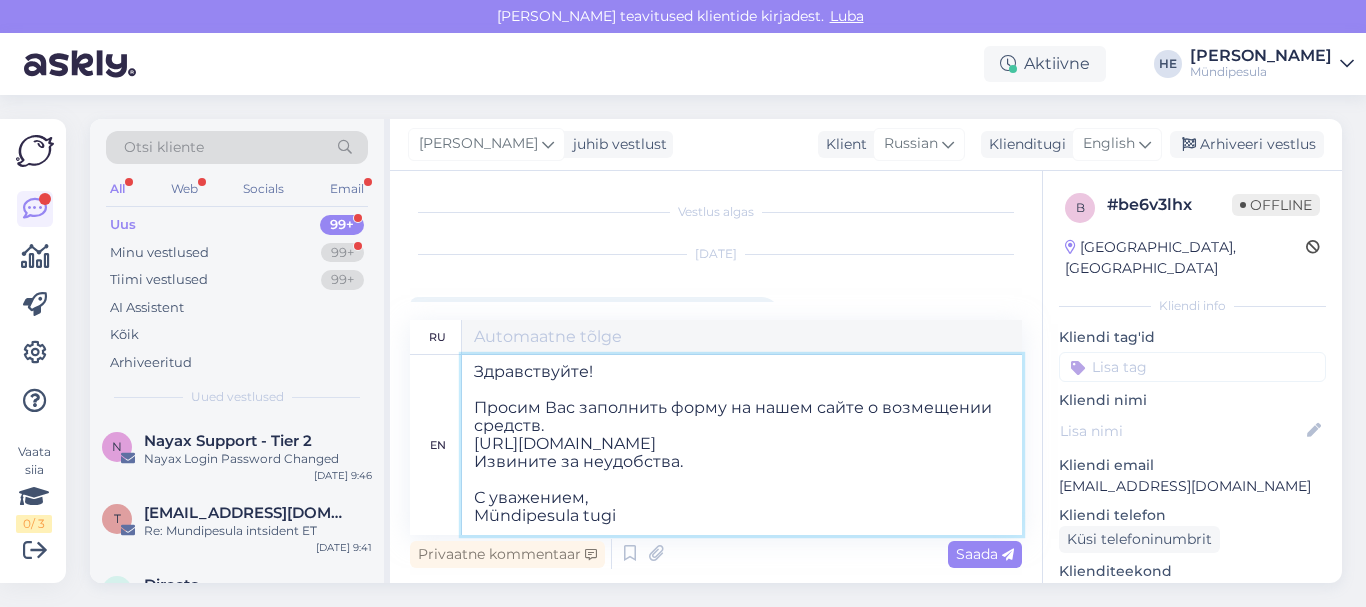 scroll, scrollTop: 8, scrollLeft: 0, axis: vertical 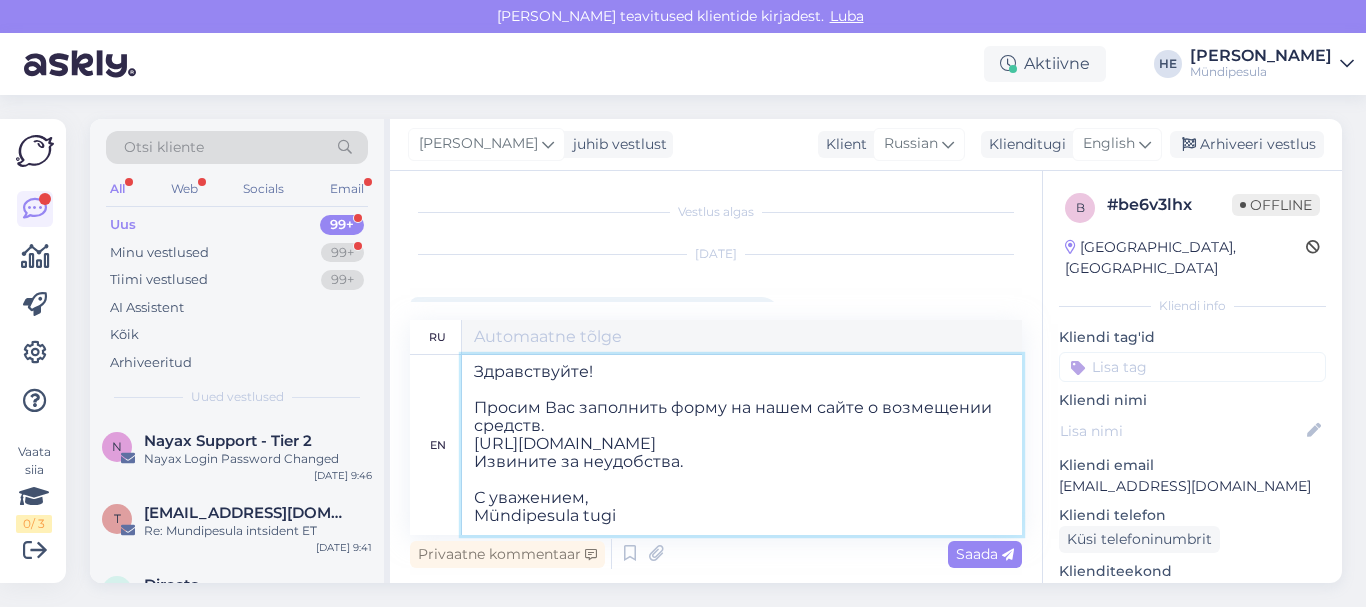 type on "Здравствуйте!
Просим Вас заполнить форму на нашем сайте о возмещении средств.
[URL][DOMAIN_NAME]
Извините за неудобства.
С уважением,
Mündipesula tugi" 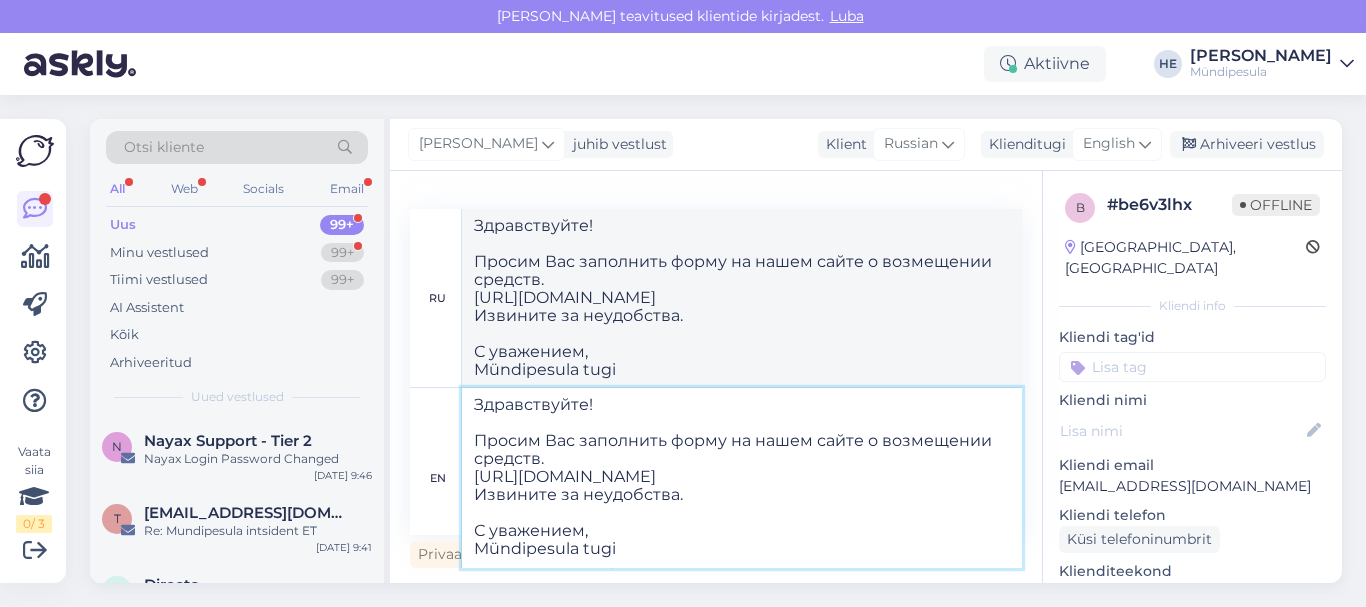 type on "Здравствуйте!
Просим Вас заполнить форму на нашем сайте о возмещении средств.
[URL][DOMAIN_NAME]
Извините за неудобства.
С уважением,
Mündipesula tugi" 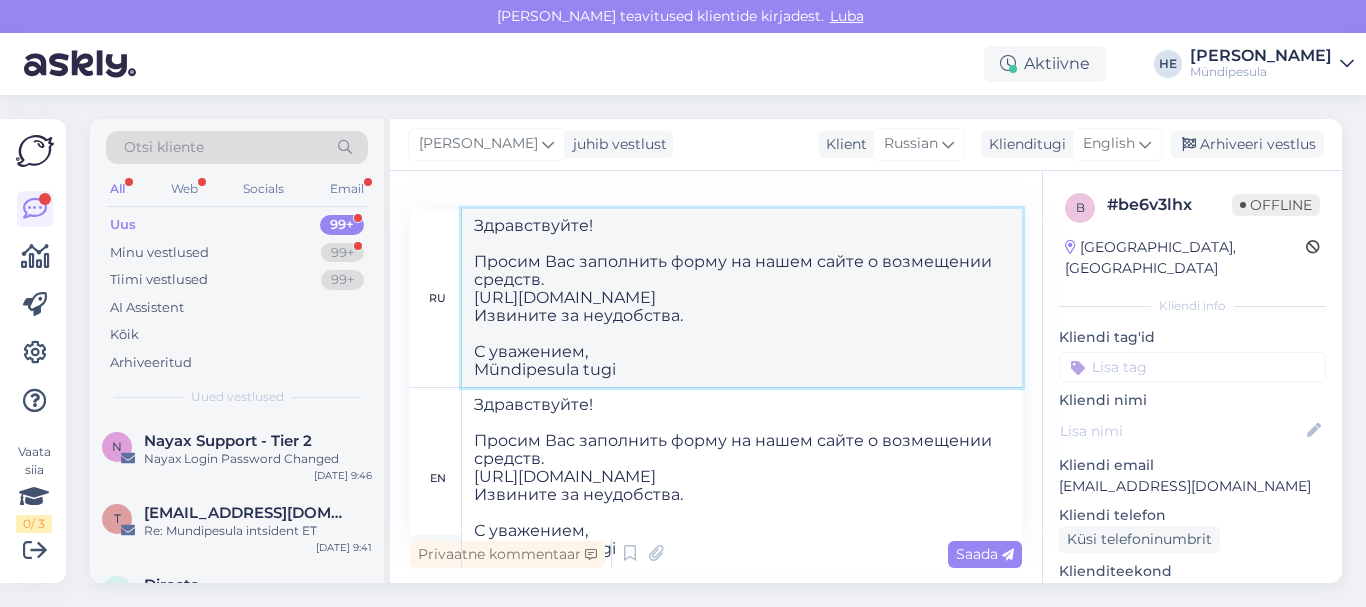 click on "Здравствуйте!
Просим Вас заполнить форму на нашем сайте о возмещении средств.
[URL][DOMAIN_NAME]
Извините за неудобства.
С уважением,
Mündipesula tugi" at bounding box center [742, 298] 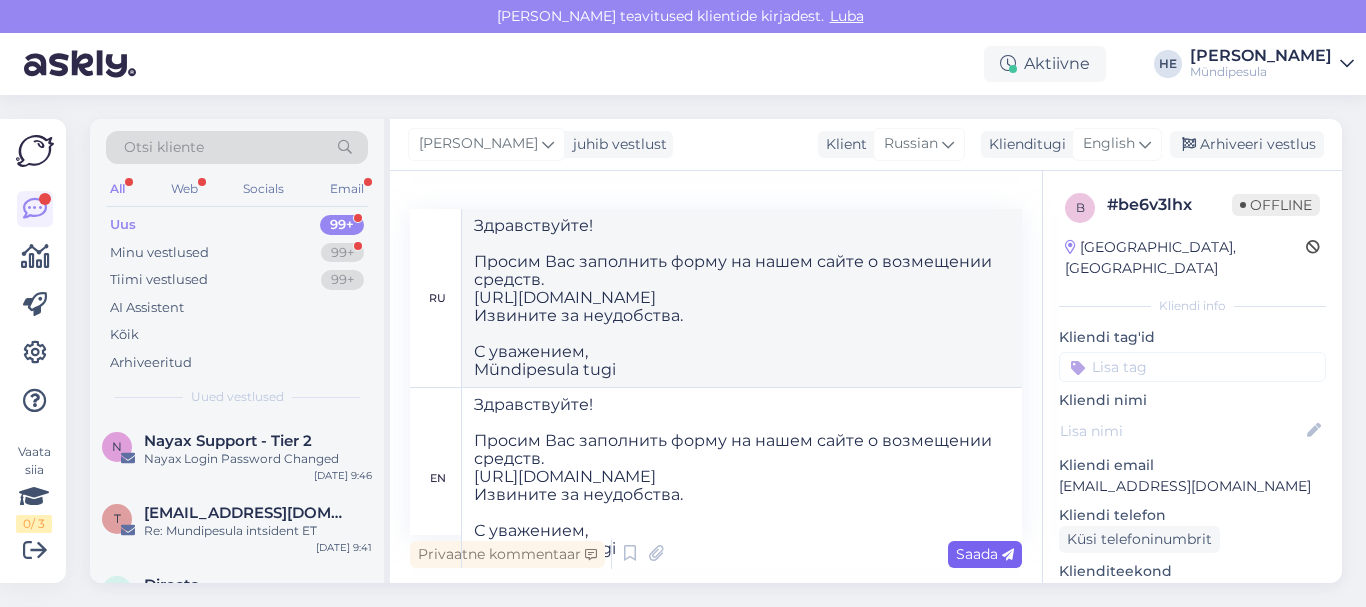 click on "Saada" at bounding box center [985, 554] 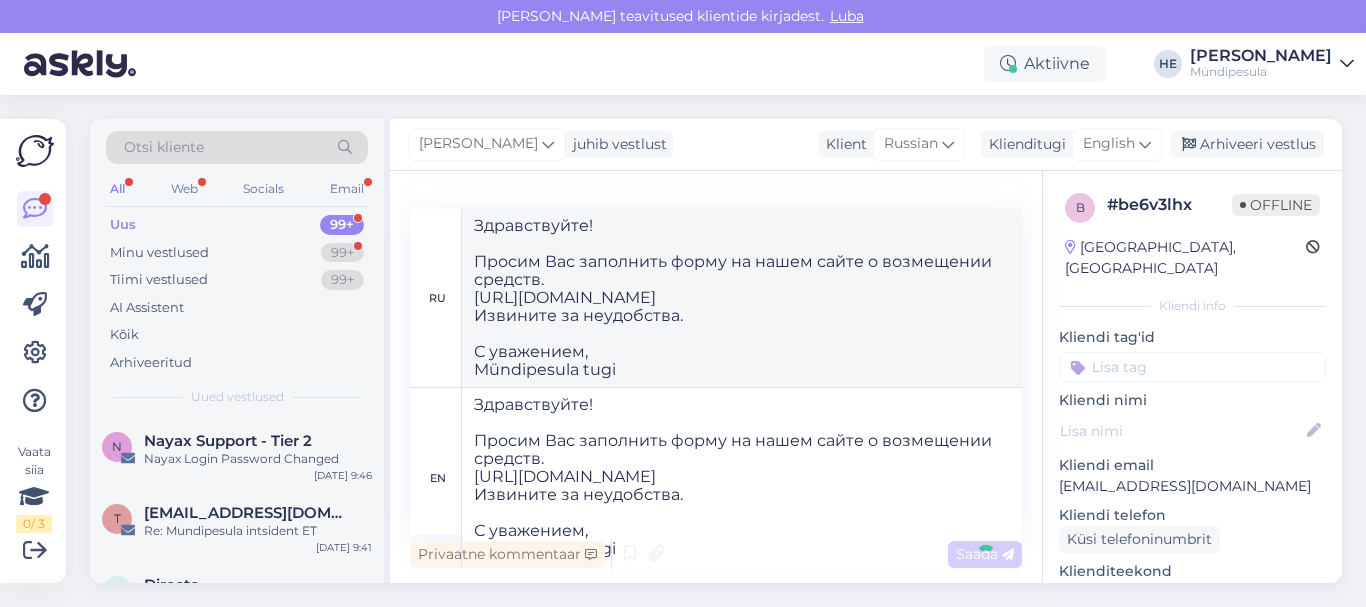 type 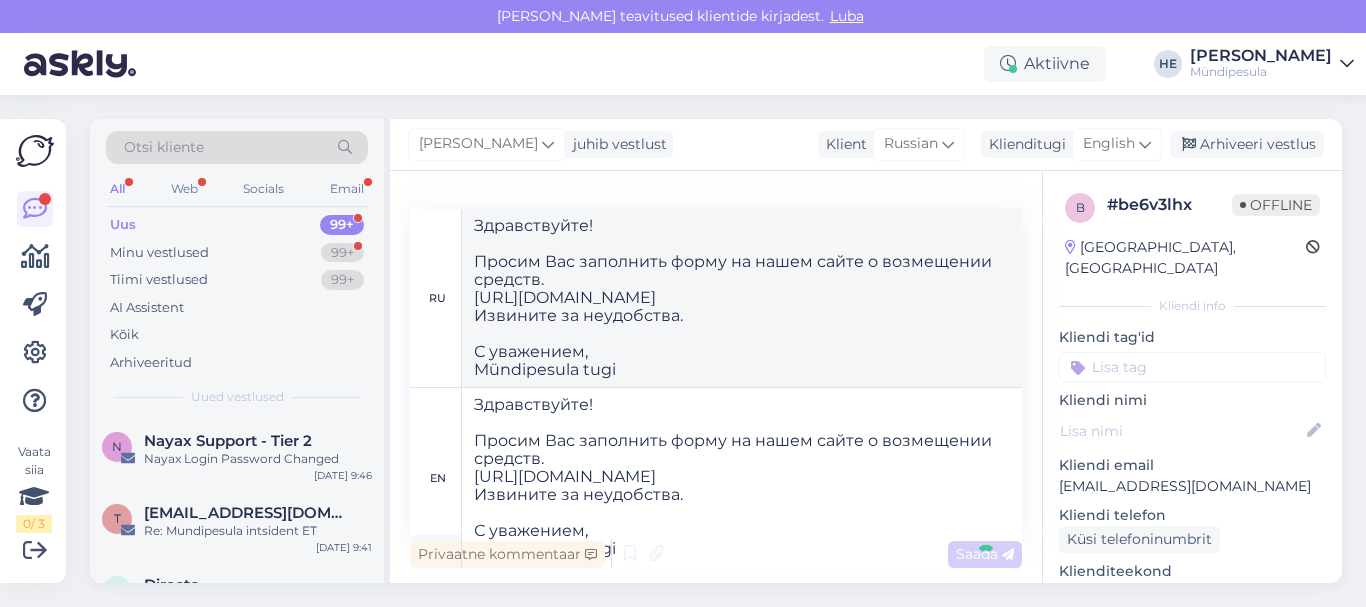 type 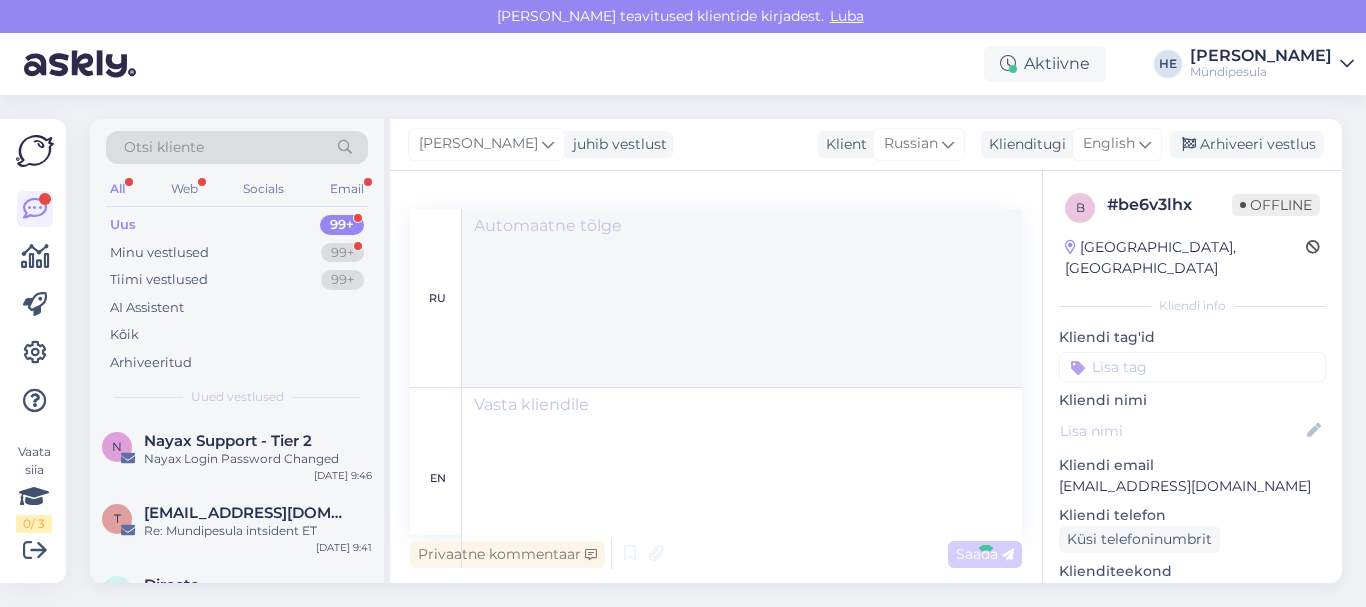 scroll, scrollTop: 397, scrollLeft: 0, axis: vertical 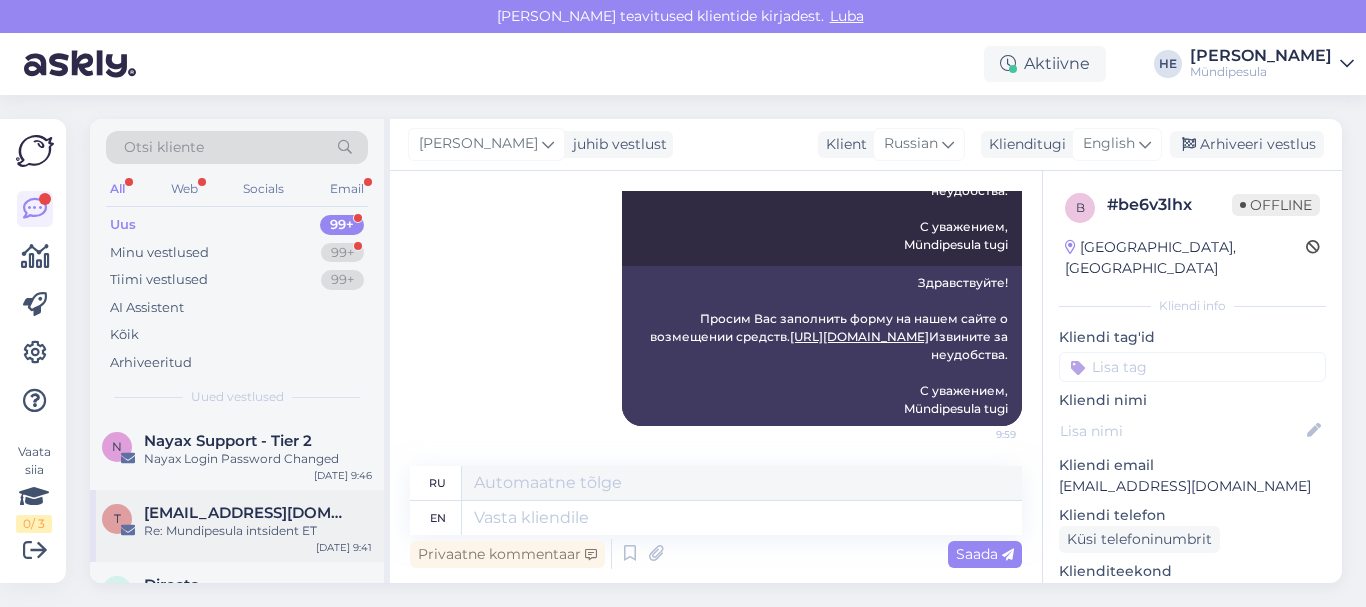click on "[EMAIL_ADDRESS][DOMAIN_NAME]" at bounding box center (248, 513) 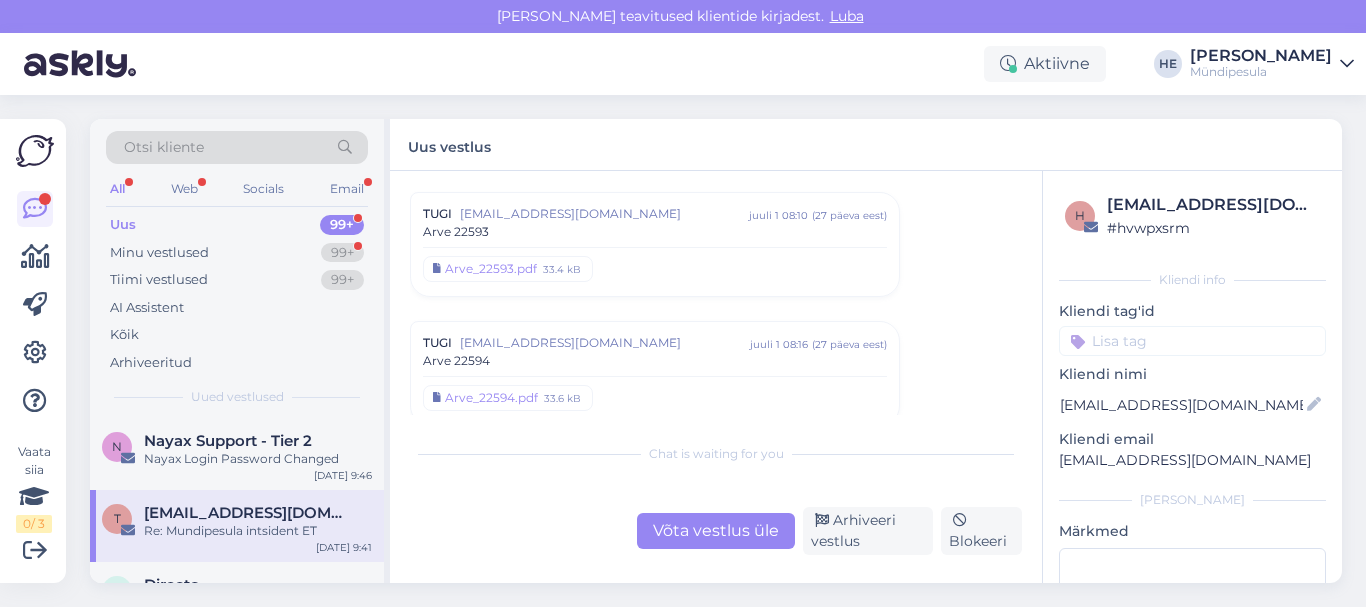 scroll, scrollTop: 10202, scrollLeft: 0, axis: vertical 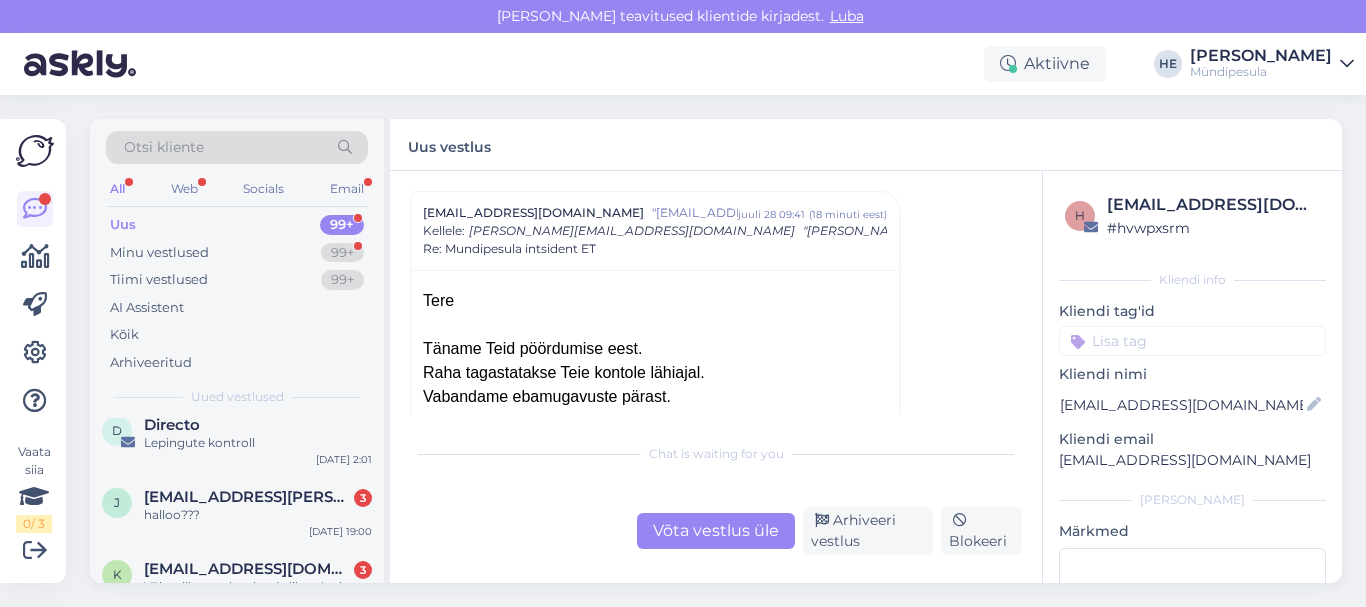 click on "halloo???" at bounding box center [258, 515] 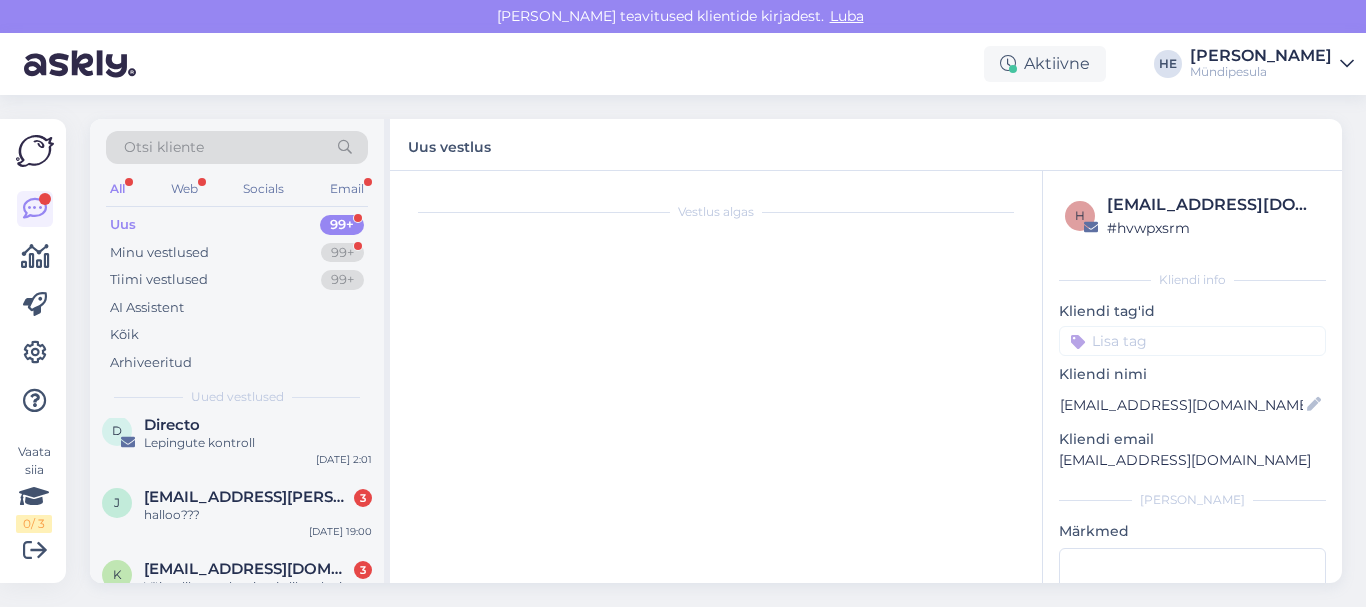 scroll, scrollTop: 145, scrollLeft: 0, axis: vertical 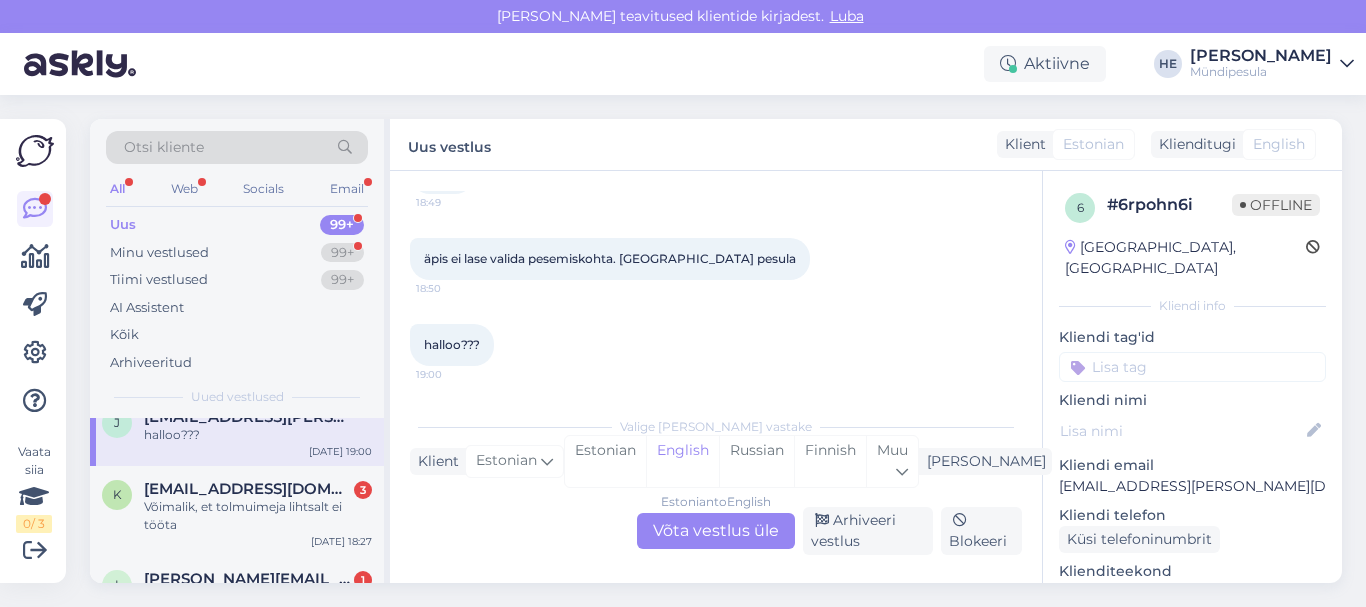 click on "Võimalik, et tolmuimeja lihtsalt ei tööta" at bounding box center (258, 516) 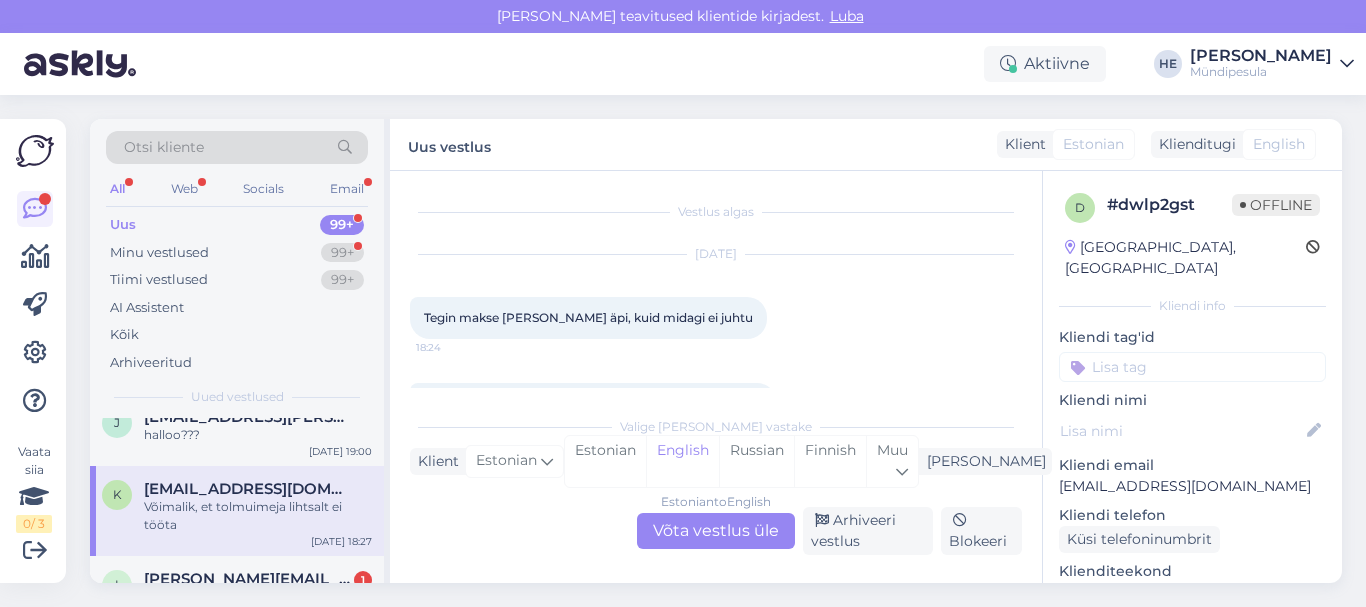 scroll, scrollTop: 145, scrollLeft: 0, axis: vertical 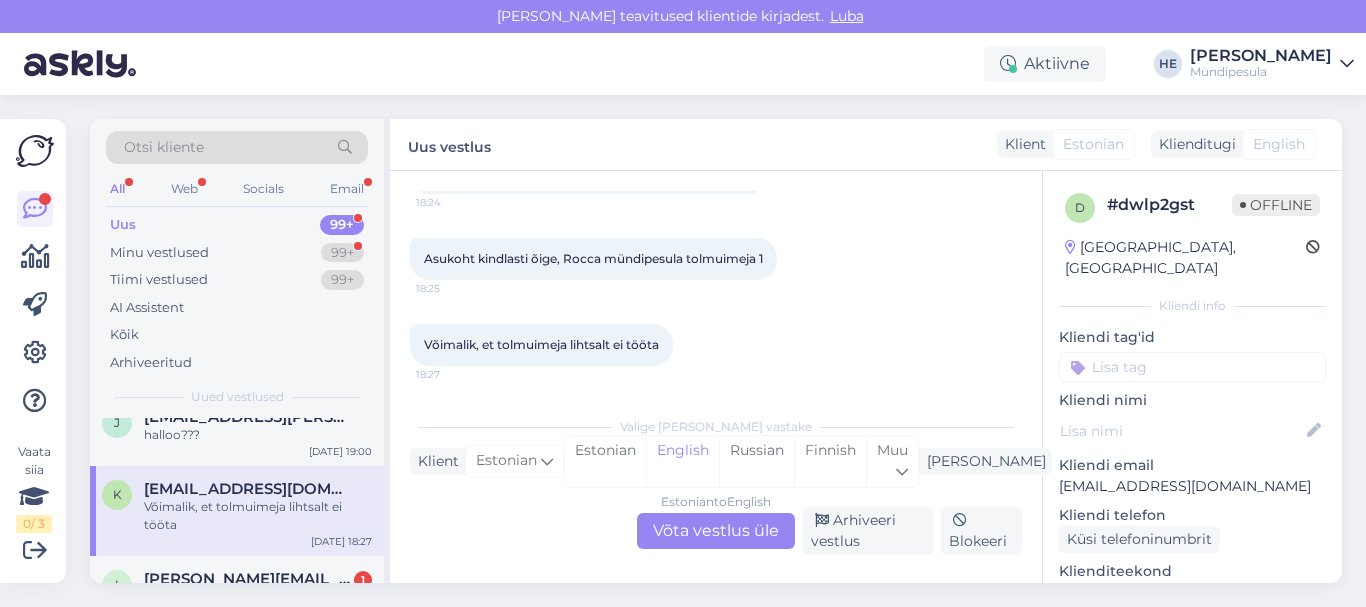 click on "Estonian  to  English Võta vestlus üle" at bounding box center [716, 531] 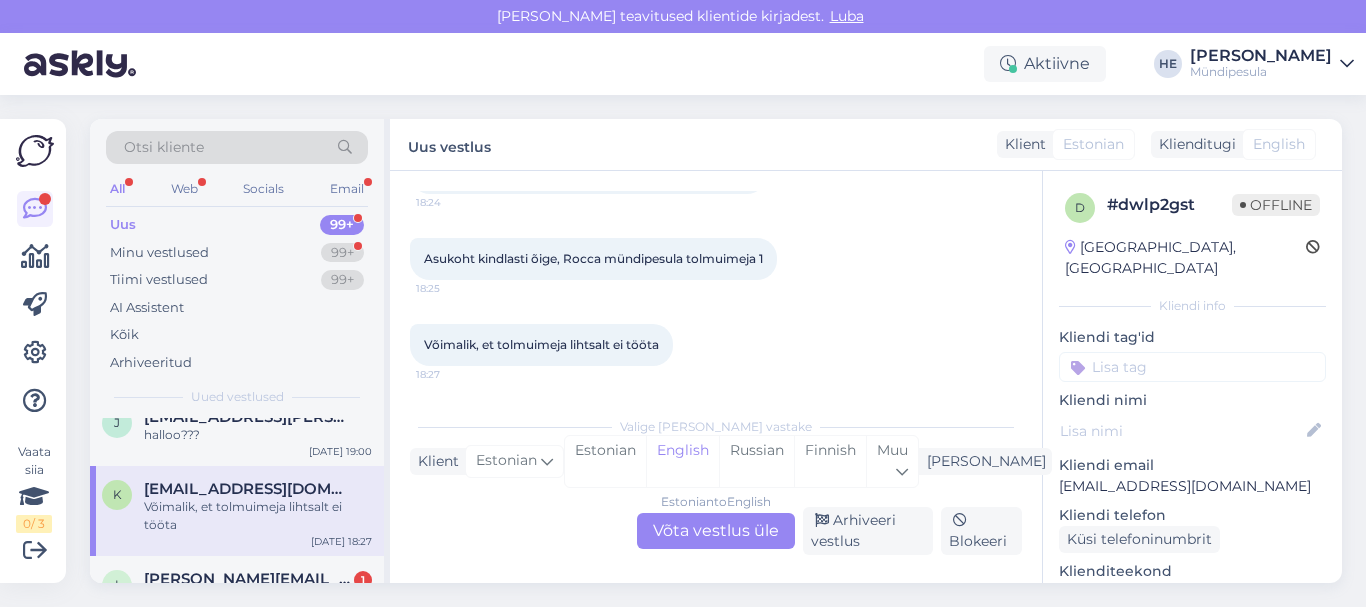 scroll, scrollTop: 197, scrollLeft: 0, axis: vertical 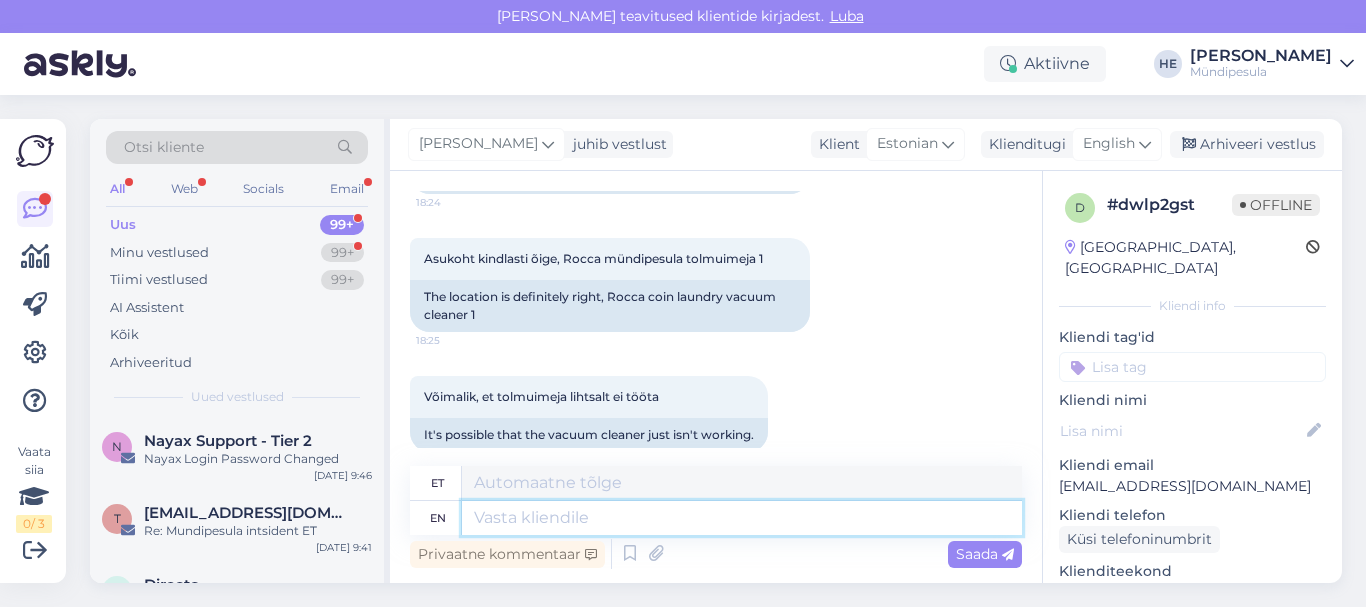 click at bounding box center [742, 518] 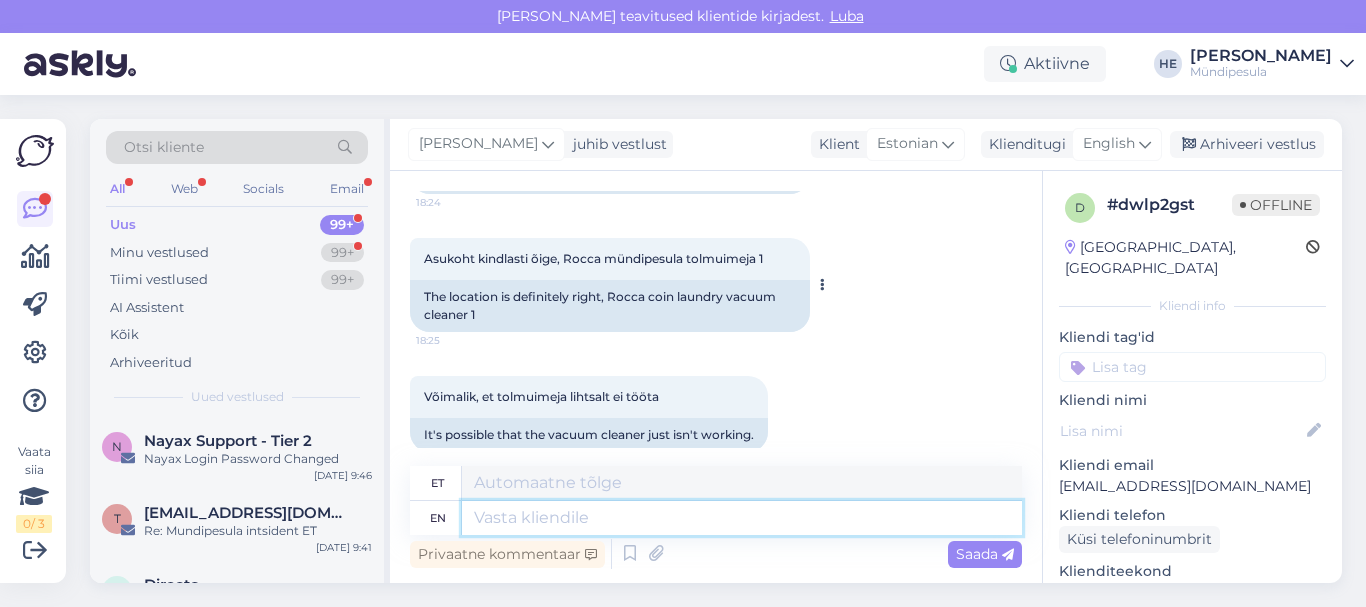 paste on "Tere
Palun täitke meie kodulehel [PERSON_NAME] intsidenti kohta, et saaksime Teile raha tagastada.
[URL][DOMAIN_NAME]
Vabandame ebamugavuste pärast.
Lugupidamisega
Mündipesula tugi" 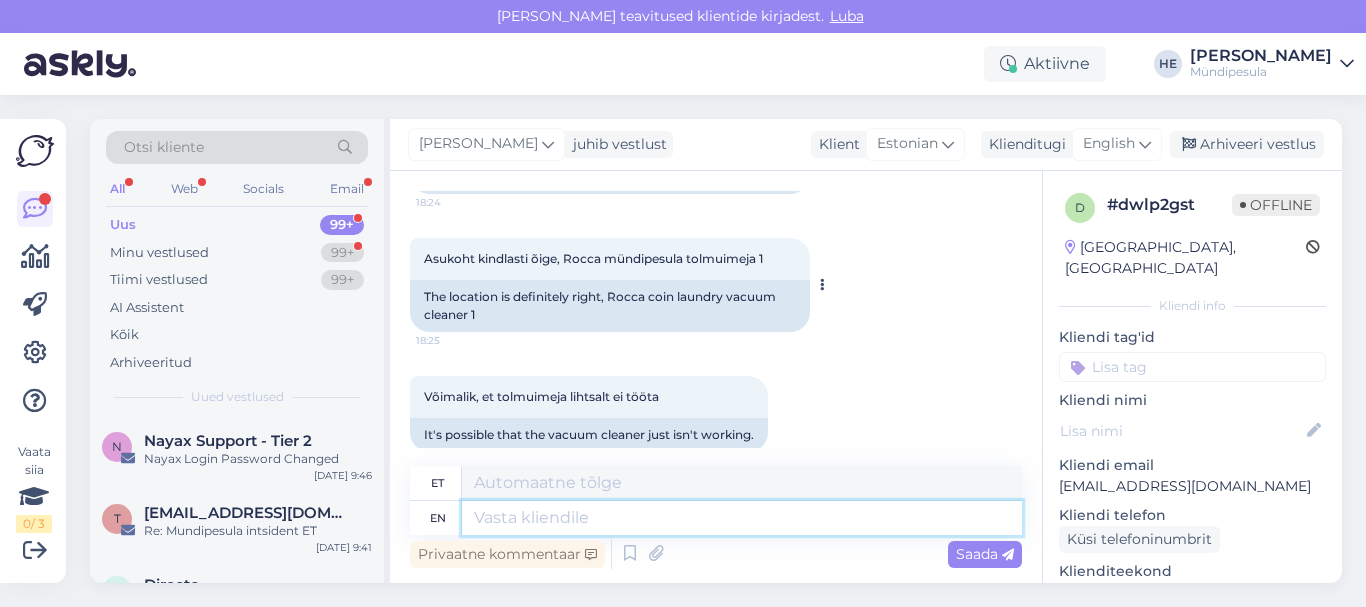 type on "Tere
Palun täitke meie kodulehel [PERSON_NAME] intsidenti kohta, et saaksime Teile raha tagastada.
[URL][DOMAIN_NAME]
Vabandame ebamugavuste pärast.
Lugupidamisega
Mündipesula tugi" 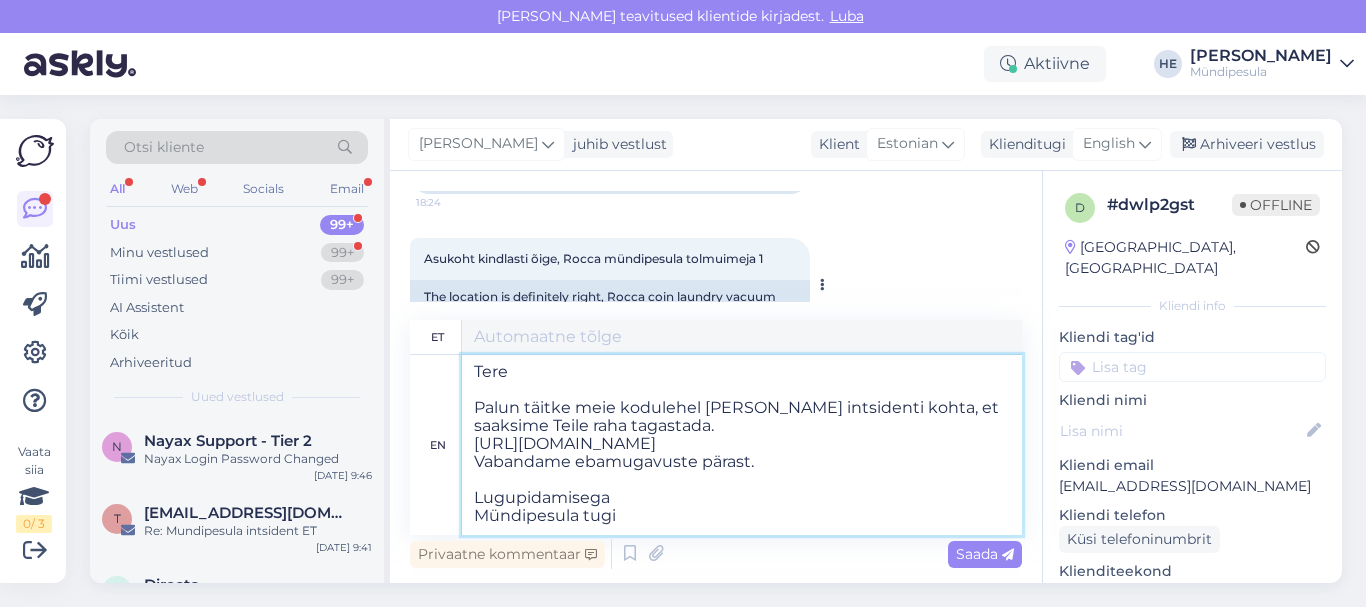 scroll, scrollTop: 8, scrollLeft: 0, axis: vertical 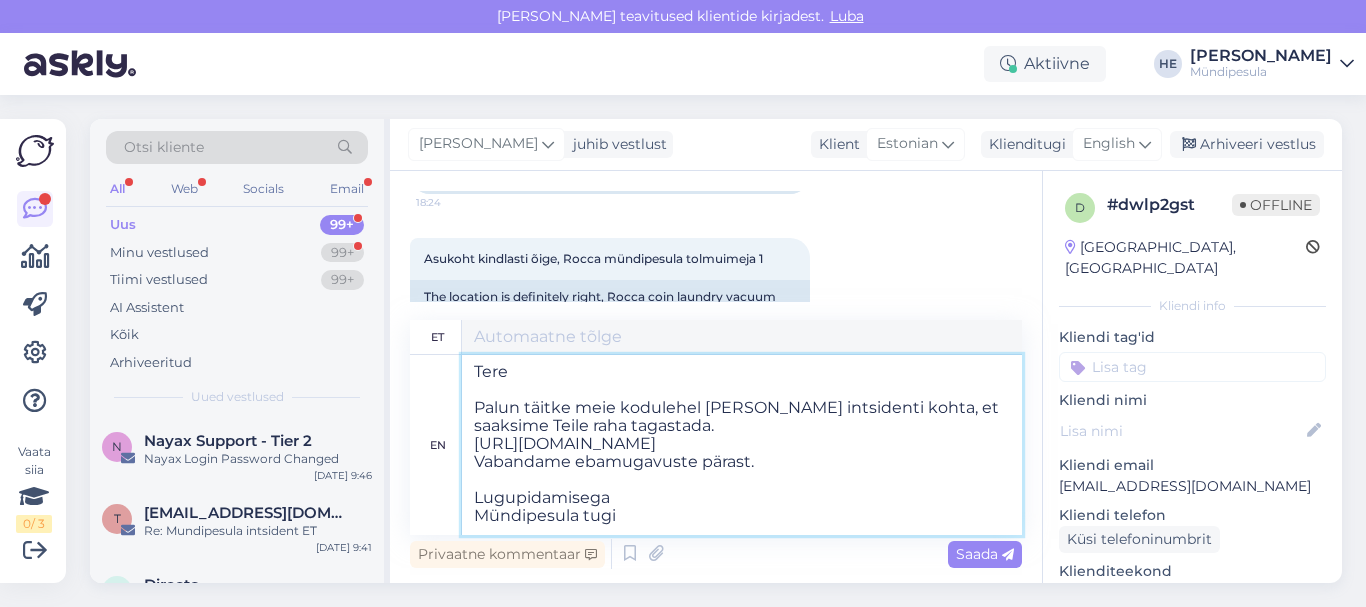 type on "Tere
Palun täitke meie kodulehel [PERSON_NAME] intsidenti kohta, et saaksime Teile raha tagastada.
[URL][DOMAIN_NAME]
Vabandame tasutauste pärast.
Lugupidamisega
Mündipesula tugi" 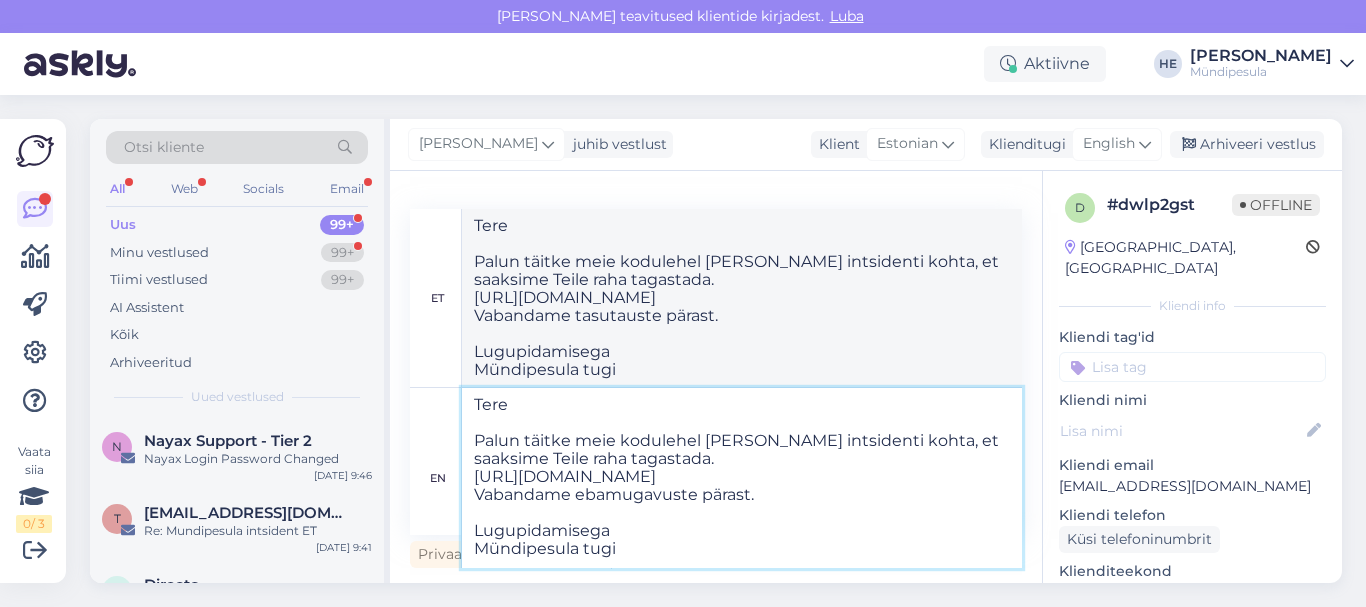type on "Tere
Palun täitke meie kodulehel [PERSON_NAME] intsidenti kohta, et saaksime Teile raha tagastada.
[URL][DOMAIN_NAME]
Vabandame ebamugavuste pärast.
Lugupidamisega
Mündipesula tugi" 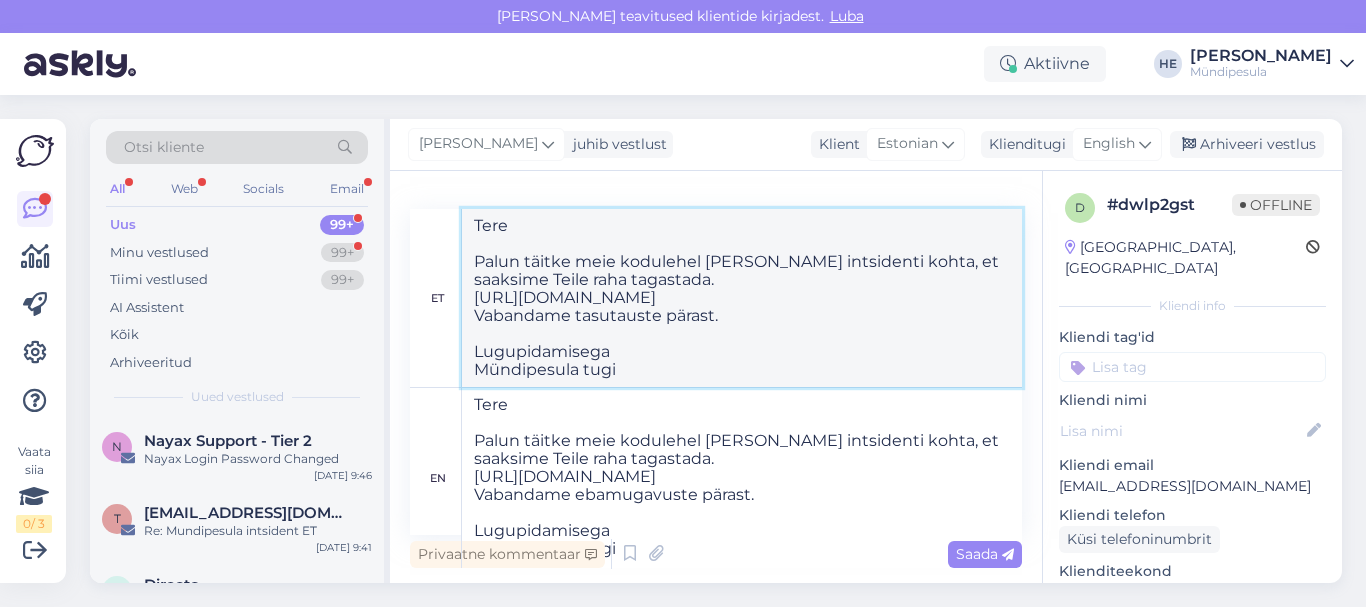 click on "Tere
Palun täitke meie kodulehel [PERSON_NAME] intsidenti kohta, et saaksime Teile raha tagastada.
[URL][DOMAIN_NAME]
Vabandame tasutauste pärast.
Lugupidamisega
Mündipesula tugi" at bounding box center [742, 298] 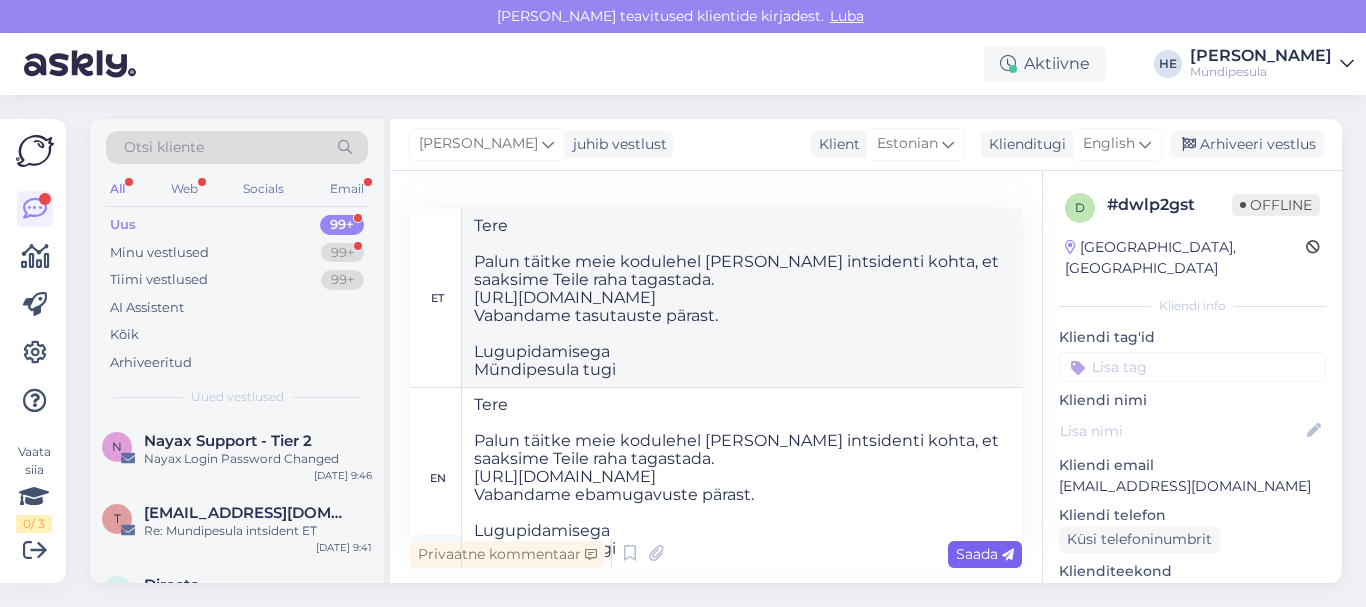click on "Saada" at bounding box center [985, 554] 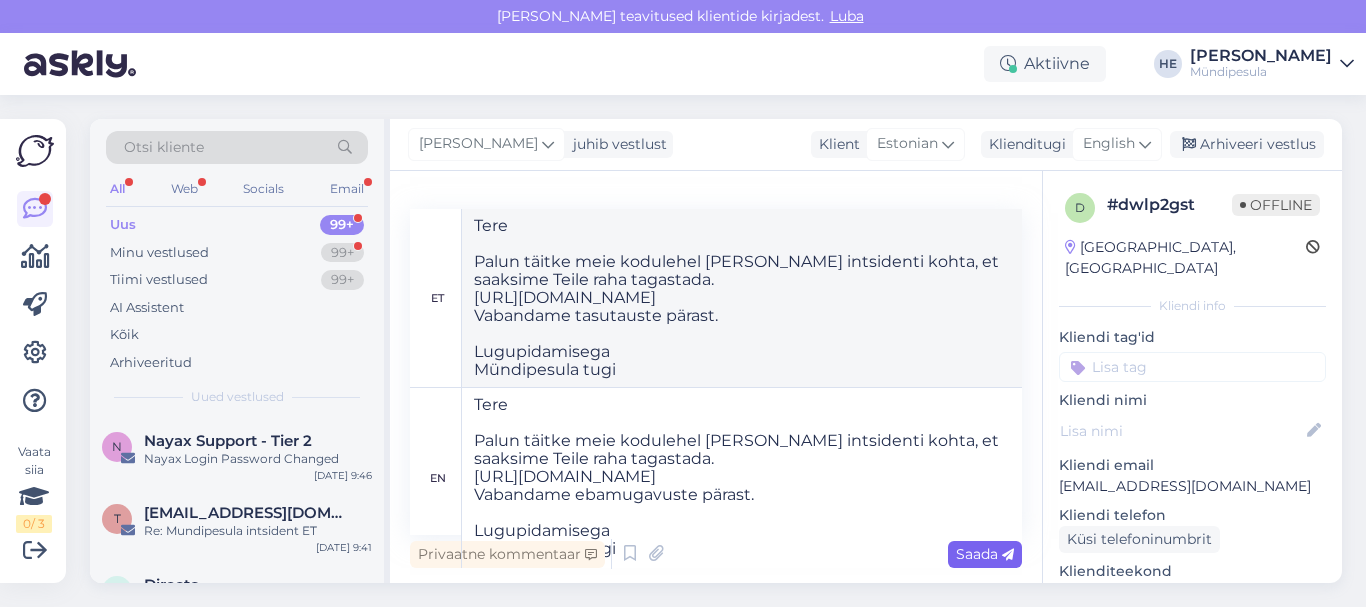 type 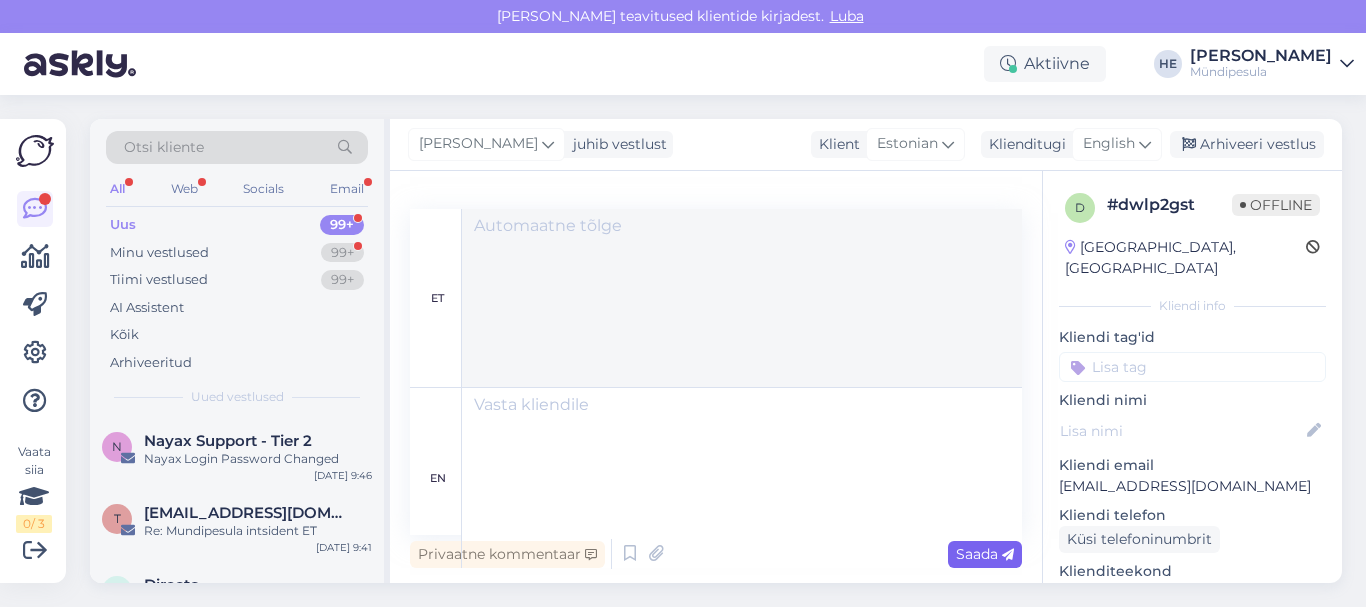 scroll, scrollTop: 673, scrollLeft: 0, axis: vertical 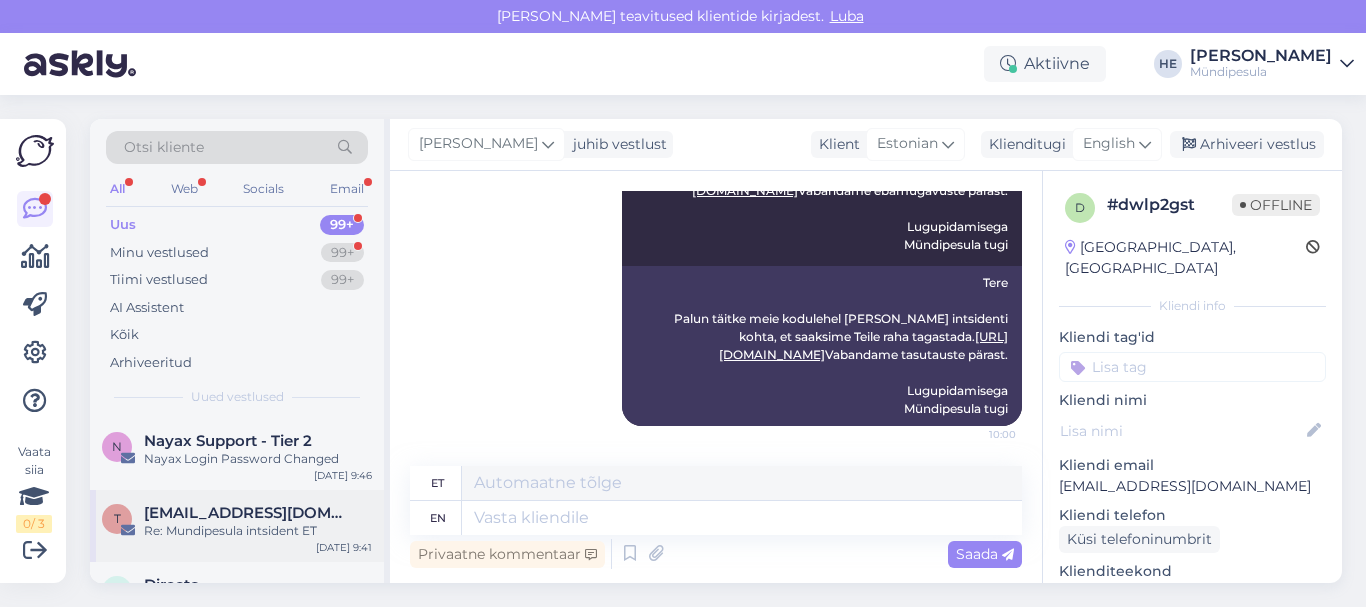 click on "Re: Mundipesula intsident ET" at bounding box center [258, 531] 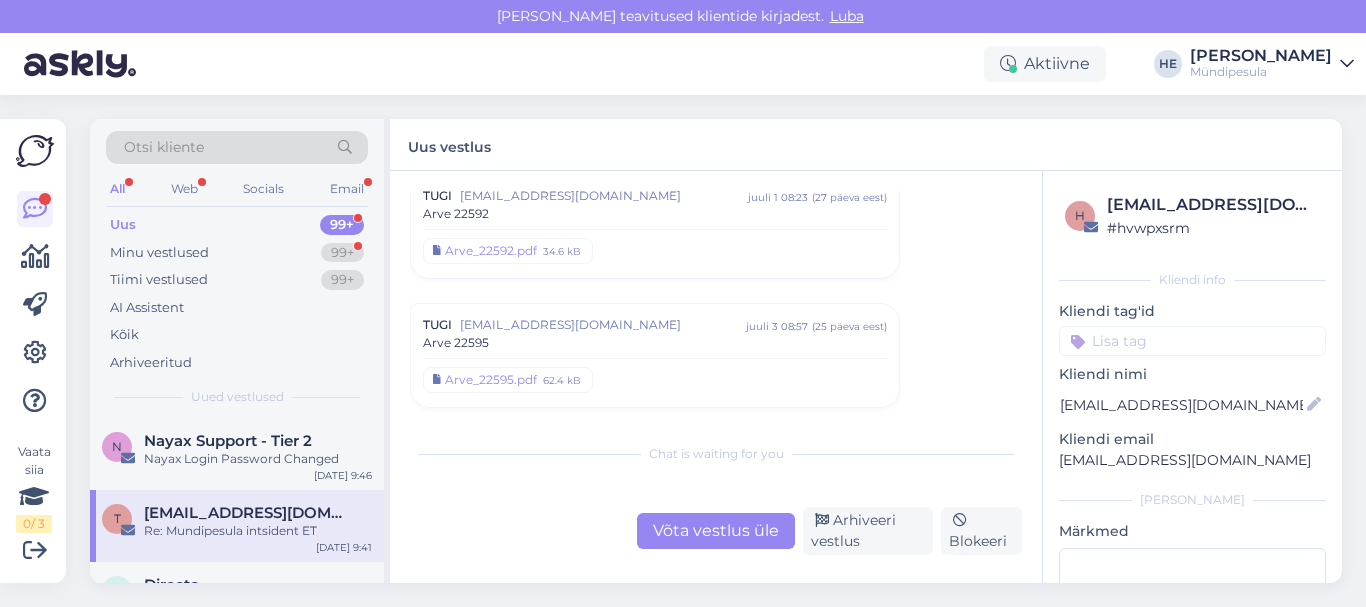 scroll, scrollTop: 10202, scrollLeft: 0, axis: vertical 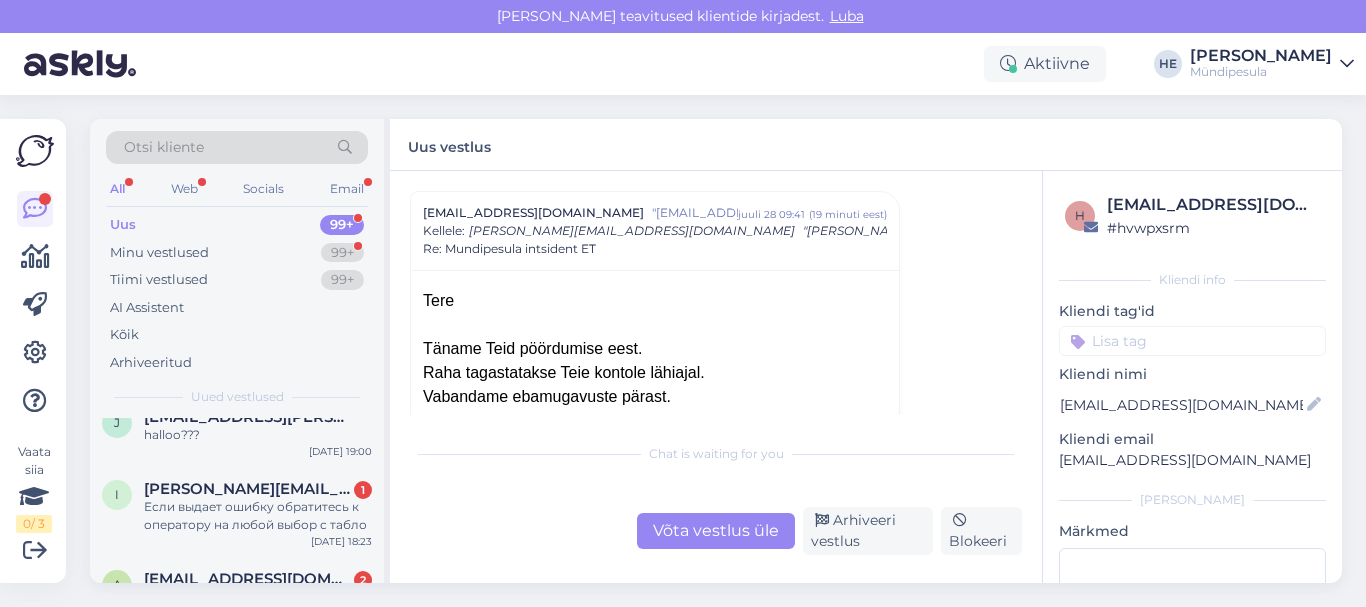 click on "Если выдает ошибку обратитесь к оператору на любой выбор с табло" at bounding box center (258, 516) 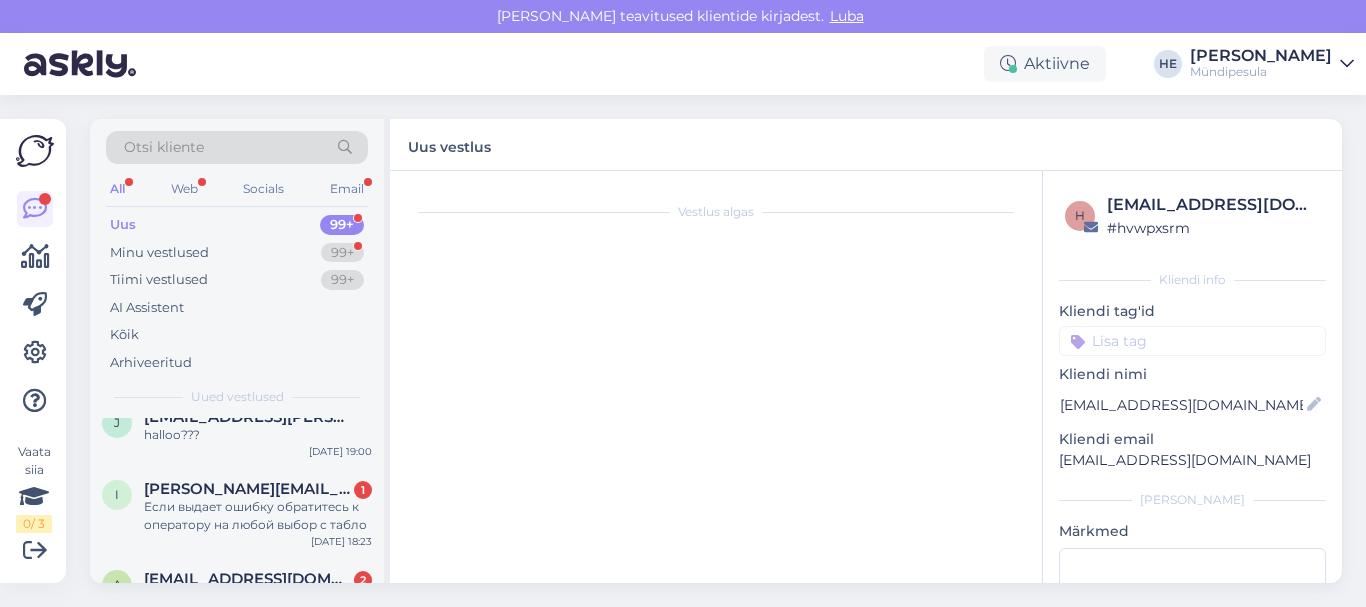 scroll, scrollTop: 0, scrollLeft: 0, axis: both 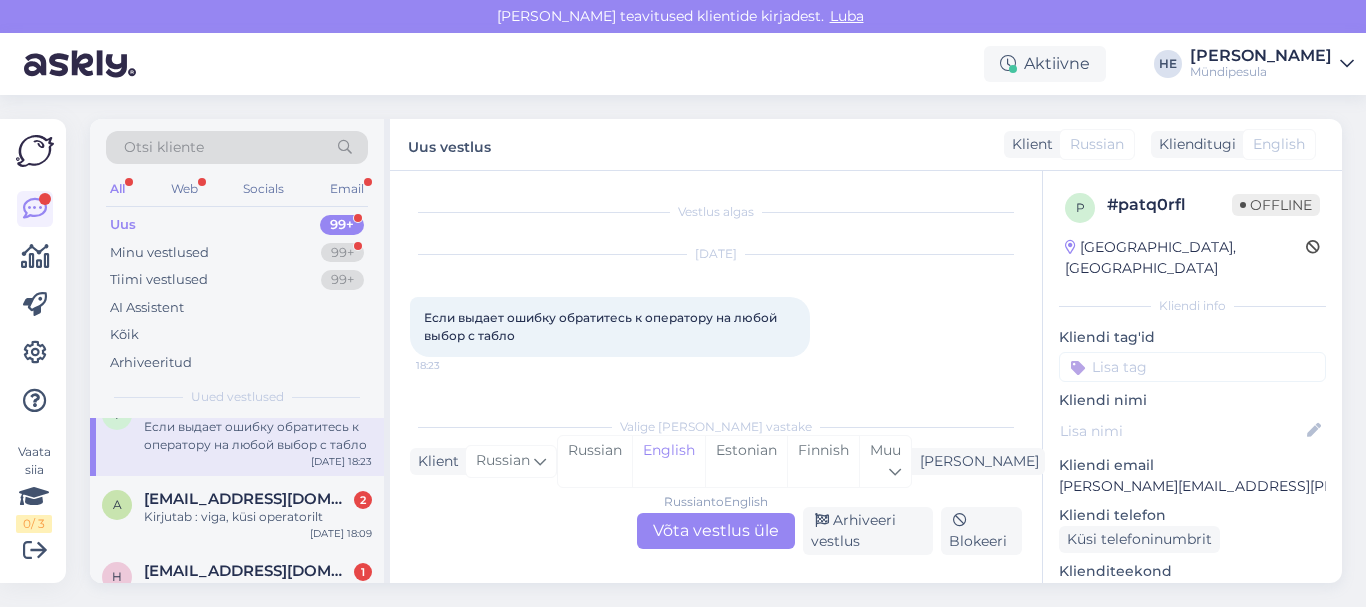 click on "Kirjutab : viga, küsi operatorilt" at bounding box center (258, 517) 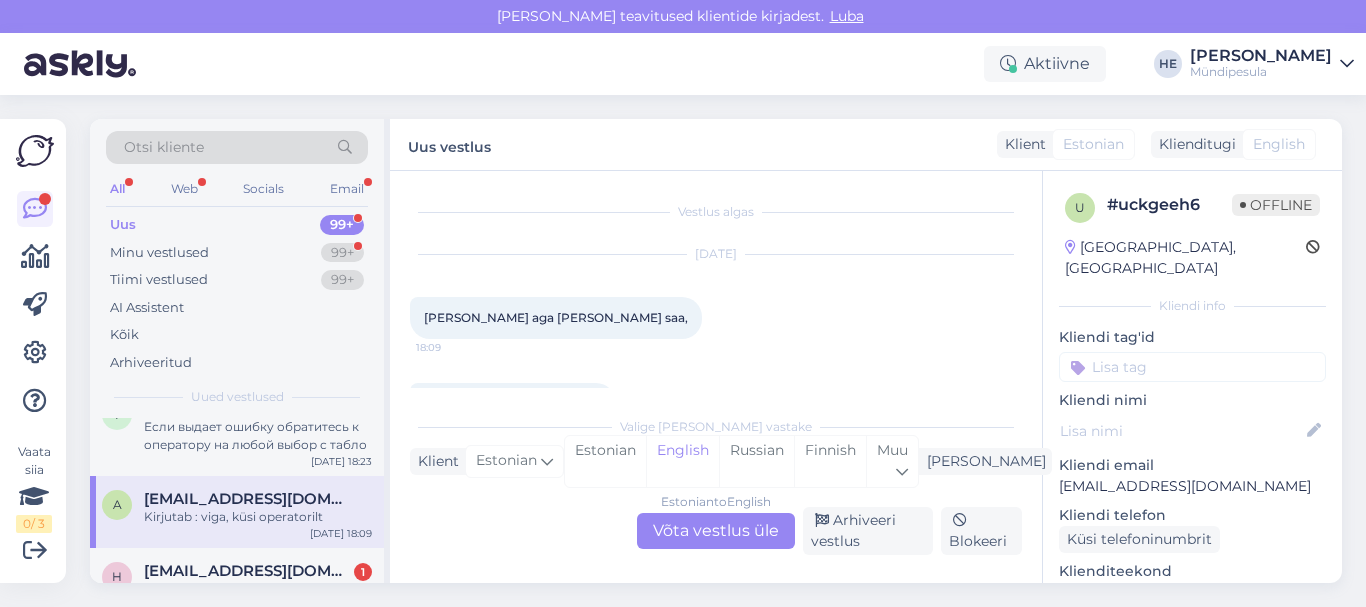 scroll, scrollTop: 59, scrollLeft: 0, axis: vertical 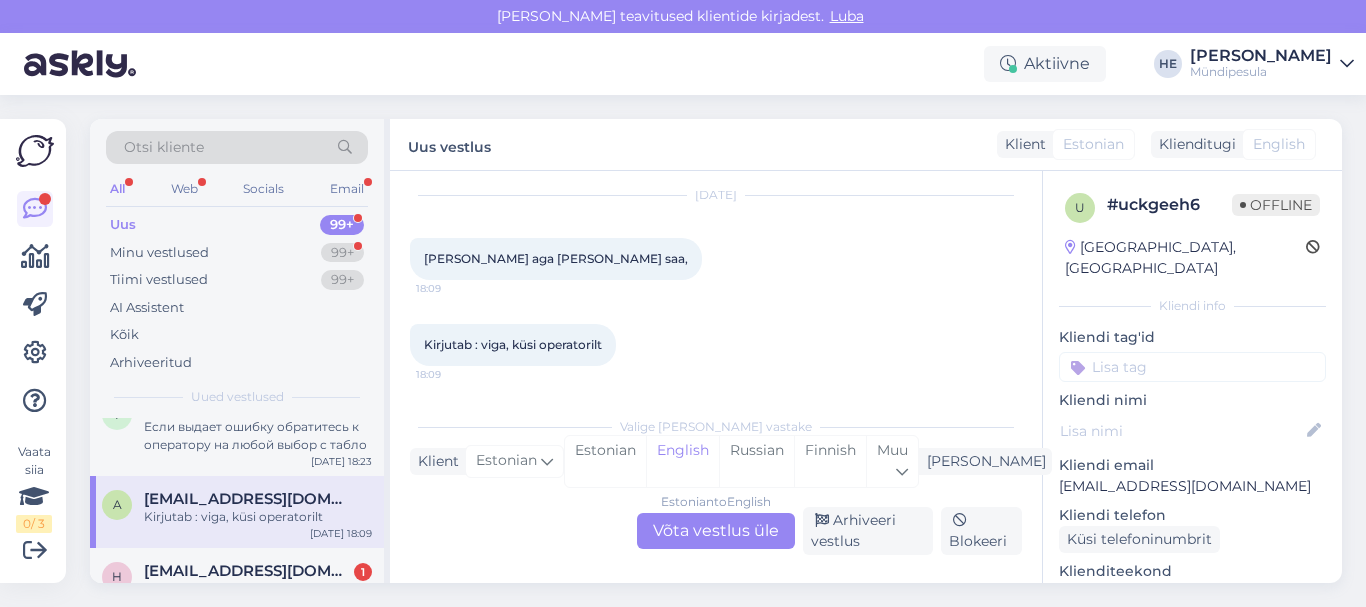 click on "Estonian  to  English Võta vestlus üle" at bounding box center (716, 531) 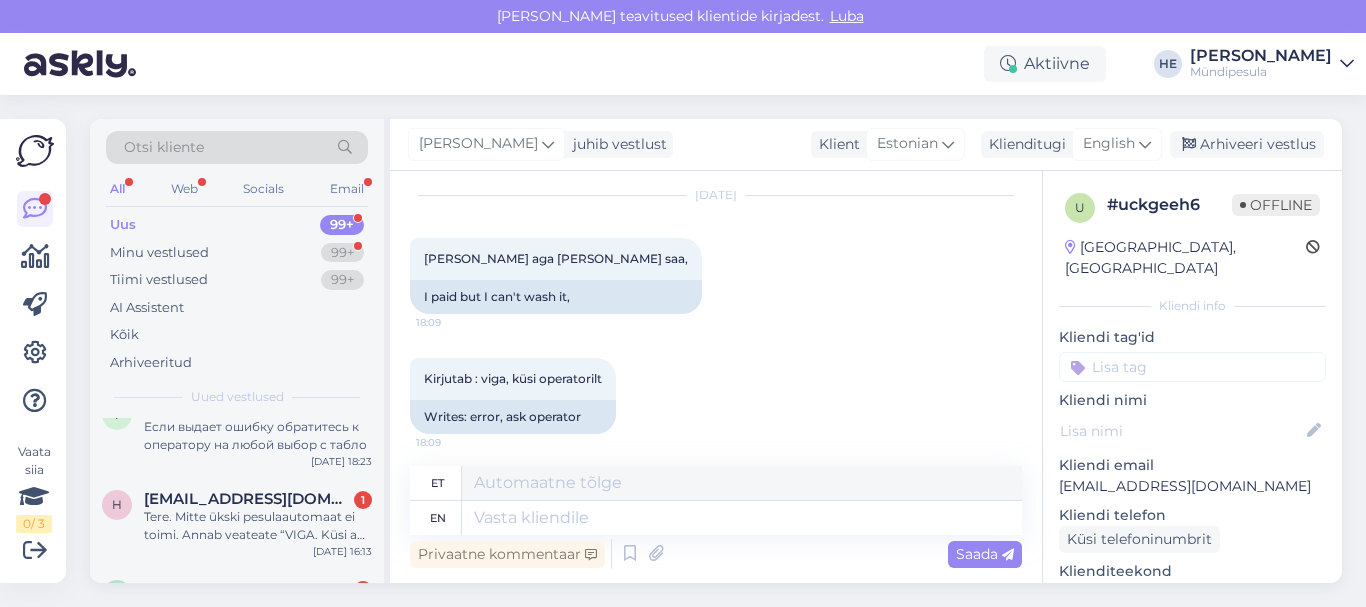 scroll, scrollTop: 0, scrollLeft: 0, axis: both 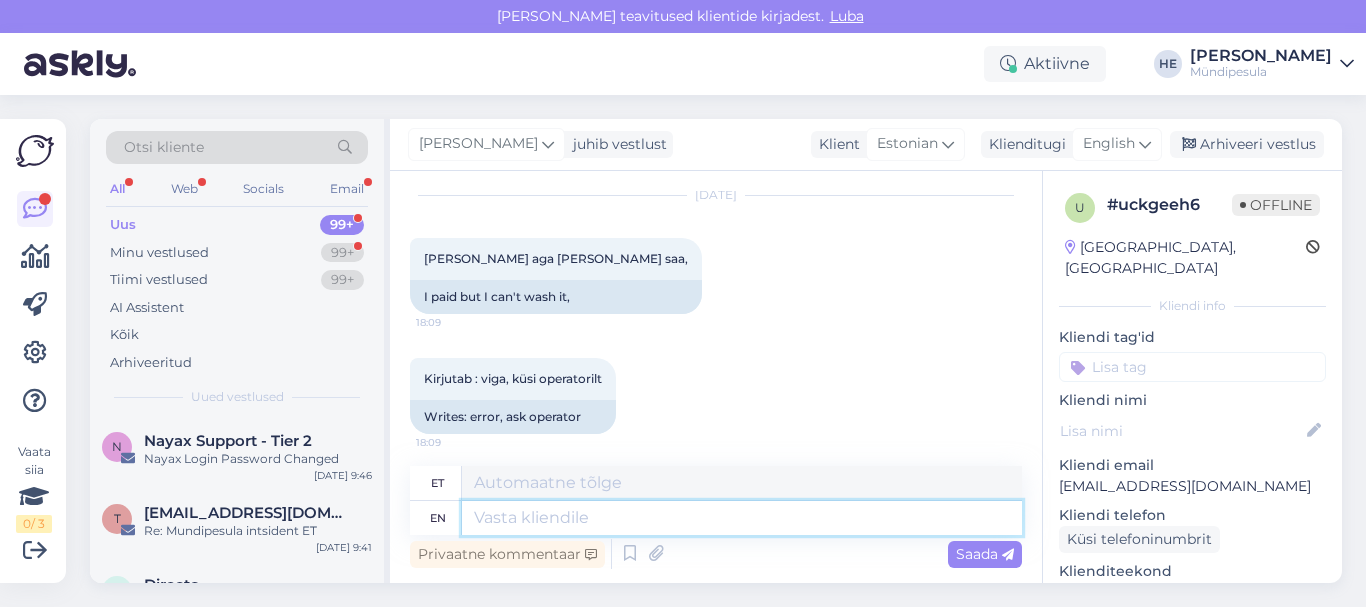 click at bounding box center [742, 518] 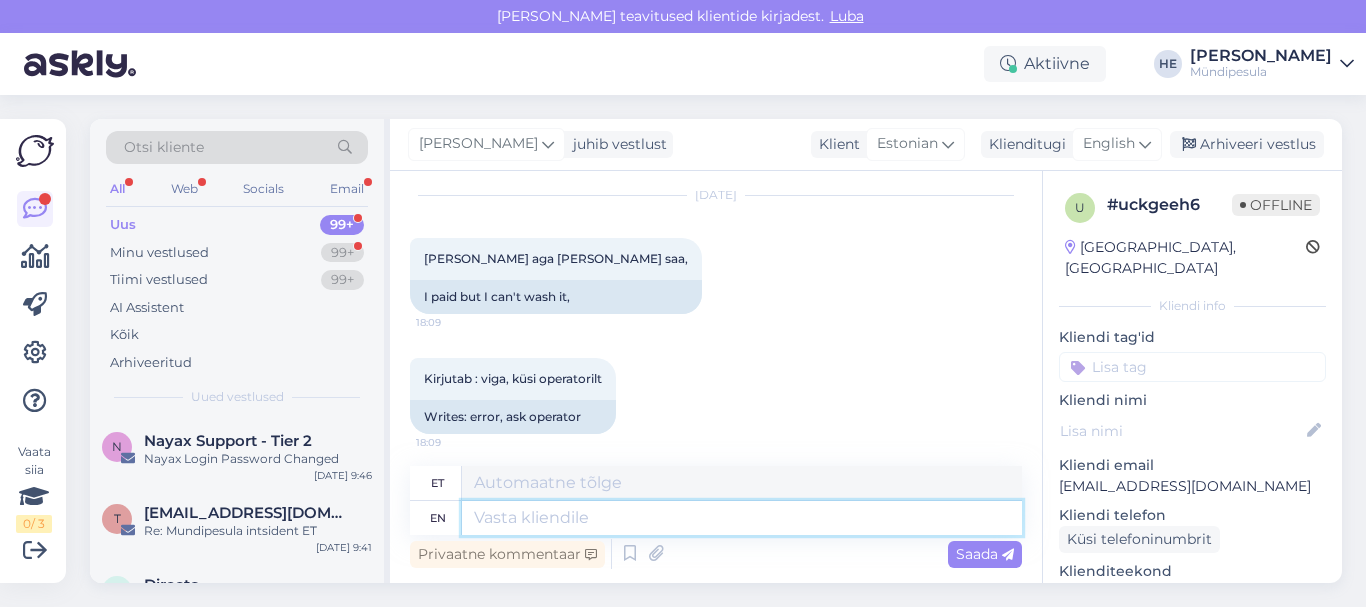 paste on "Tere
Palun täitke meie kodulehel [PERSON_NAME] intsidenti kohta, et saaksime Teile raha tagastada.
[URL][DOMAIN_NAME]
Vabandame ebamugavuste pärast.
Lugupidamisega
Mündipesula tugi" 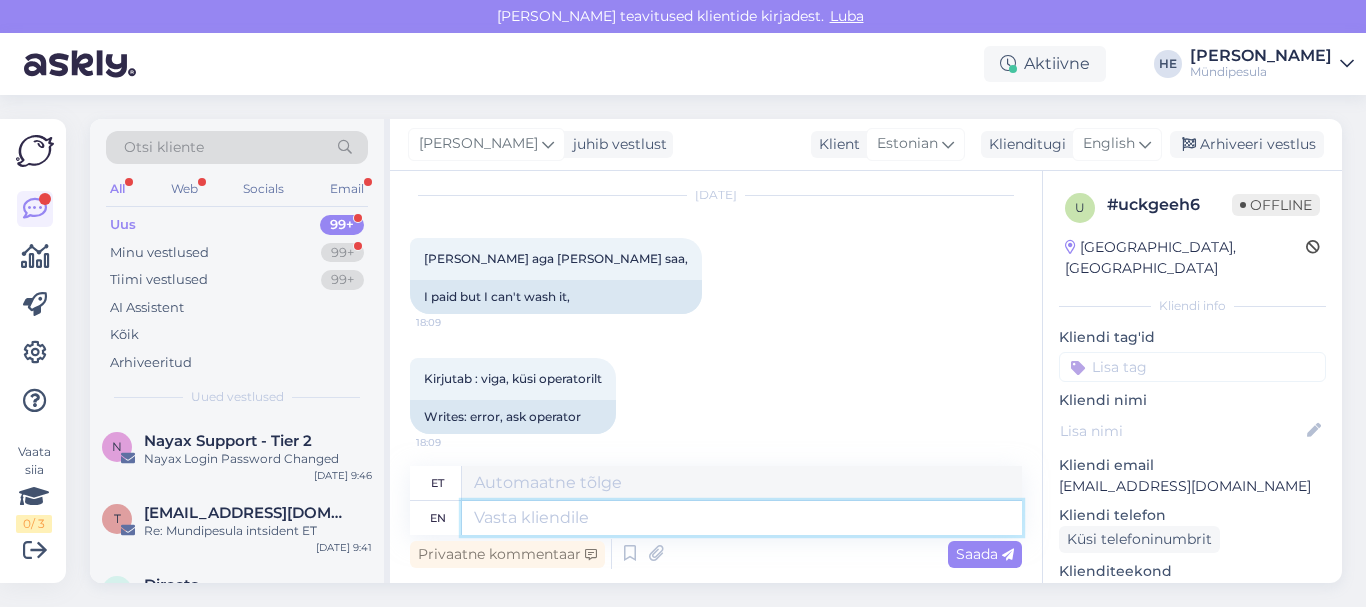 type on "Tere
Palun täitke meie kodulehel [PERSON_NAME] intsidenti kohta, et saaksime Teile raha tagastada.
[URL][DOMAIN_NAME]
Vabandame ebamugavuste pärast.
Lugupidamisega
Mündipesula tugi" 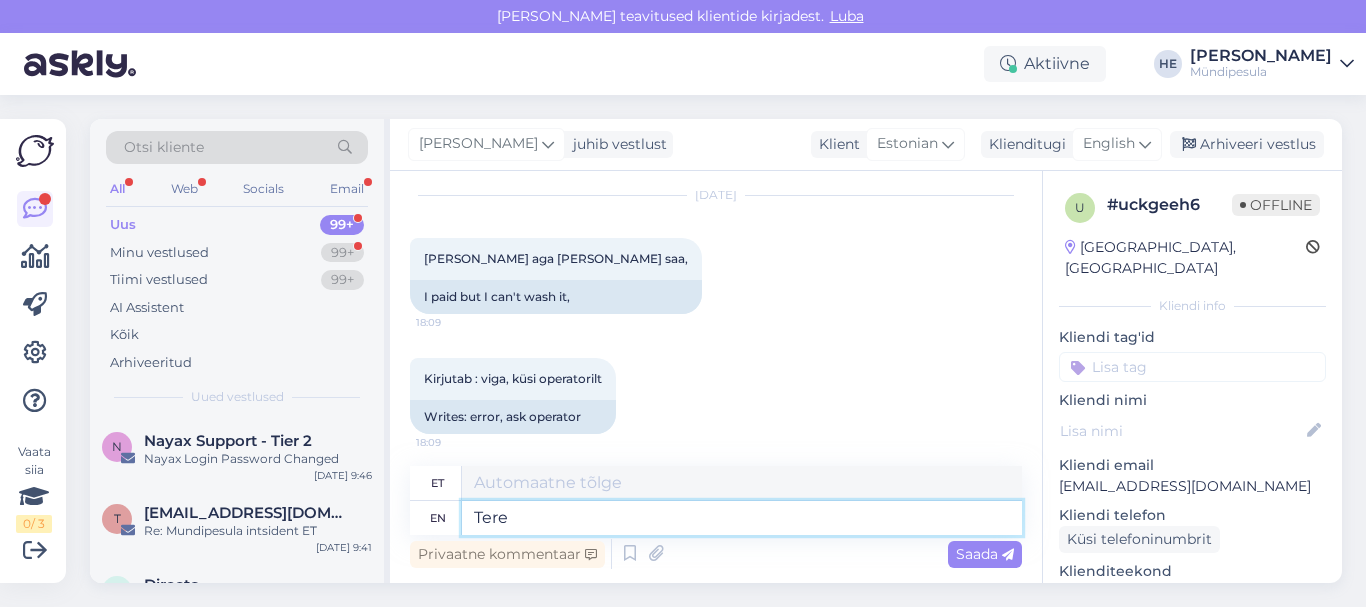 scroll, scrollTop: 8, scrollLeft: 0, axis: vertical 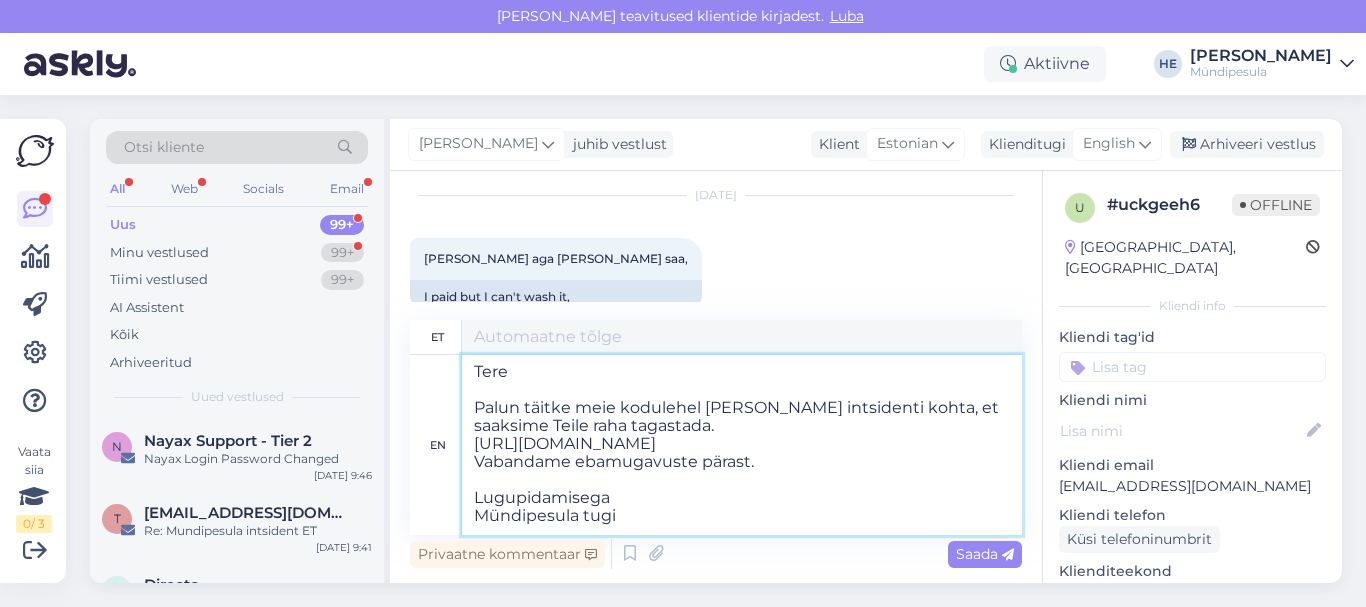 type on "Tere
Palun täitke meie kodulehel [PERSON_NAME] intsidenti kohta, et saaksime Teile raha tagastada.
[URL][DOMAIN_NAME]
Vabandame tasutauste pärast.
Lugupidamisega
Mündipesula tugi" 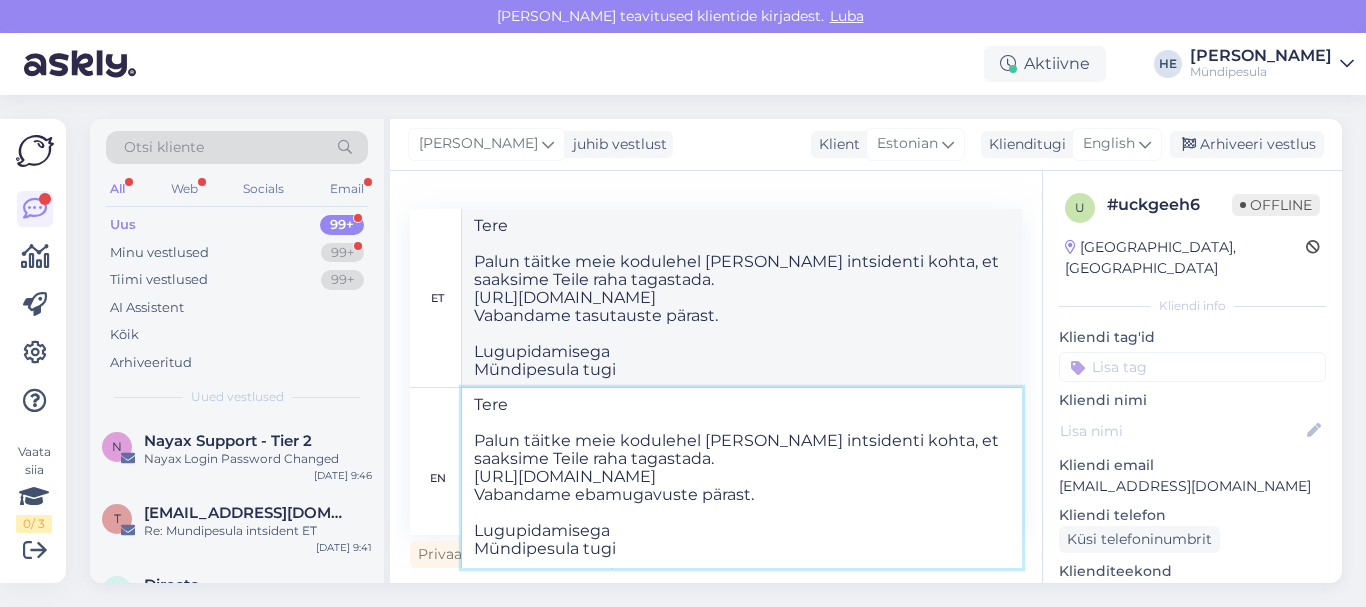type on "Tere
Palun täitke meie kodulehel [PERSON_NAME] intsidenti kohta, et saaksime Teile raha tagastada.
[URL][DOMAIN_NAME]
Vabandame ebamugavuste pärast.
Lugupidamisega
Mündipesula tugi" 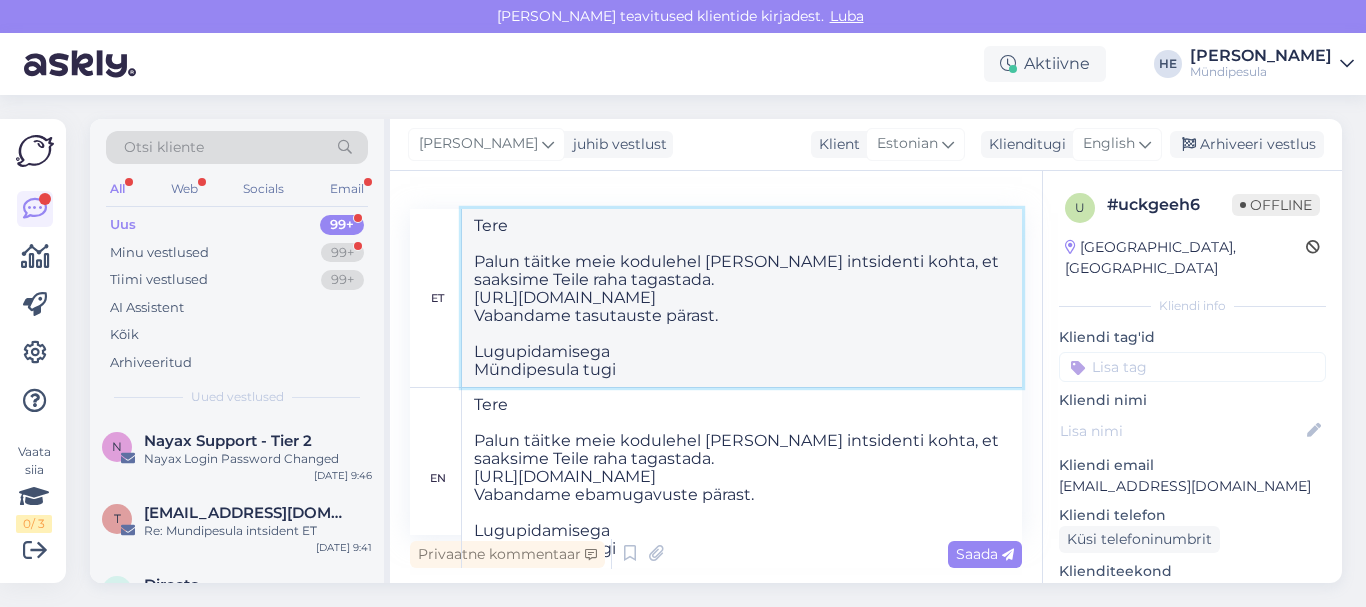 click on "Tere
Palun täitke meie kodulehel [PERSON_NAME] intsidenti kohta, et saaksime Teile raha tagastada.
[URL][DOMAIN_NAME]
Vabandame tasutauste pärast.
Lugupidamisega
Mündipesula tugi" at bounding box center (742, 298) 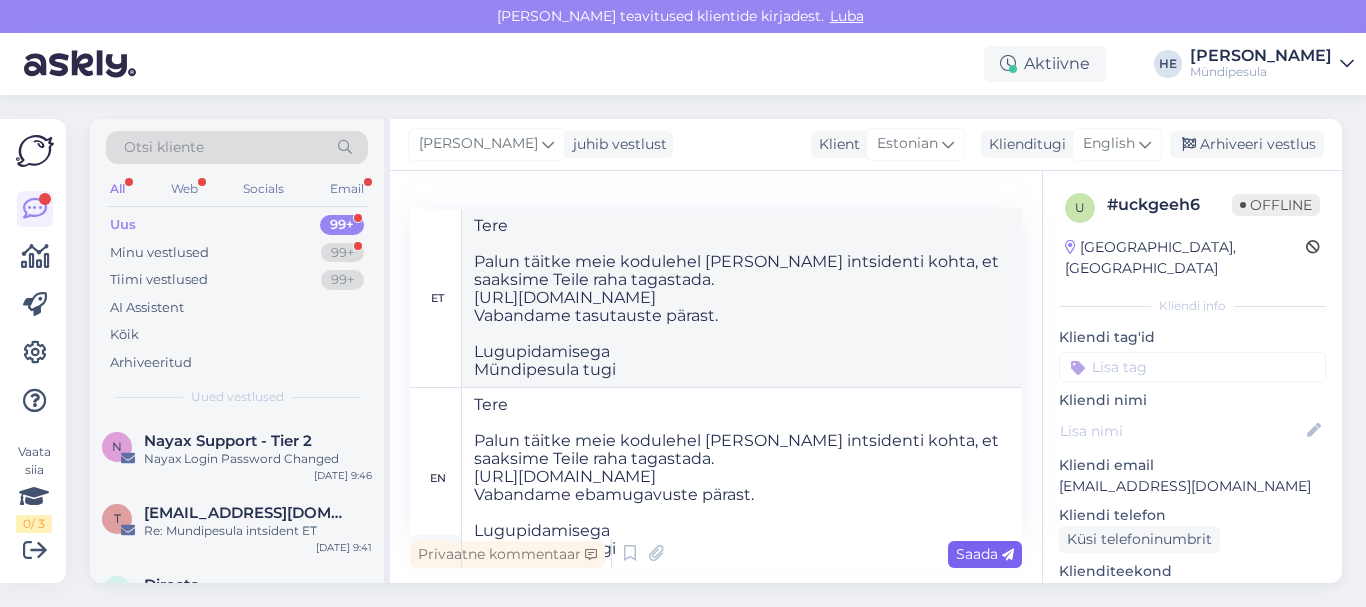 click on "Saada" at bounding box center [985, 554] 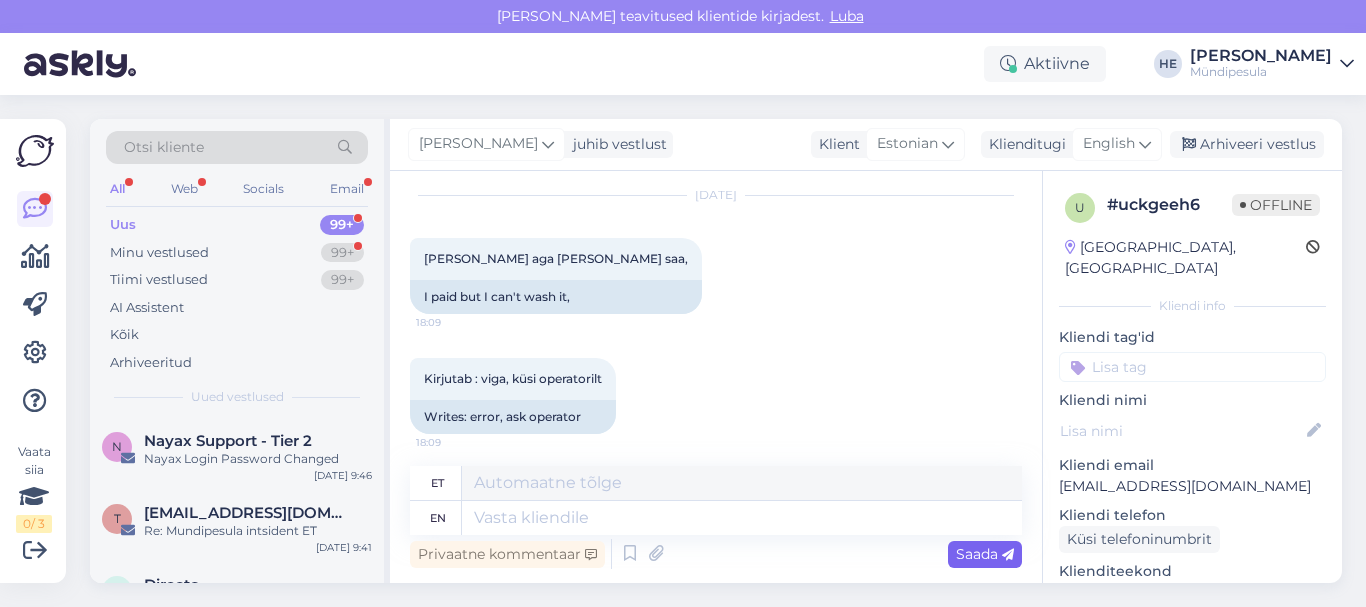scroll, scrollTop: 0, scrollLeft: 0, axis: both 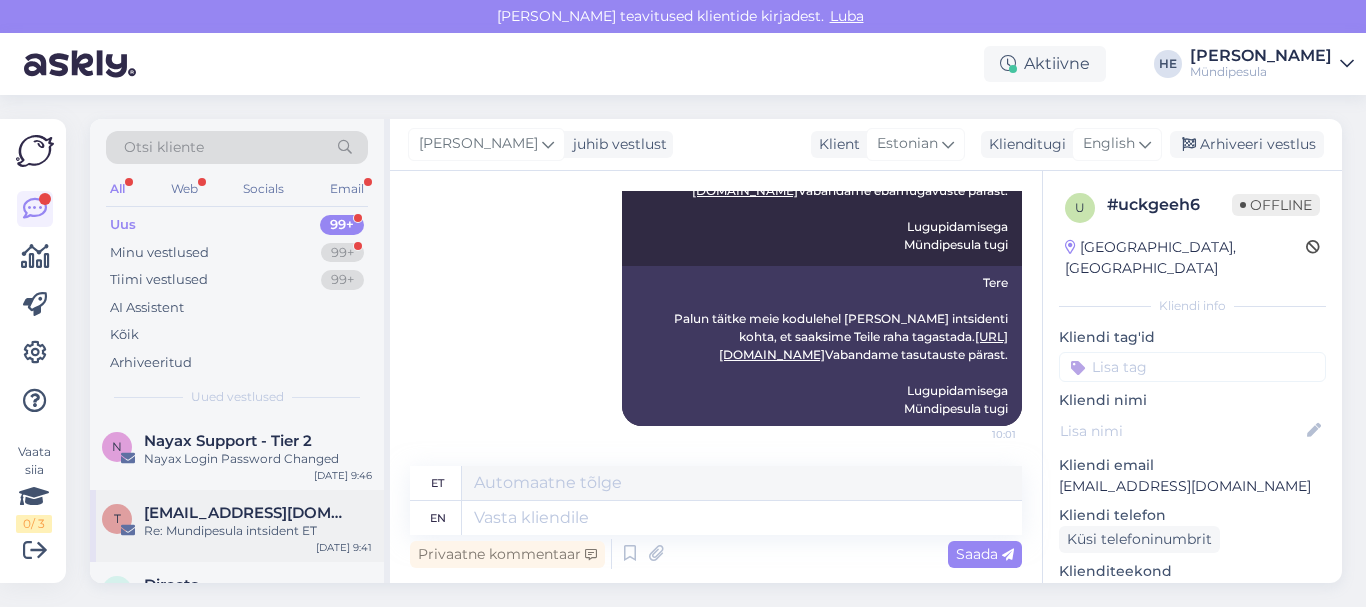 click on "Re: Mundipesula intsident ET" at bounding box center (258, 531) 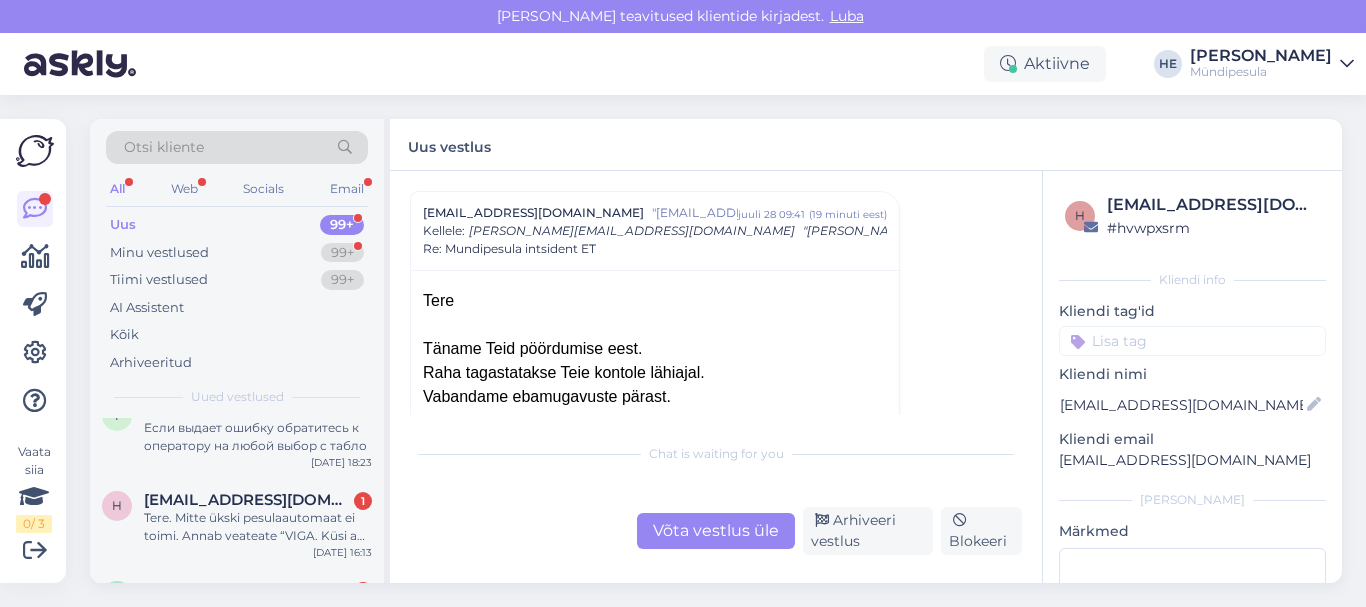 scroll, scrollTop: 320, scrollLeft: 0, axis: vertical 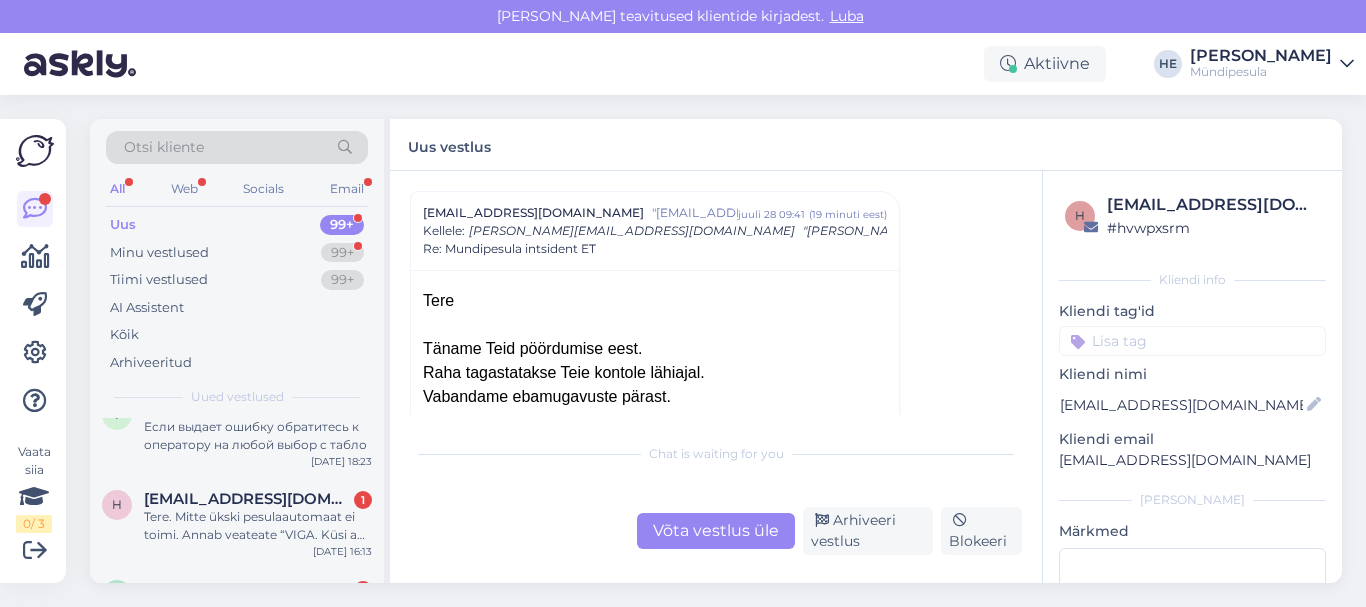 click on "Tere. Mitte ükski pesulaautomaat ei toimi. Annab veateate “VIGA. Küsi abi operaatorilt”" at bounding box center [258, 526] 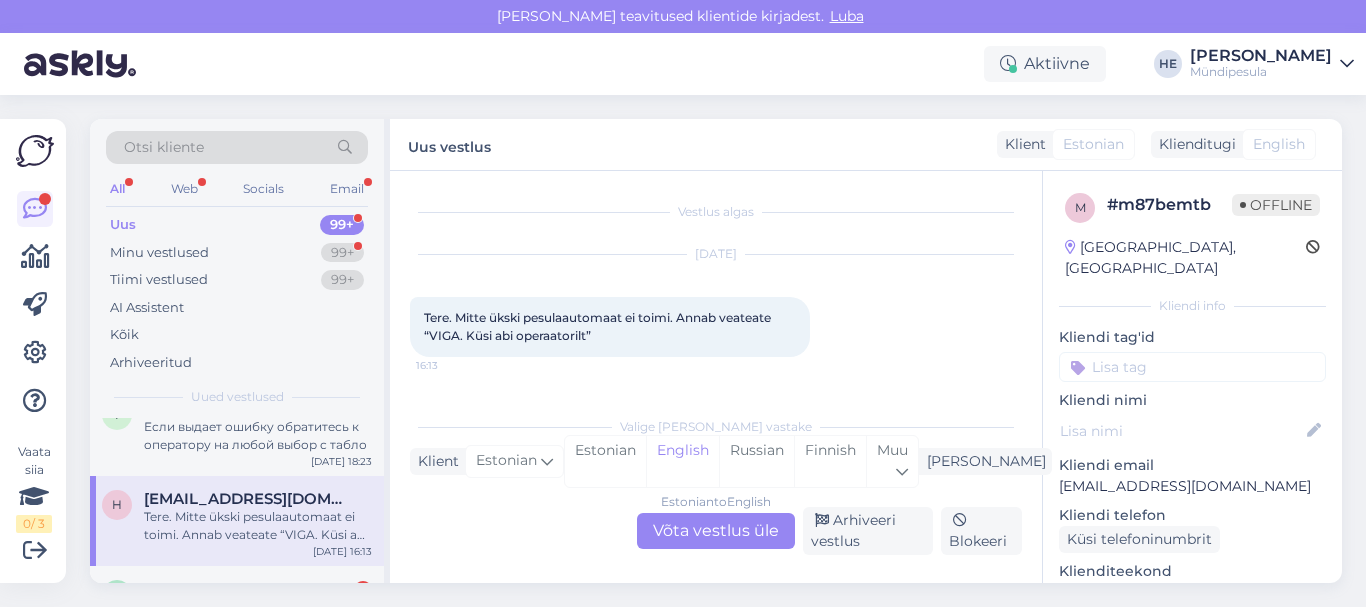 click on "Estonian  to  English Võta vestlus üle" at bounding box center [716, 531] 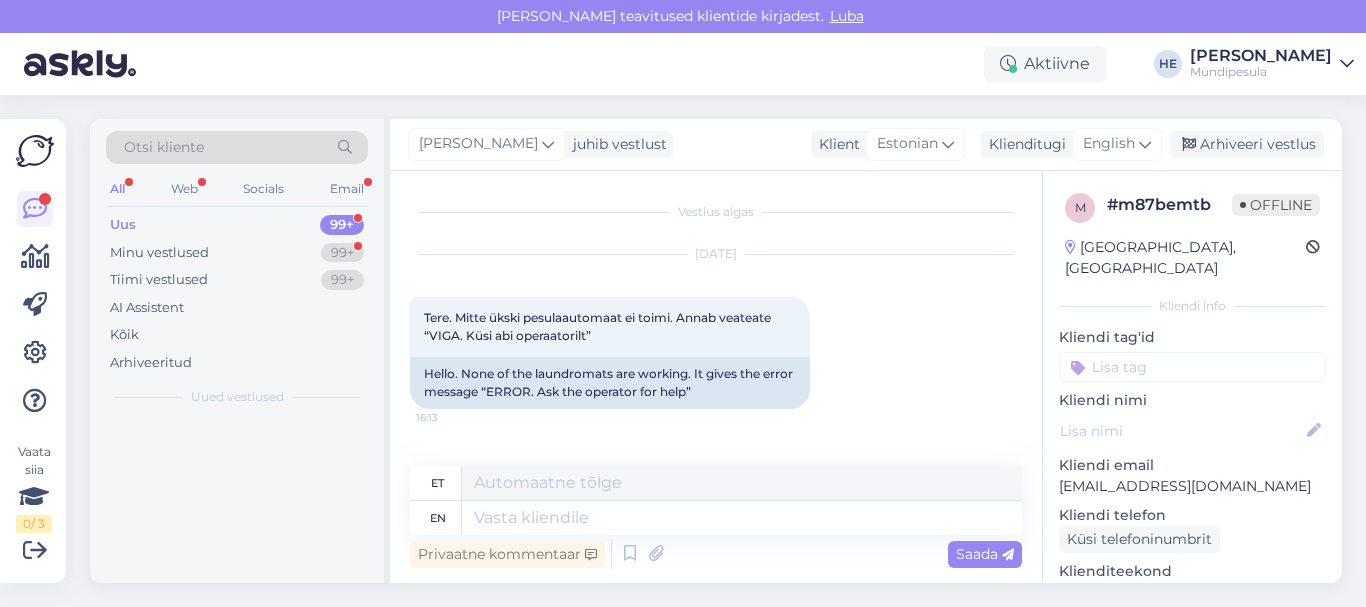 scroll, scrollTop: 0, scrollLeft: 0, axis: both 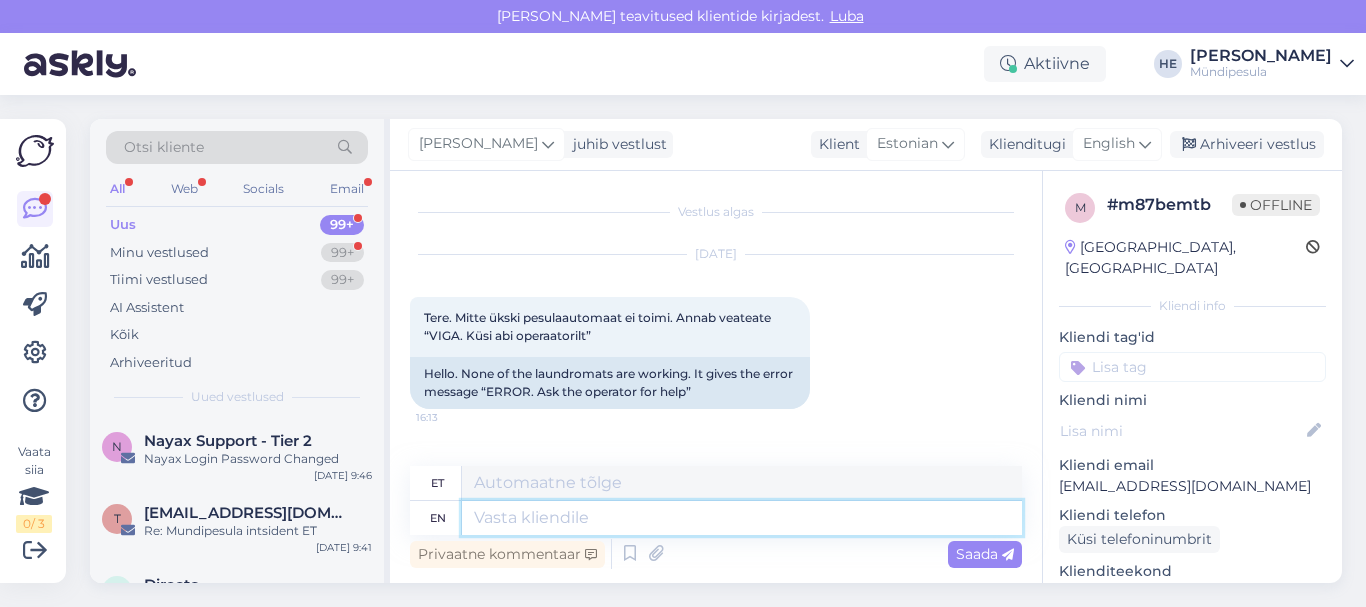 click at bounding box center [742, 518] 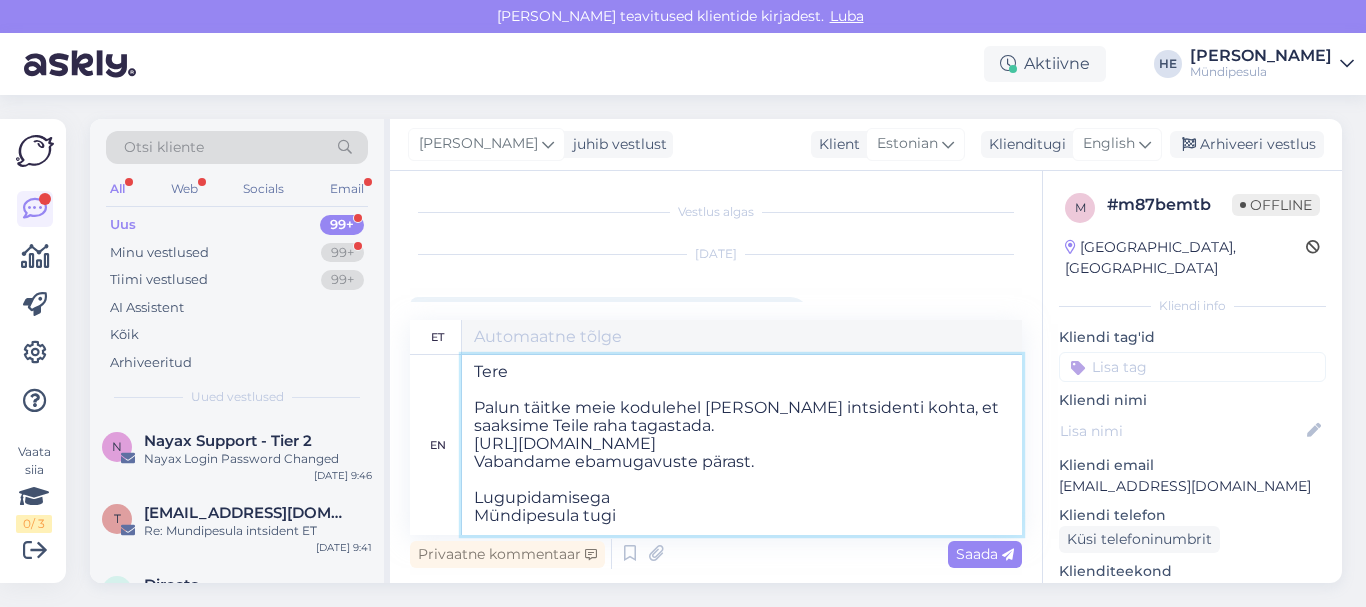 scroll, scrollTop: 8, scrollLeft: 0, axis: vertical 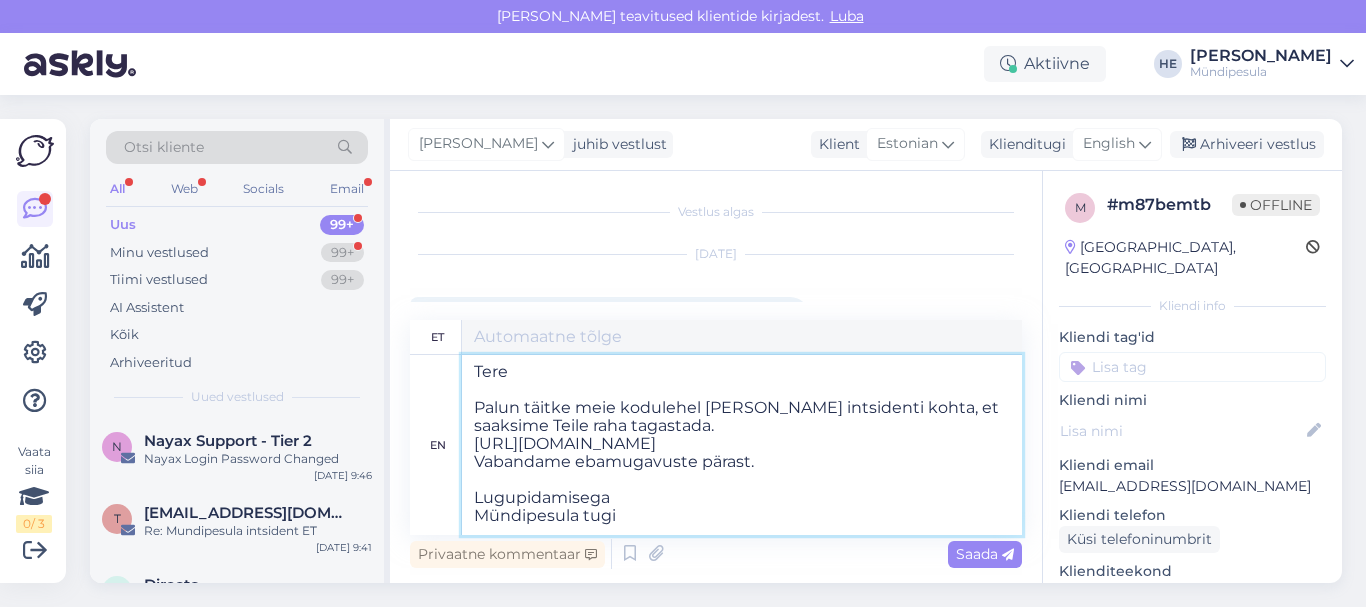 type on "Tere
Palun täitke meie kodulehel [PERSON_NAME] intsidenti kohta, et saaksime Teile raha tagastada.
[URL][DOMAIN_NAME]
Vabandame tasutauste pärast.
Lugupidamisega
Mündipesula tugi" 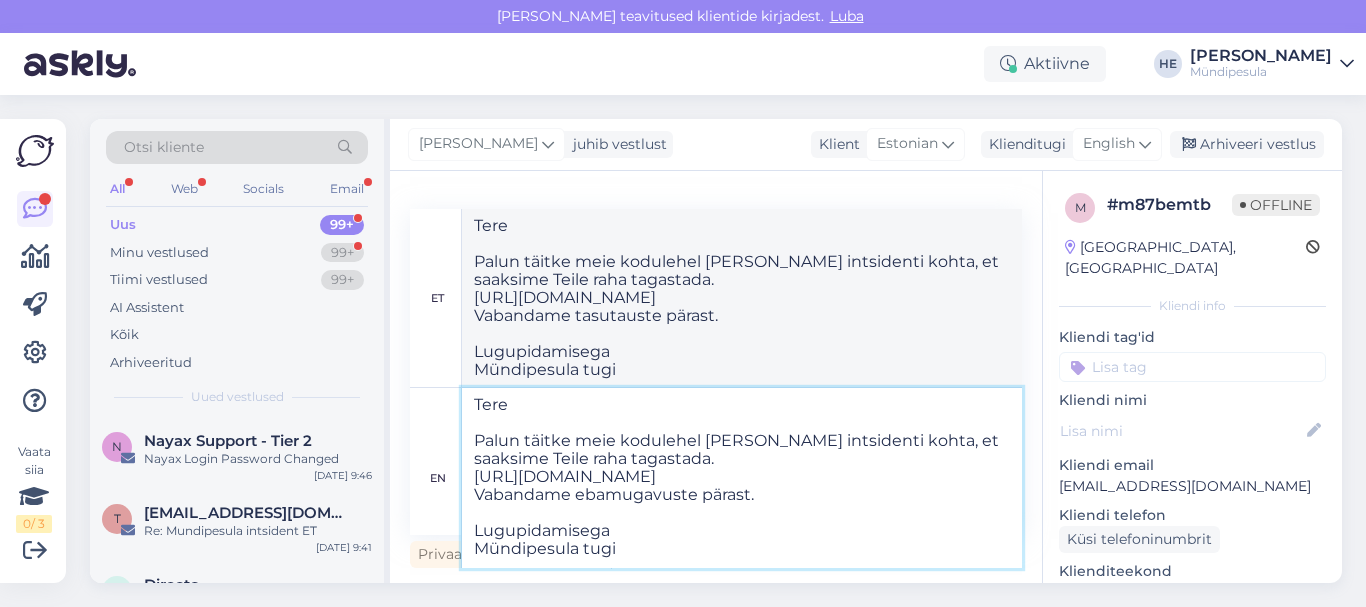 type on "Tere
Palun täitke meie kodulehel [PERSON_NAME] intsidenti kohta, et saaksime Teile raha tagastada.
[URL][DOMAIN_NAME]
Vabandame ebamugavuste pärast.
Lugupidamisega
Mündipesula tugi" 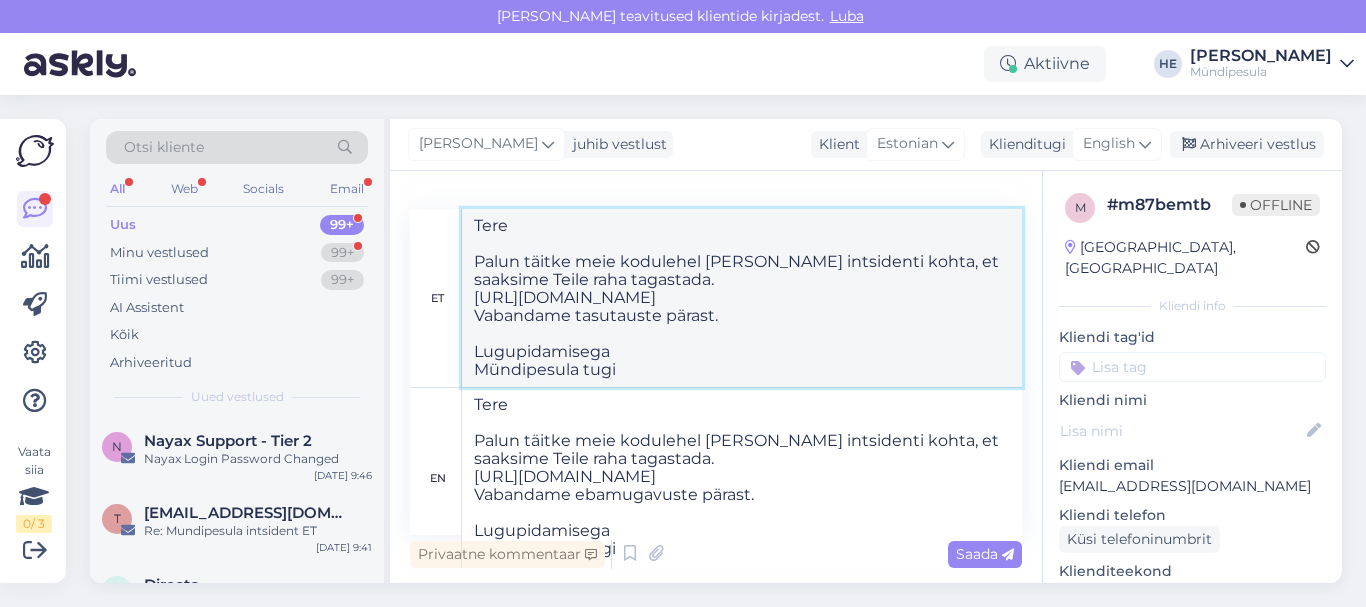click on "Tere
Palun täitke meie kodulehel [PERSON_NAME] intsidenti kohta, et saaksime Teile raha tagastada.
[URL][DOMAIN_NAME]
Vabandame tasutauste pärast.
Lugupidamisega
Mündipesula tugi" at bounding box center [742, 298] 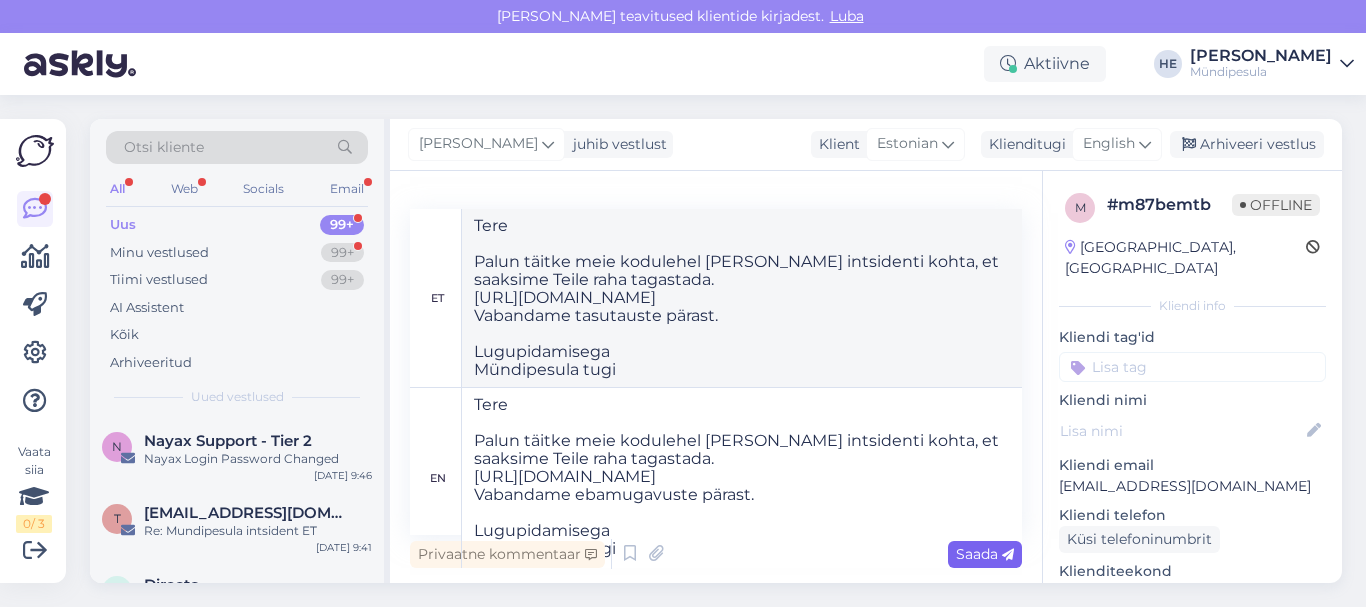 click on "Saada" at bounding box center [985, 554] 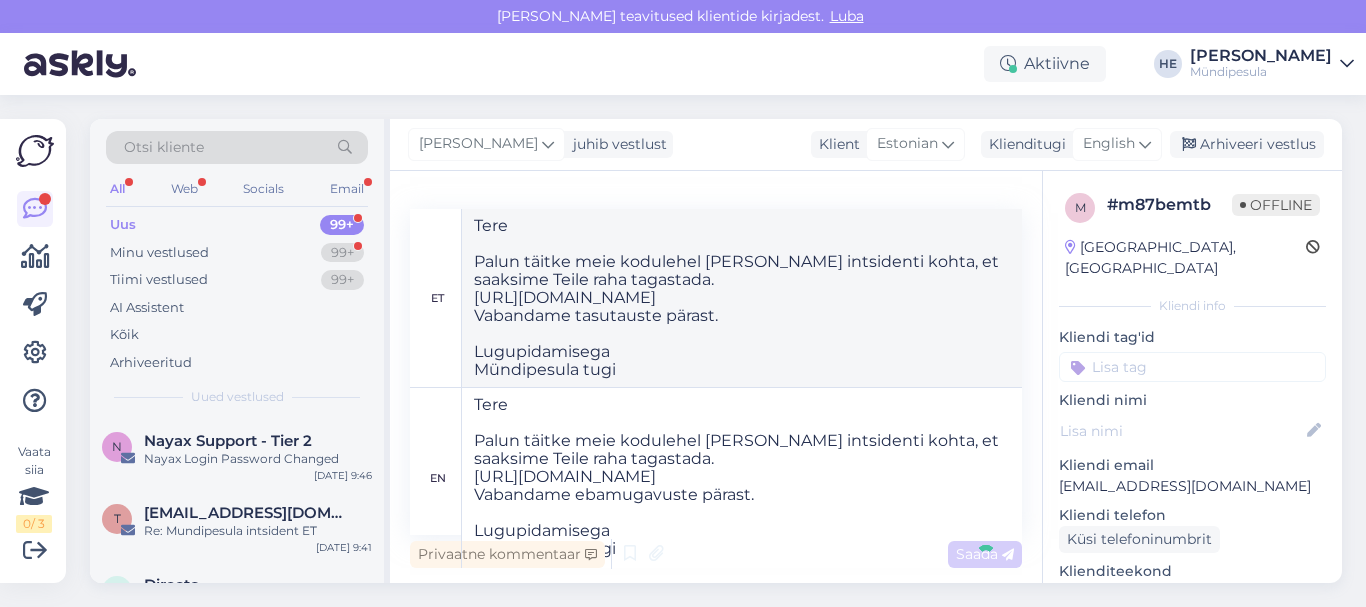 type 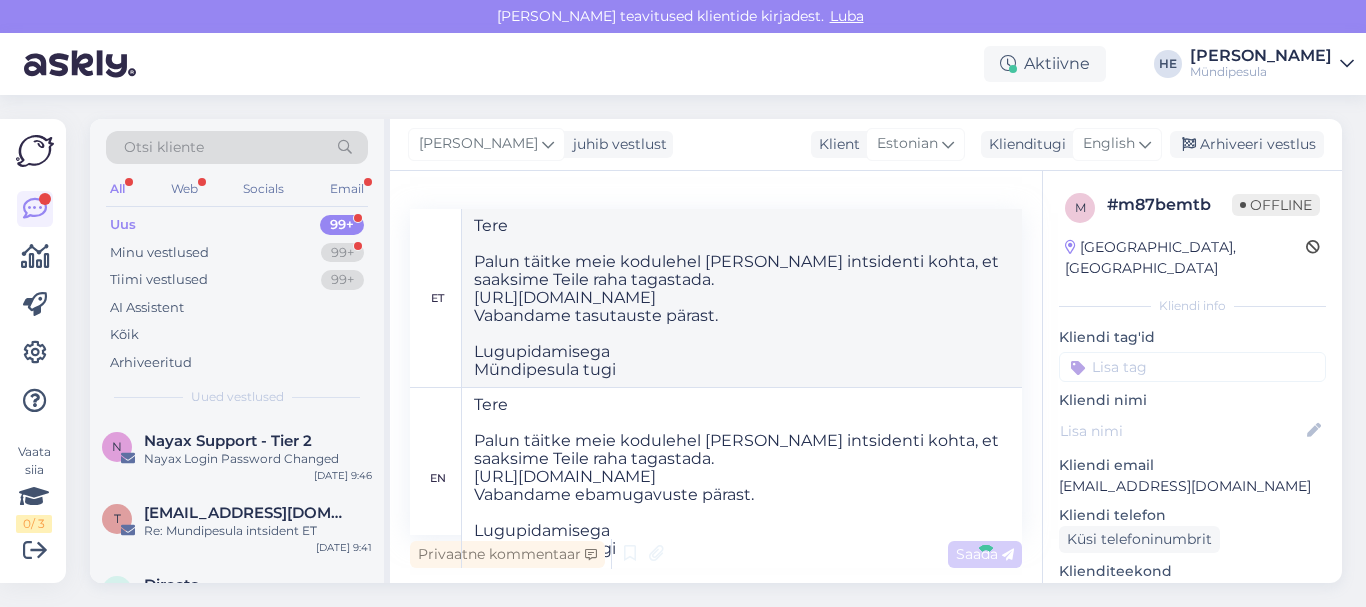 type 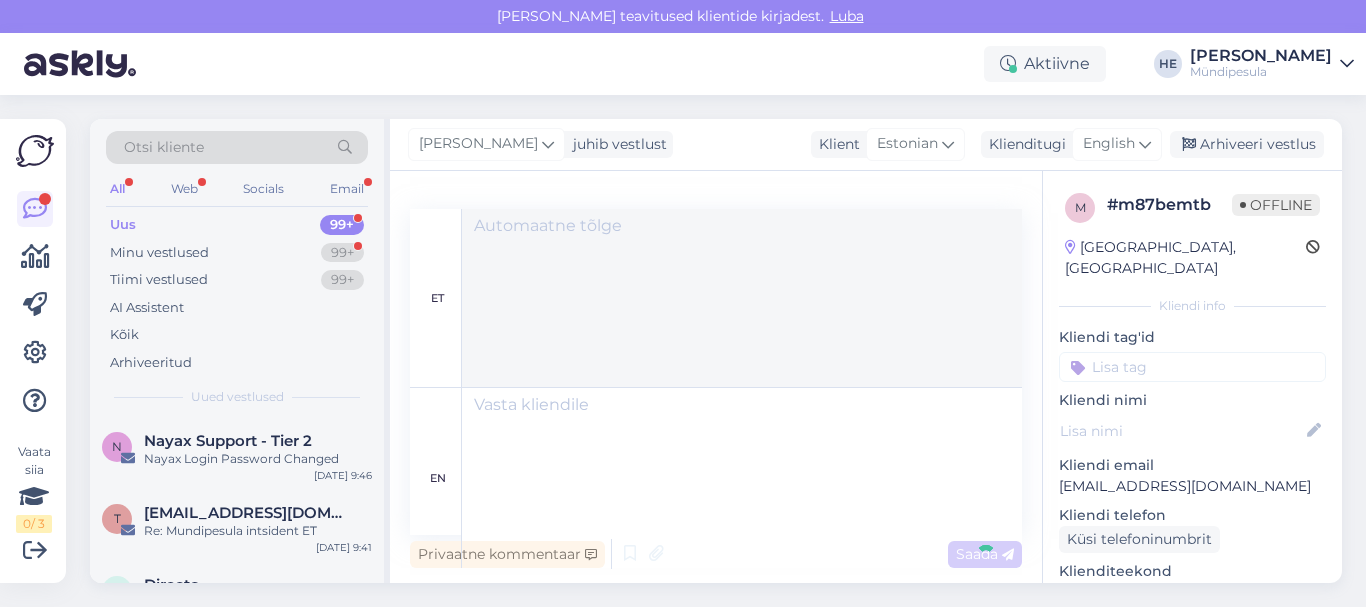 scroll, scrollTop: 433, scrollLeft: 0, axis: vertical 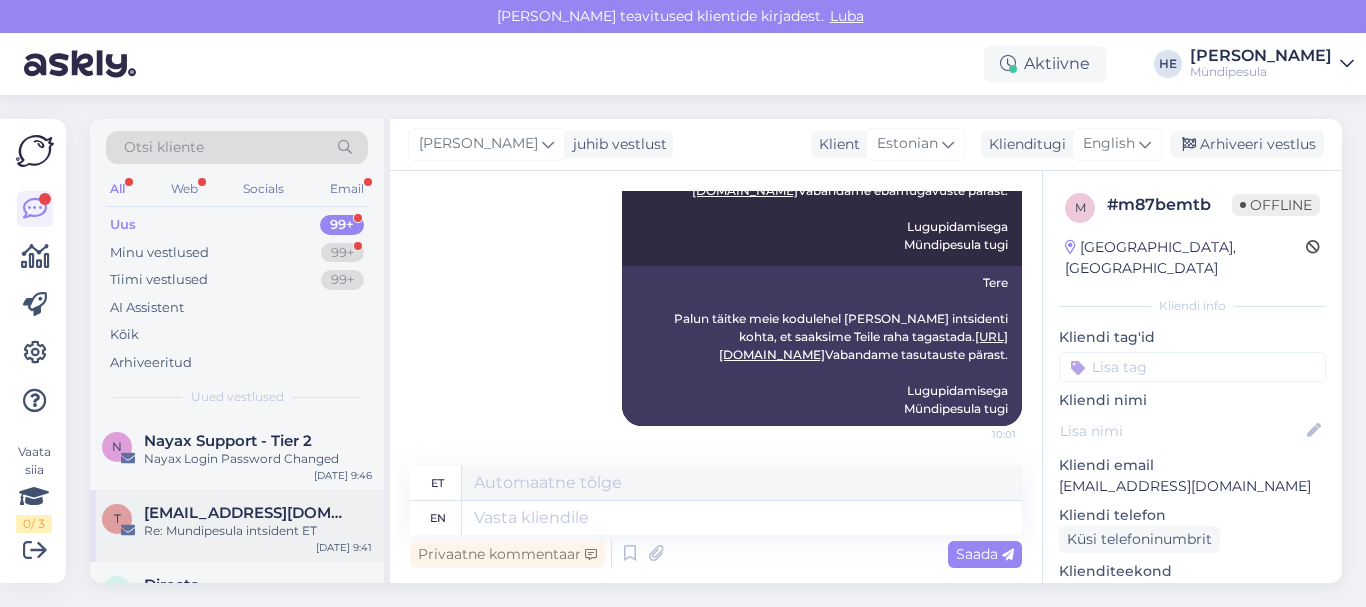 click on "[EMAIL_ADDRESS][DOMAIN_NAME]" at bounding box center [248, 513] 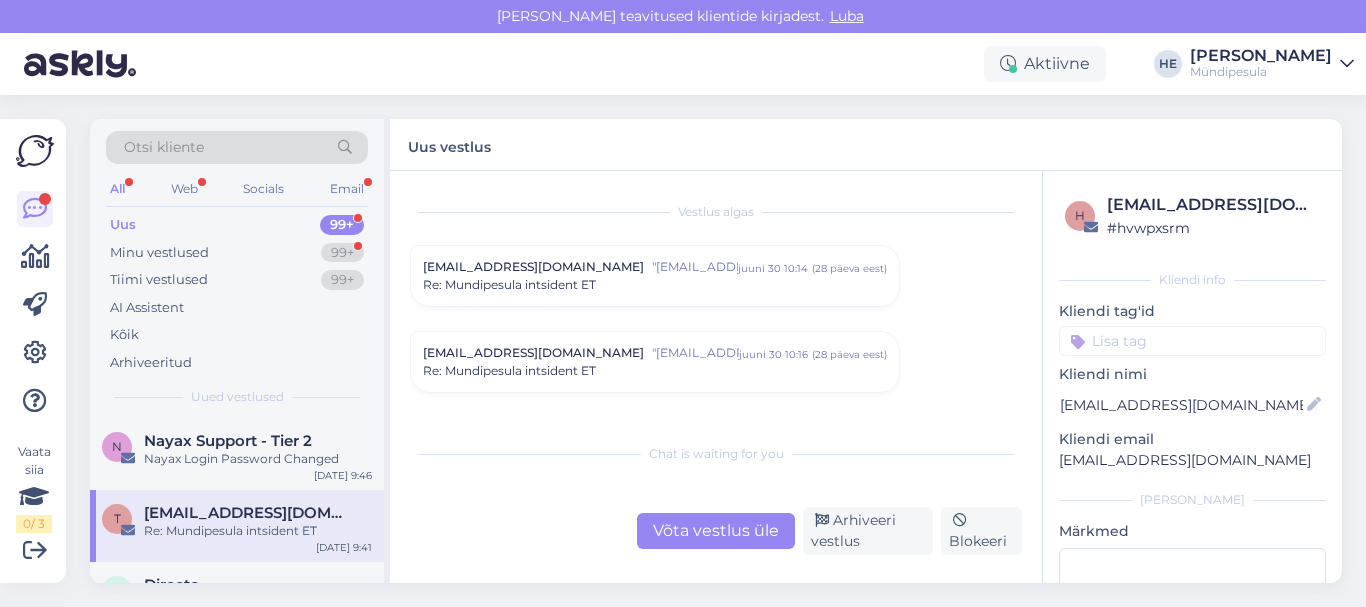 scroll, scrollTop: 10202, scrollLeft: 0, axis: vertical 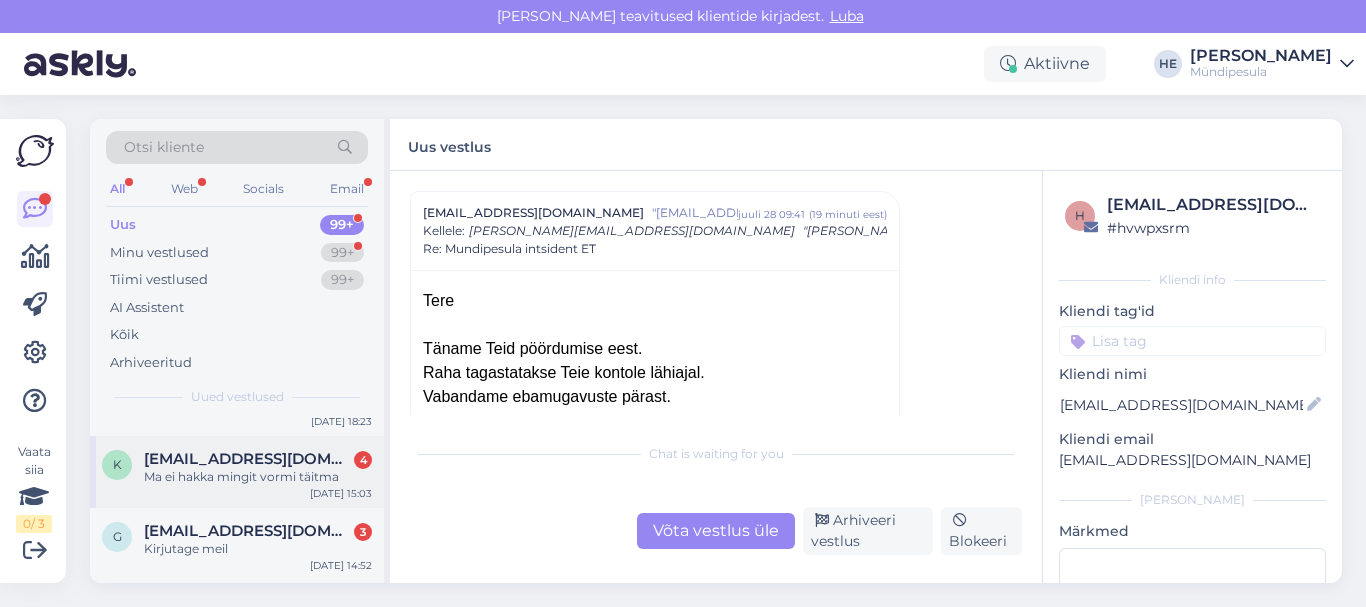click on "Ma ei hakka mingit vormi täitma" at bounding box center (258, 477) 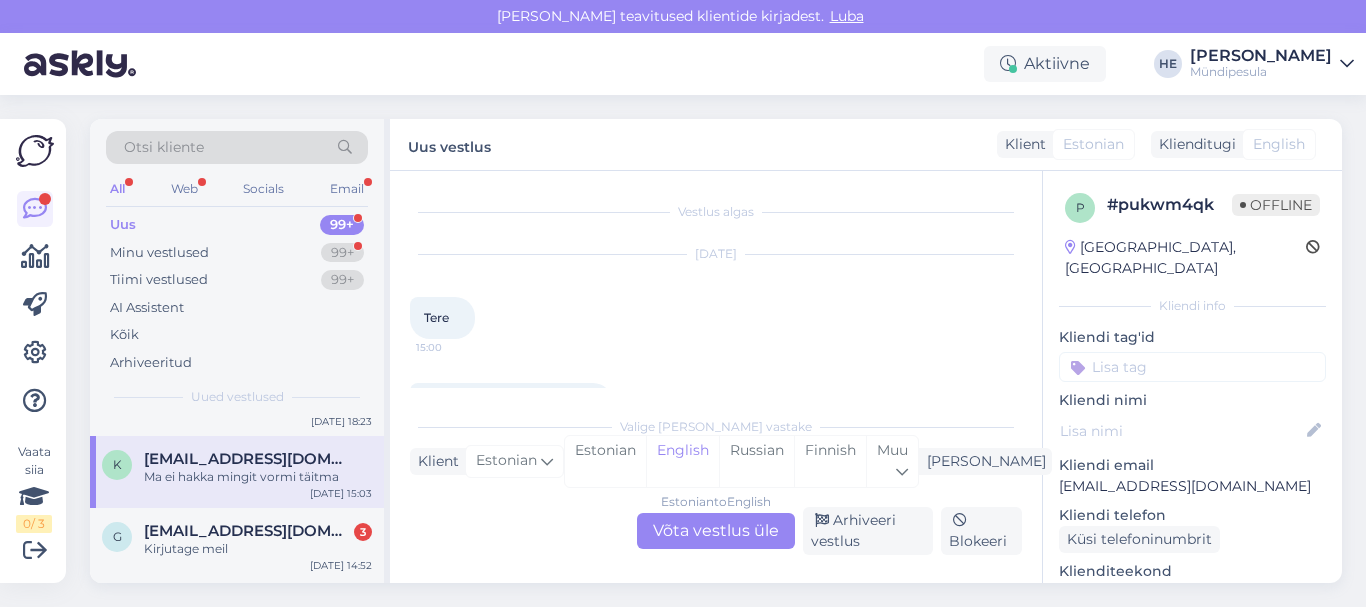 scroll, scrollTop: 231, scrollLeft: 0, axis: vertical 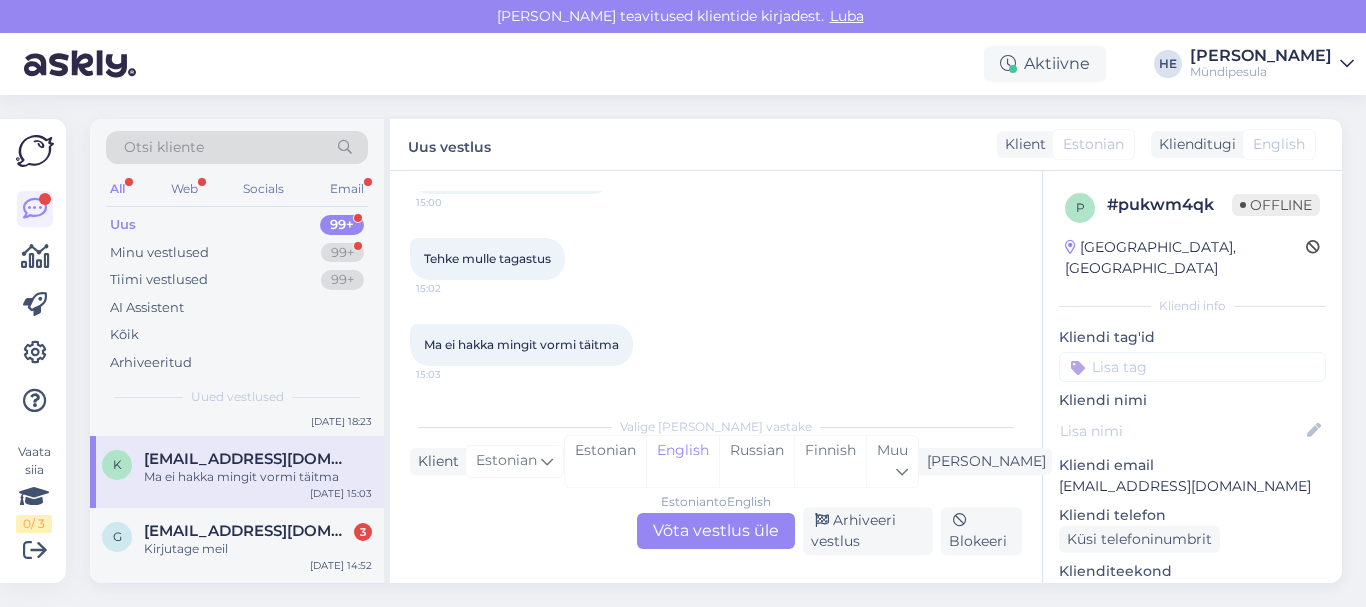 click on "Estonian  to  English Võta vestlus üle" at bounding box center [716, 531] 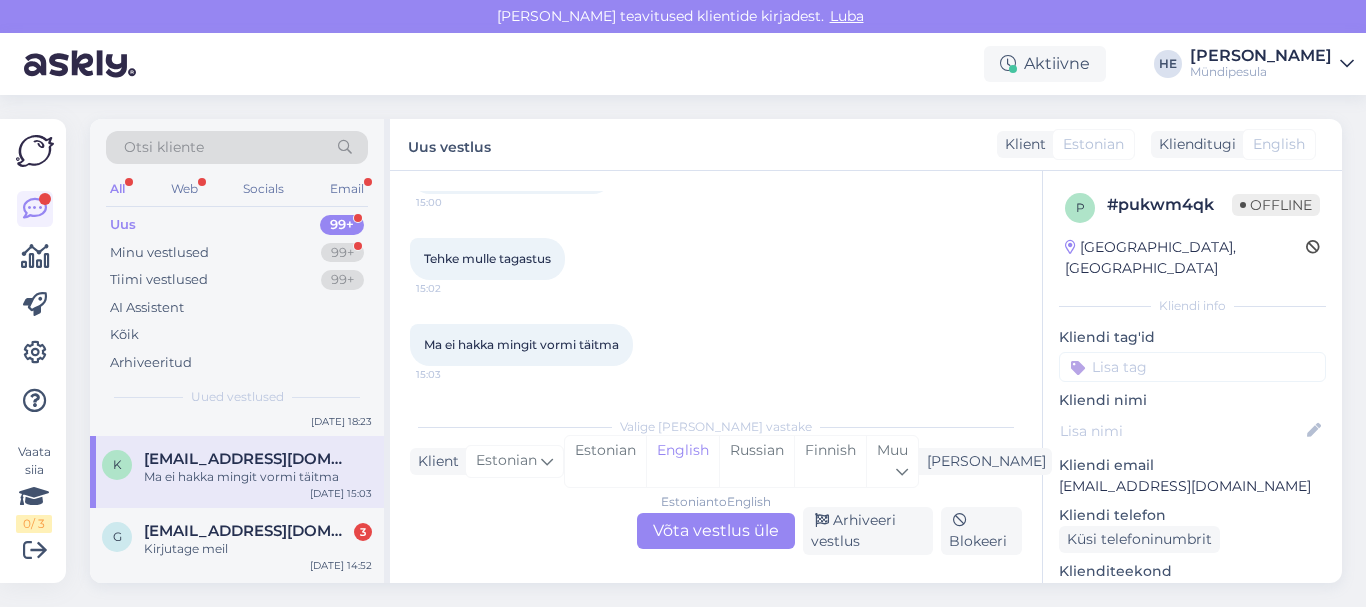 scroll, scrollTop: 299, scrollLeft: 0, axis: vertical 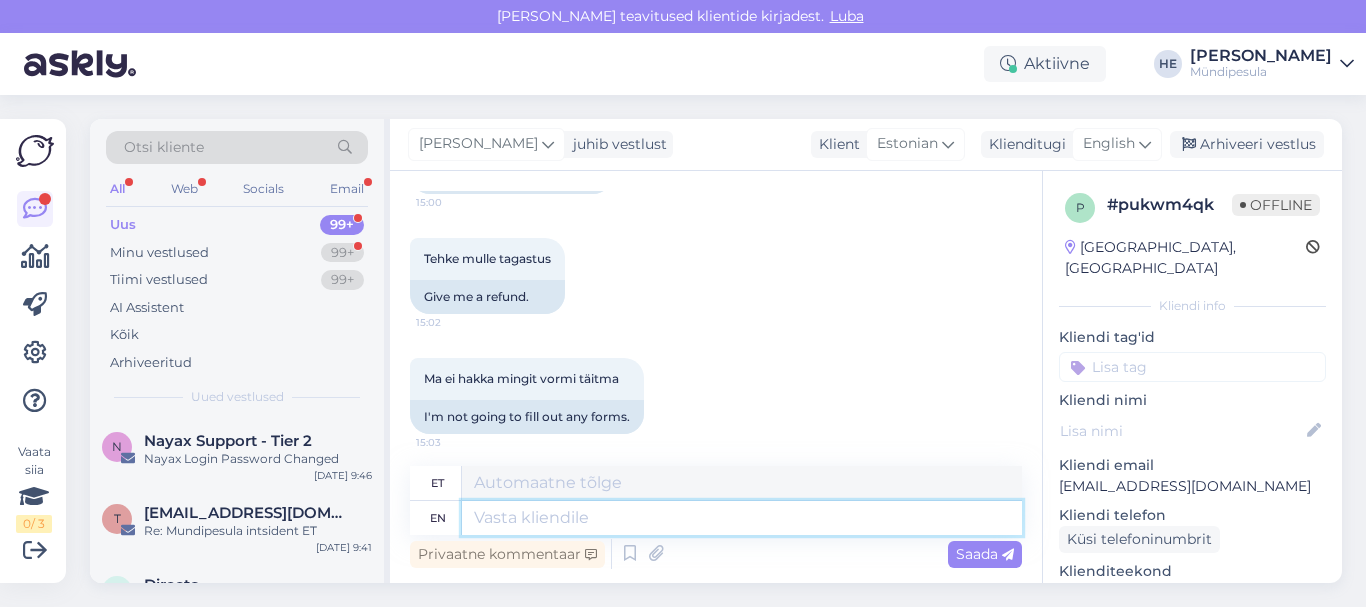 click at bounding box center (742, 518) 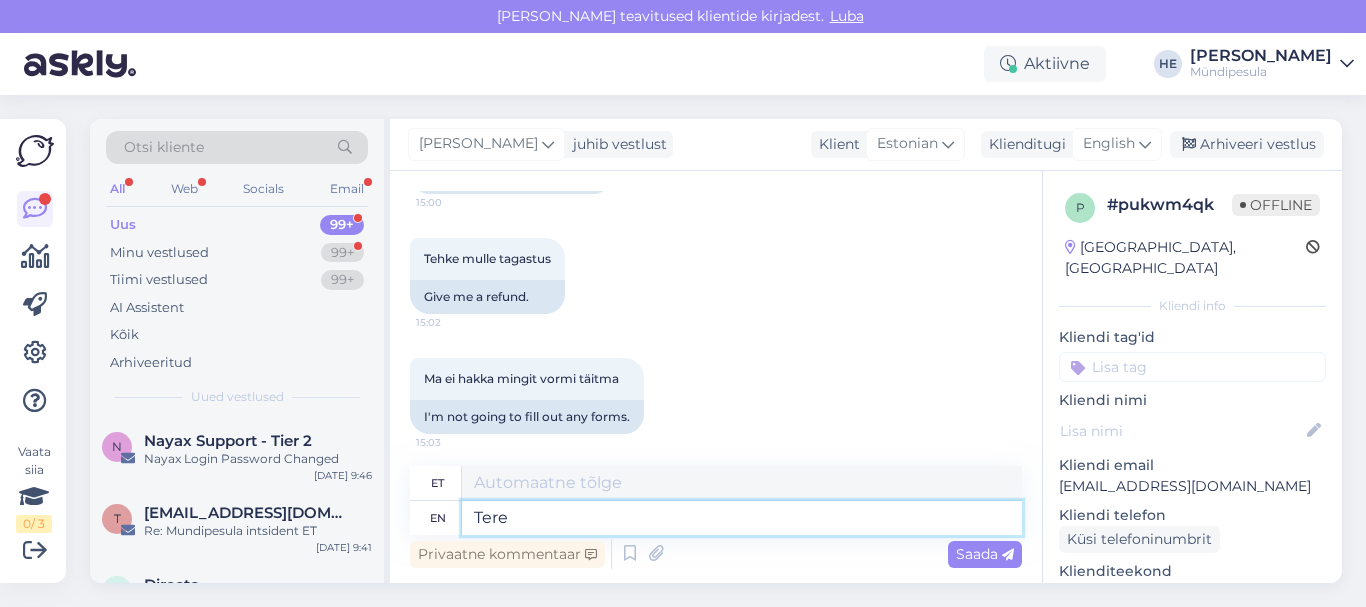 type on "Tere." 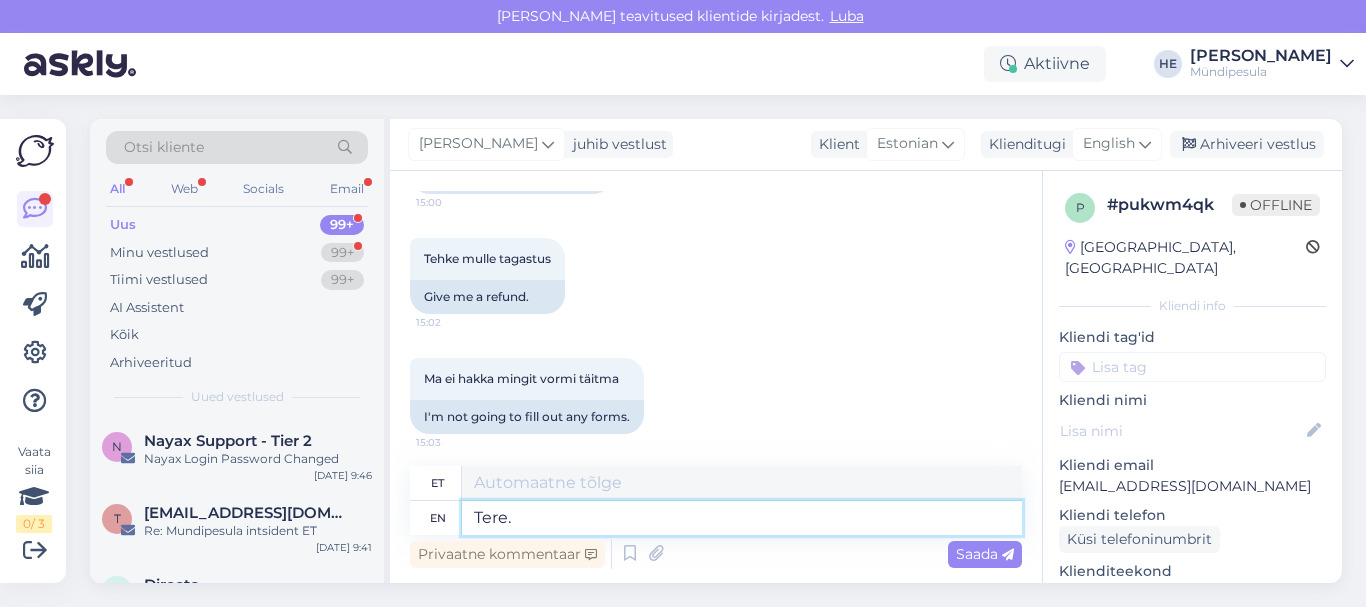 type on "Tere" 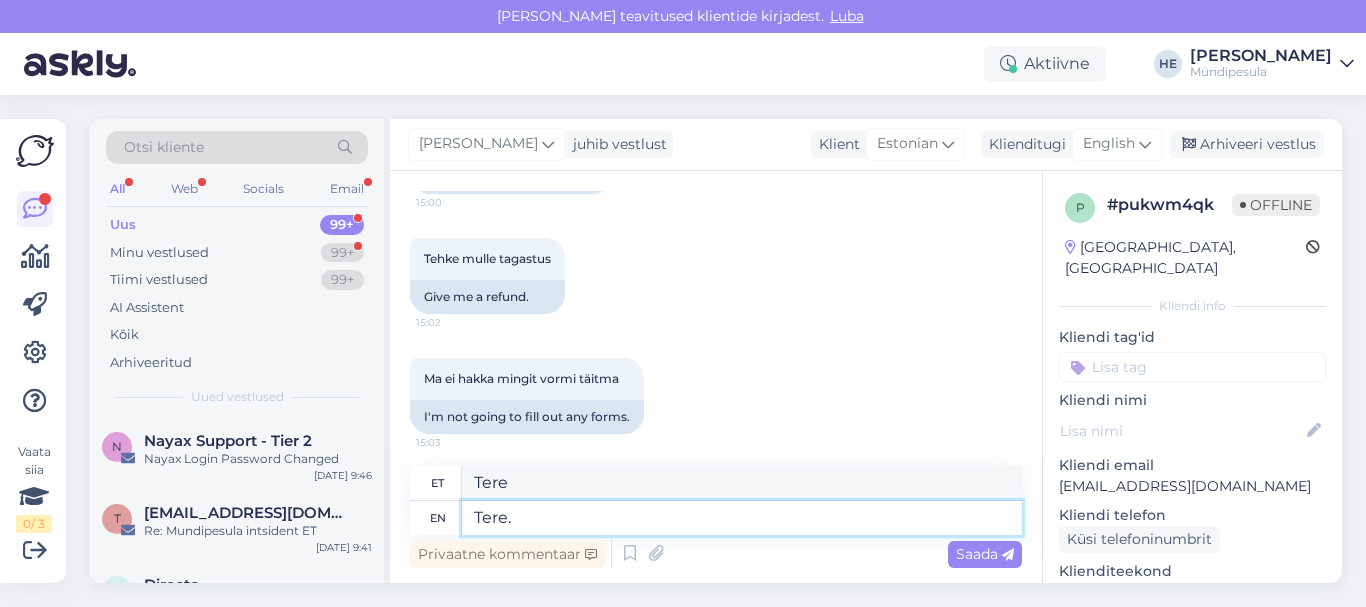 type on "Tere." 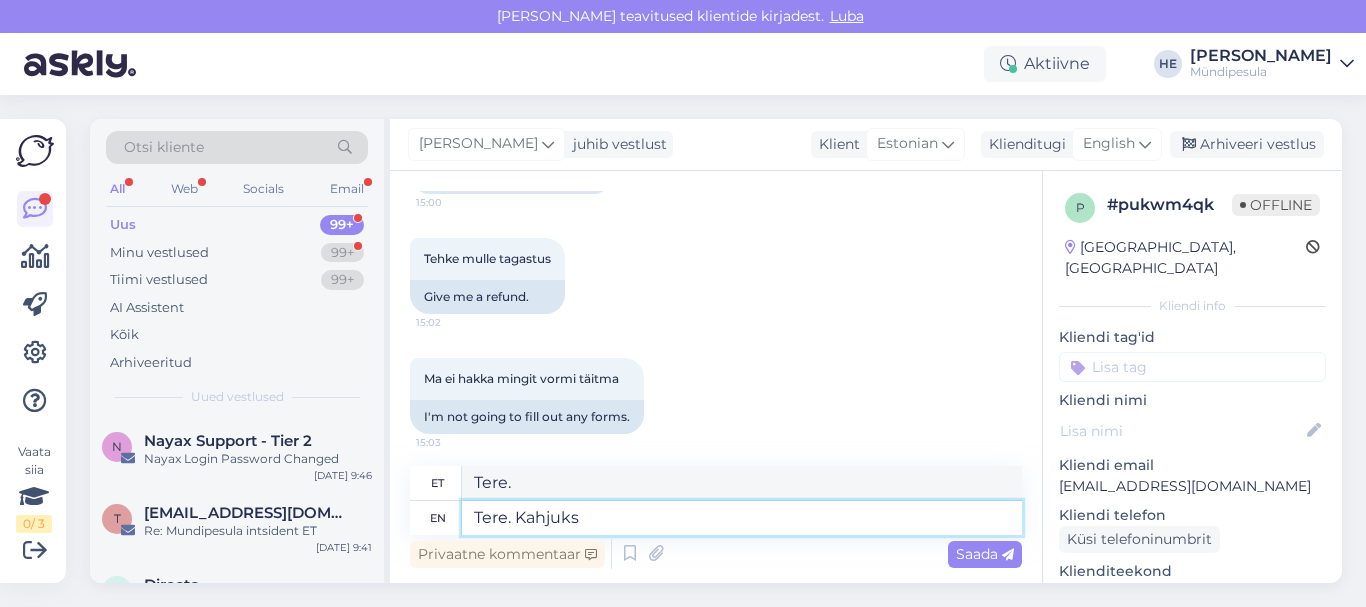 type on "Tere. Kahjuks" 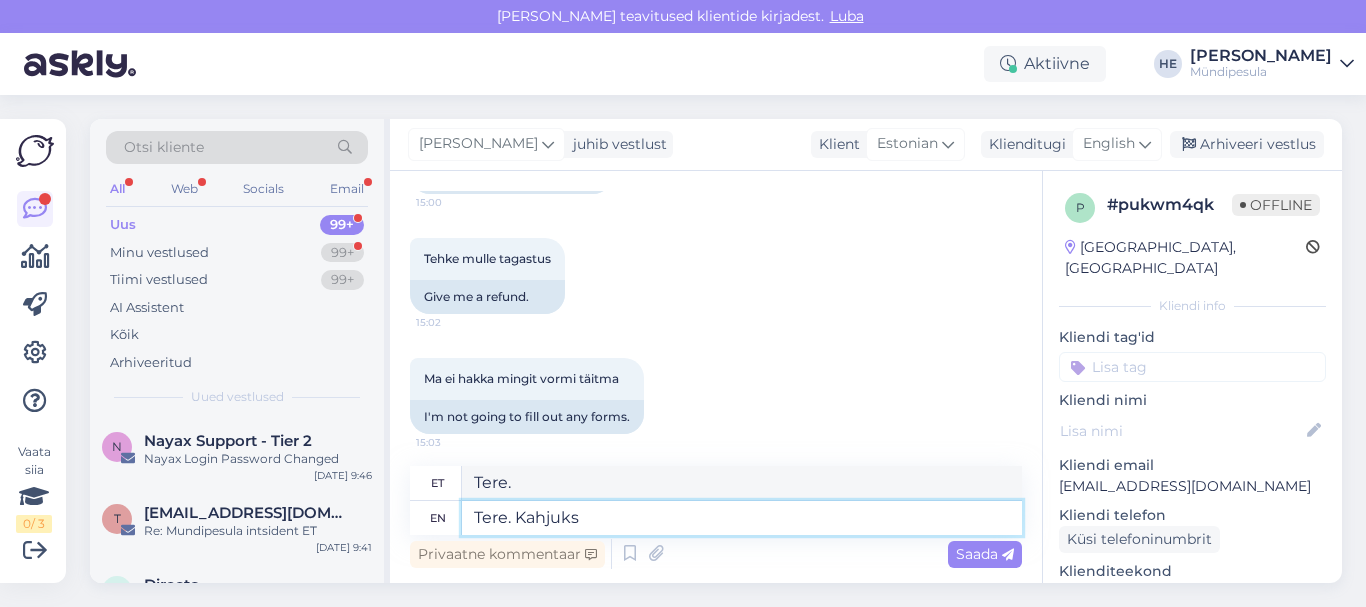 type on "Tere. Kahjuks" 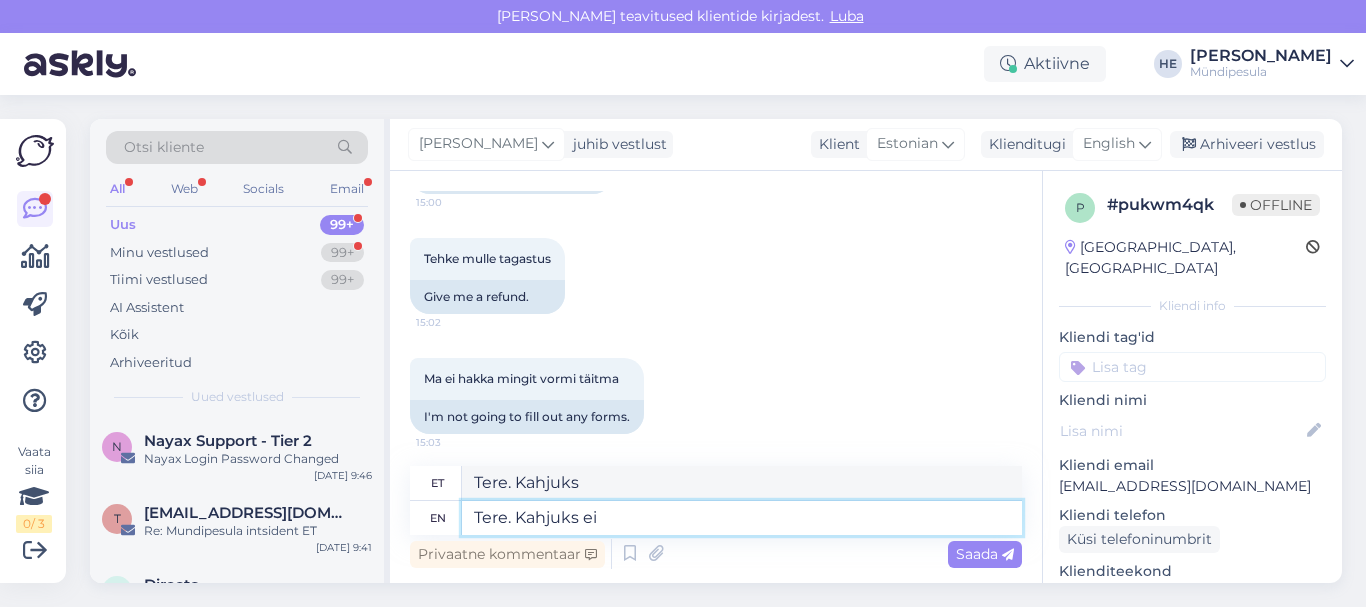 type on "Tere. Kahjuks ei o" 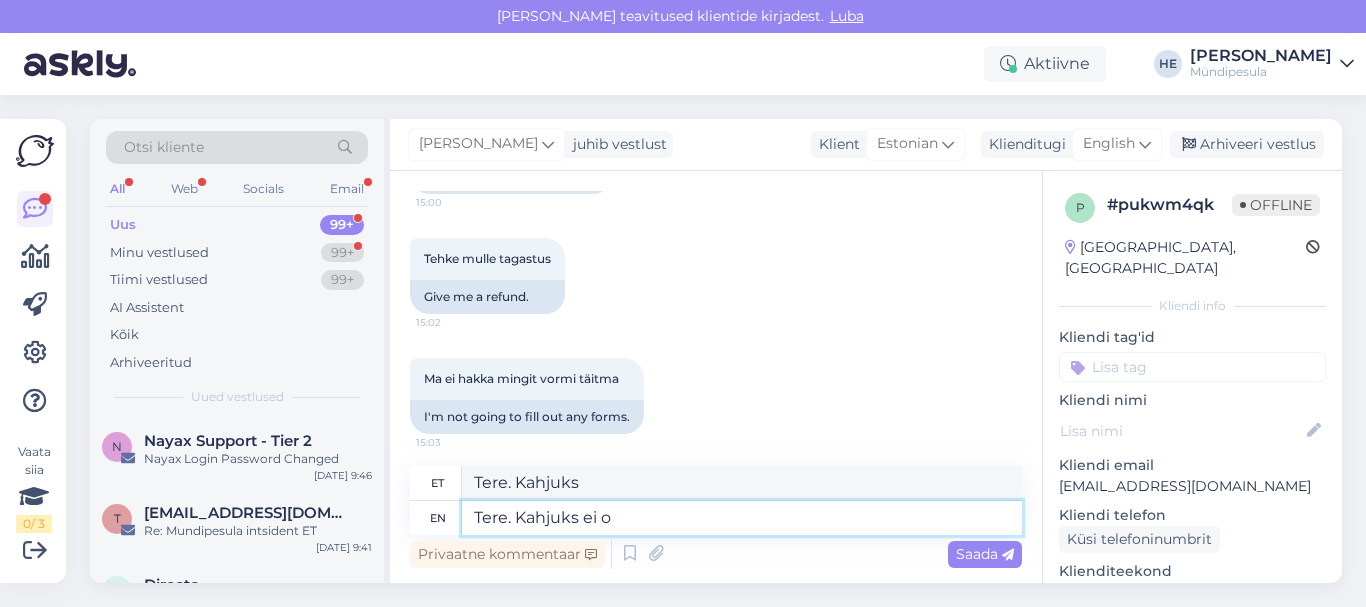 type on "Tere. Kahjuks ei" 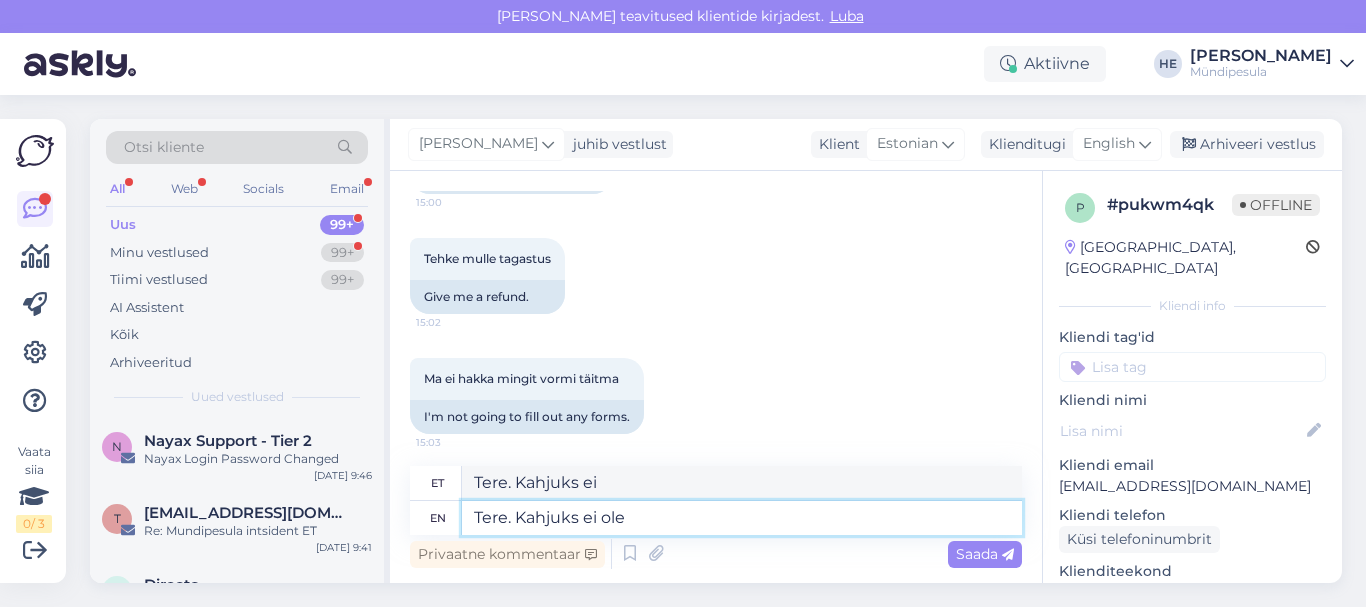 type on "Tere. Kahjuks ei ole m" 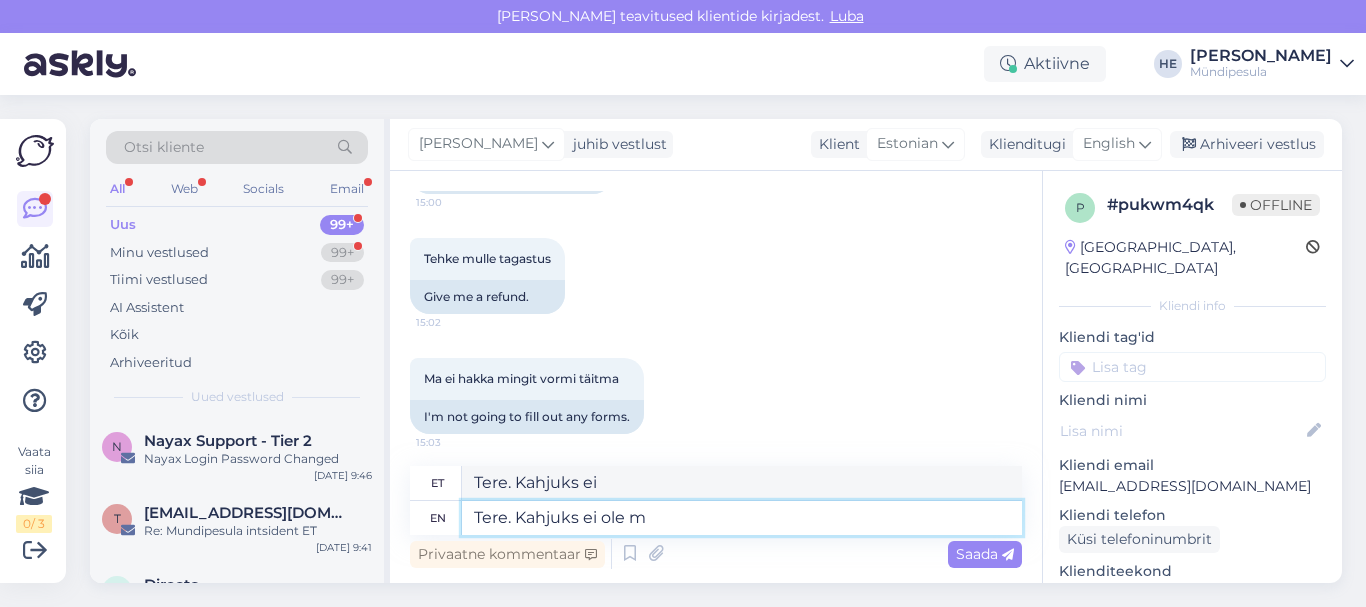 type on "Tere. Kahjuks ei ole" 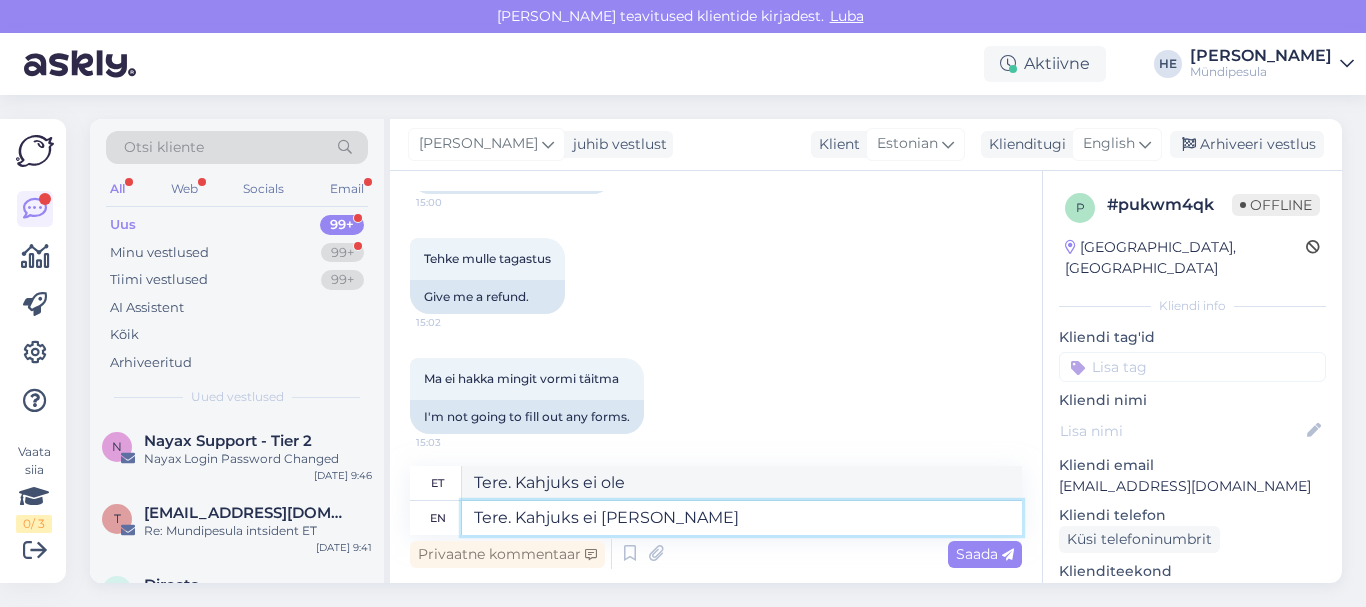 type on "Tere. Kahjuks ei [PERSON_NAME]" 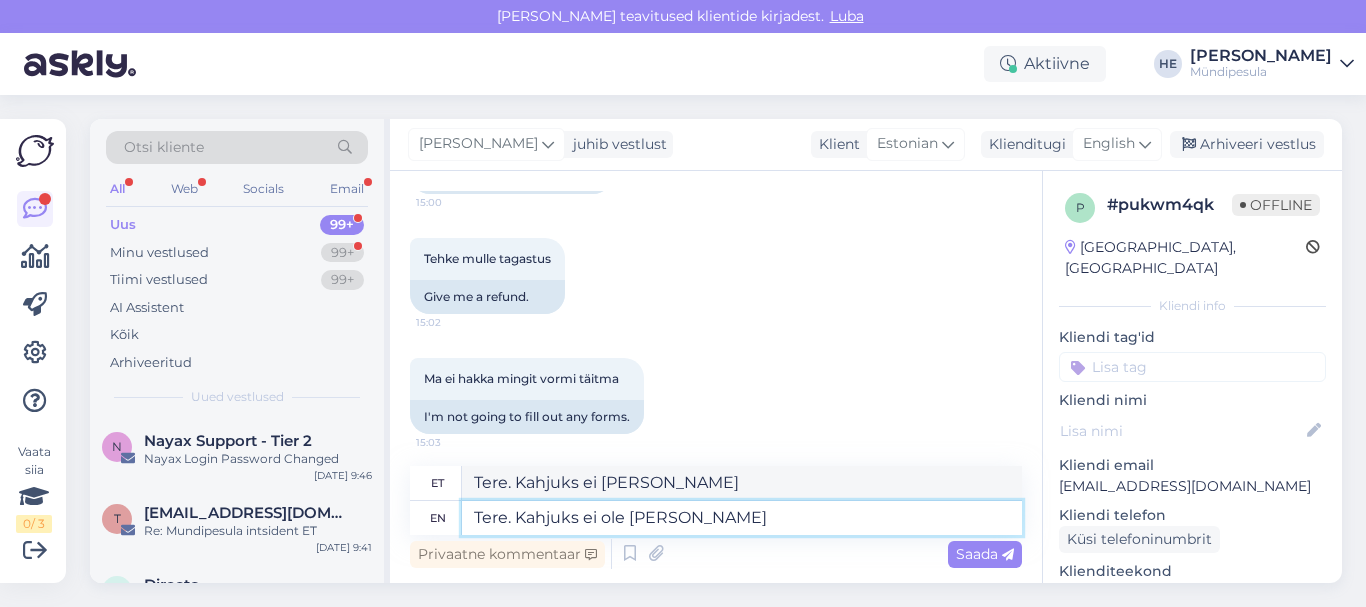 type on "Tere. Kahjuks ei ole [PERSON_NAME]" 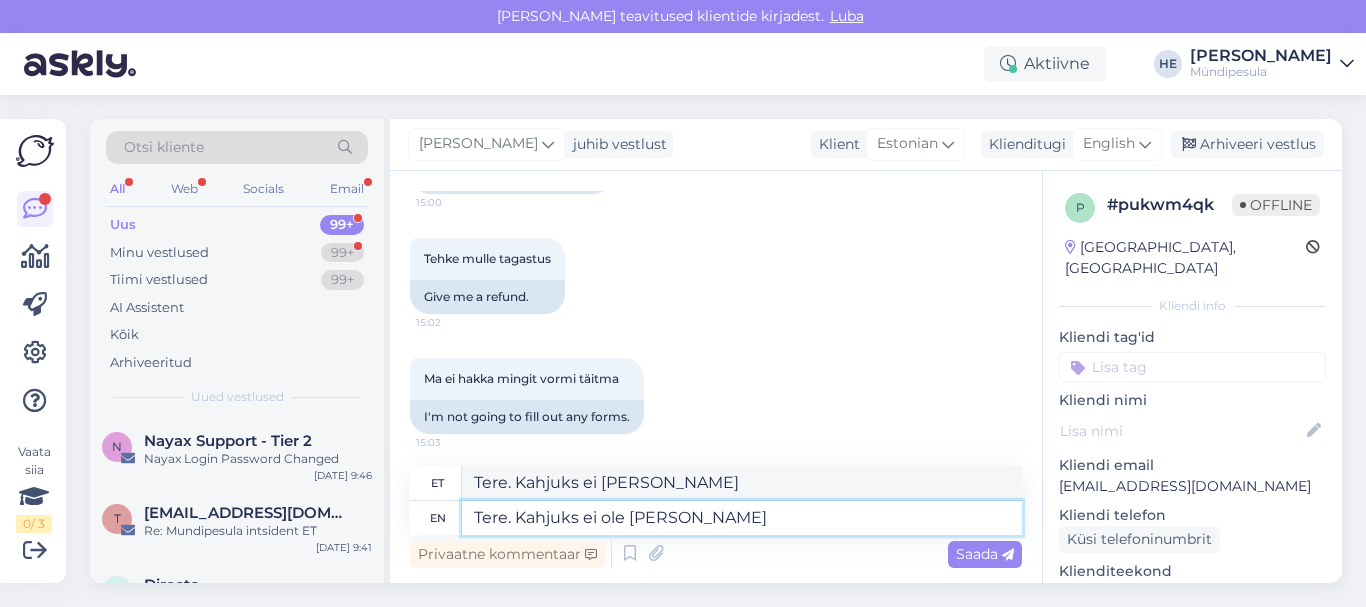 type on "Tere. Kahjuks ei ole [PERSON_NAME]" 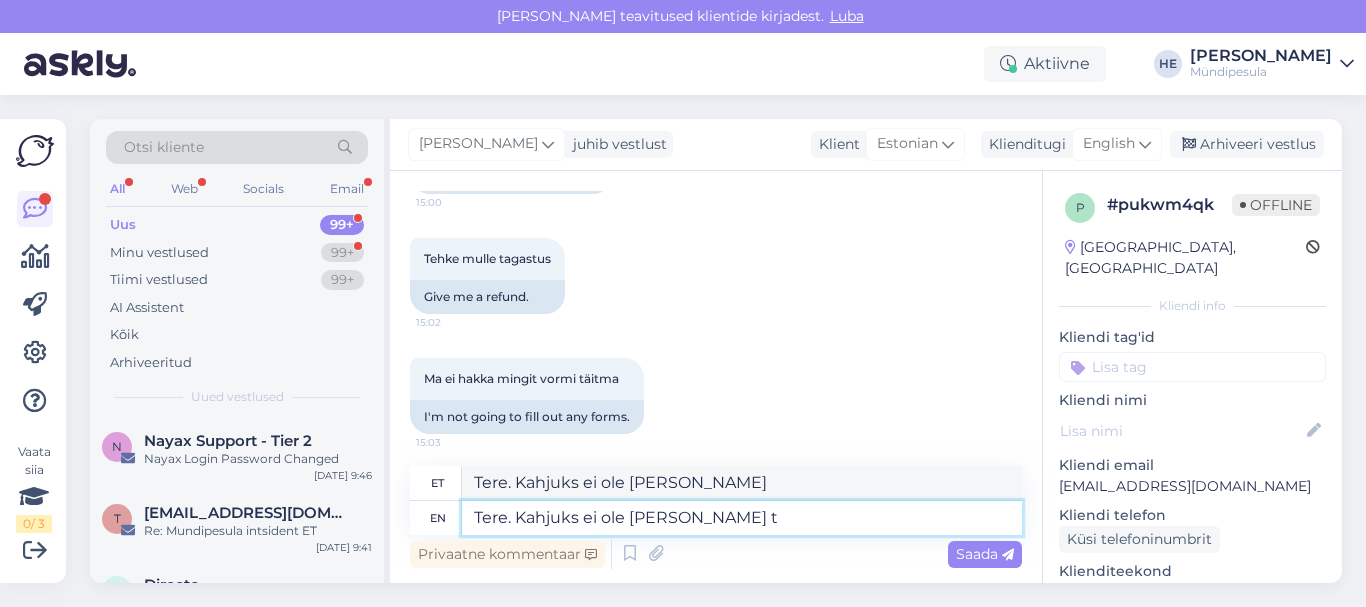 type on "Tere. Kahjuks ei ole [PERSON_NAME] ta" 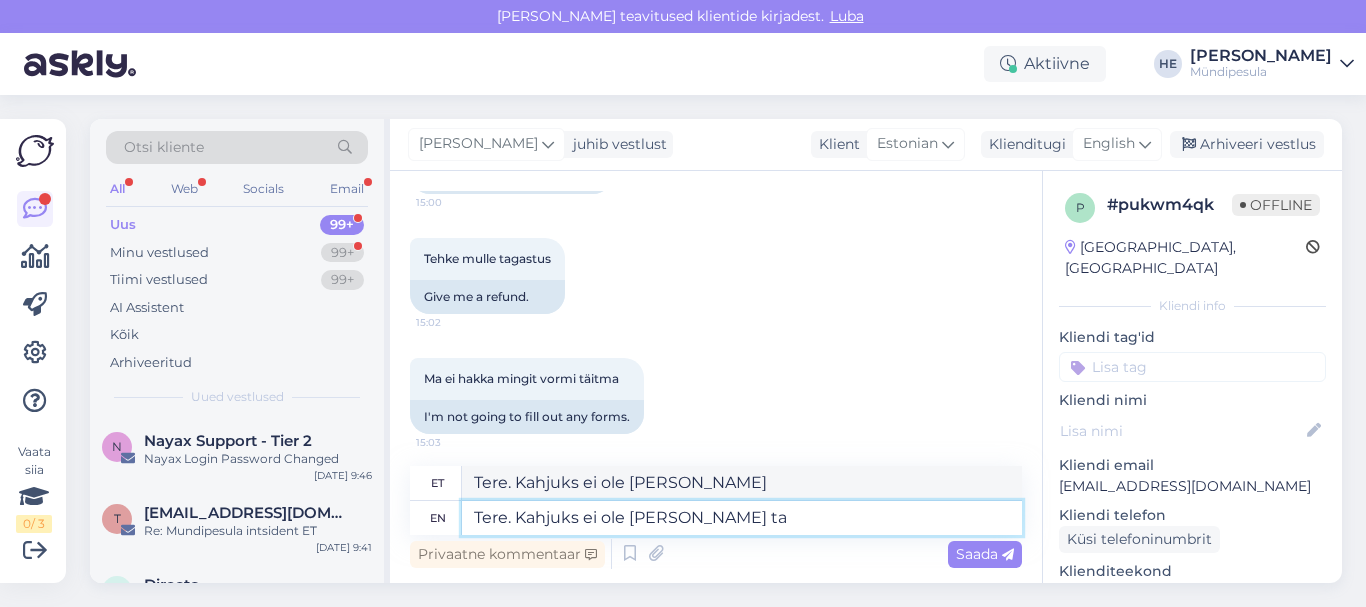 type on "Tere. Kahjuks ei ole [PERSON_NAME] ta" 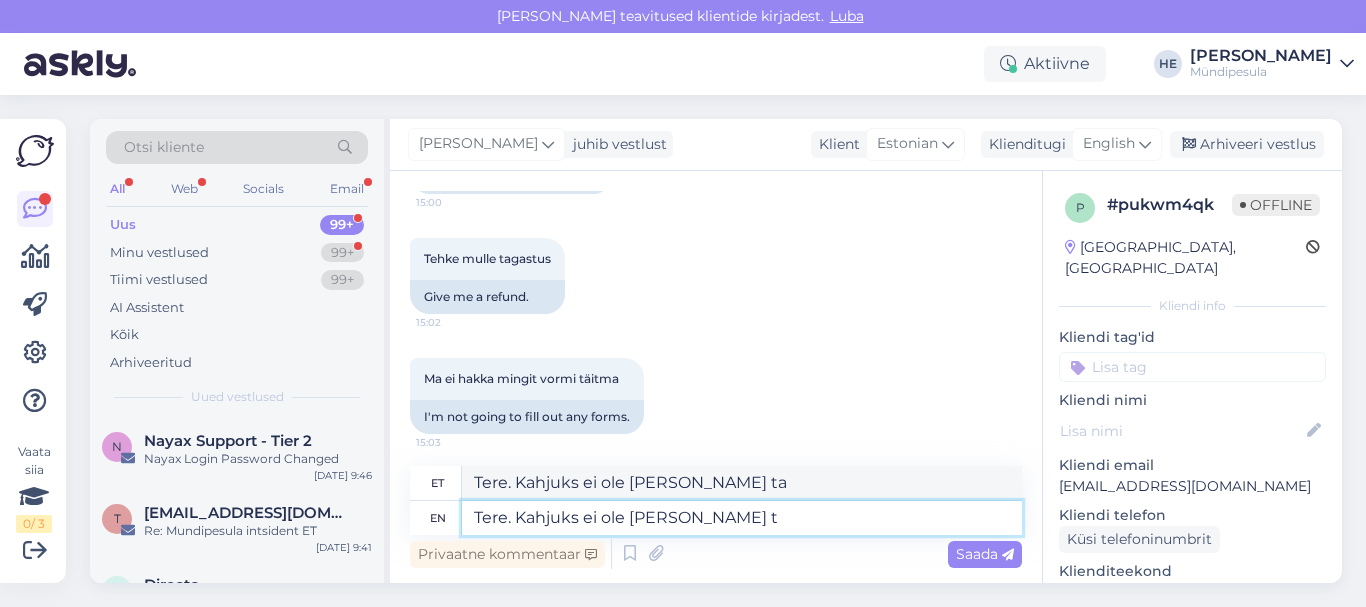 type on "Tere. Kahjuks ei ole [PERSON_NAME]" 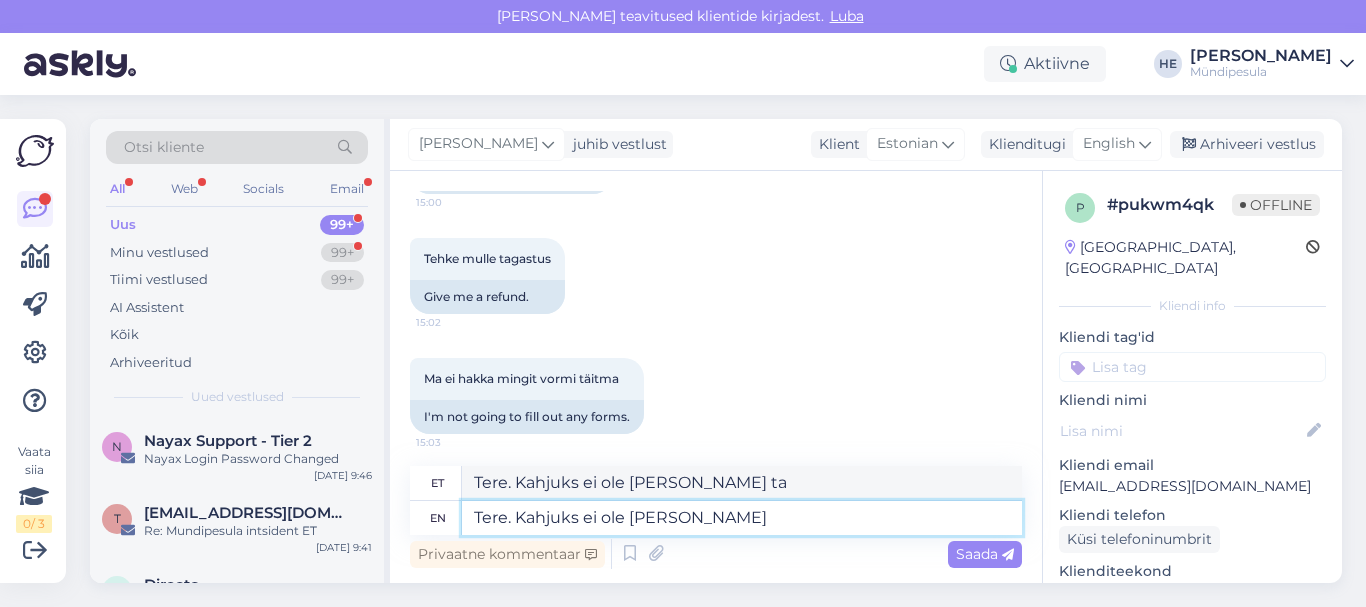 type on "Tere. Kahjuks ei ole [PERSON_NAME]" 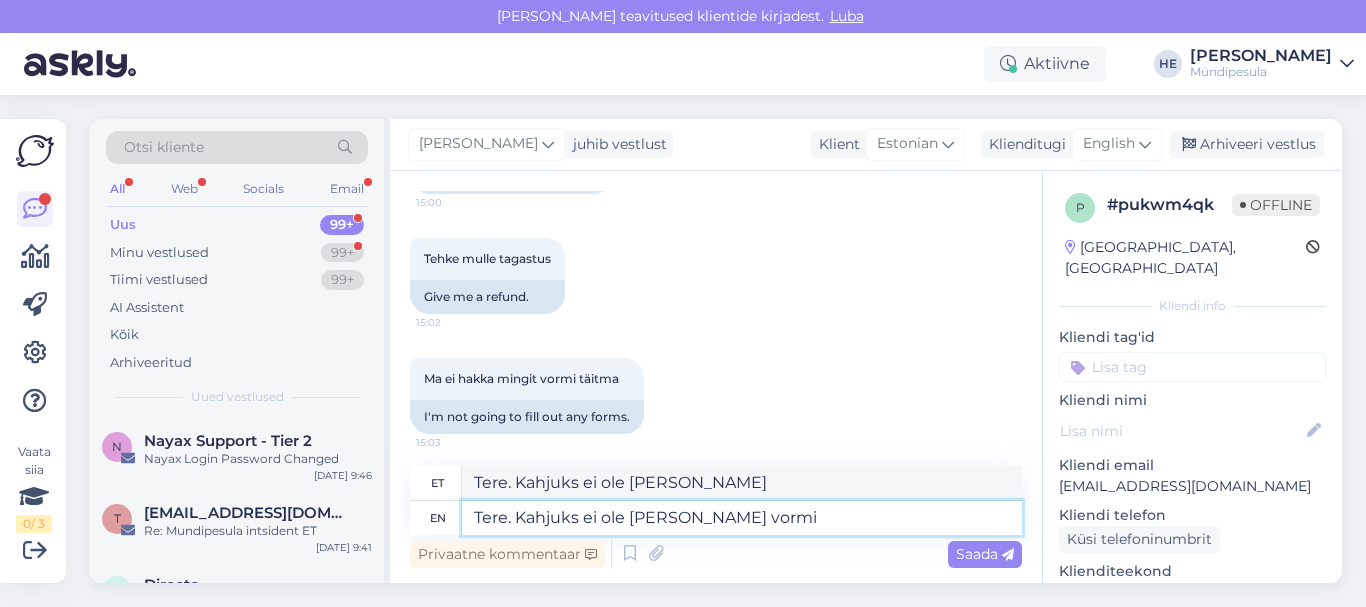 type on "Tere. Kahjuks ei ole [PERSON_NAME] vormi" 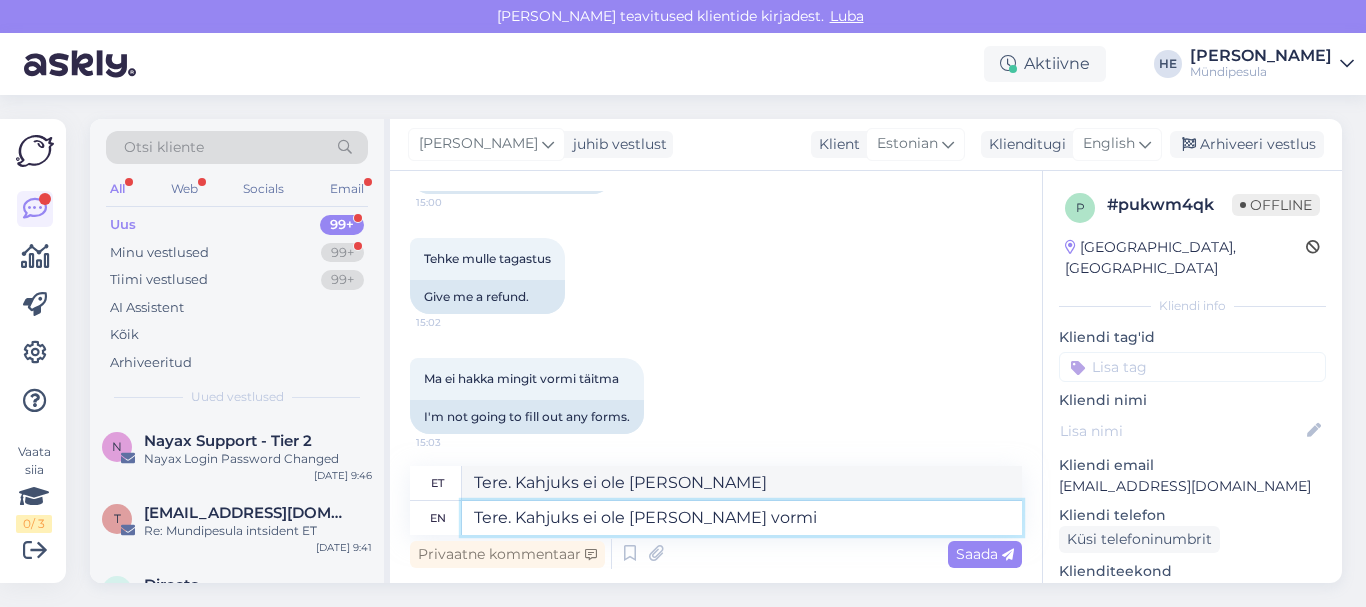 type on "Tere. Kahjuks ei ole [PERSON_NAME] vormi" 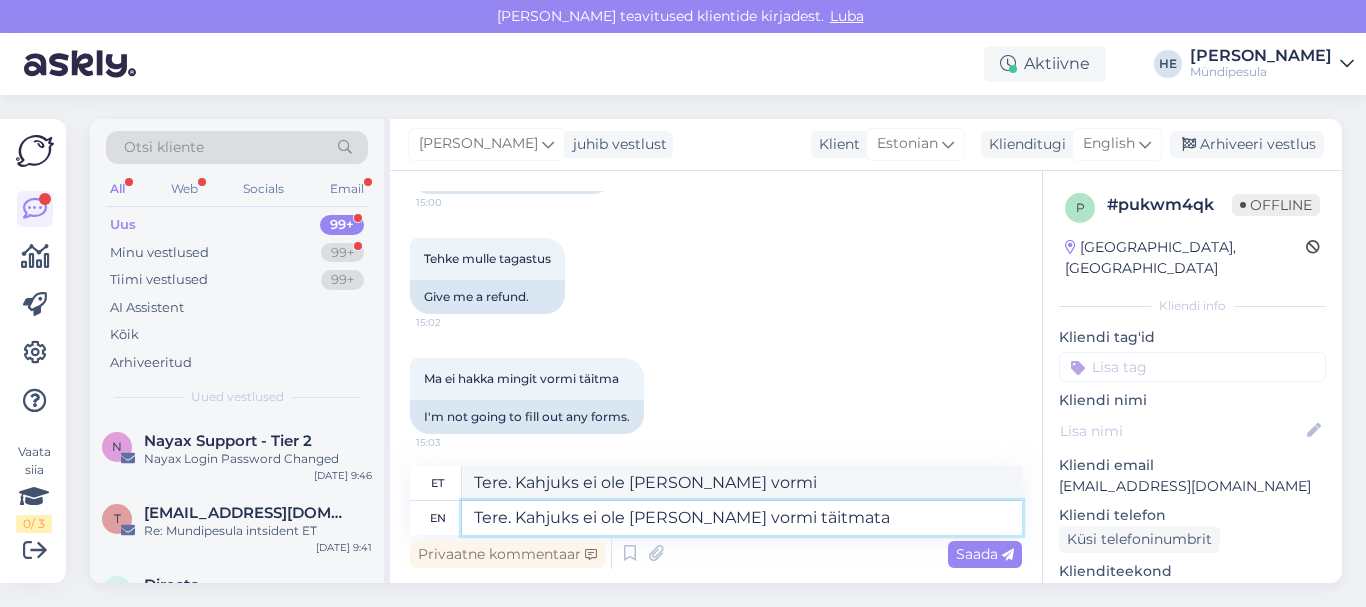 type on "Tere. Kahjuks ei ole [PERSON_NAME] vormi täitmata" 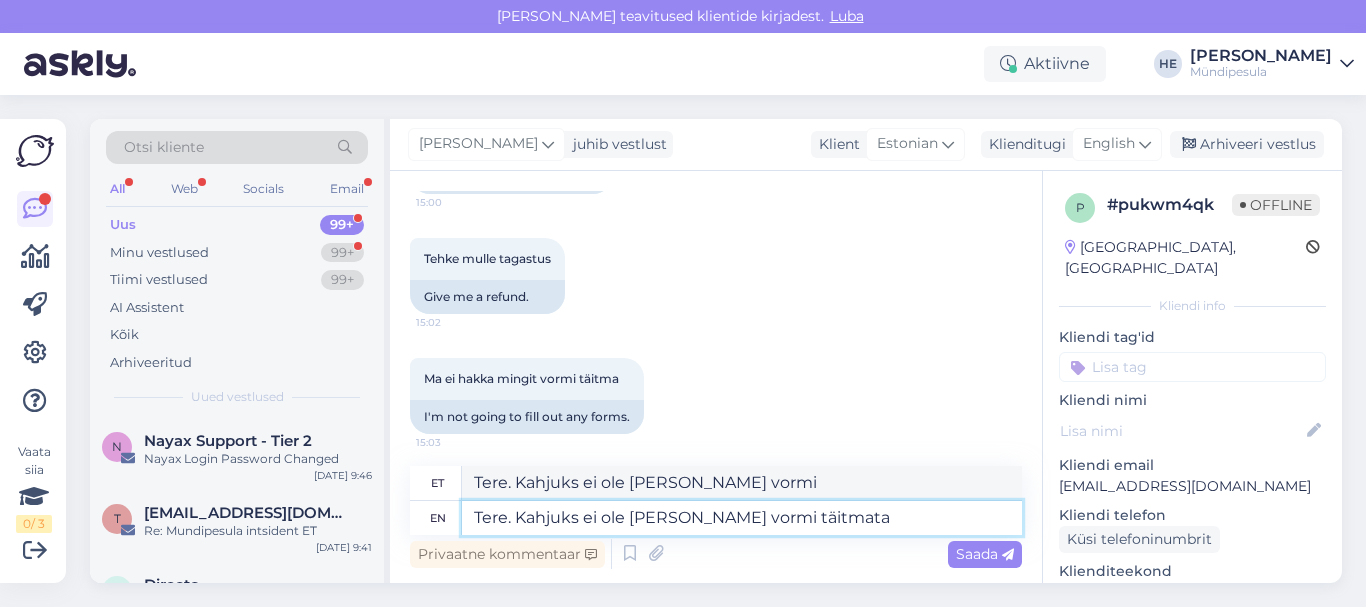 type on "Tere. Kahjuks ei ole [PERSON_NAME] vormi täitmata" 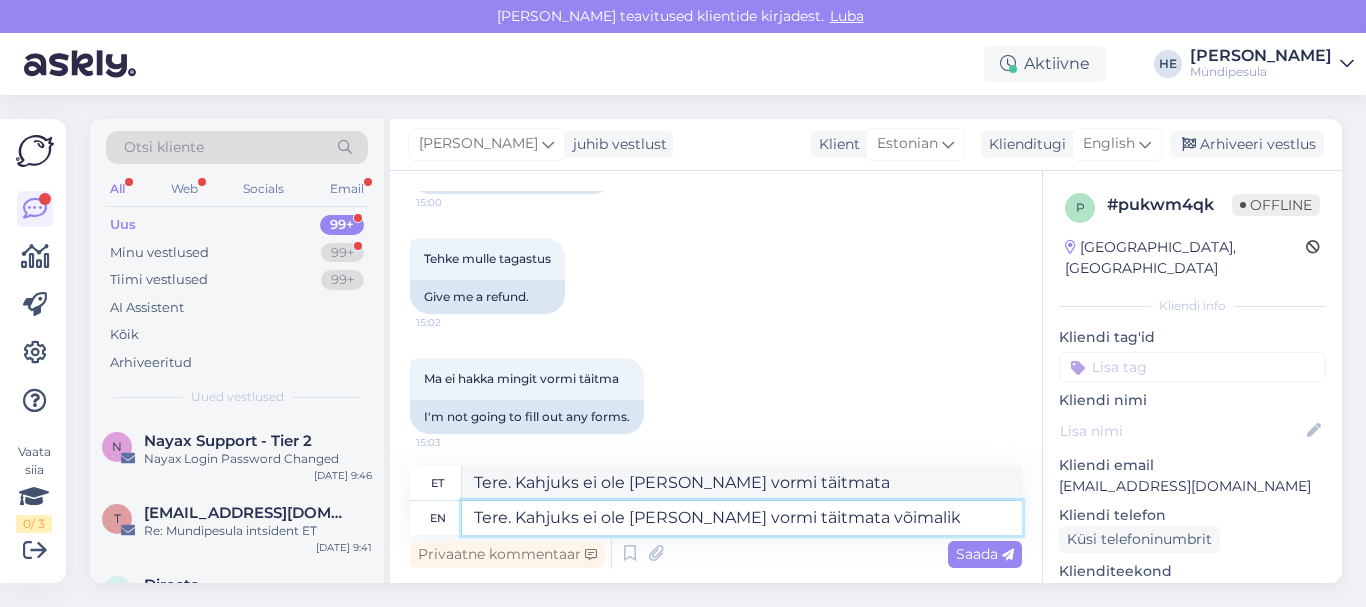 type on "Tere. Kahjuks ei ole [PERSON_NAME] vormi täitmata võimalik" 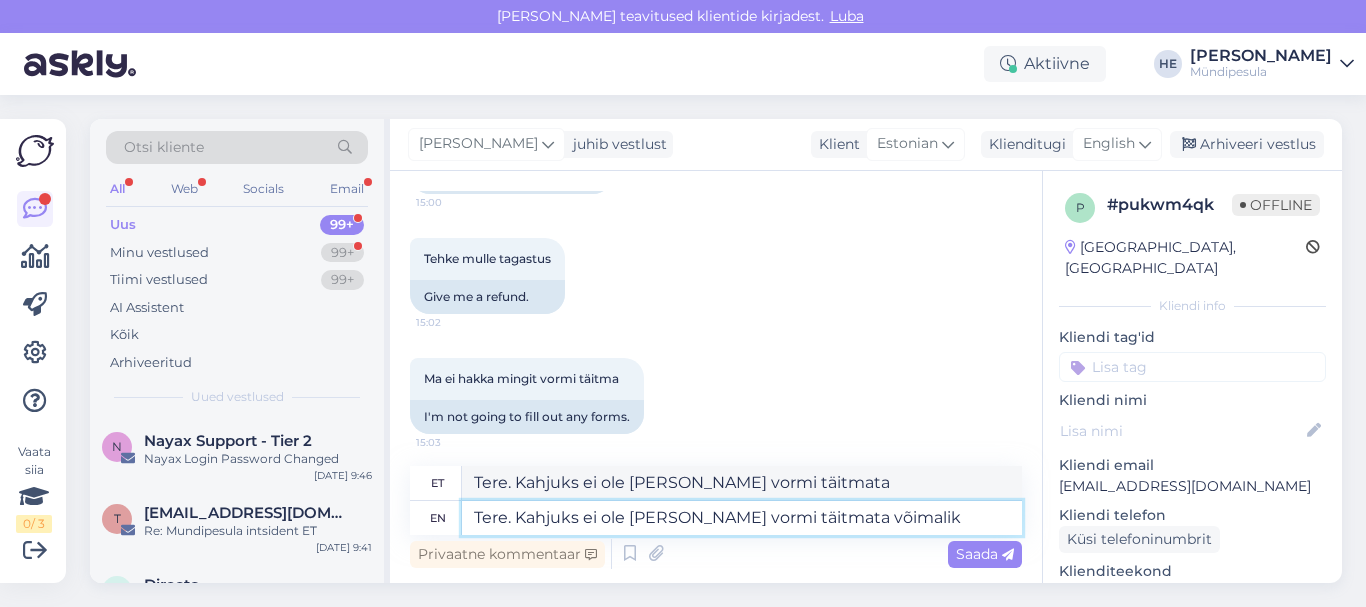 type on "Tere. Kahjuks ei ole [PERSON_NAME] vormi täitmata võimalik" 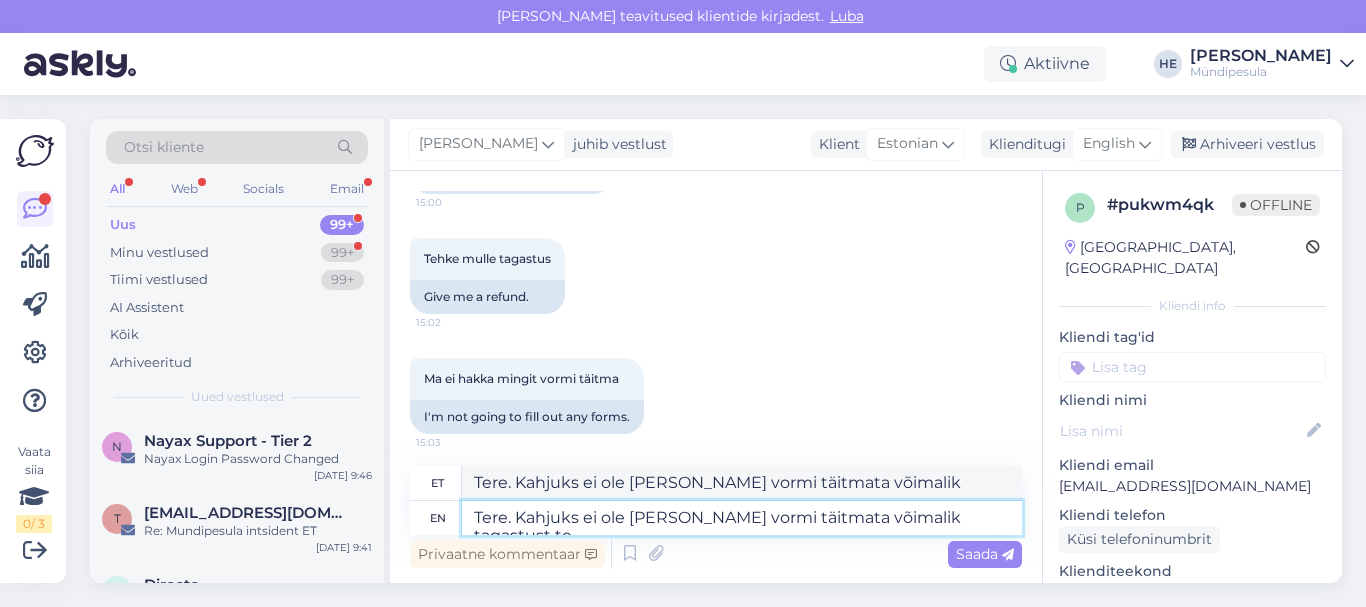 type on "Tere. Kahjuks ei ole [PERSON_NAME] vormi täitmata võimalik tagastust teh" 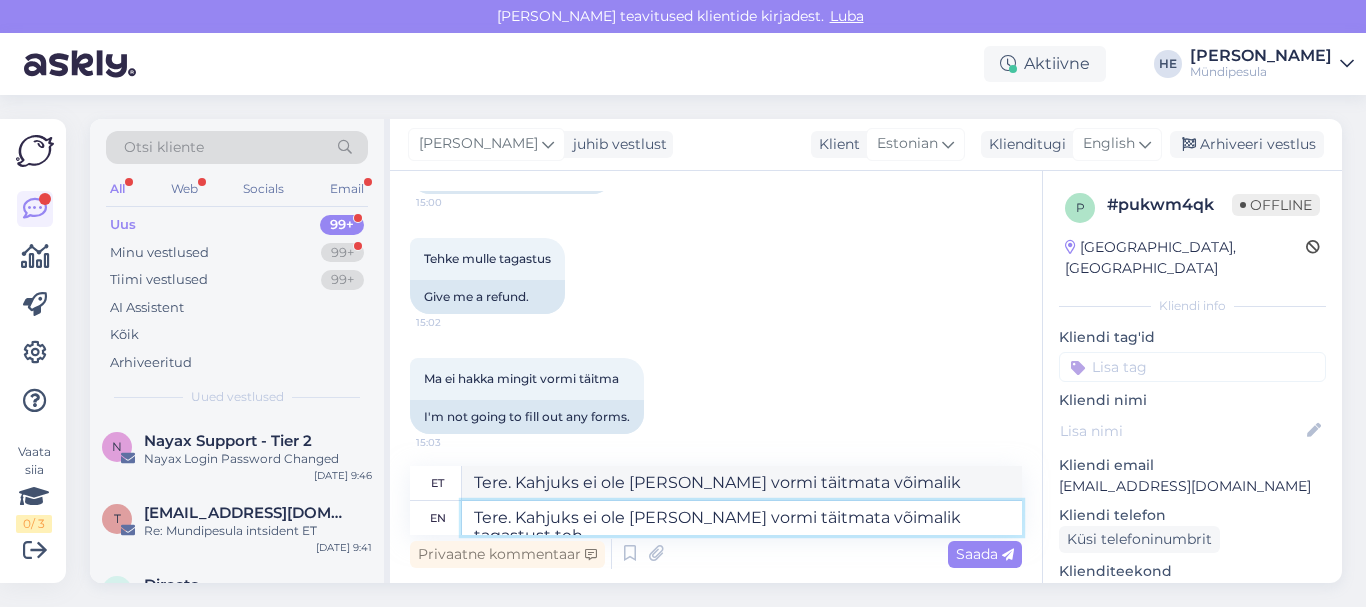 type on "Tere. Kahjuks ei ole [PERSON_NAME] vormi täitmata võimalik tagastus" 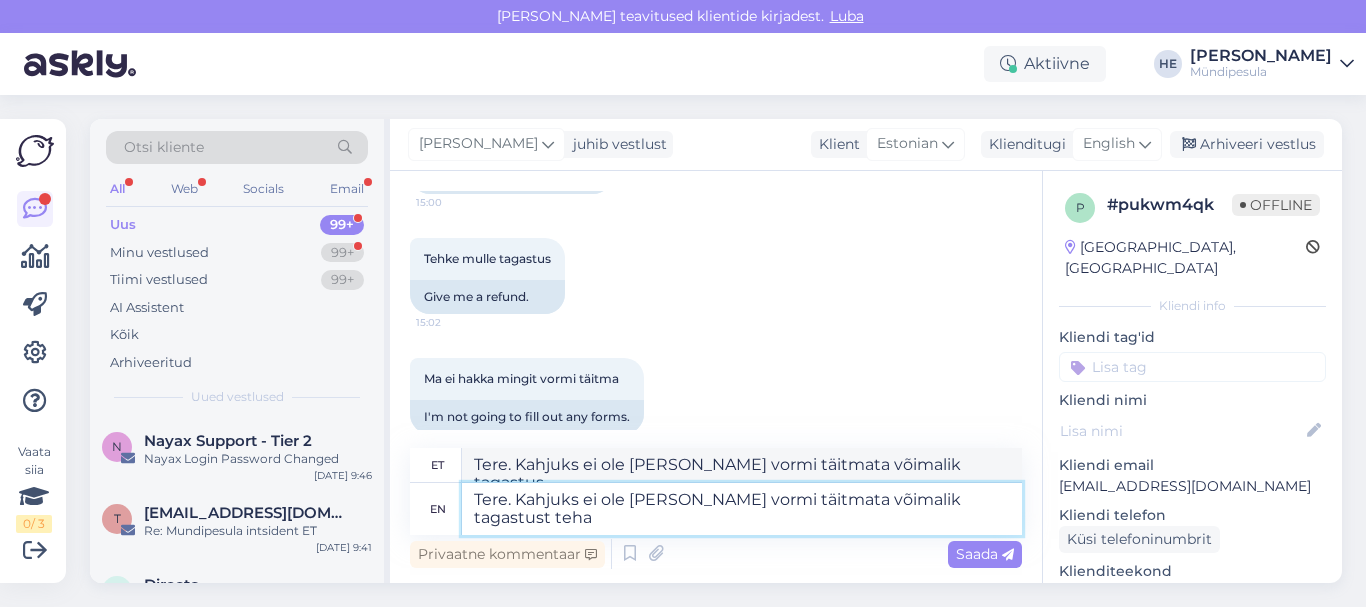 type on "Tere. Kahjuks ei ole [PERSON_NAME] vormi täitmata võimalik tagastust teha." 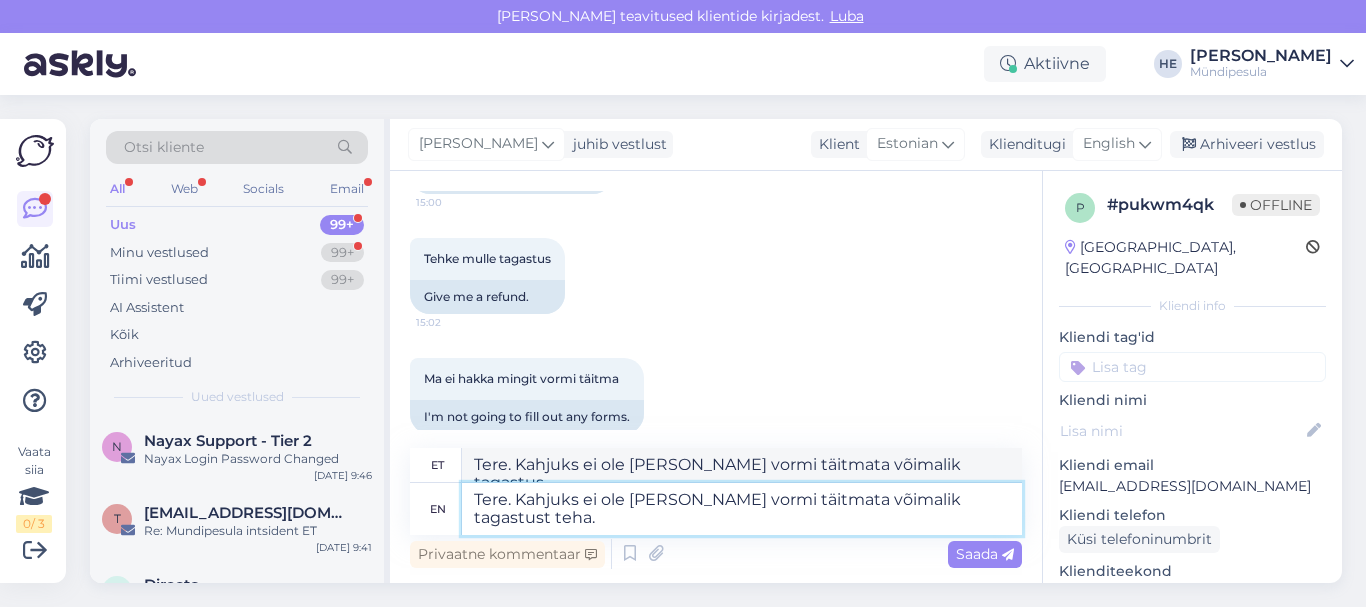 type on "Tere. Kahjuks ei ole [PERSON_NAME] vormi täitmata võimalik tagastust teha." 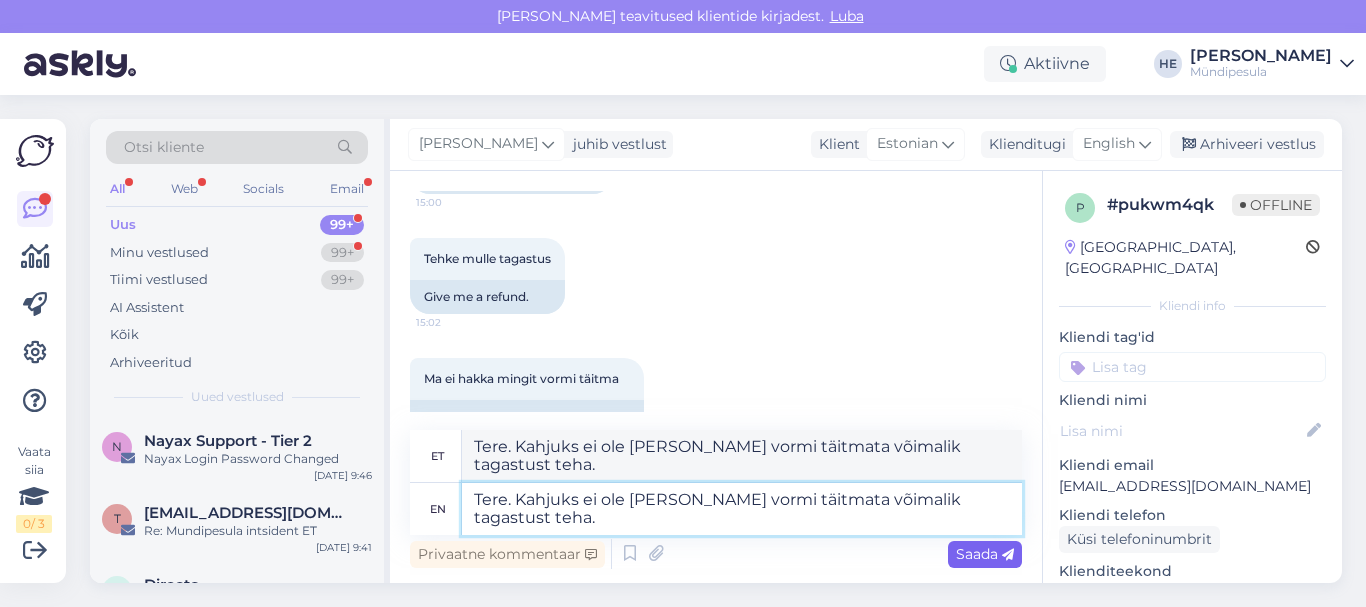 type on "Tere. Kahjuks ei ole [PERSON_NAME] vormi täitmata võimalik tagastust teha." 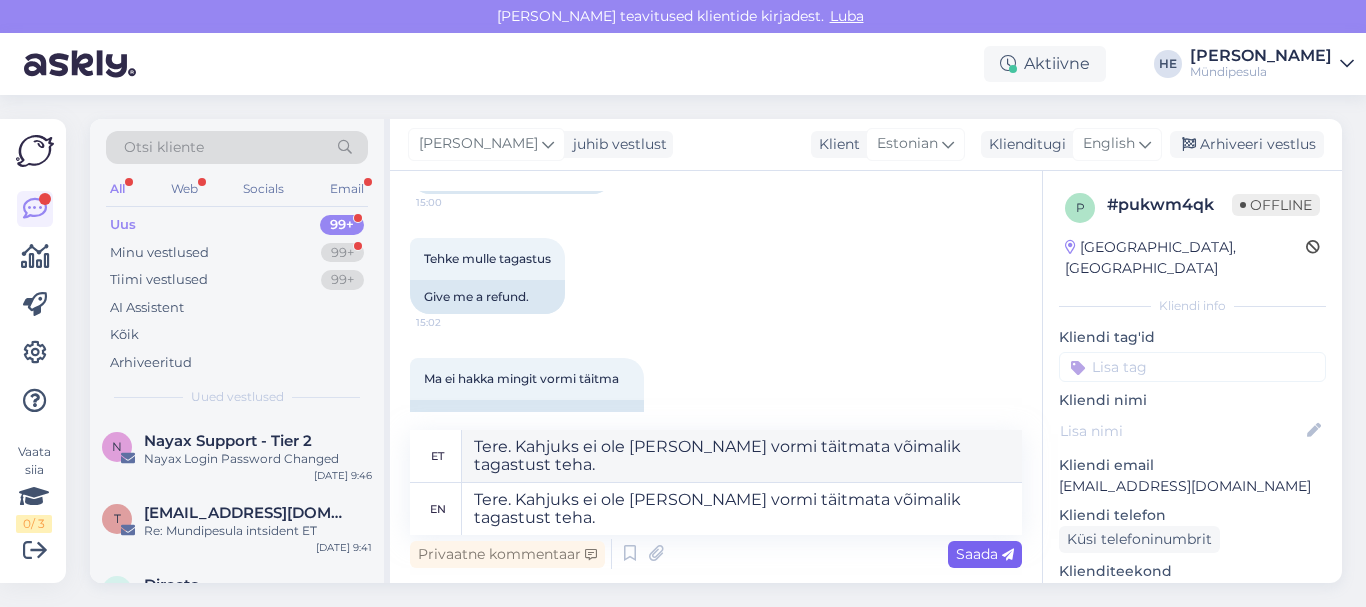 click on "Saada" at bounding box center [985, 554] 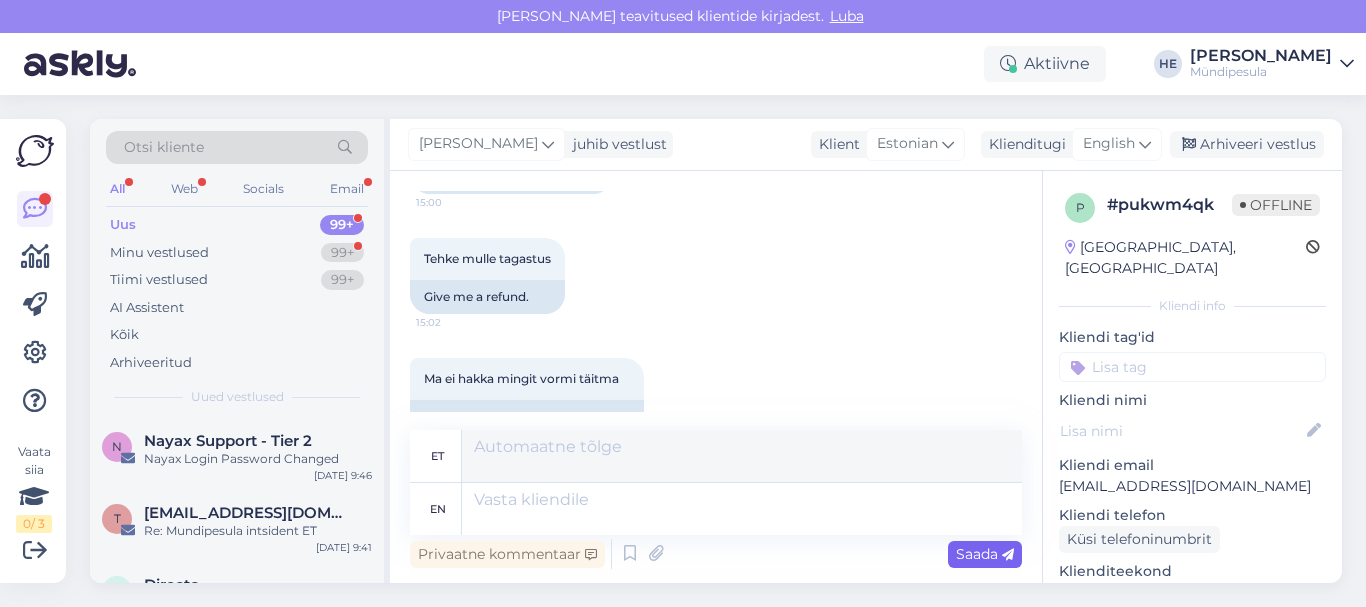 scroll, scrollTop: 505, scrollLeft: 0, axis: vertical 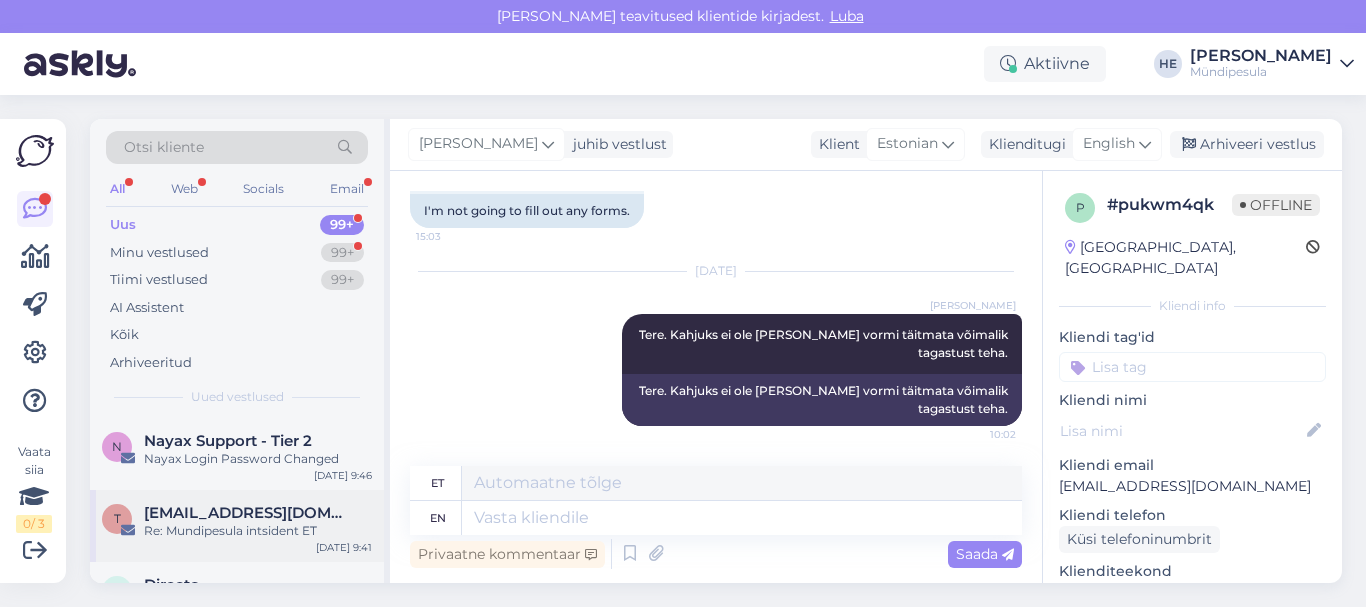 click on "[EMAIL_ADDRESS][DOMAIN_NAME]" at bounding box center [248, 513] 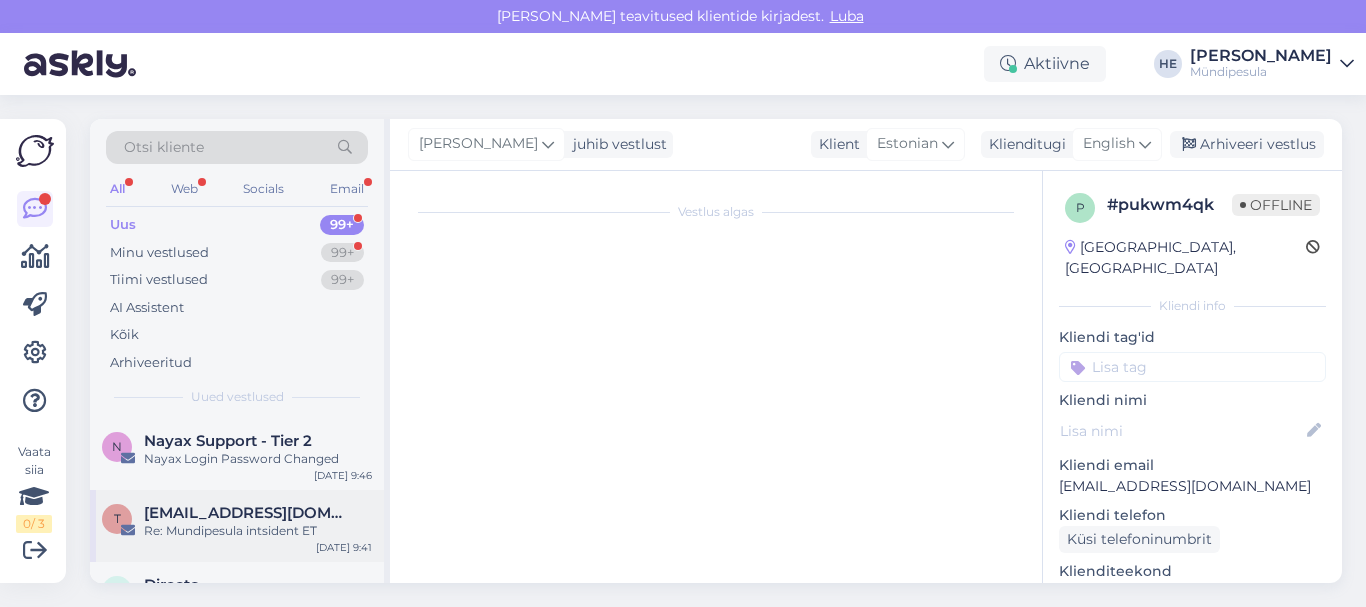 scroll, scrollTop: 10202, scrollLeft: 0, axis: vertical 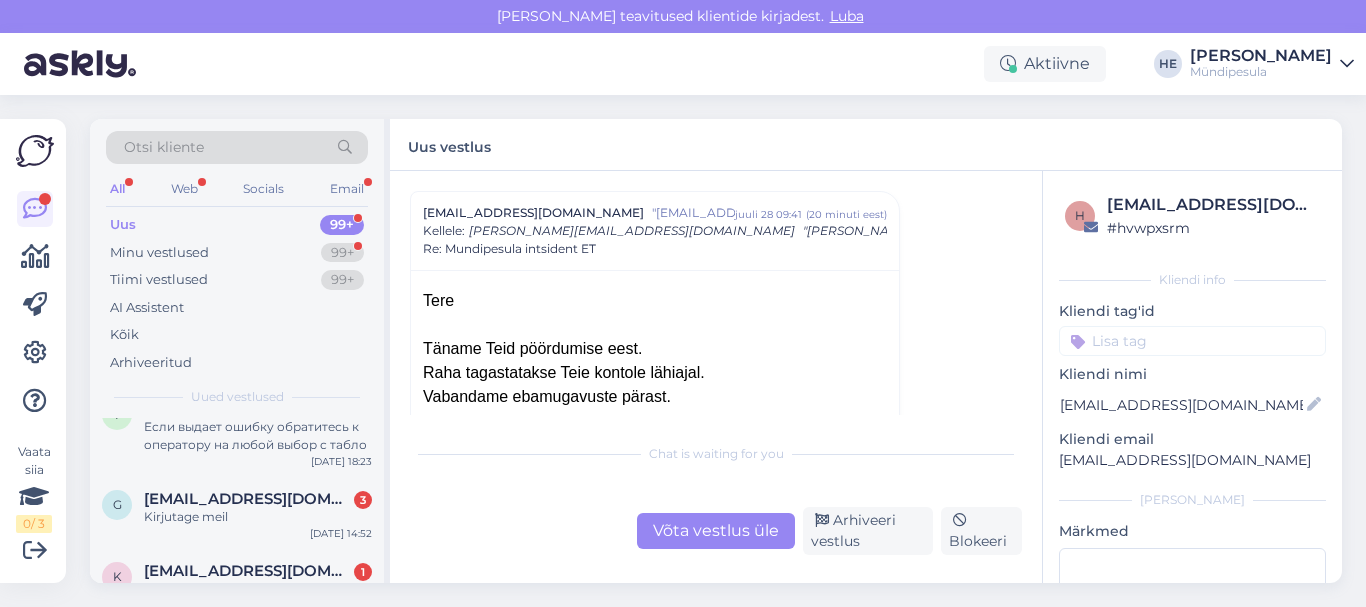 click on "Kirjutage meil" at bounding box center (258, 517) 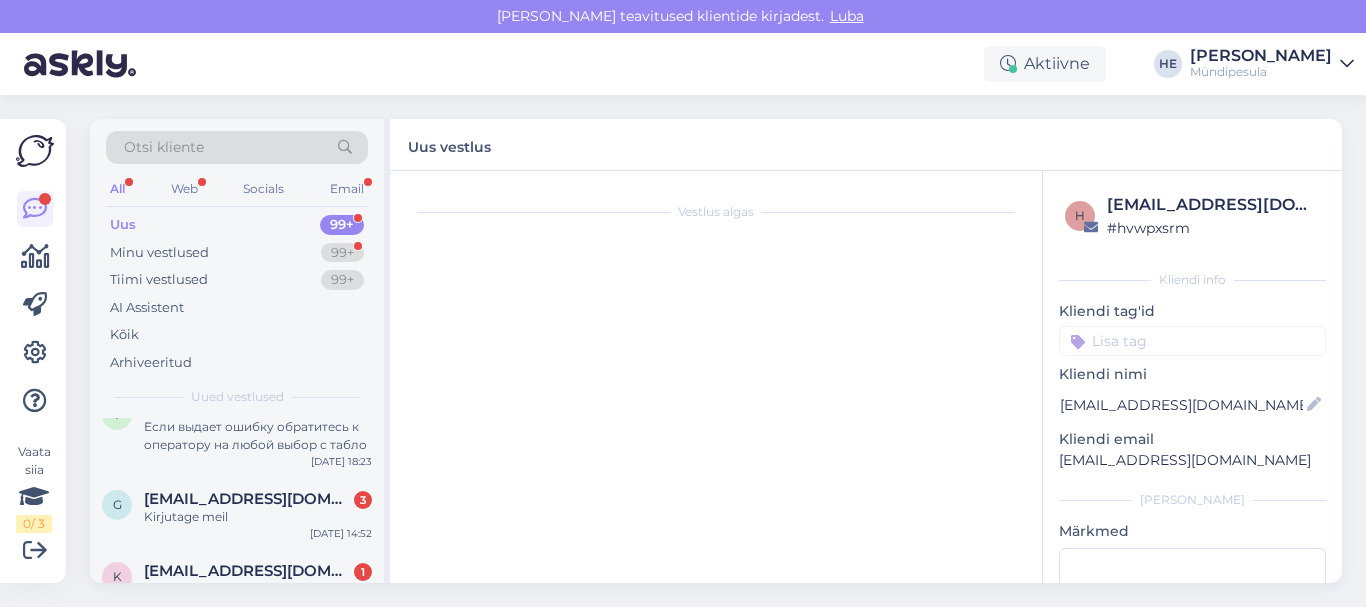 scroll, scrollTop: 163, scrollLeft: 0, axis: vertical 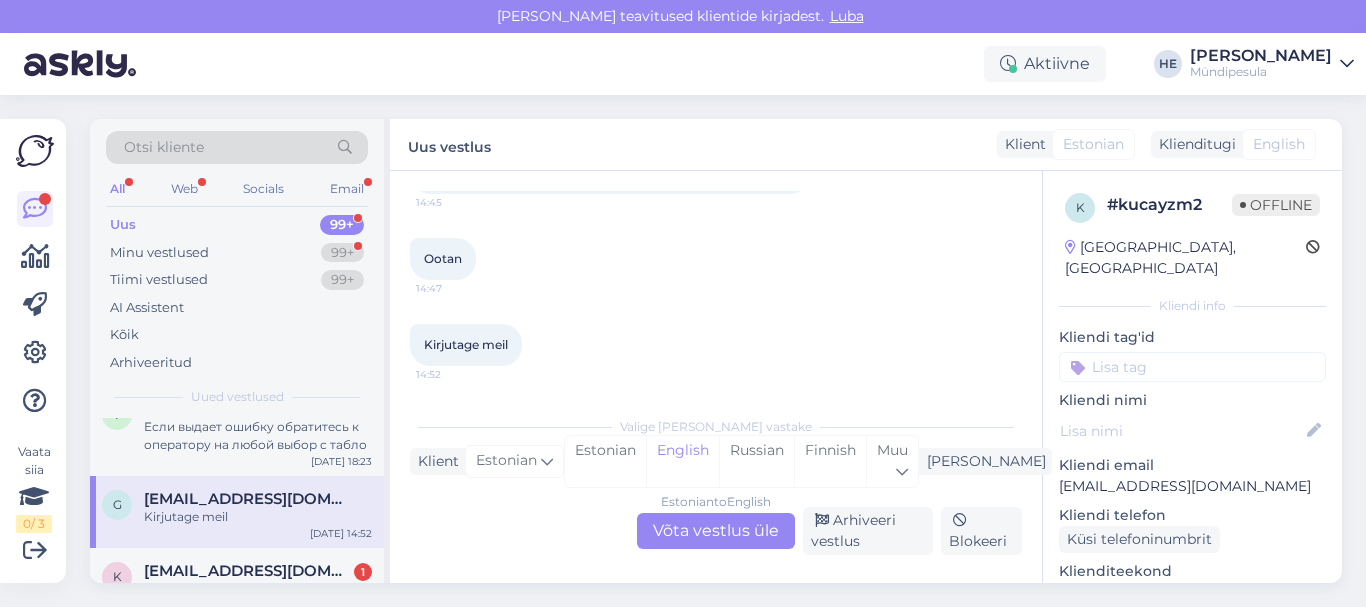 click on "Estonian  to  English Võta vestlus üle" at bounding box center [716, 531] 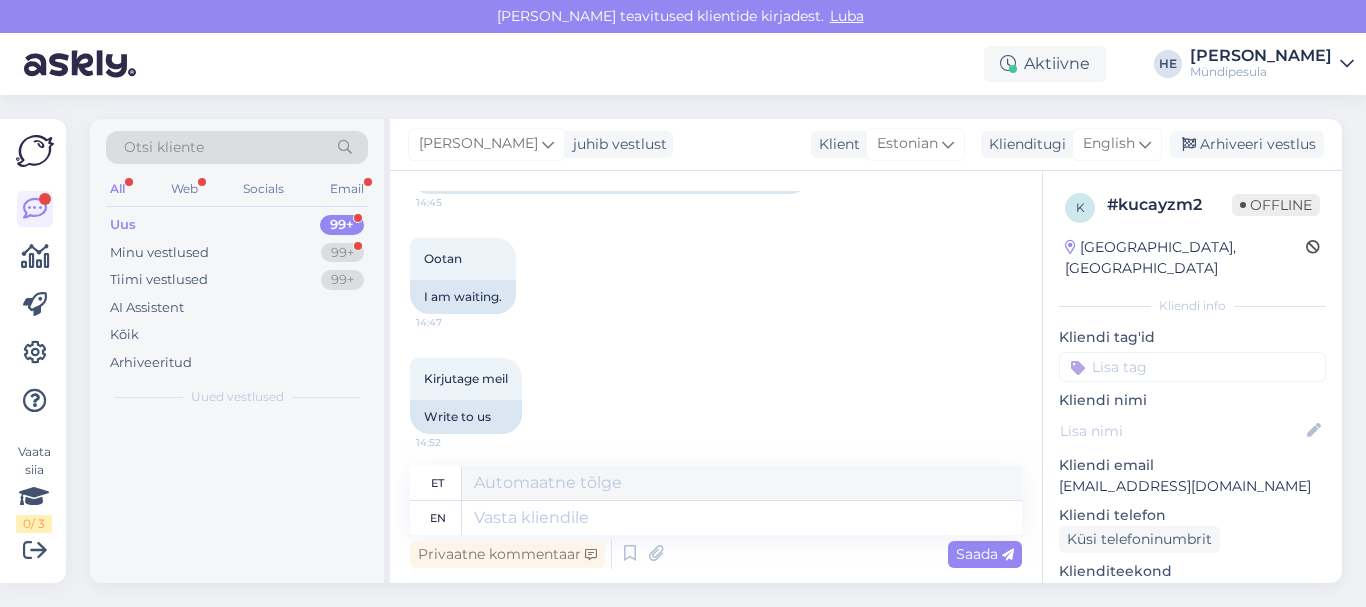 scroll, scrollTop: 0, scrollLeft: 0, axis: both 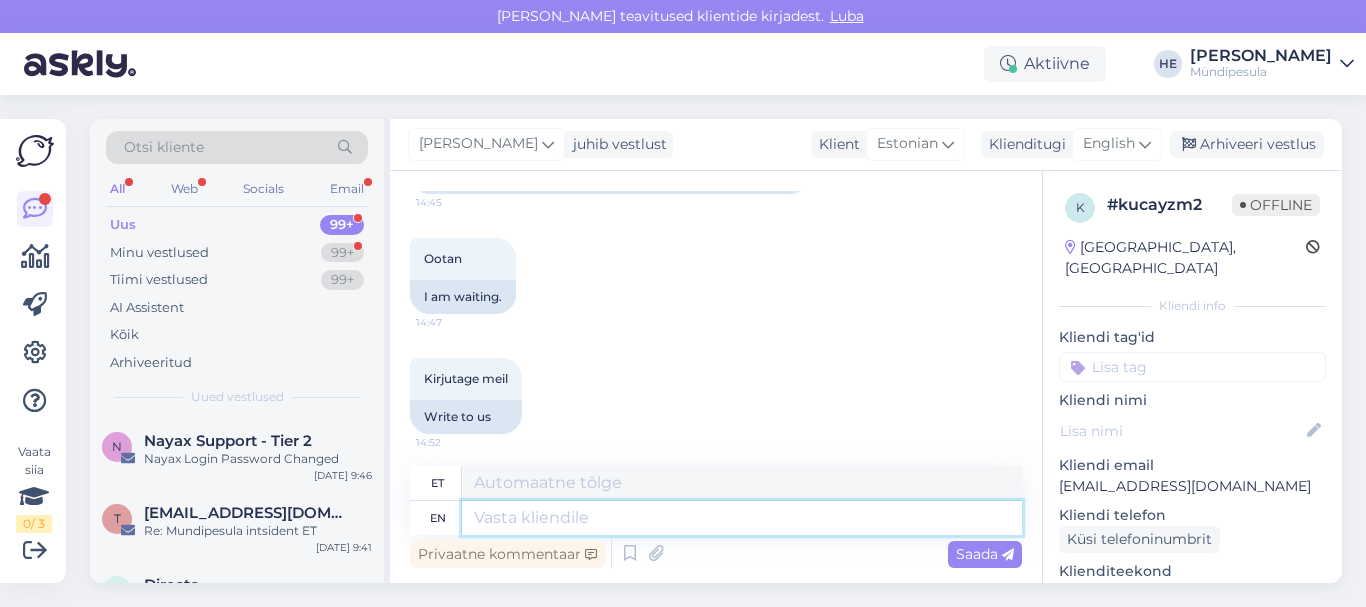 click at bounding box center (742, 518) 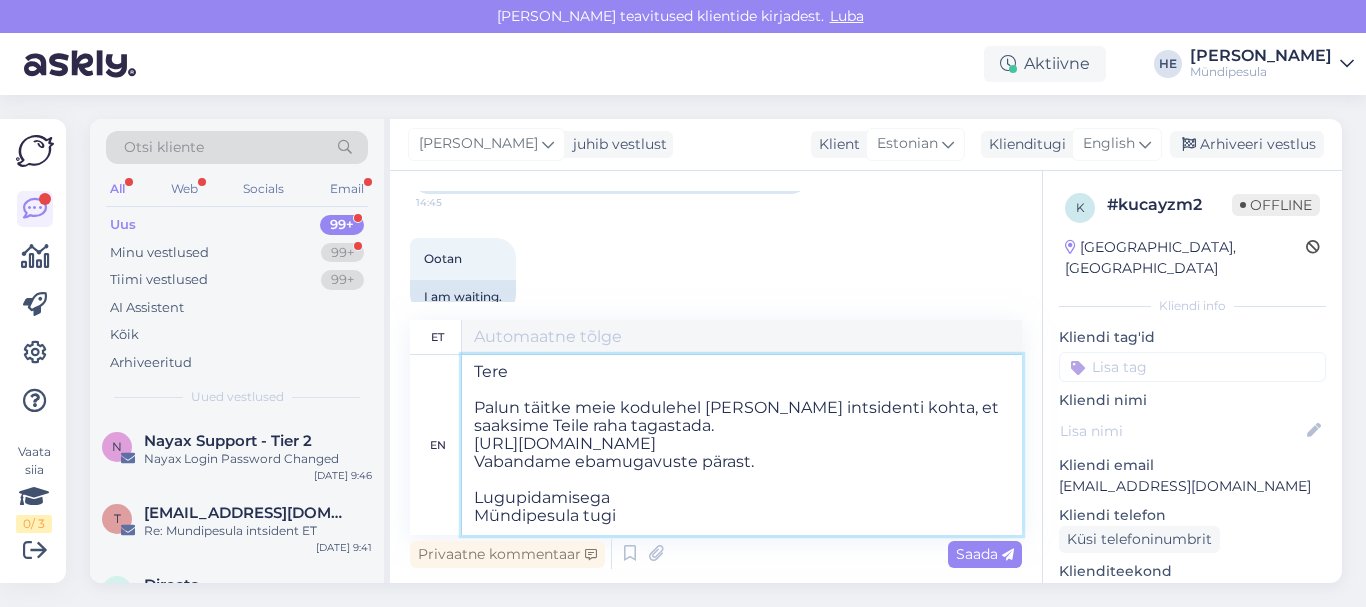 type on "Tere
Palun täitke meie kodulehel [PERSON_NAME] intsidenti kohta, et saaksime Teile raha tagastada.
[URL][DOMAIN_NAME]
Vabandame ebamugavuste pärast.
Lugupidamisega
Mündipesula tugi" 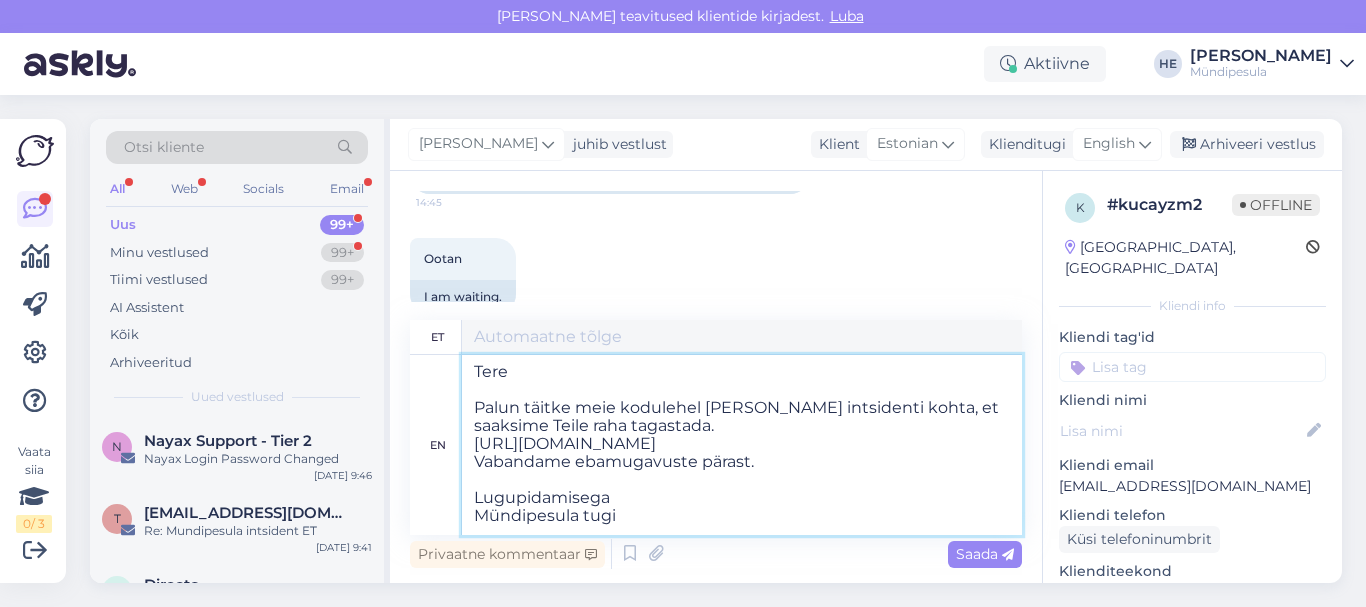 scroll, scrollTop: 8, scrollLeft: 0, axis: vertical 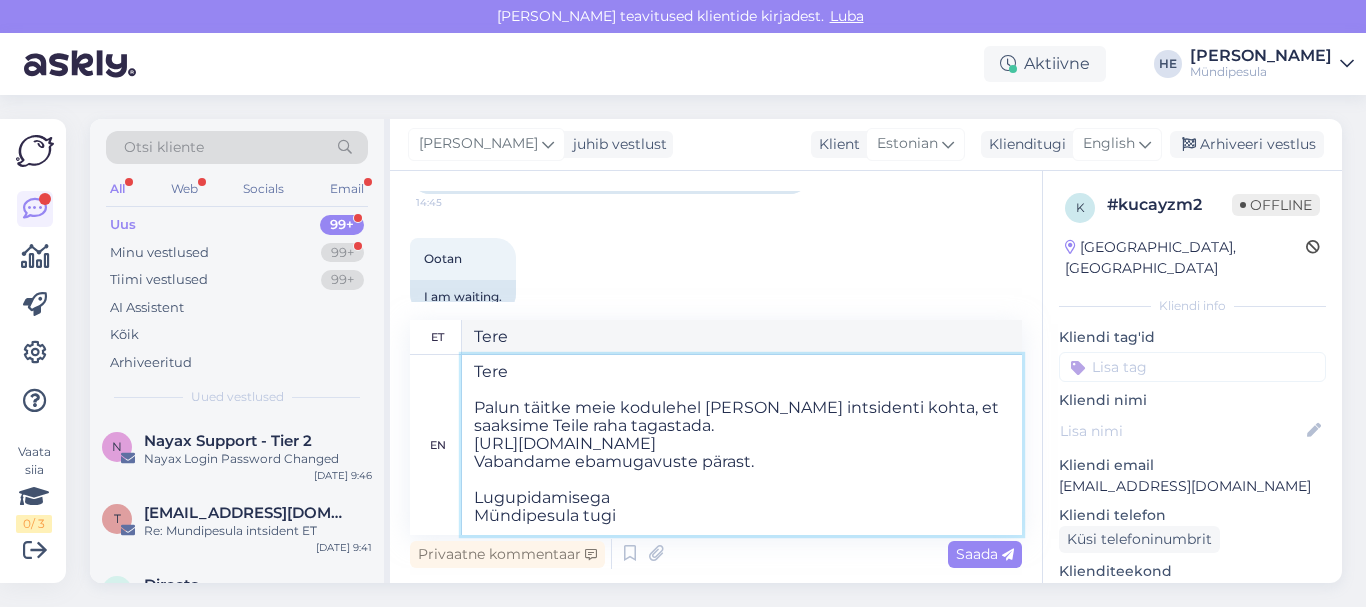 type on "Tere
Palun täitke meie kodulehel [PERSON_NAME] intsidenti kohta, et saaksime Teile raha tagastada.
[URL][DOMAIN_NAME]
Vabandame tasutauste pärast.
Lugupidamisega
Mündipesula tugi" 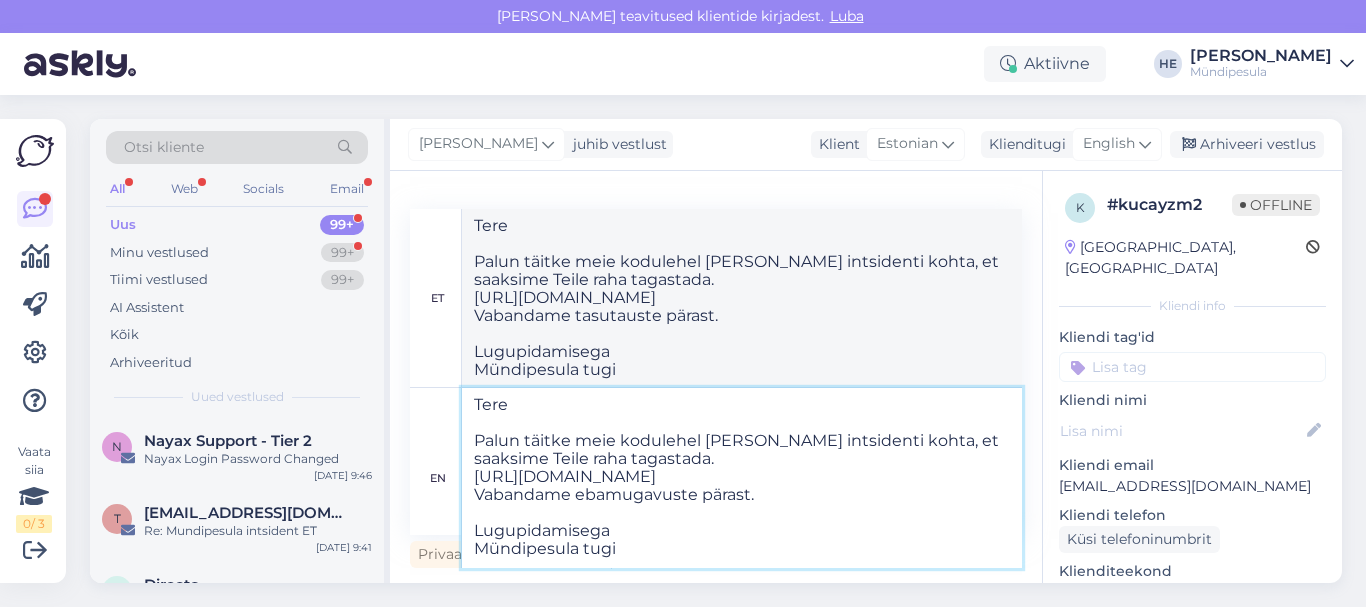 type on "Tere
Palun täitke meie kodulehel [PERSON_NAME] intsidenti kohta, et saaksime Teile raha tagastada.
[URL][DOMAIN_NAME]
Vabandame ebamugavuste pärast.
Lugupidamisega
Mündipesula tugi" 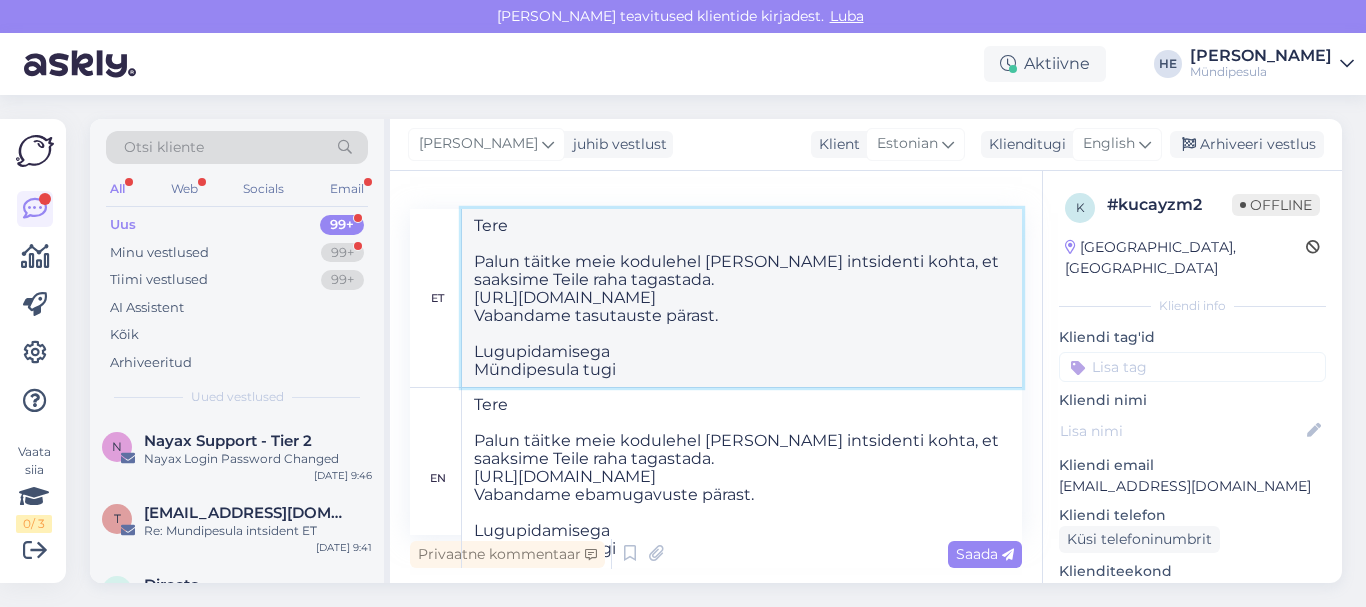 click on "Tere
Palun täitke meie kodulehel [PERSON_NAME] intsidenti kohta, et saaksime Teile raha tagastada.
[URL][DOMAIN_NAME]
Vabandame tasutauste pärast.
Lugupidamisega
Mündipesula tugi" at bounding box center (742, 298) 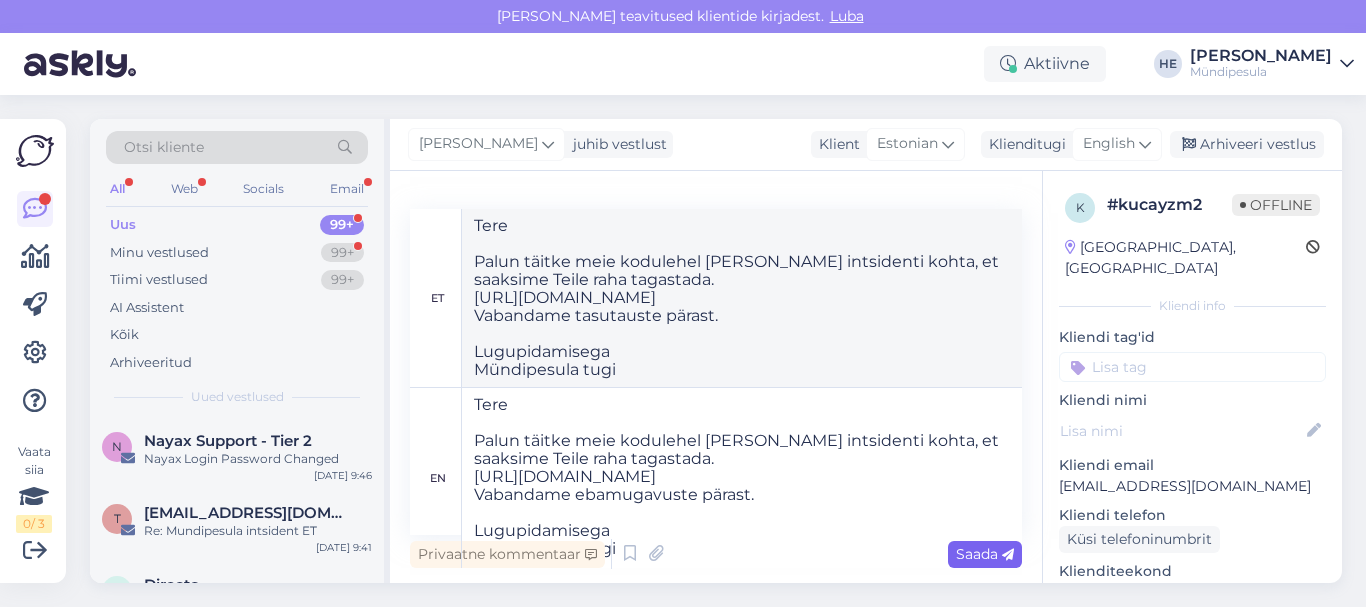 click on "Saada" at bounding box center (985, 554) 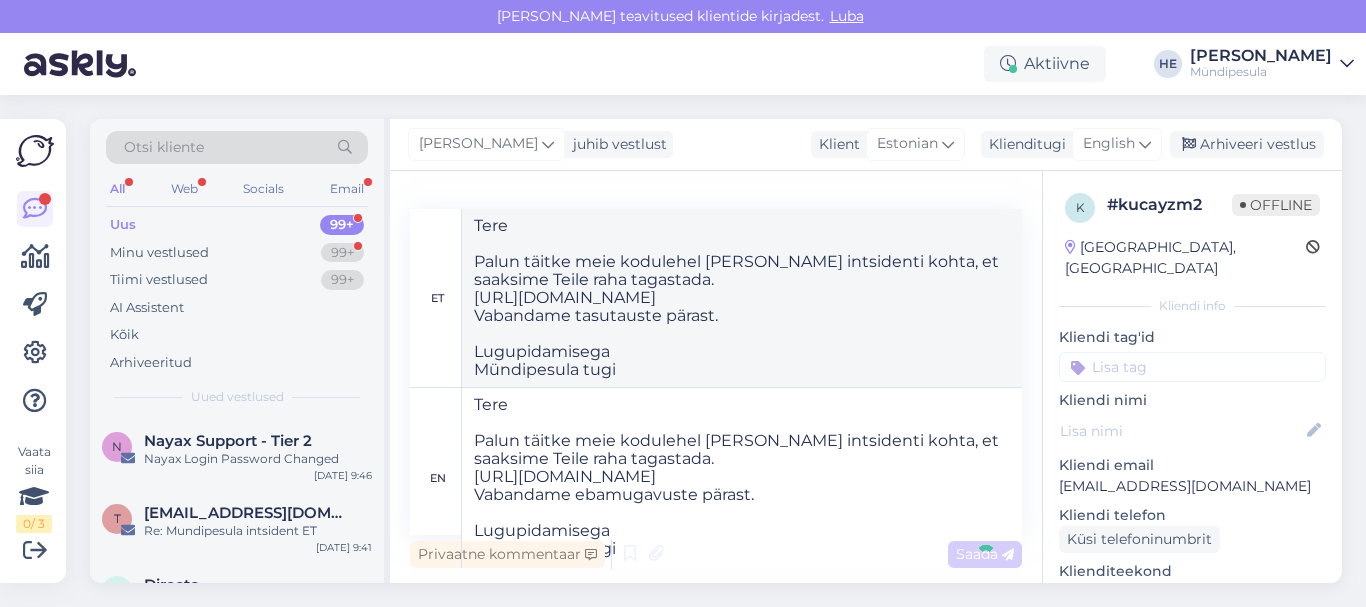 type 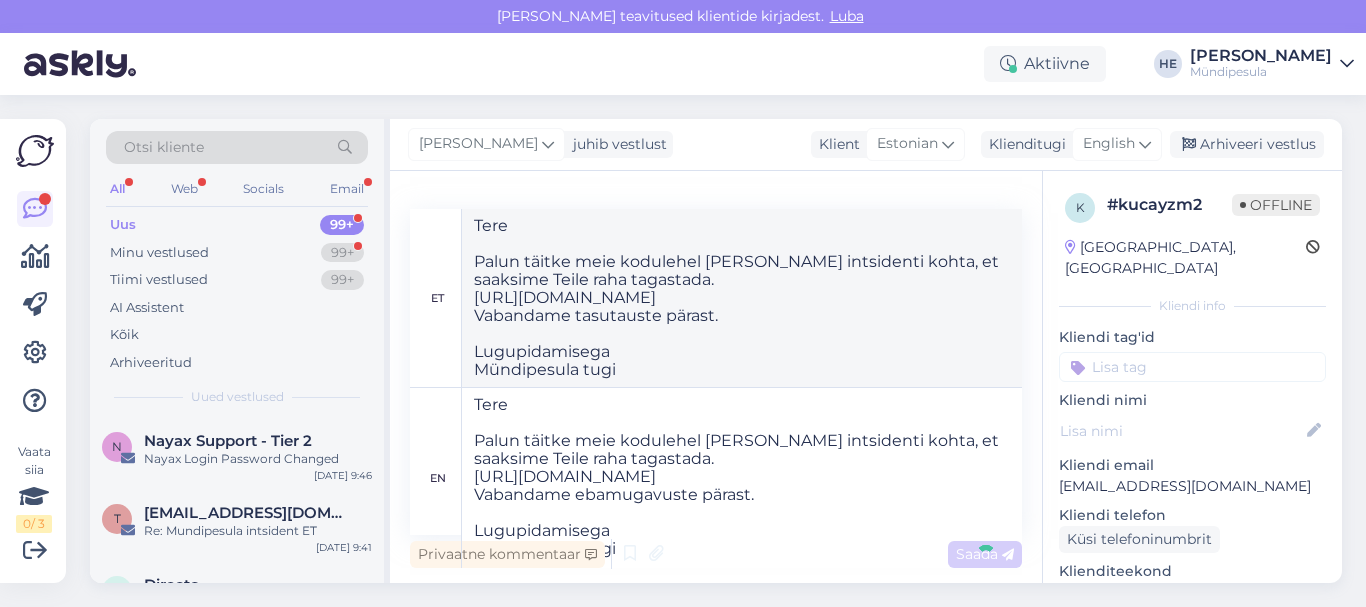 type 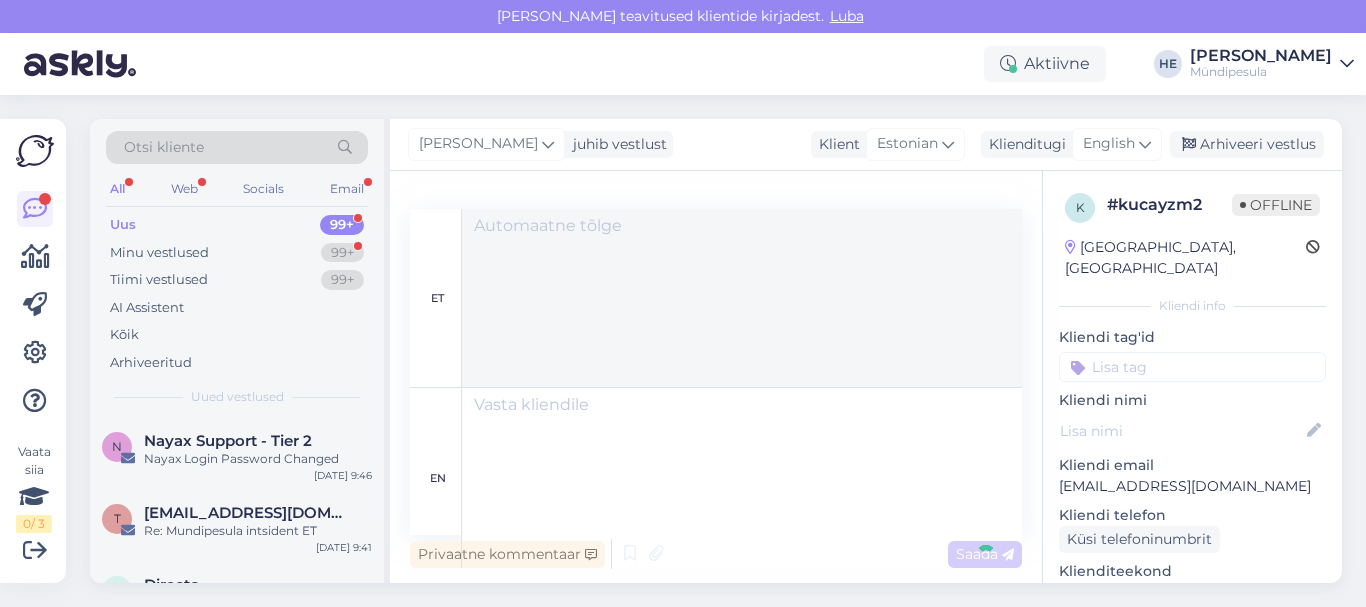 scroll, scrollTop: 0, scrollLeft: 0, axis: both 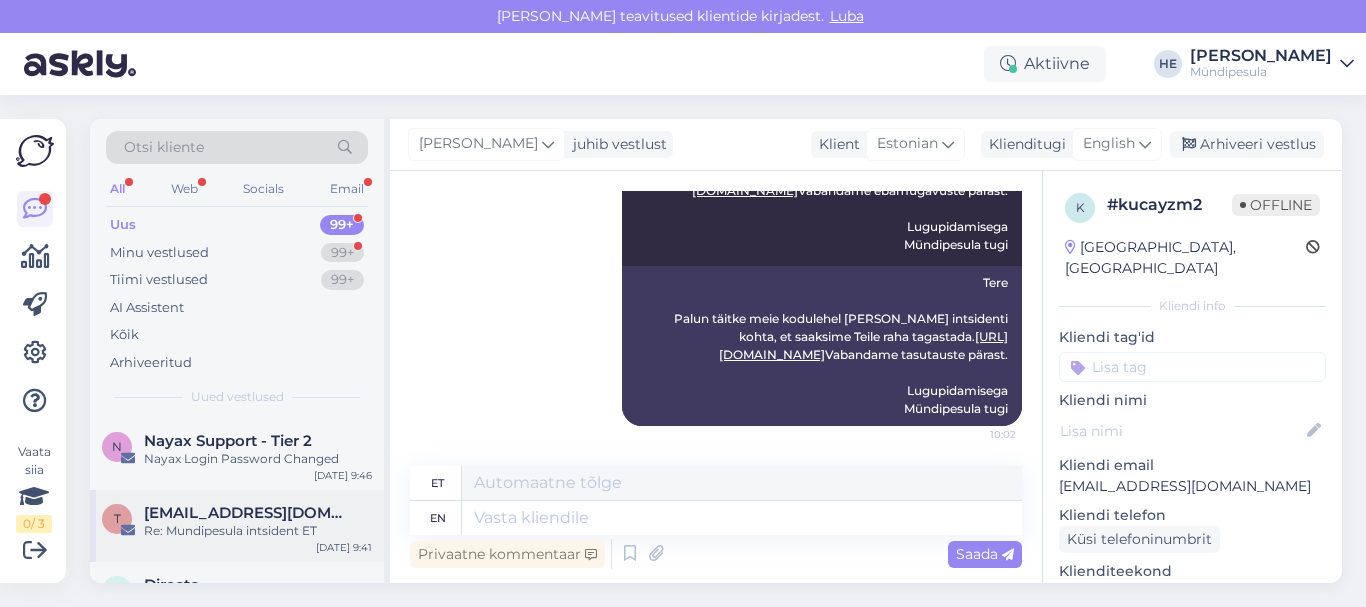 click on "[EMAIL_ADDRESS][DOMAIN_NAME]" at bounding box center (248, 513) 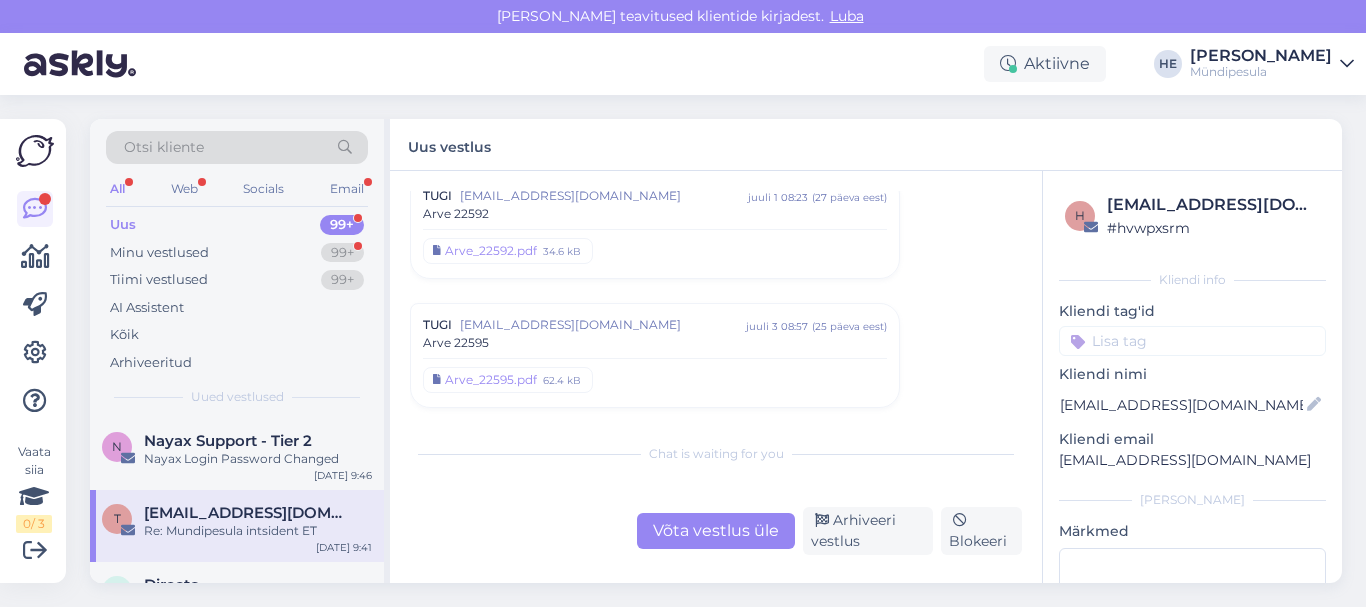 scroll, scrollTop: 10202, scrollLeft: 0, axis: vertical 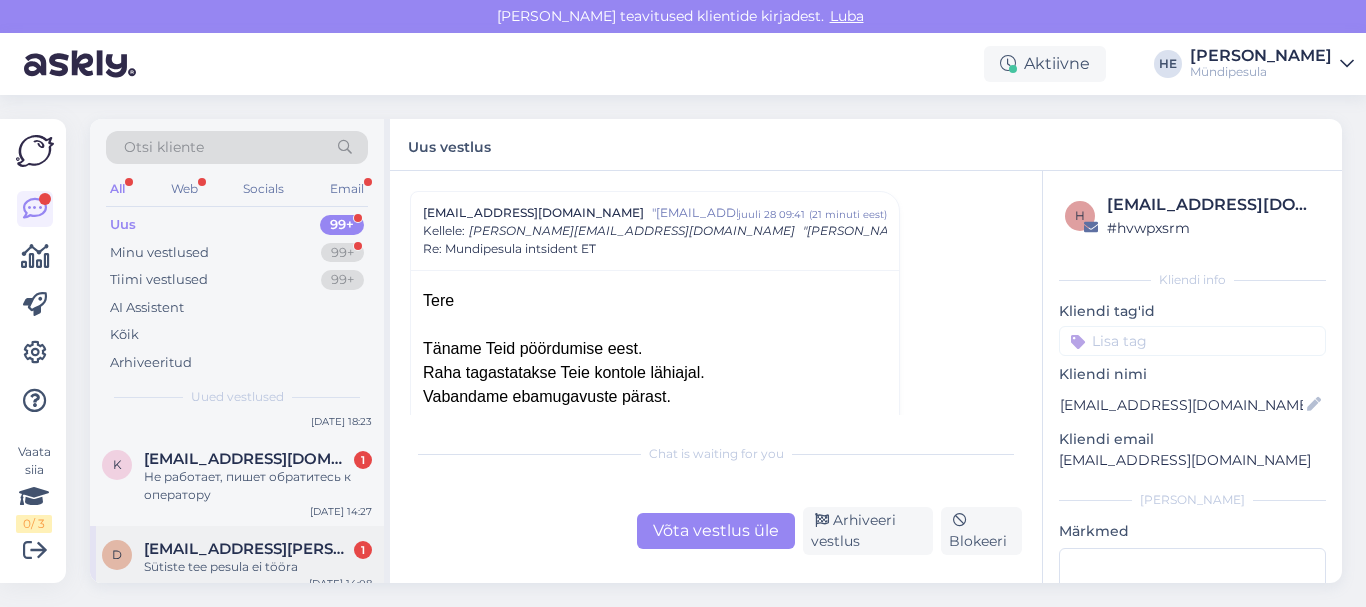 click on "Sütiste tee pesula ei tööra" at bounding box center [258, 567] 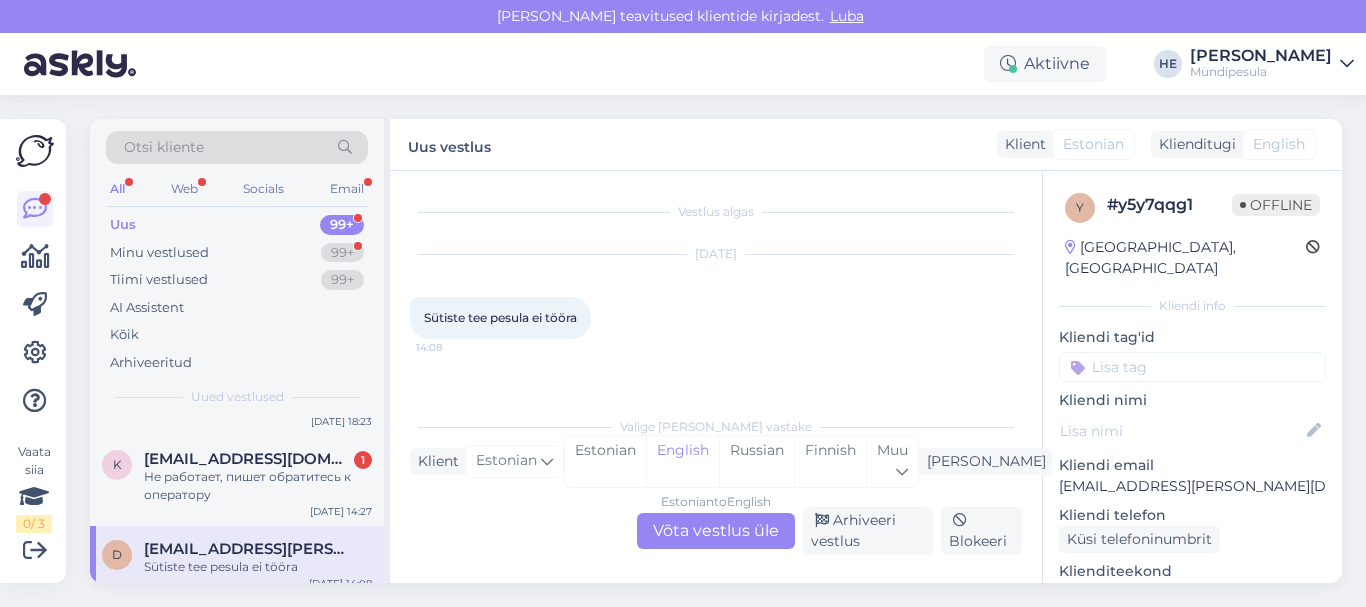 click on "Estonian  to  English Võta vestlus üle" at bounding box center (716, 531) 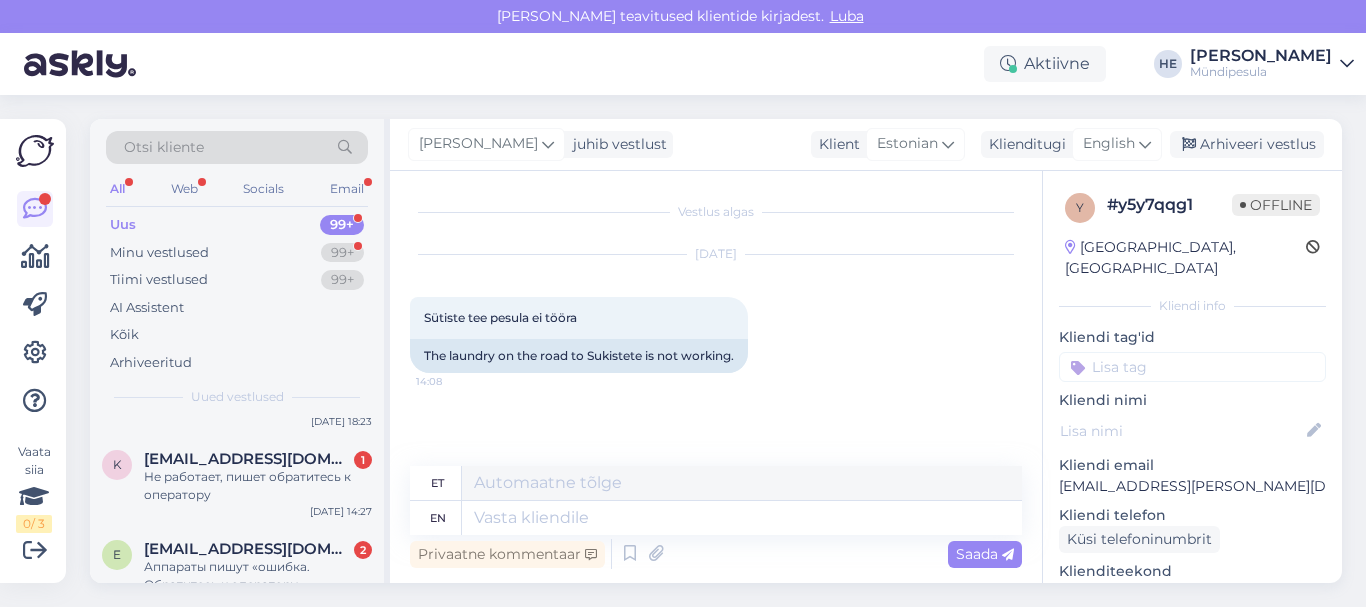 scroll, scrollTop: 0, scrollLeft: 0, axis: both 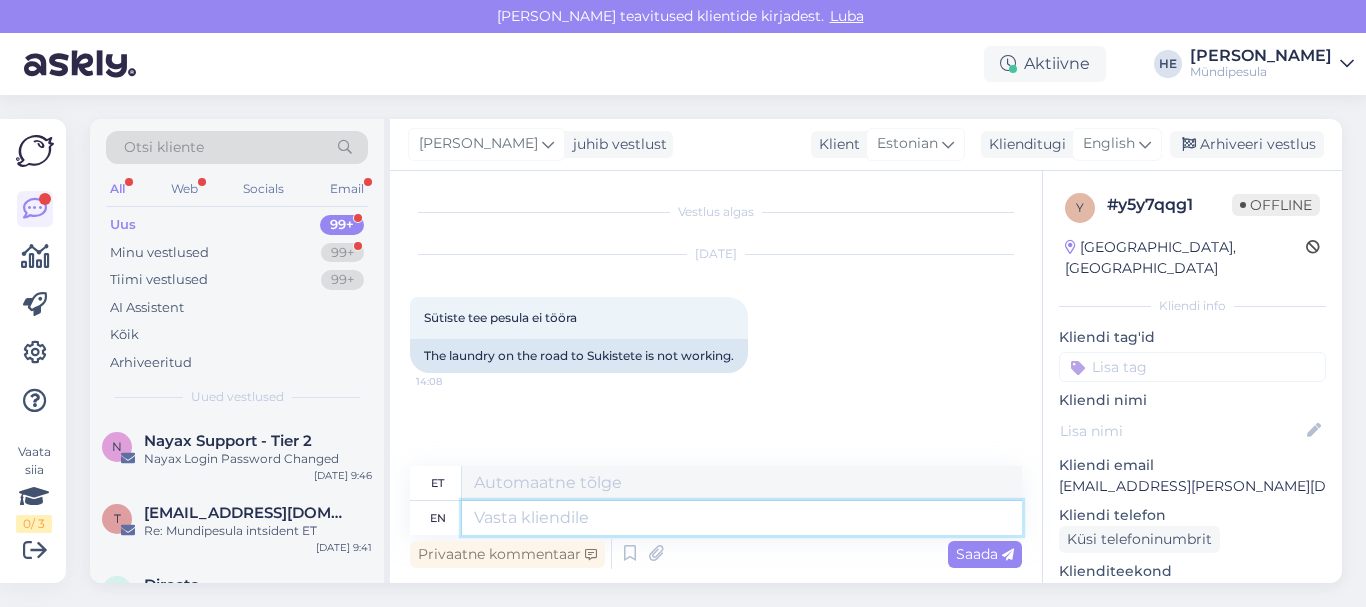 click at bounding box center (742, 518) 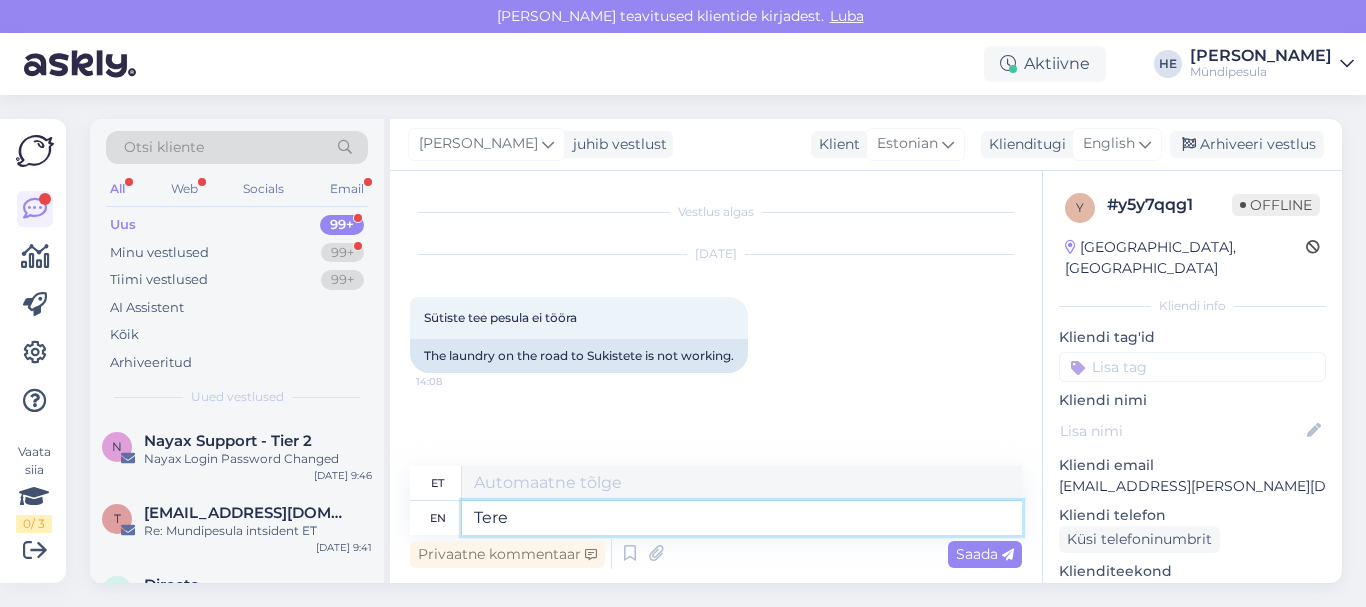 scroll, scrollTop: 8, scrollLeft: 0, axis: vertical 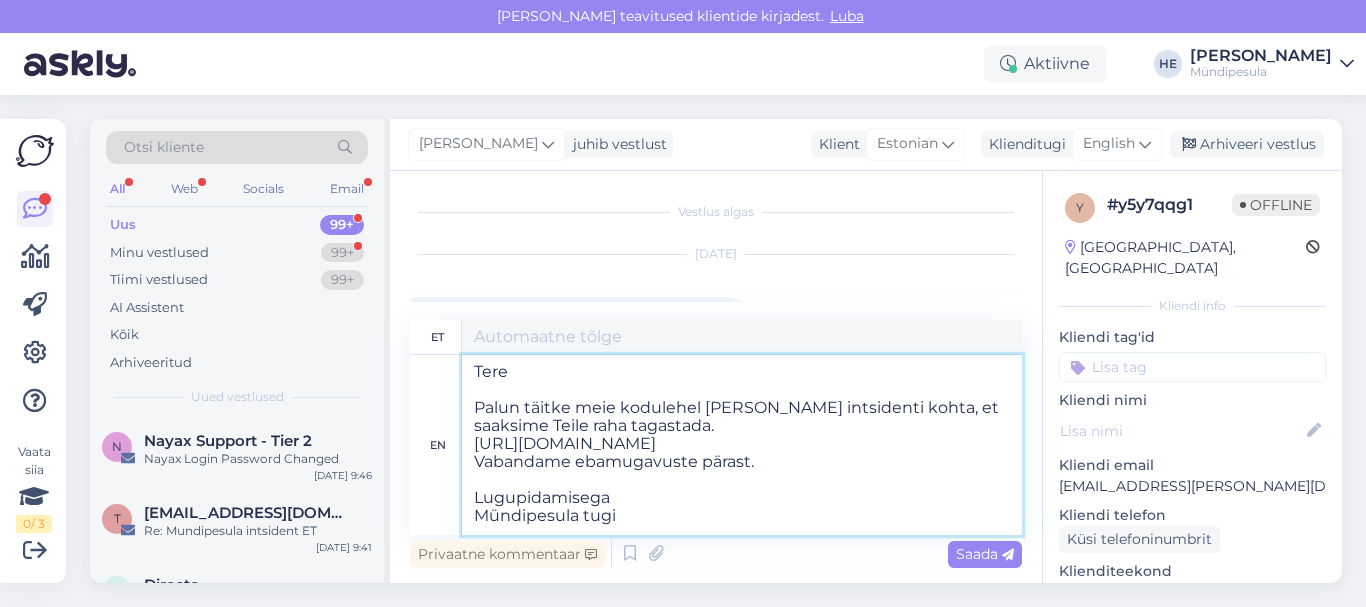 type on "Tere
Palun täitke meie kodulehel [PERSON_NAME] intsidenti kohta, et saaksime Teile raha tagastada.
[URL][DOMAIN_NAME]
Vabandame tasutauste pärast.
Lugupidamisega
Mündipesula tugi" 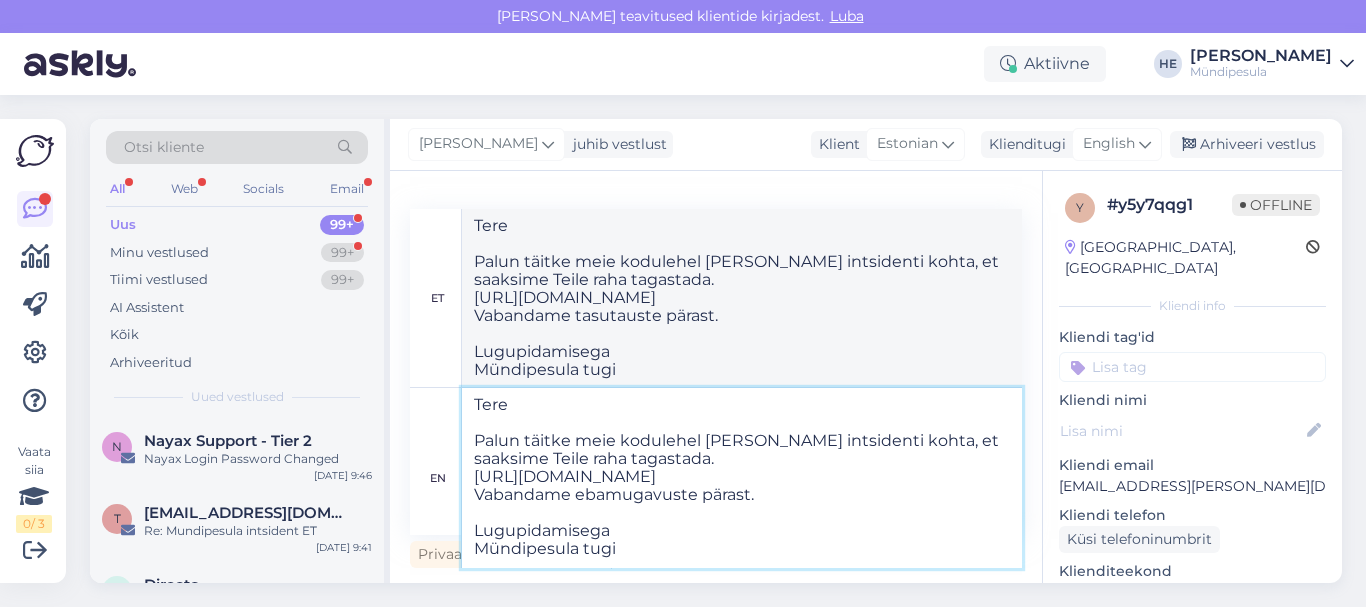 type on "Tere
Palun täitke meie kodulehel [PERSON_NAME] intsidenti kohta, et saaksime Teile raha tagastada.
[URL][DOMAIN_NAME]
Vabandame ebamugavuste pärast.
Lugupidamisega
Mündipesula tugi" 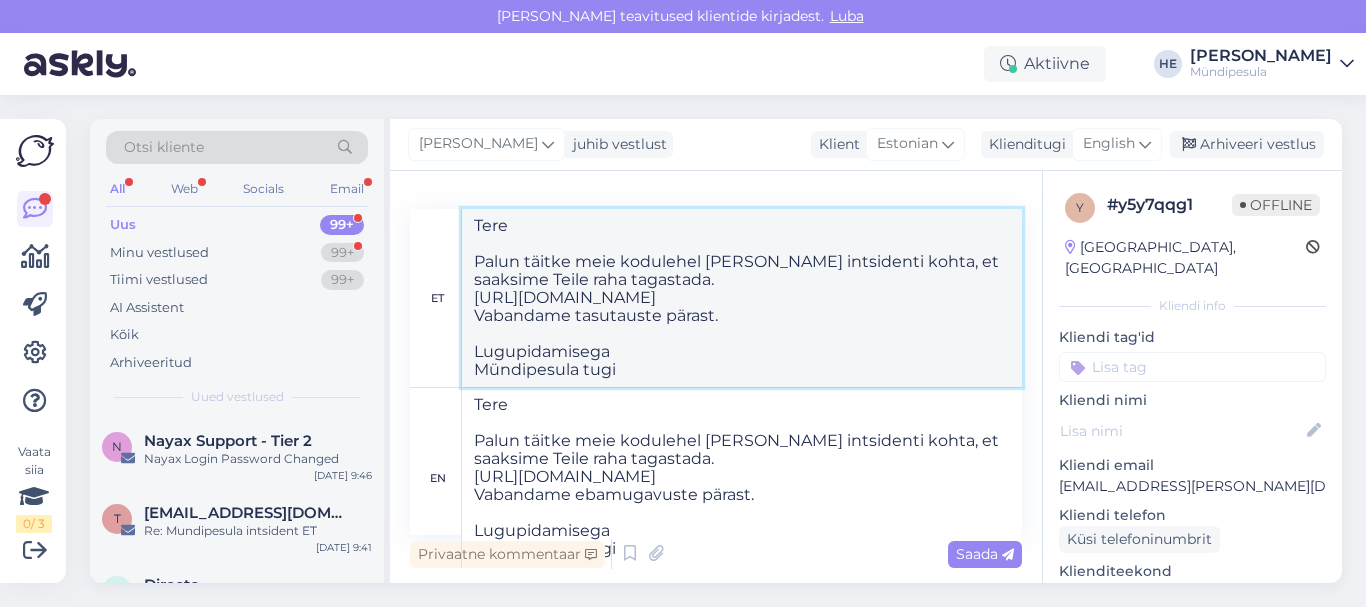 click on "Tere
Palun täitke meie kodulehel [PERSON_NAME] intsidenti kohta, et saaksime Teile raha tagastada.
[URL][DOMAIN_NAME]
Vabandame tasutauste pärast.
Lugupidamisega
Mündipesula tugi" at bounding box center [742, 298] 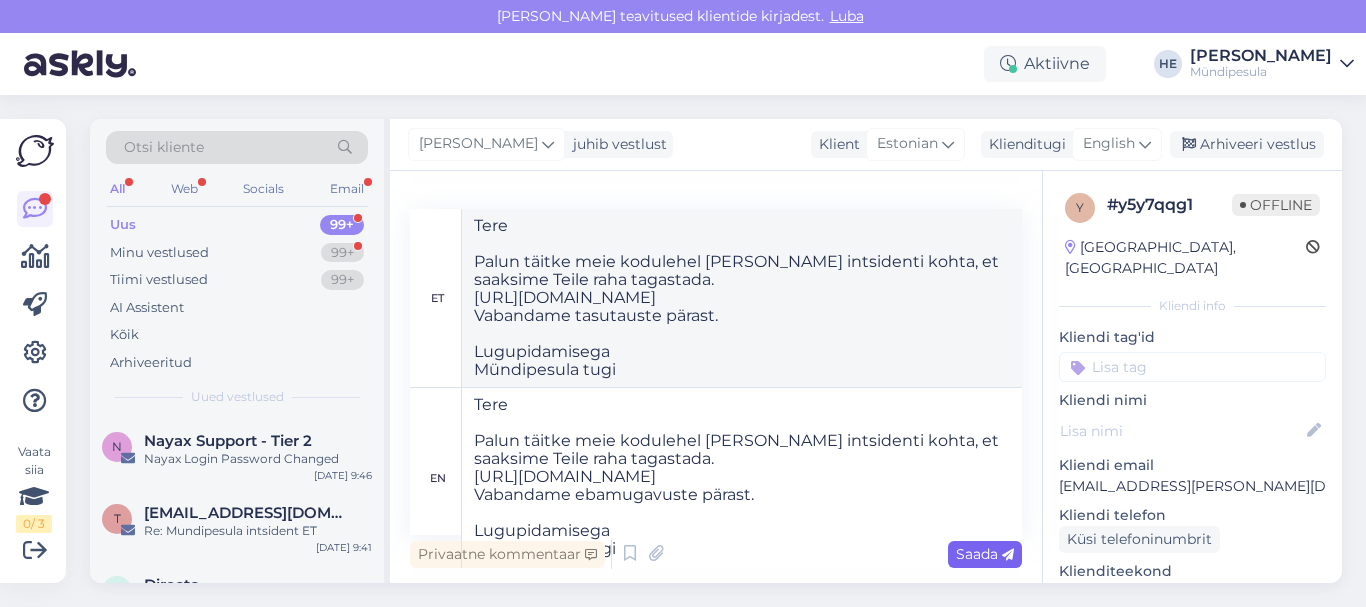 click on "Saada" at bounding box center (985, 554) 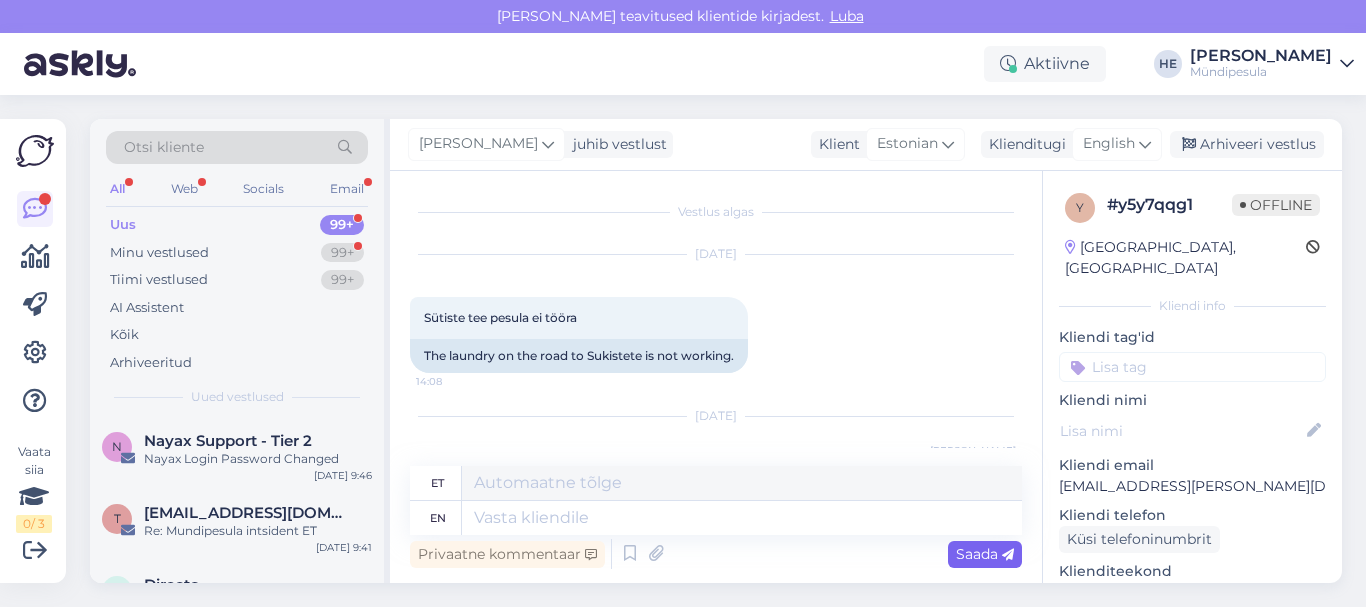 scroll, scrollTop: 397, scrollLeft: 0, axis: vertical 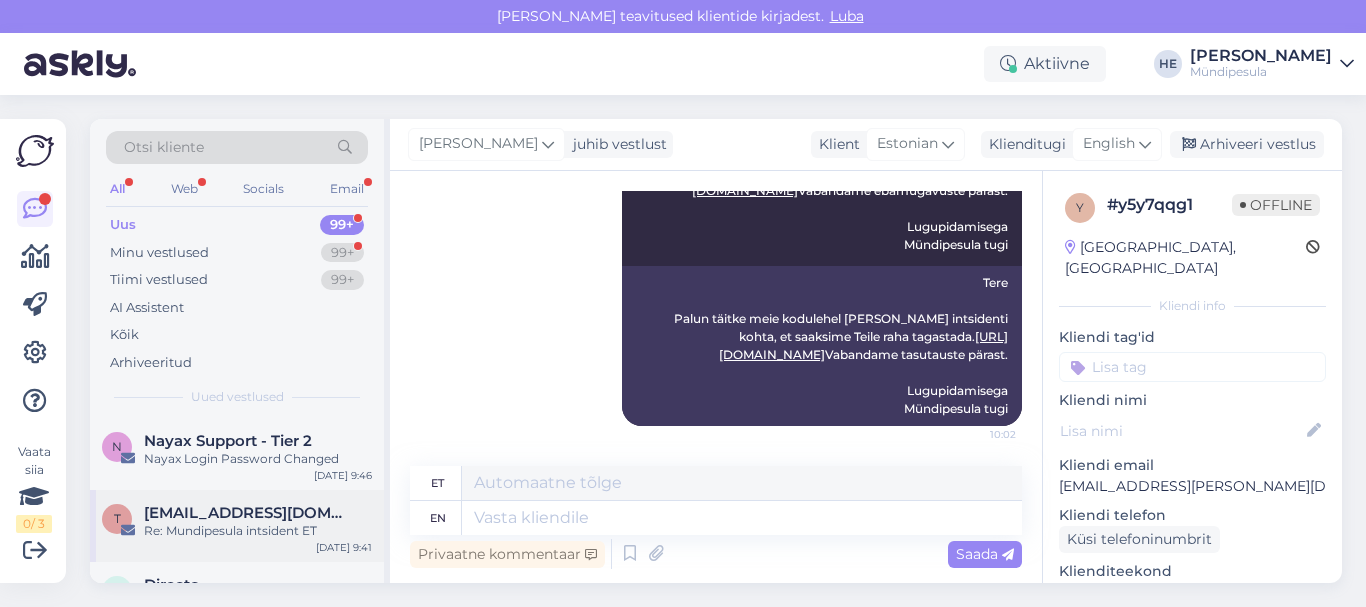 click on "[EMAIL_ADDRESS][DOMAIN_NAME]" at bounding box center (248, 513) 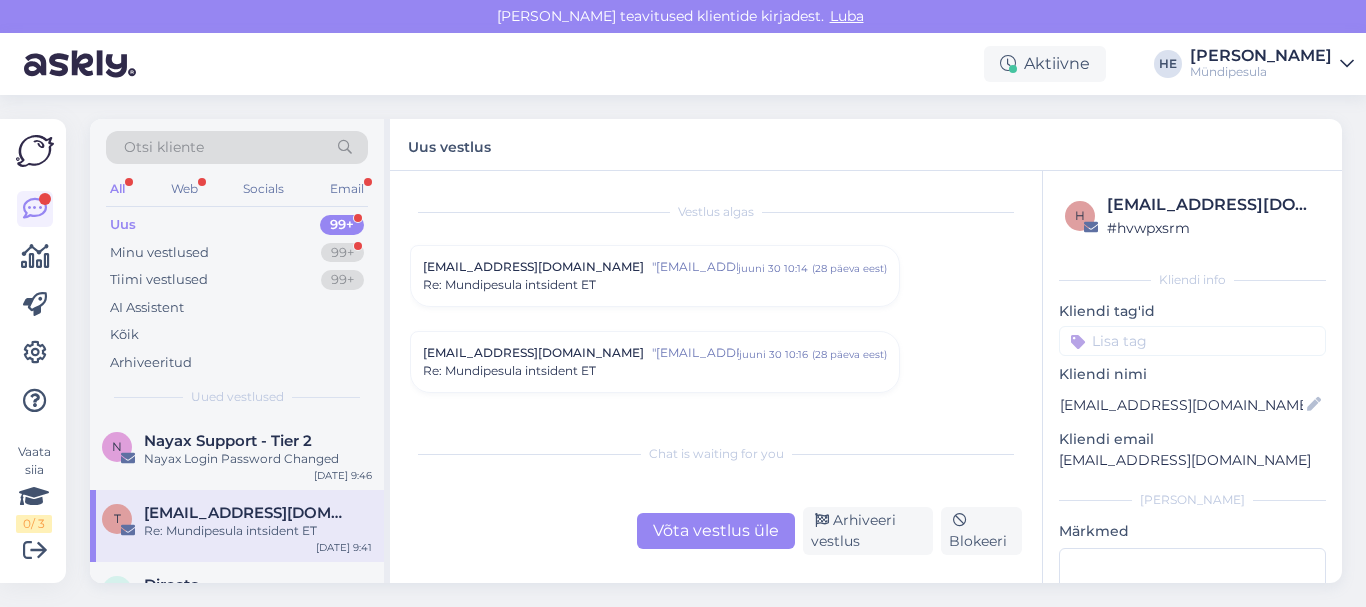scroll, scrollTop: 10202, scrollLeft: 0, axis: vertical 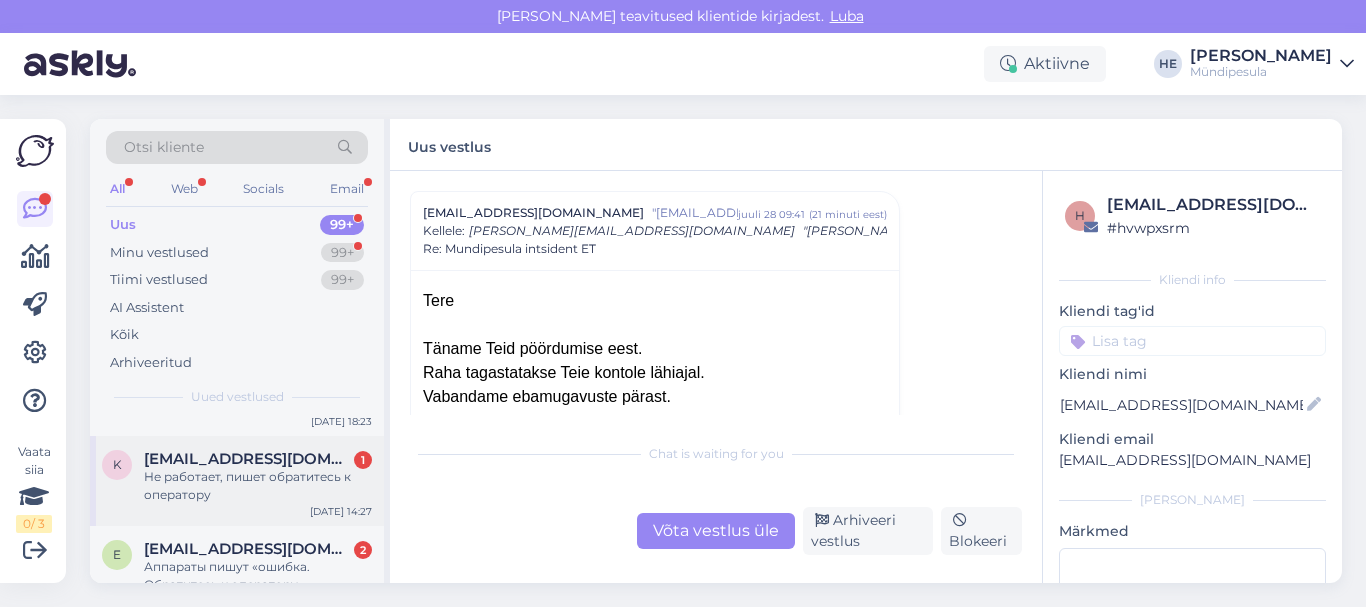 click on "[EMAIL_ADDRESS][DOMAIN_NAME]" at bounding box center (248, 459) 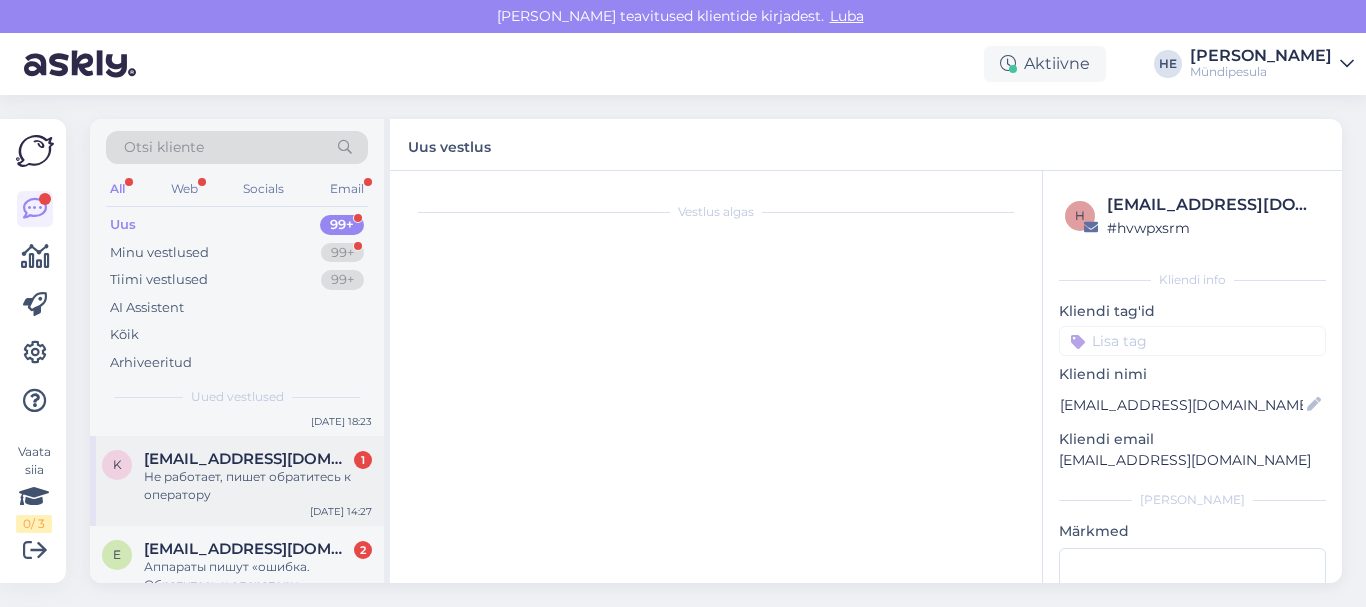 scroll, scrollTop: 0, scrollLeft: 0, axis: both 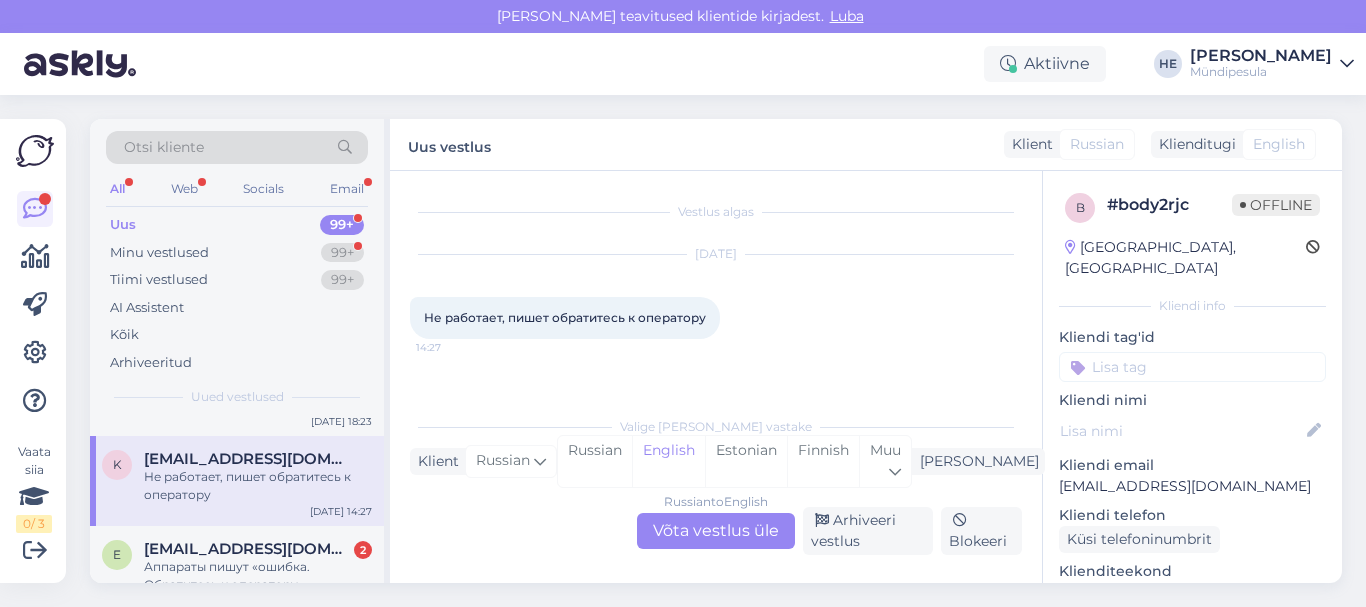 click on "Russian  to  English Võta vestlus üle" at bounding box center [716, 531] 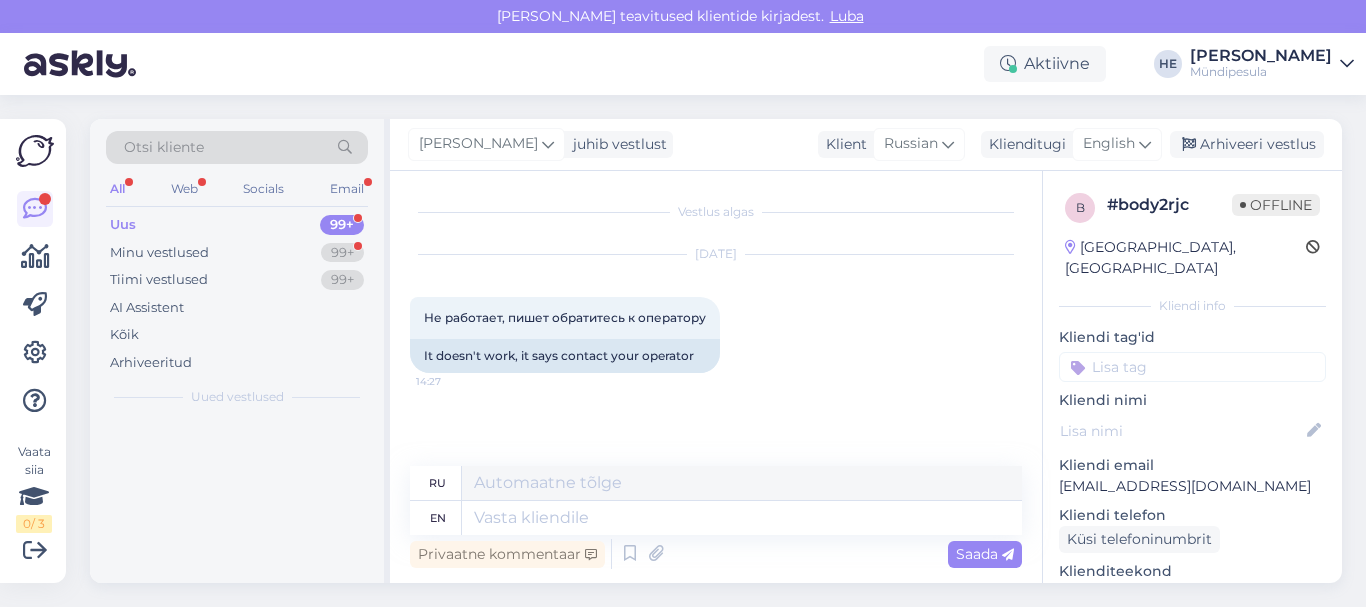 scroll, scrollTop: 0, scrollLeft: 0, axis: both 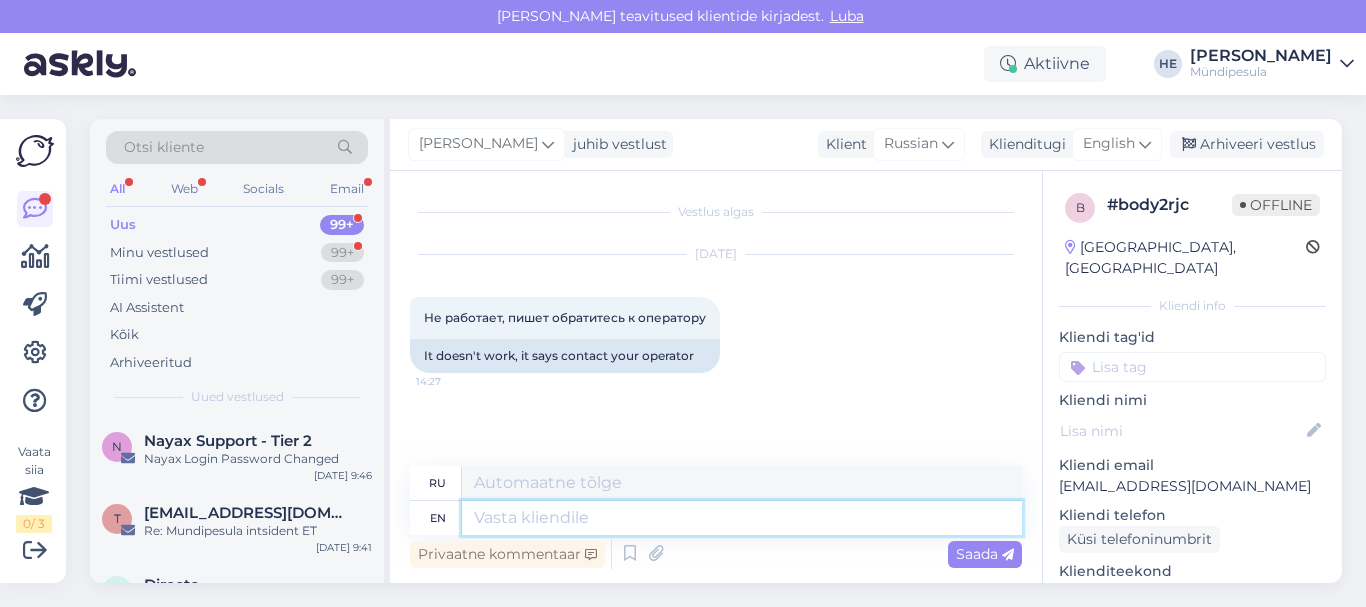 click at bounding box center (742, 518) 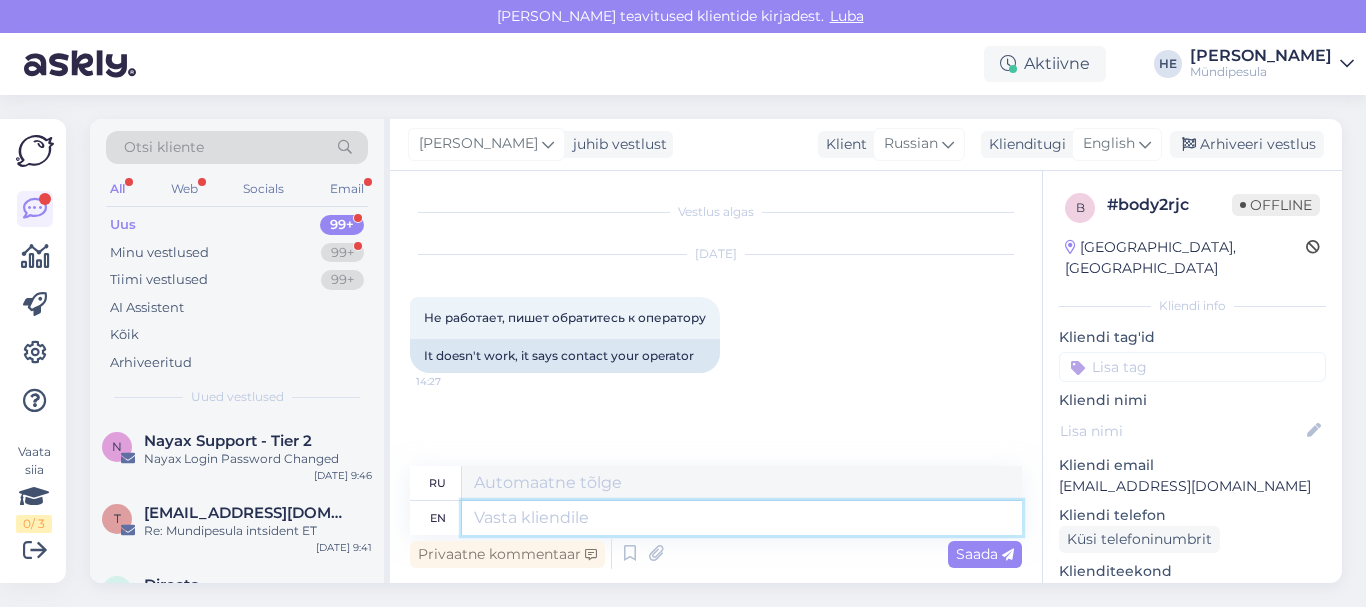 paste on "Здравствуйте!
Просим Вас заполнить форму на нашем сайте о возмещении средств.
[URL][DOMAIN_NAME]
Извините за неудобства.
С уважением,
Mündipesula tugi" 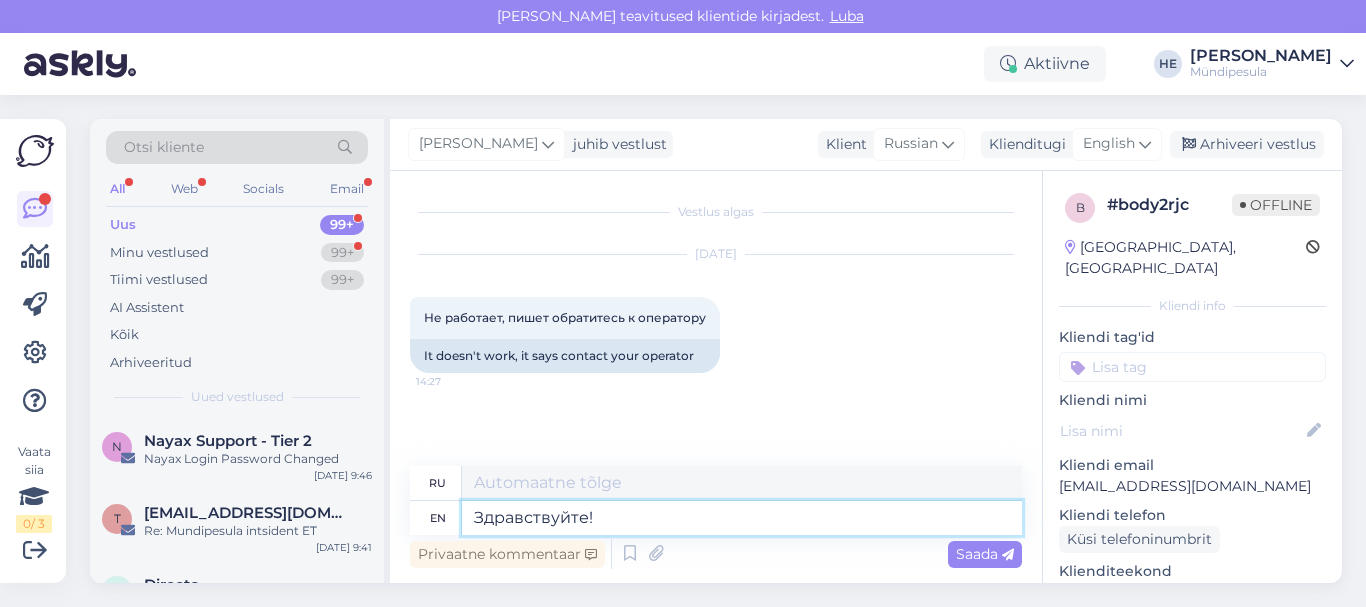 scroll, scrollTop: 8, scrollLeft: 0, axis: vertical 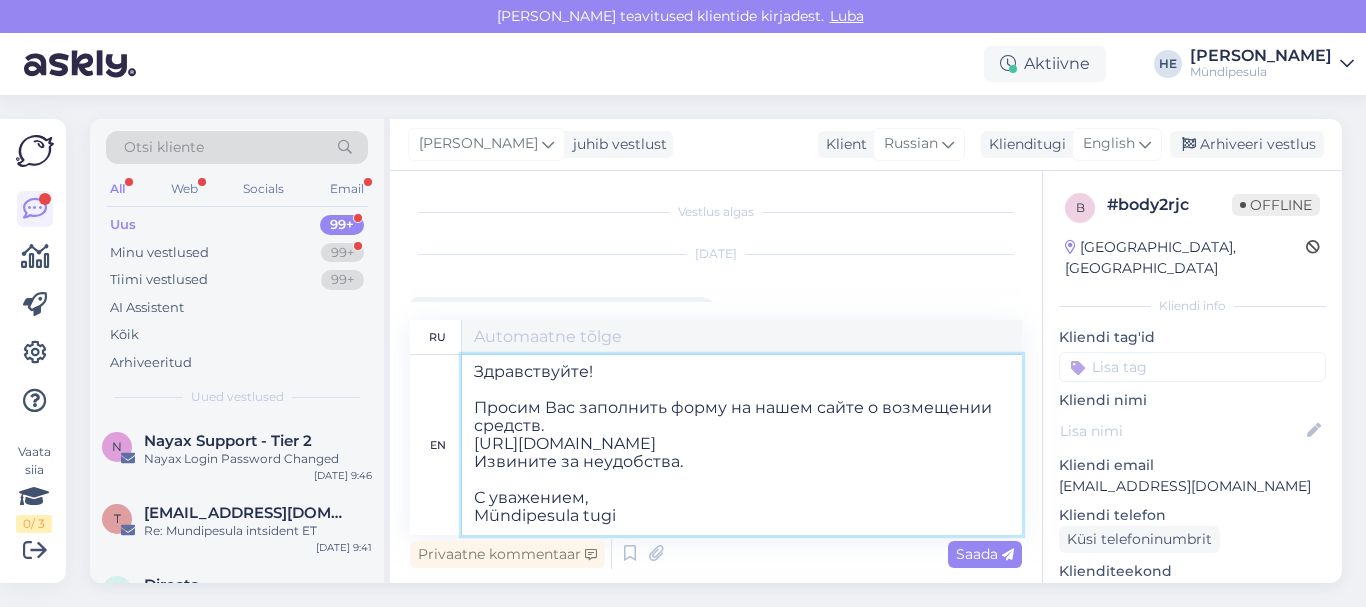 type on "Здравствуйте!
Просим Вас заполнить форму на нашем сайте о возмещении средств.
[URL][DOMAIN_NAME]
Извините за неудобства.
С уважением,
Mündipesula tugi" 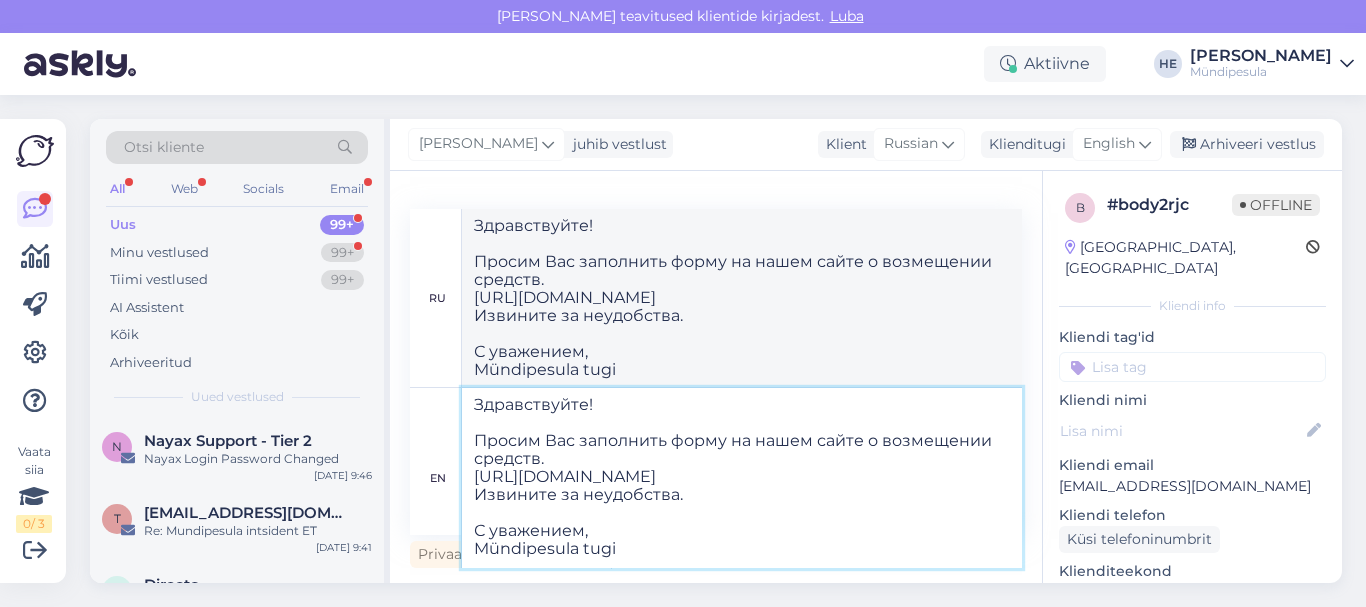 type on "Здравствуйте!
Просим Вас заполнить форму на нашем сайте о возмещении средств.
[URL][DOMAIN_NAME]
Извините за неудобства.
С уважением,
Mündipesula tugi" 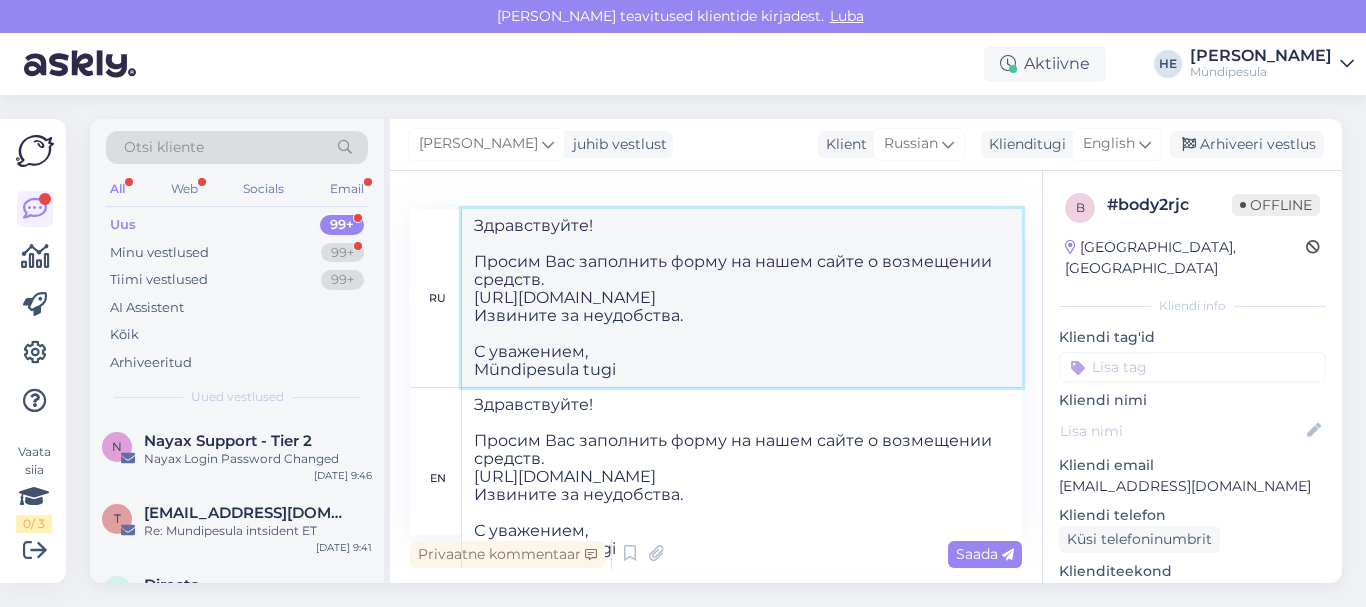 click on "Здравствуйте!
Просим Вас заполнить форму на нашем сайте о возмещении средств.
[URL][DOMAIN_NAME]
Извините за неудобства.
С уважением,
Mündipesula tugi" at bounding box center (742, 298) 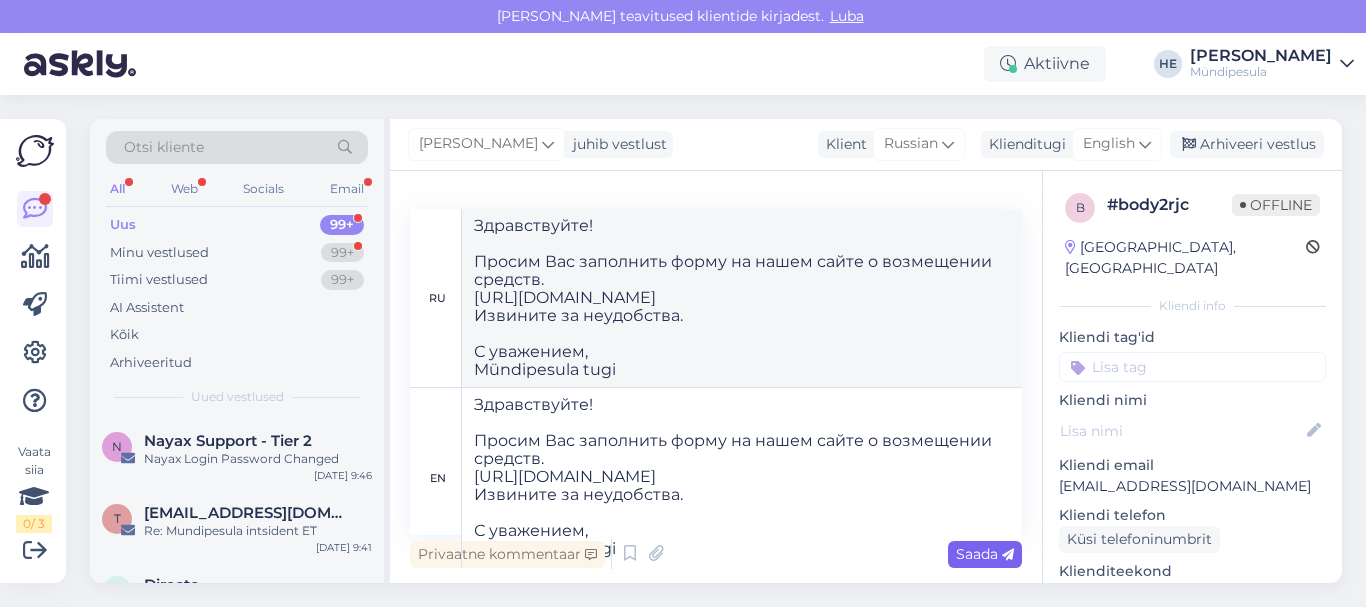 click on "Saada" at bounding box center (985, 554) 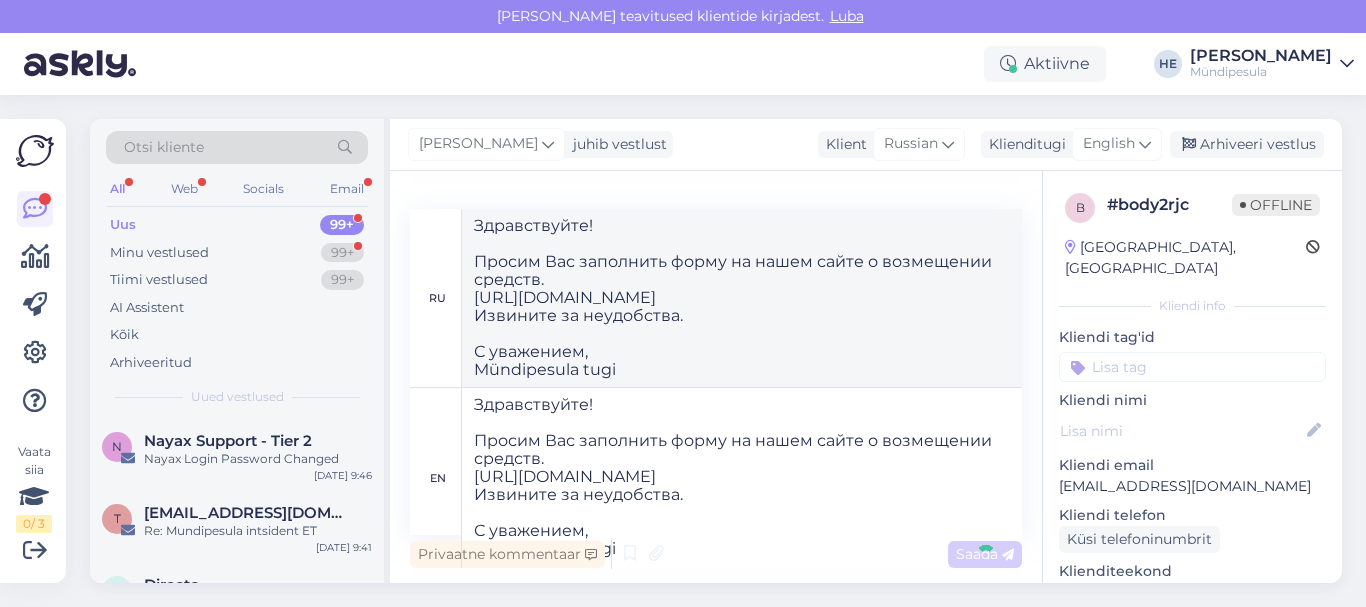 type 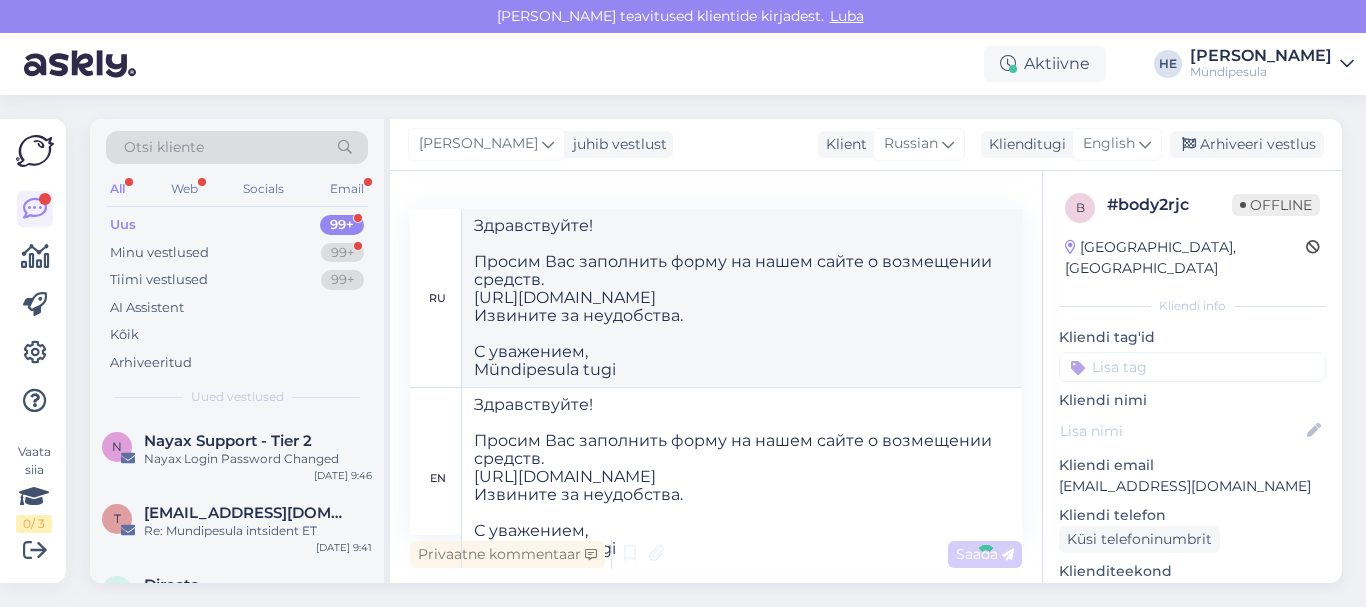 type 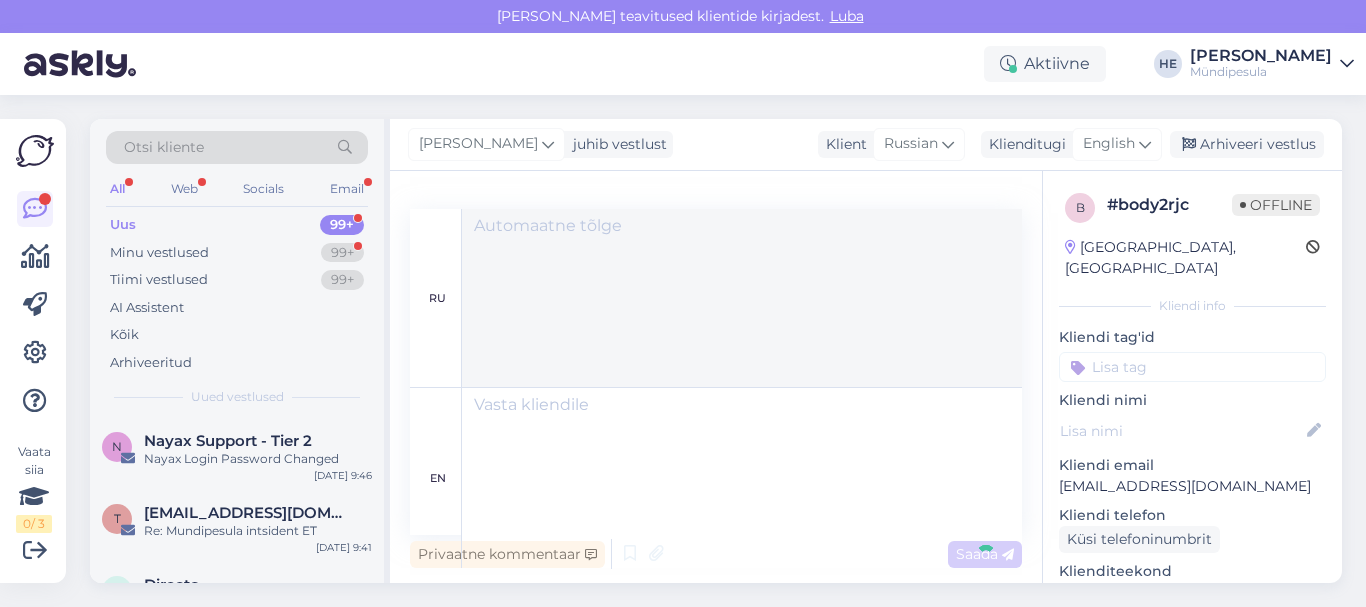 scroll, scrollTop: 397, scrollLeft: 0, axis: vertical 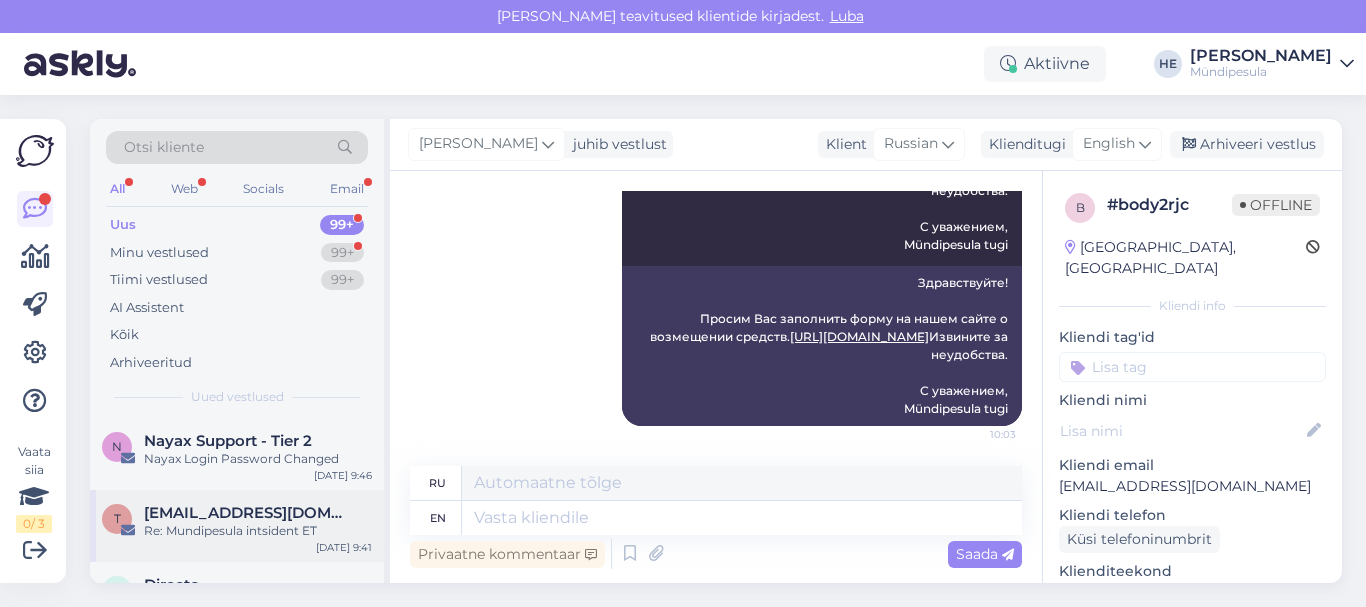 click on "t [EMAIL_ADDRESS][DOMAIN_NAME] Re: Mundipesula intsident ET [DATE] 9:41" at bounding box center (237, 526) 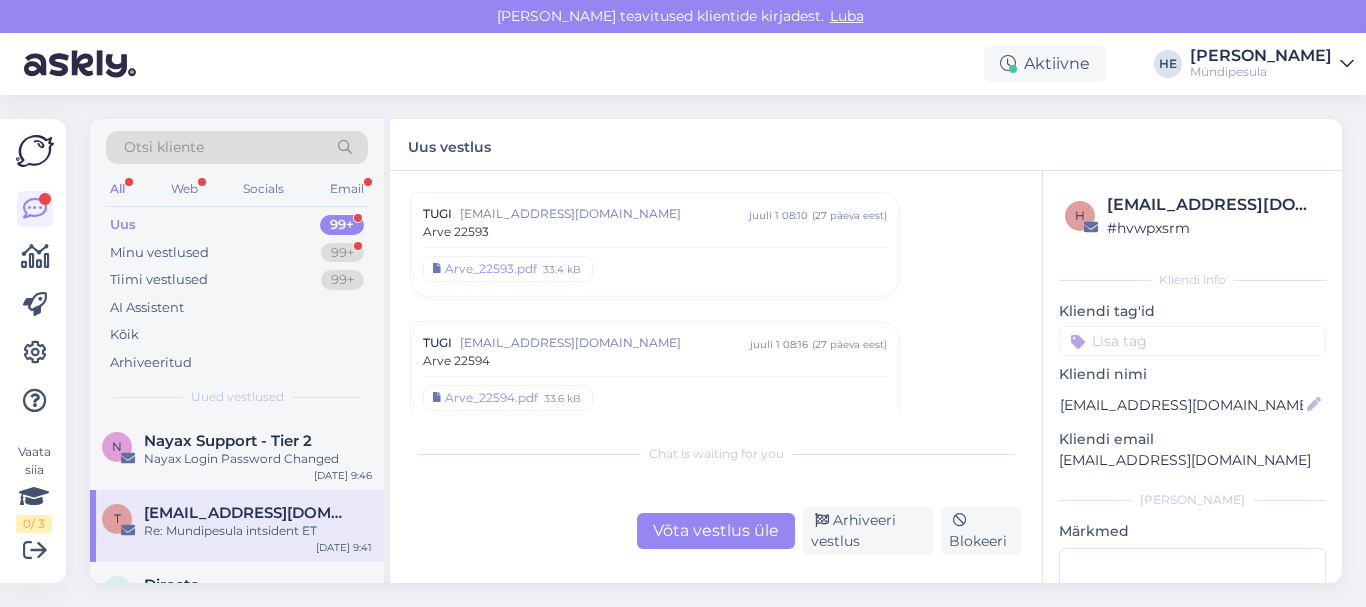 scroll, scrollTop: 10202, scrollLeft: 0, axis: vertical 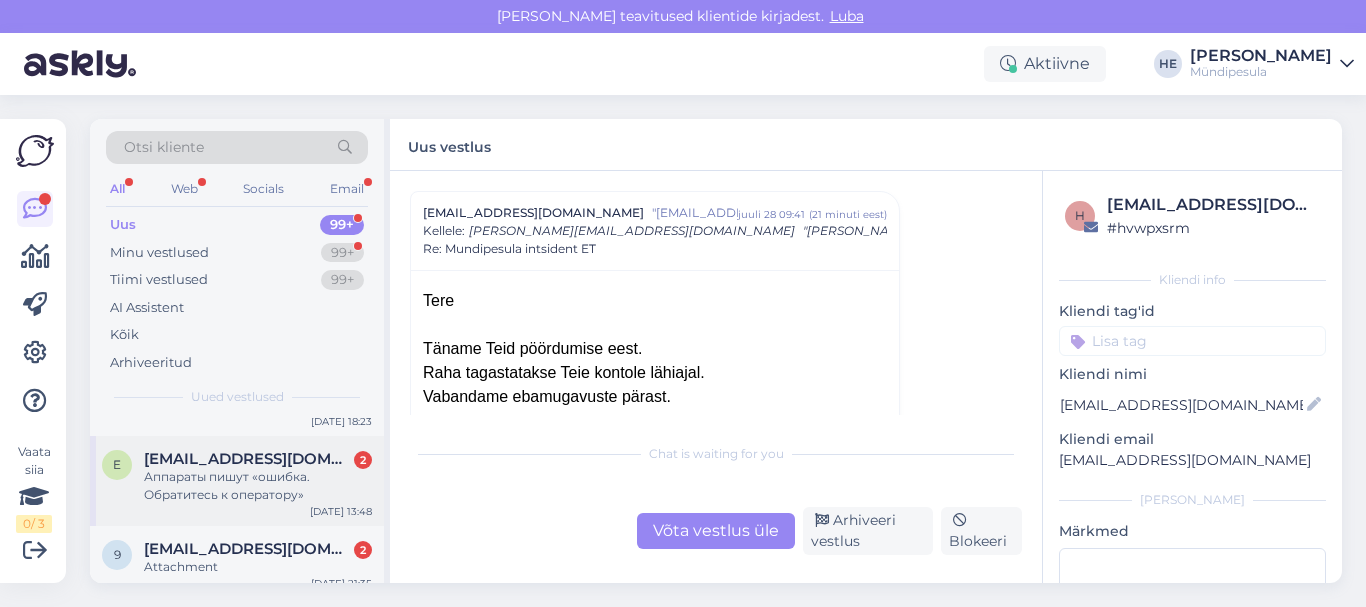 click on "Аппараты пишут «ошибка. Обратитесь к оператору»" at bounding box center [258, 486] 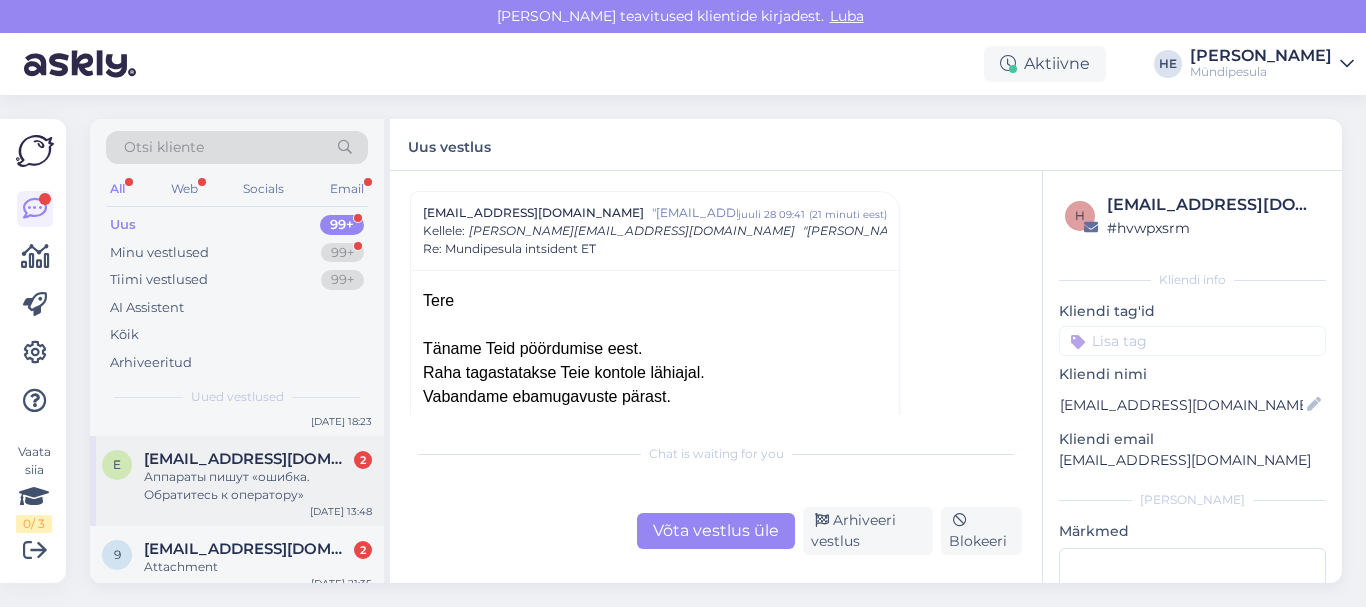 scroll, scrollTop: 59, scrollLeft: 0, axis: vertical 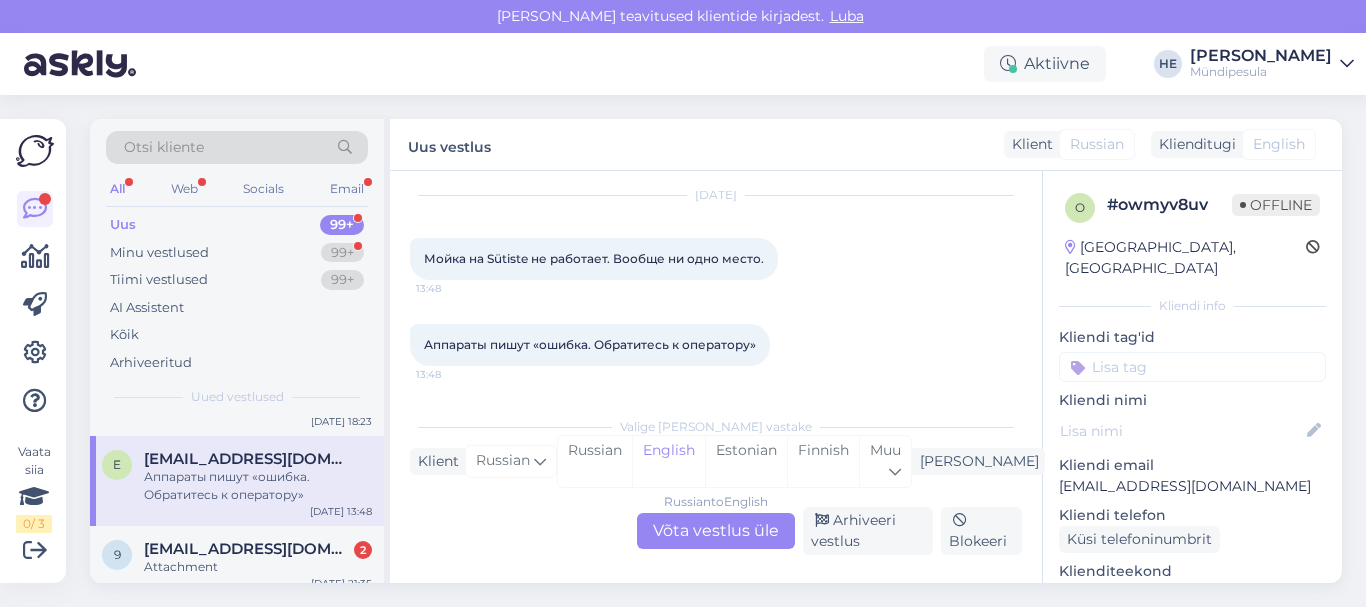 click on "Russian  to  English Võta vestlus üle" at bounding box center [716, 531] 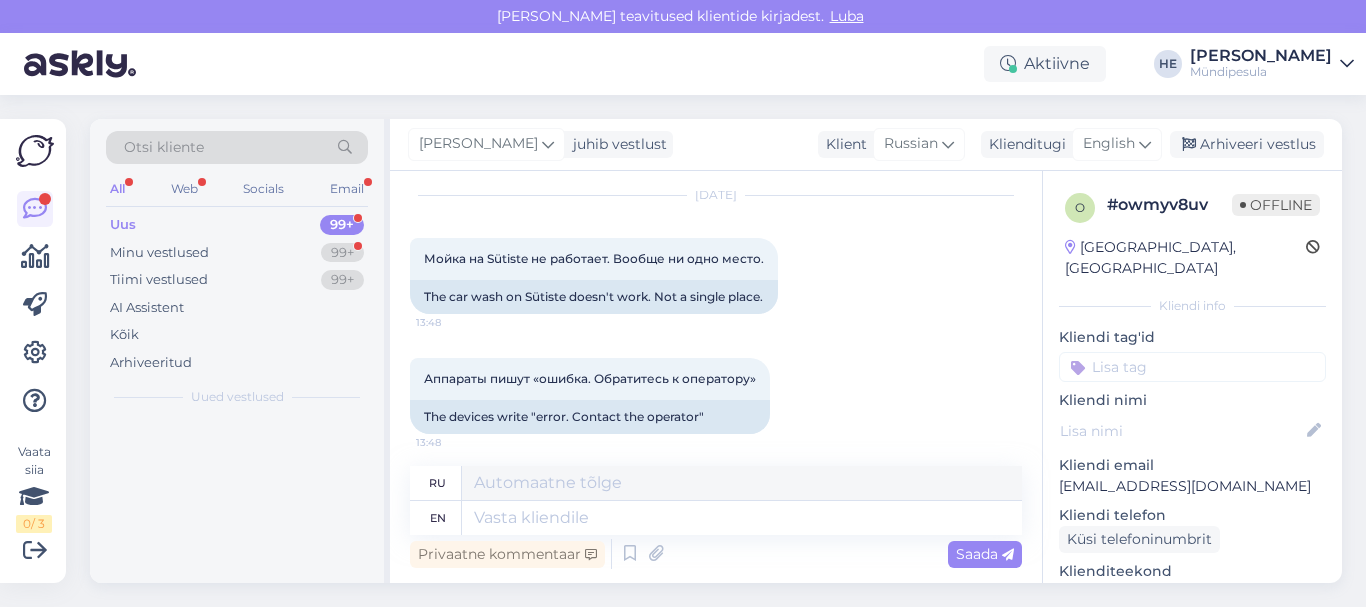 scroll, scrollTop: 0, scrollLeft: 0, axis: both 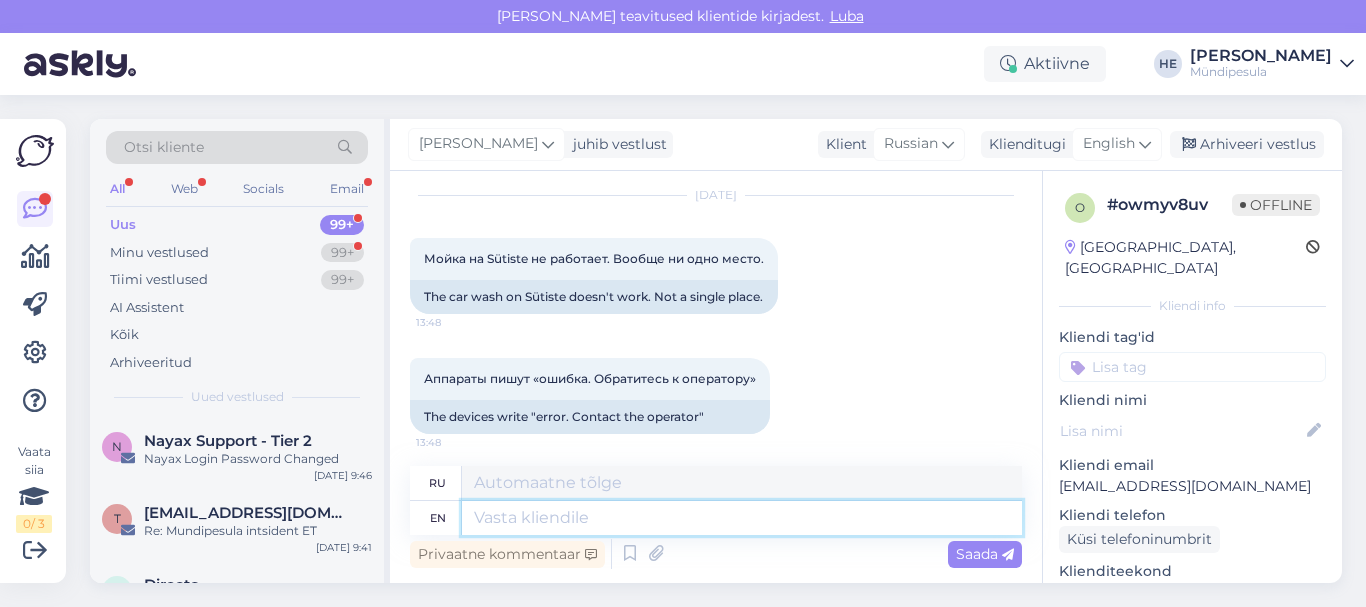 click at bounding box center (742, 518) 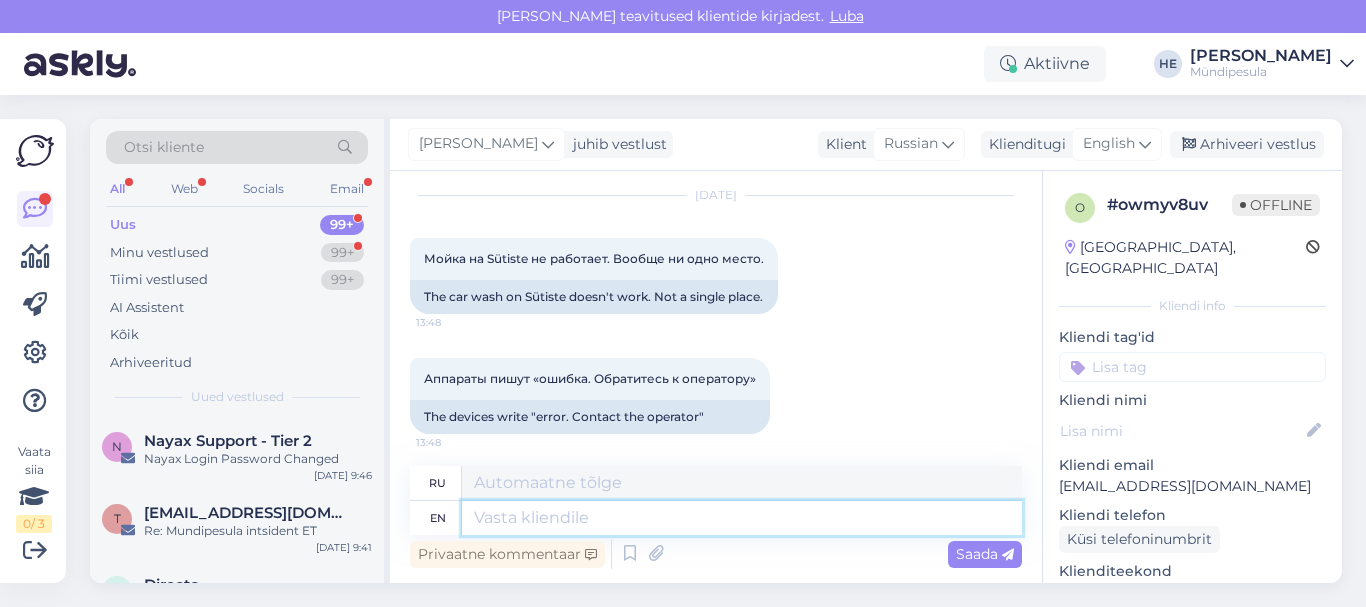 paste on "Здравствуйте!
Просим Вас заполнить форму на нашем сайте о возмещении средств.
[URL][DOMAIN_NAME]
Извините за неудобства.
С уважением,
Mündipesula tugi" 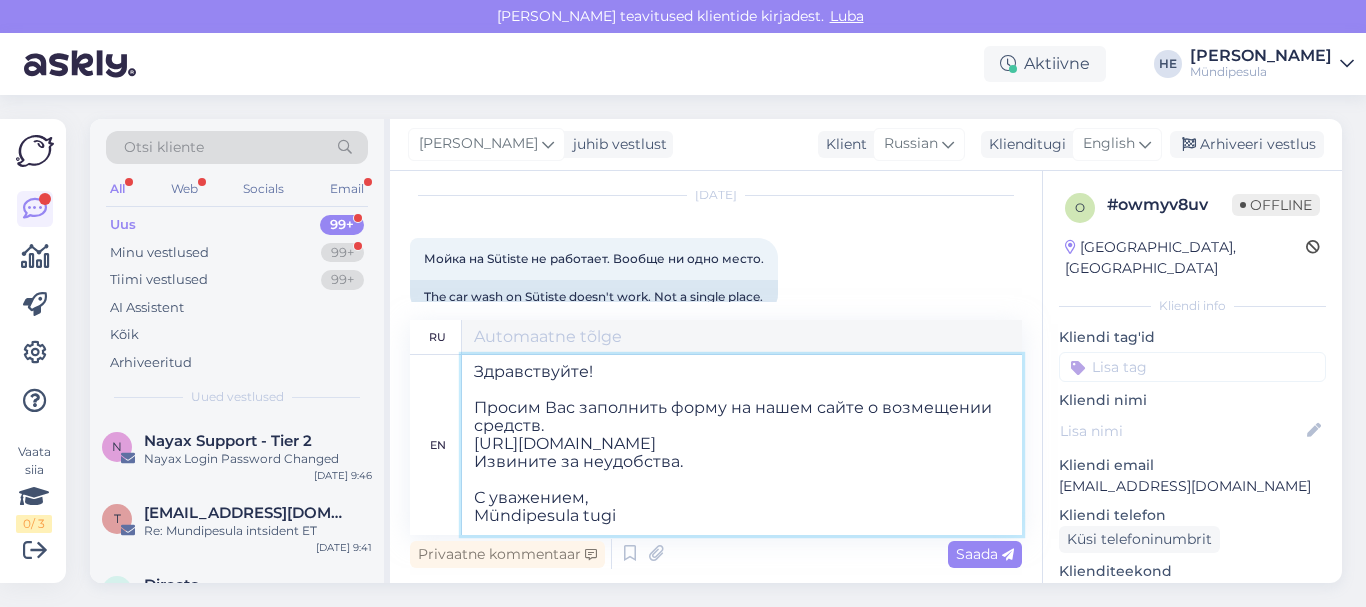 scroll, scrollTop: 8, scrollLeft: 0, axis: vertical 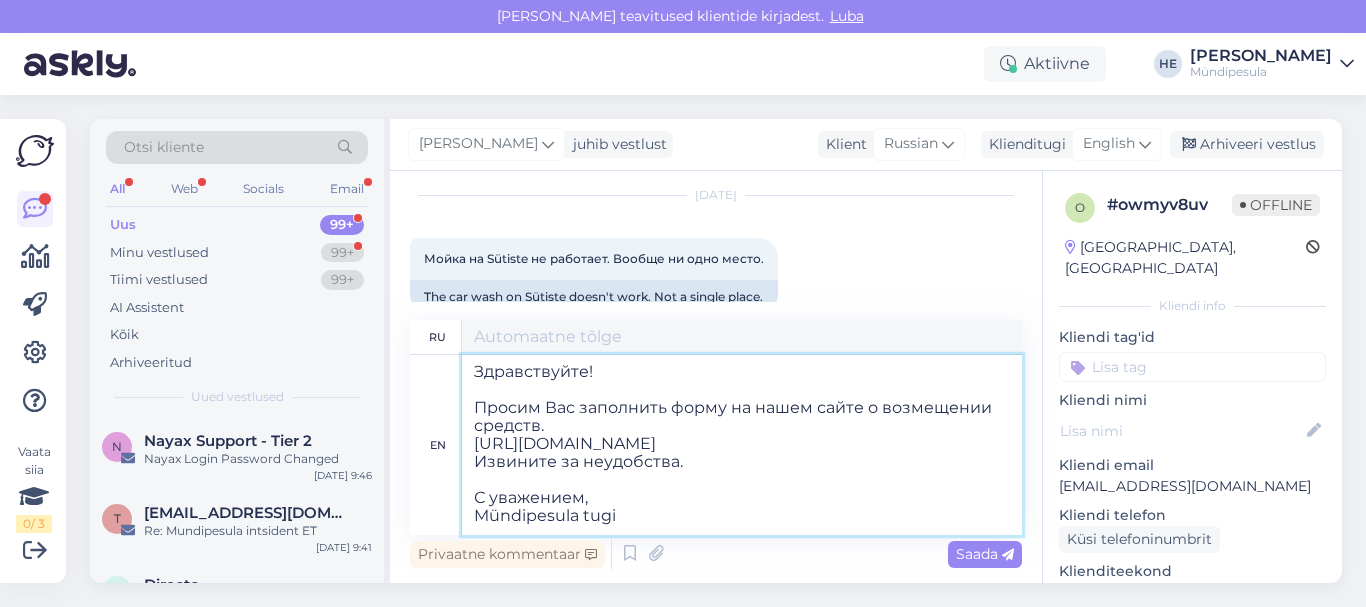 type on "Здравствуйте!
Просим Вас заполнить форму на нашем сайте о возмещении средств.
[URL][DOMAIN_NAME]
Извините за неудобства.
С уважением,
Mündipesula tugi" 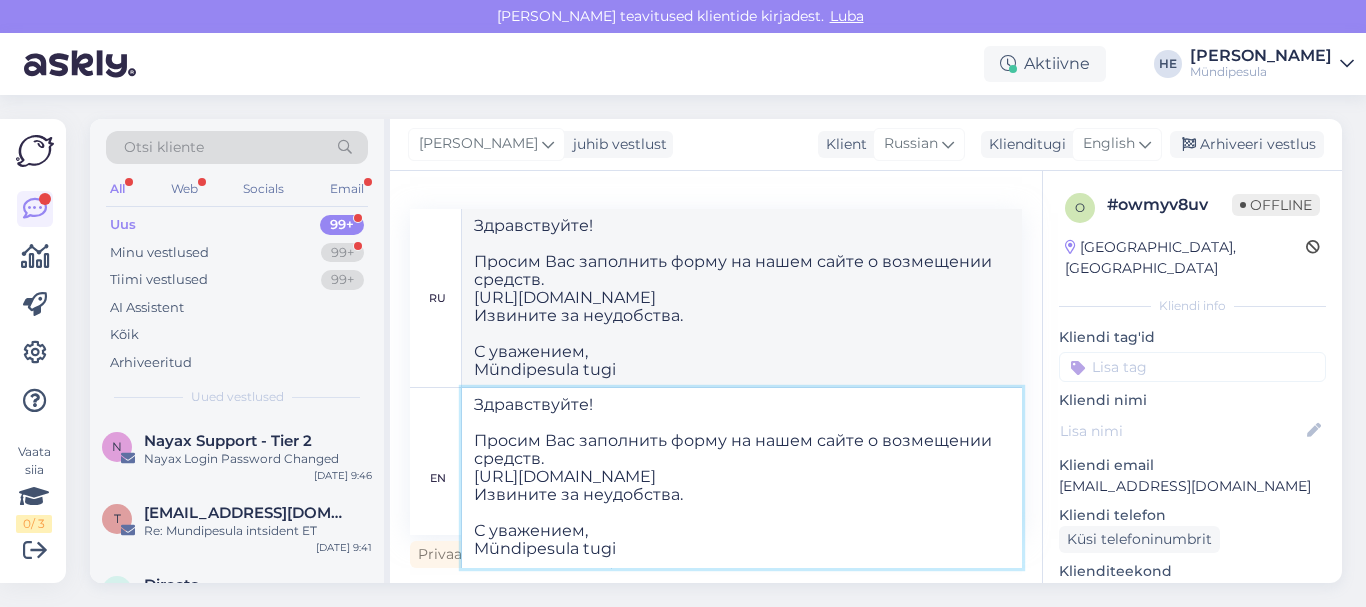 type on "Здравствуйте!
Просим Вас заполнить форму на нашем сайте о возмещении средств.
[URL][DOMAIN_NAME]
Извините за неудобства.
С уважением,
Mündipesula tugi" 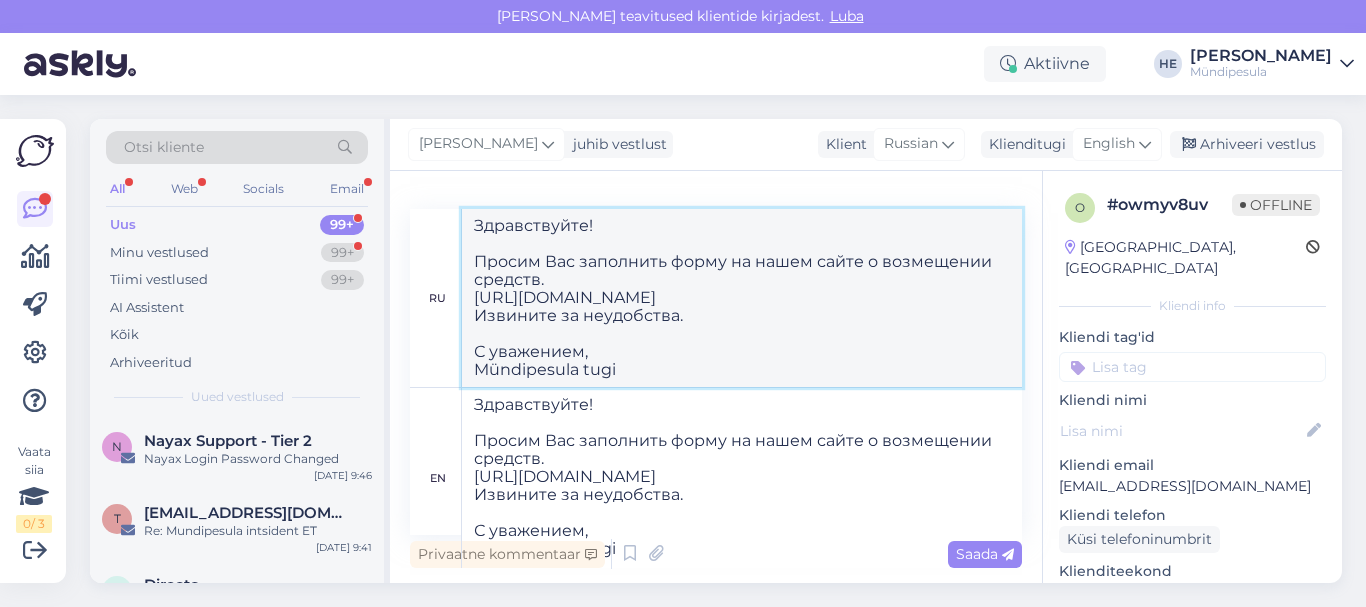 click on "Здравствуйте!
Просим Вас заполнить форму на нашем сайте о возмещении средств.
[URL][DOMAIN_NAME]
Извините за неудобства.
С уважением,
Mündipesula tugi" at bounding box center (742, 298) 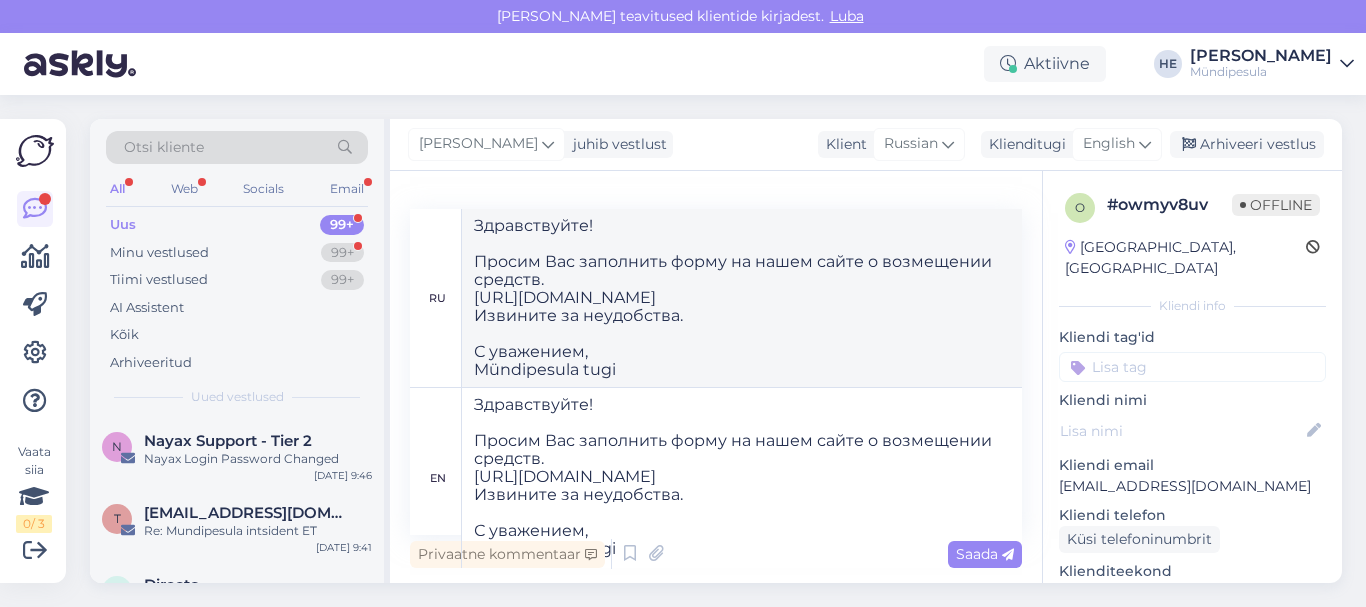 click on "Saada" at bounding box center (985, 554) 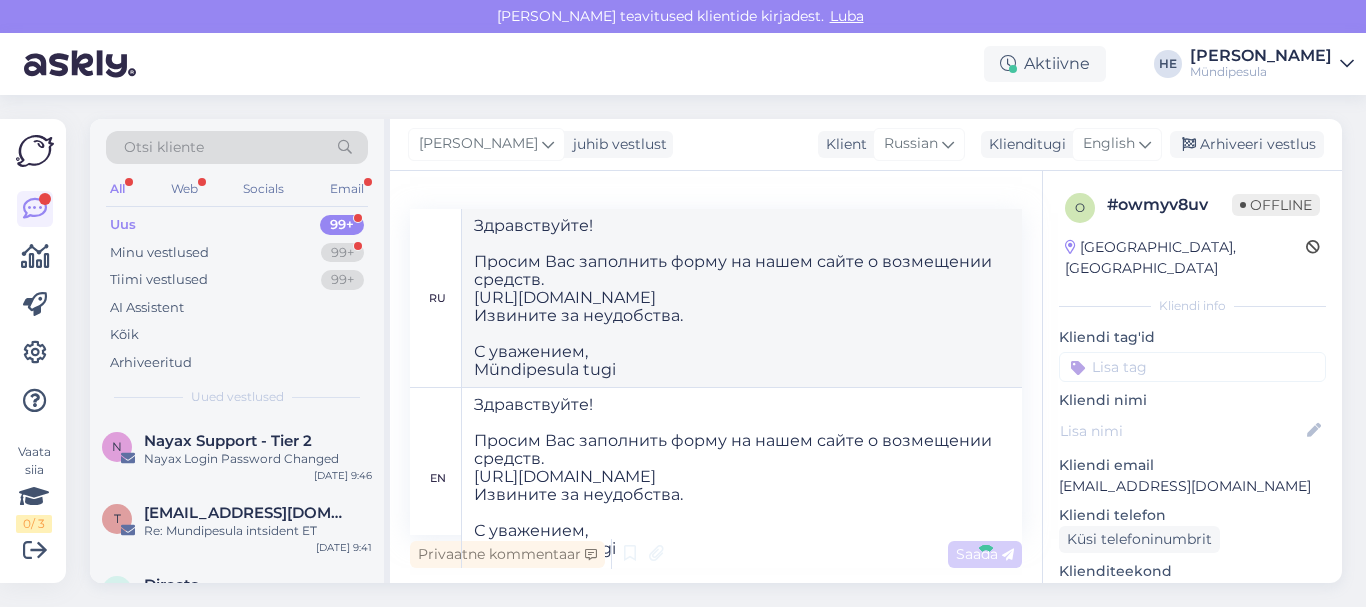 type 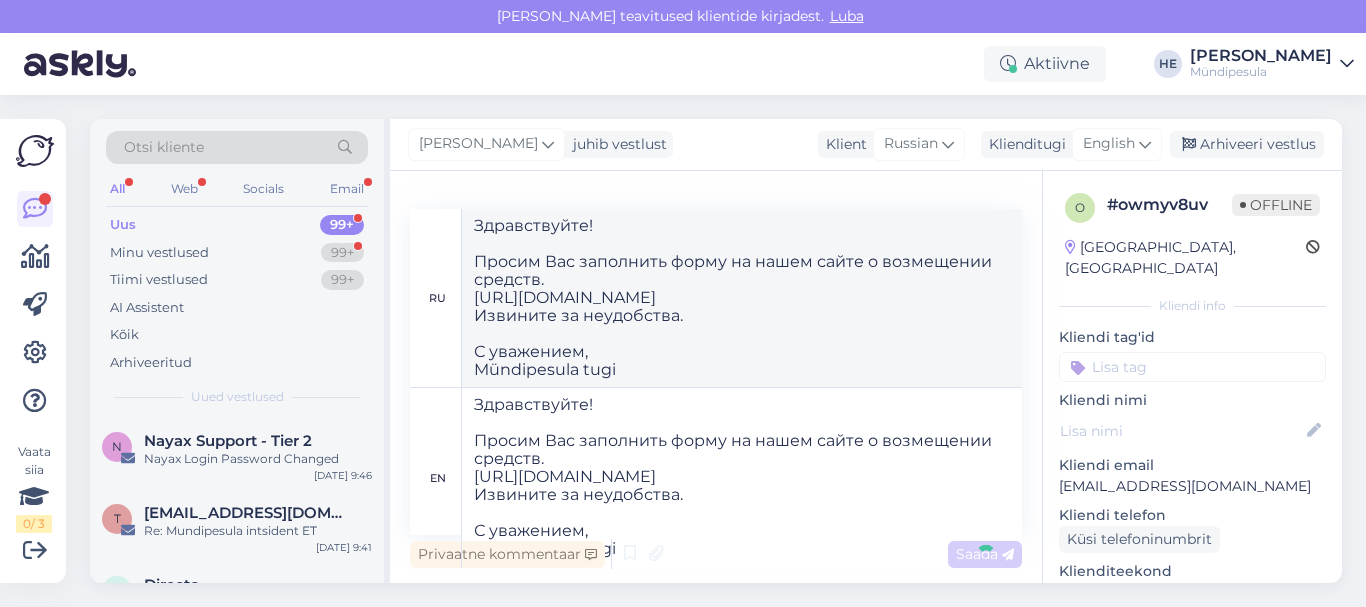 type 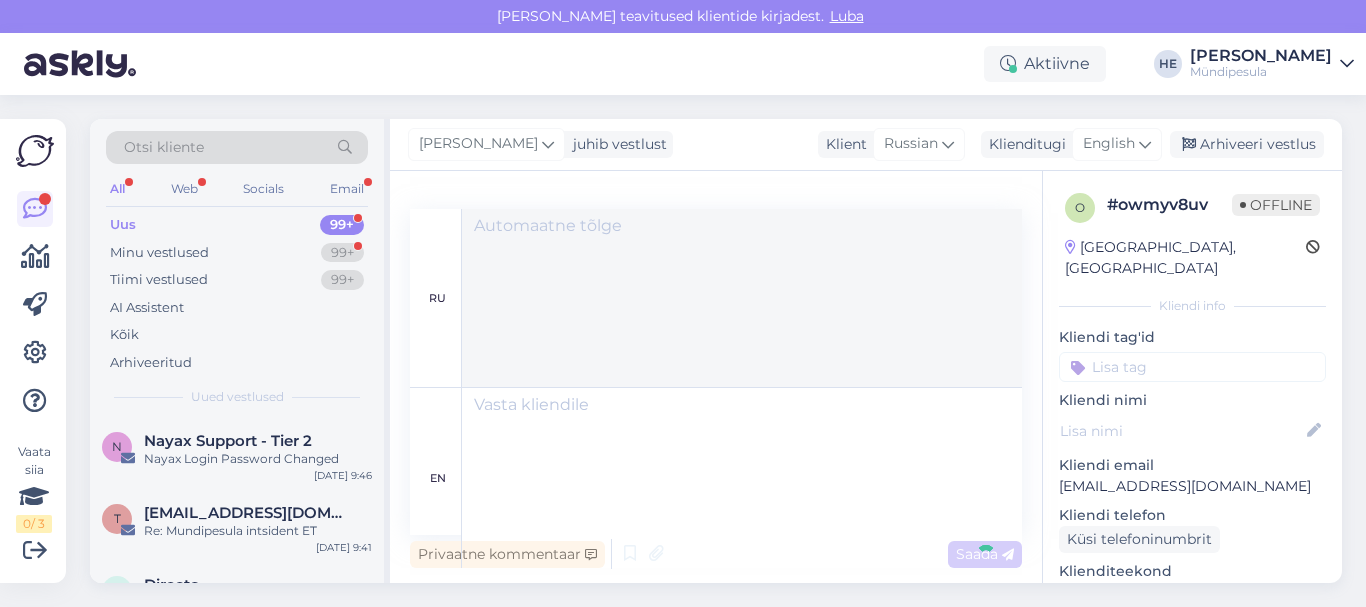 scroll, scrollTop: 517, scrollLeft: 0, axis: vertical 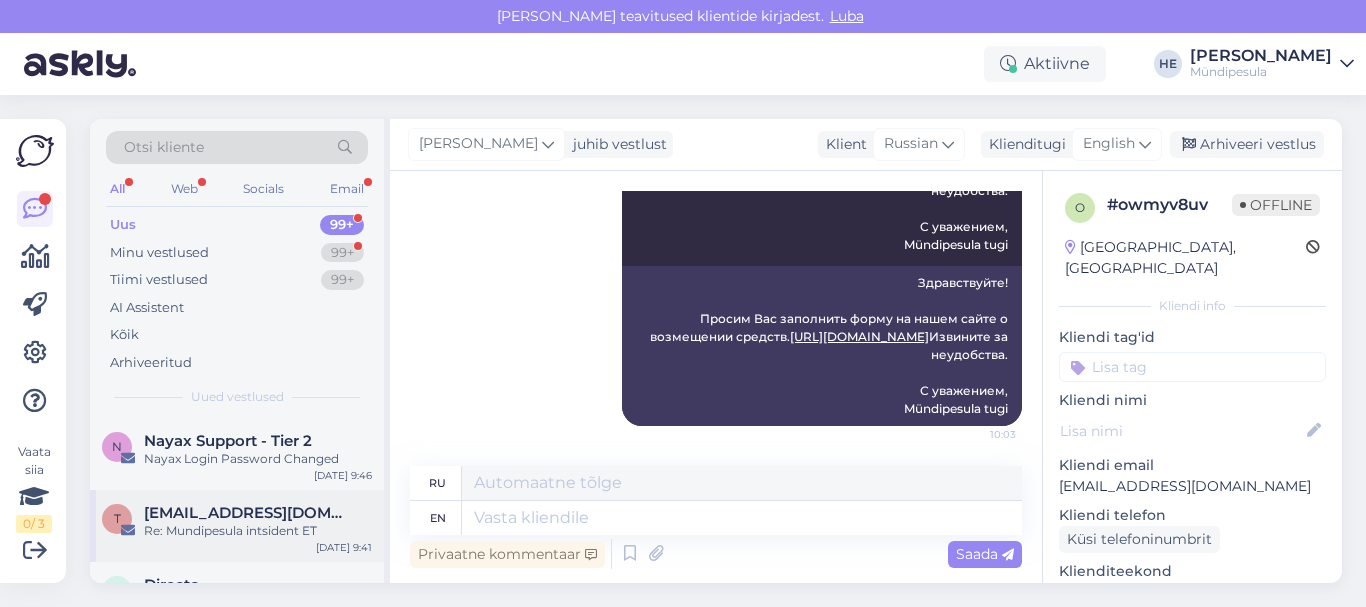 click on "Re: Mundipesula intsident ET" at bounding box center [258, 531] 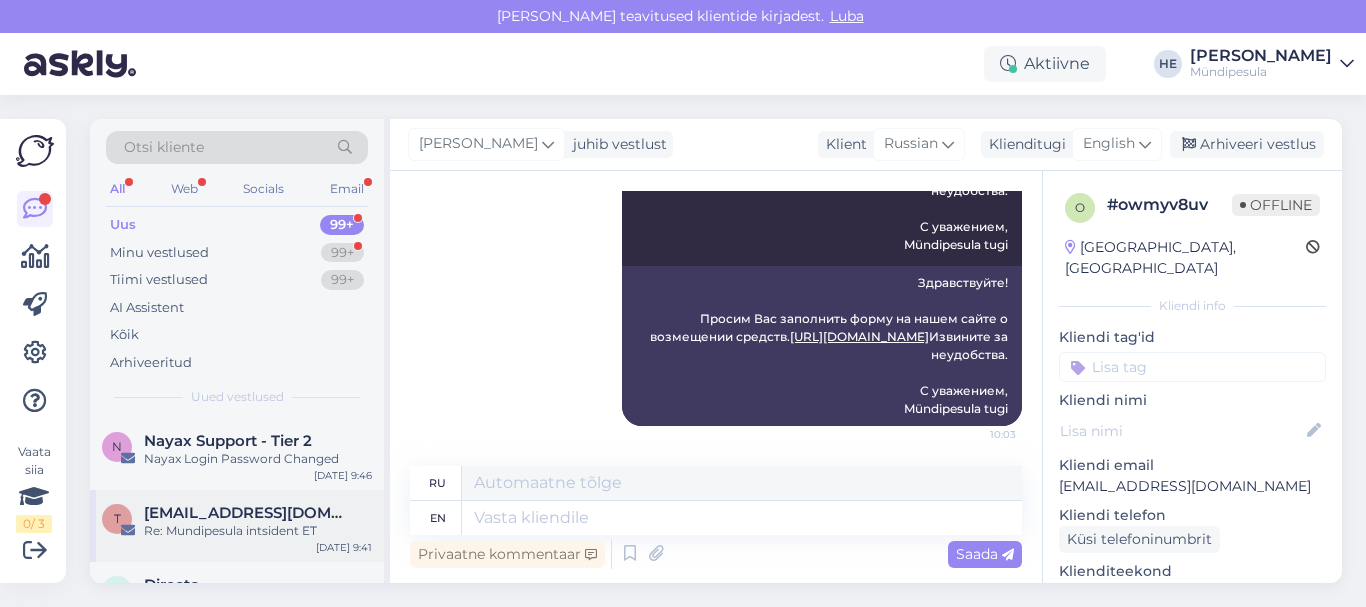 scroll, scrollTop: 10202, scrollLeft: 0, axis: vertical 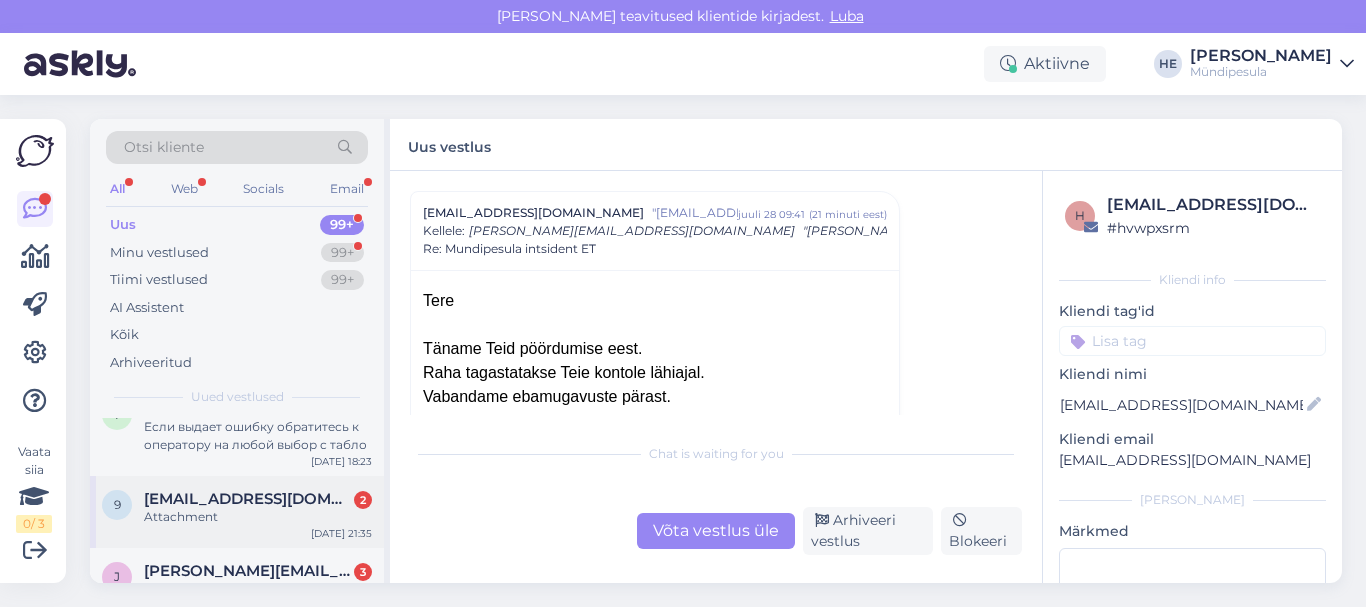 click on "Attachment" at bounding box center (258, 517) 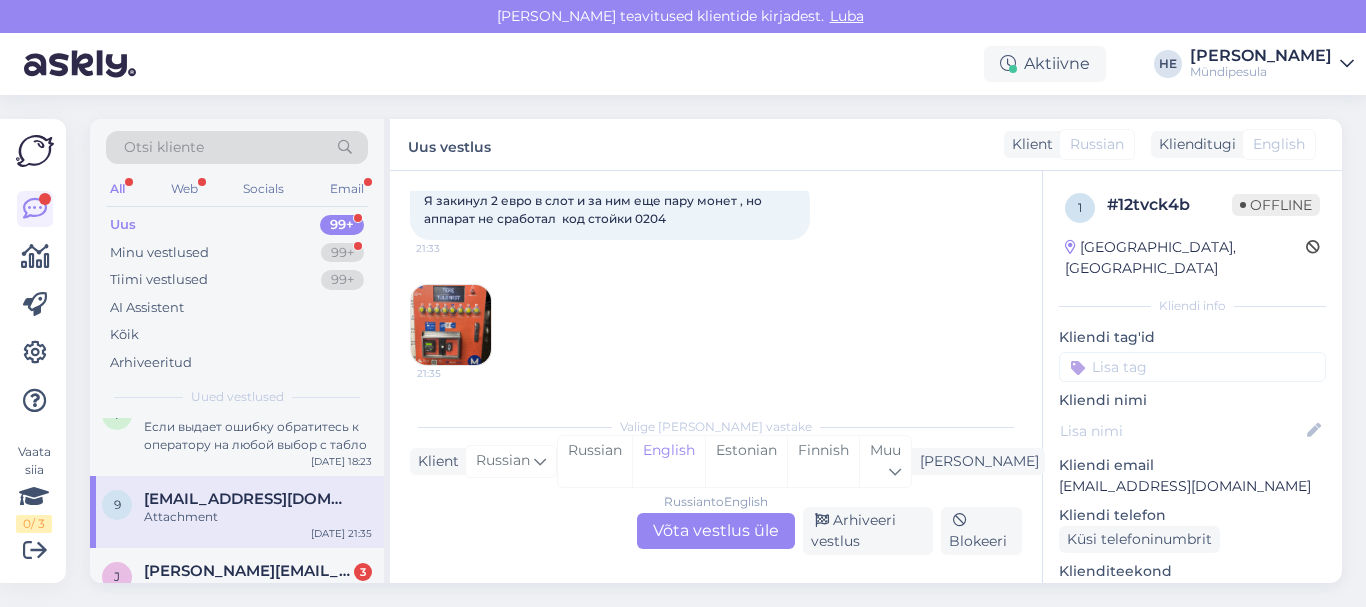 click on "Russian  to  English Võta vestlus üle" at bounding box center [716, 531] 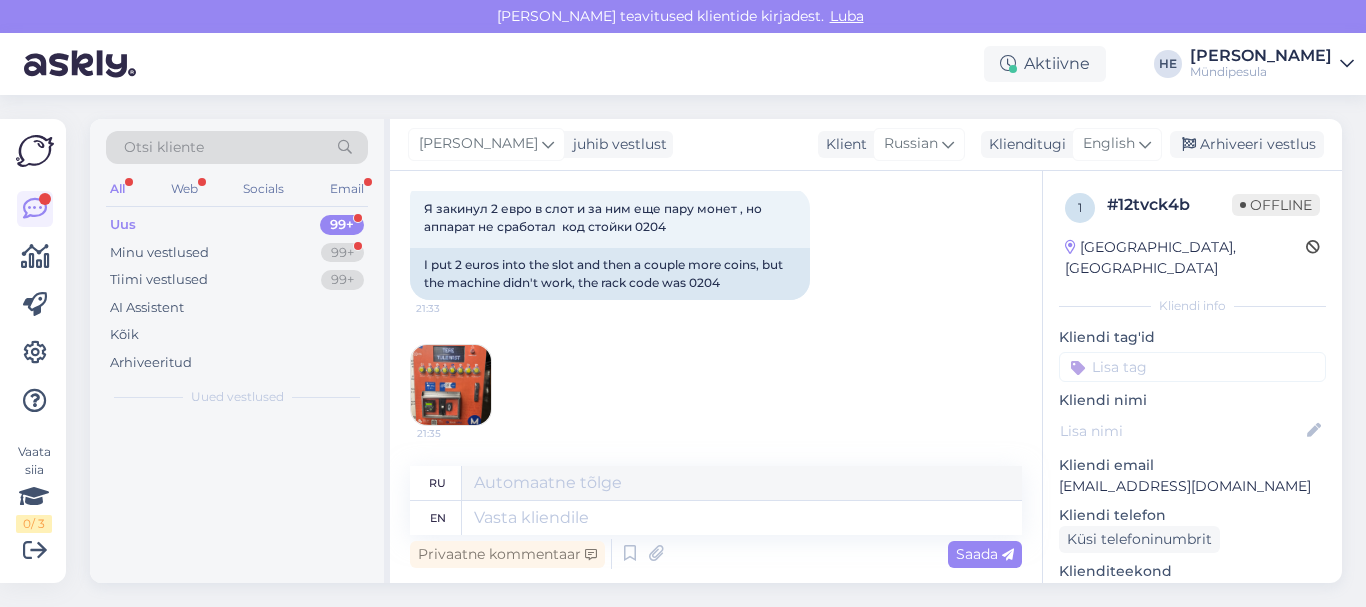 scroll, scrollTop: 109, scrollLeft: 0, axis: vertical 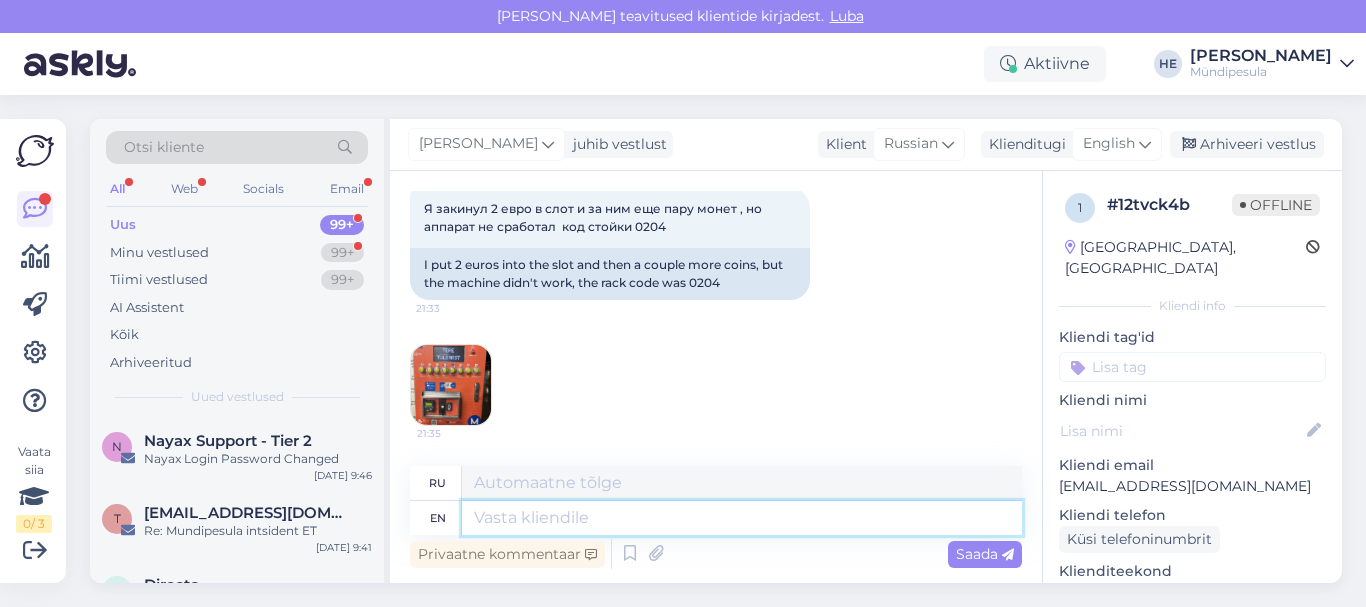 click at bounding box center (742, 518) 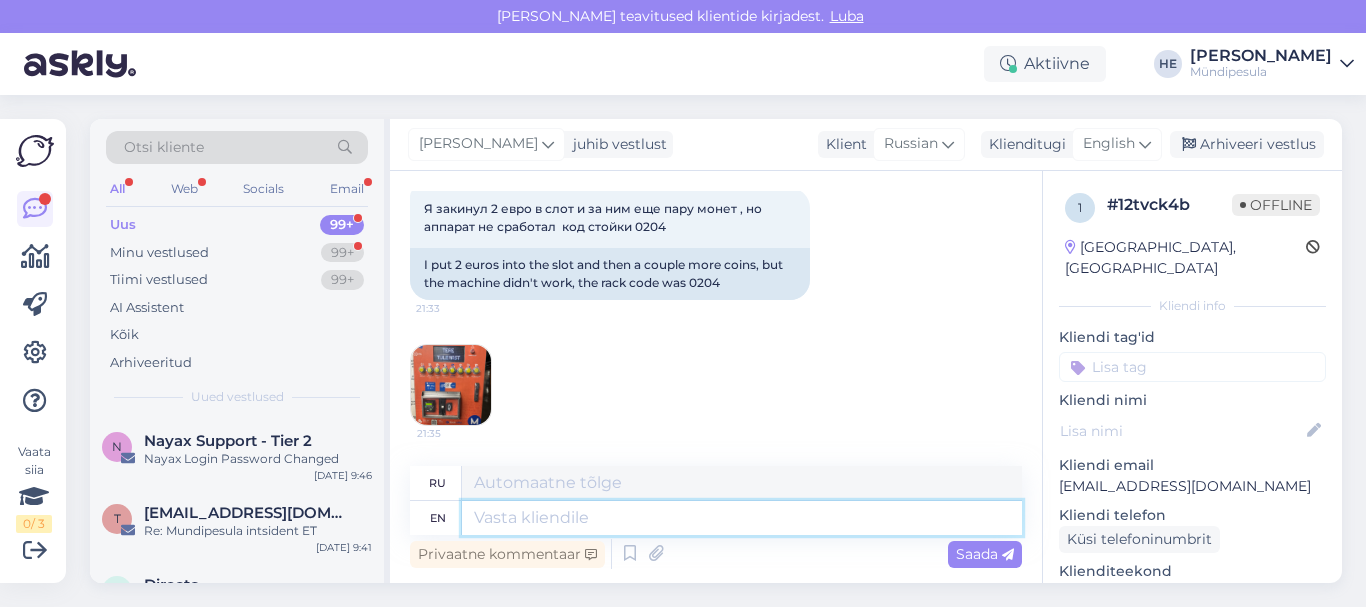 paste on "Здравствуйте!
Просим Вас заполнить форму на нашем сайте о возмещении средств.
[URL][DOMAIN_NAME]
Извините за неудобства.
С уважением,
Mündipesula tugi" 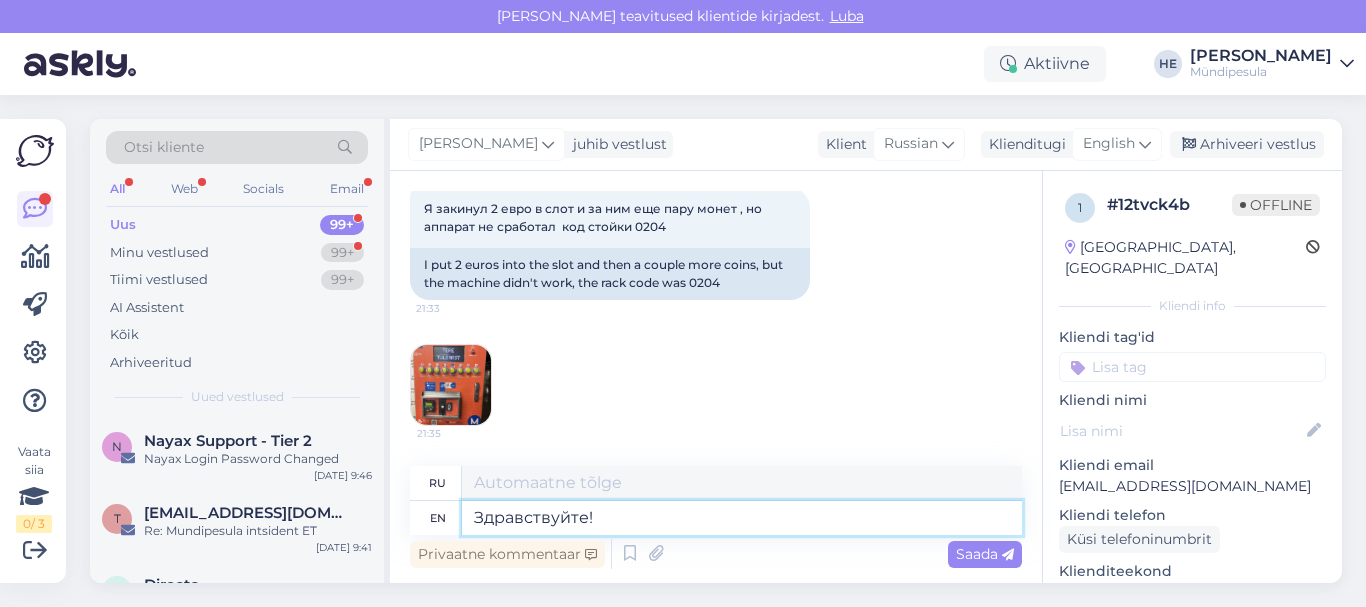 scroll, scrollTop: 8, scrollLeft: 0, axis: vertical 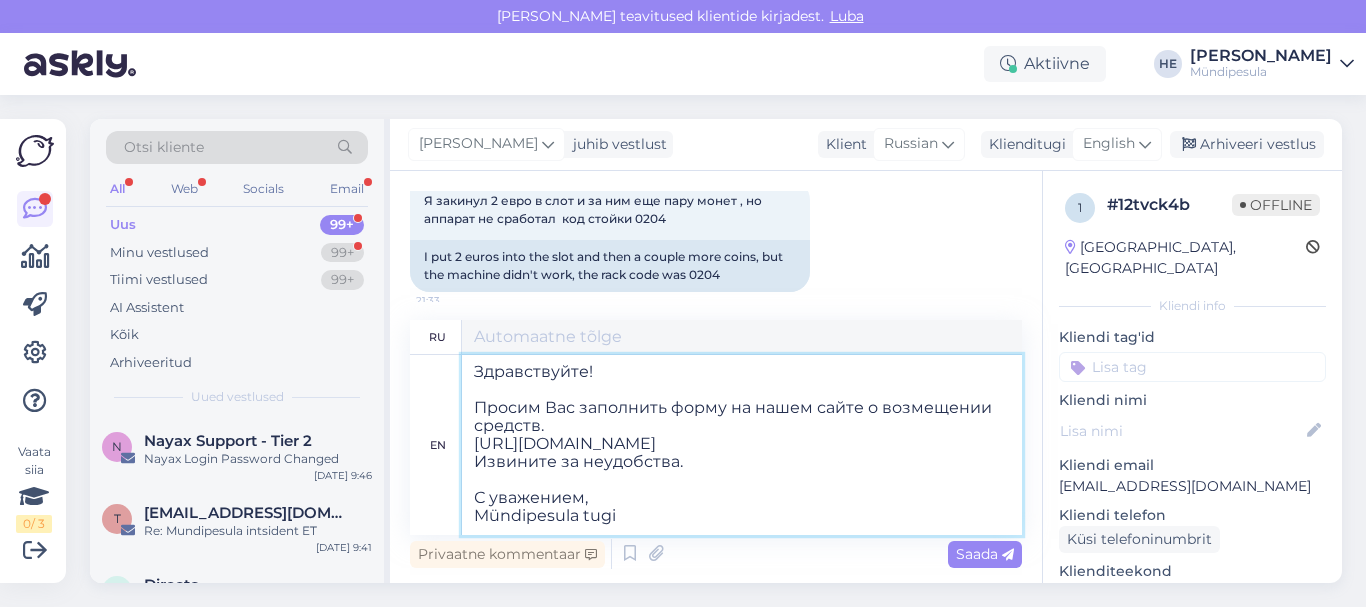 type on "Здравствуйте!
Просим Вас заполнить форму на нашем сайте о возмещении средств.
[URL][DOMAIN_NAME]
Извините за неудобства.
С уважением,
Mündipesula tugi" 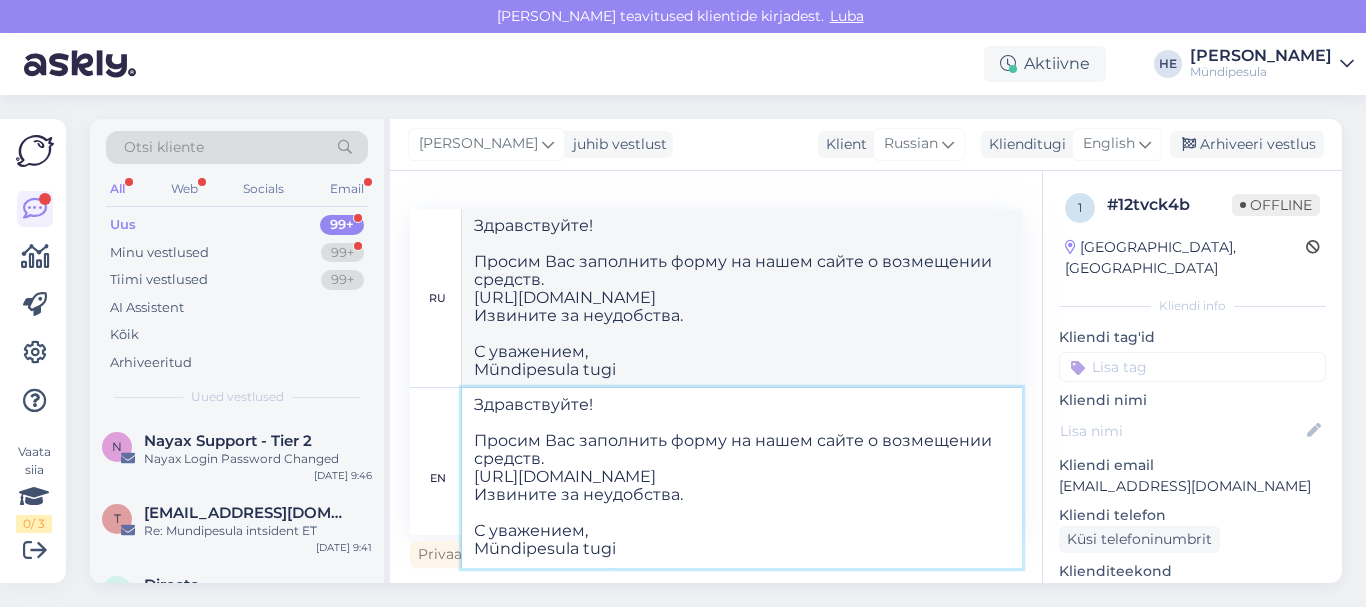 type on "Здравствуйте!
Просим Вас заполнить форму на нашем сайте о возмещении средств.
[URL][DOMAIN_NAME]
Извините за неудобства.
С уважением,
Mündipesula tugi" 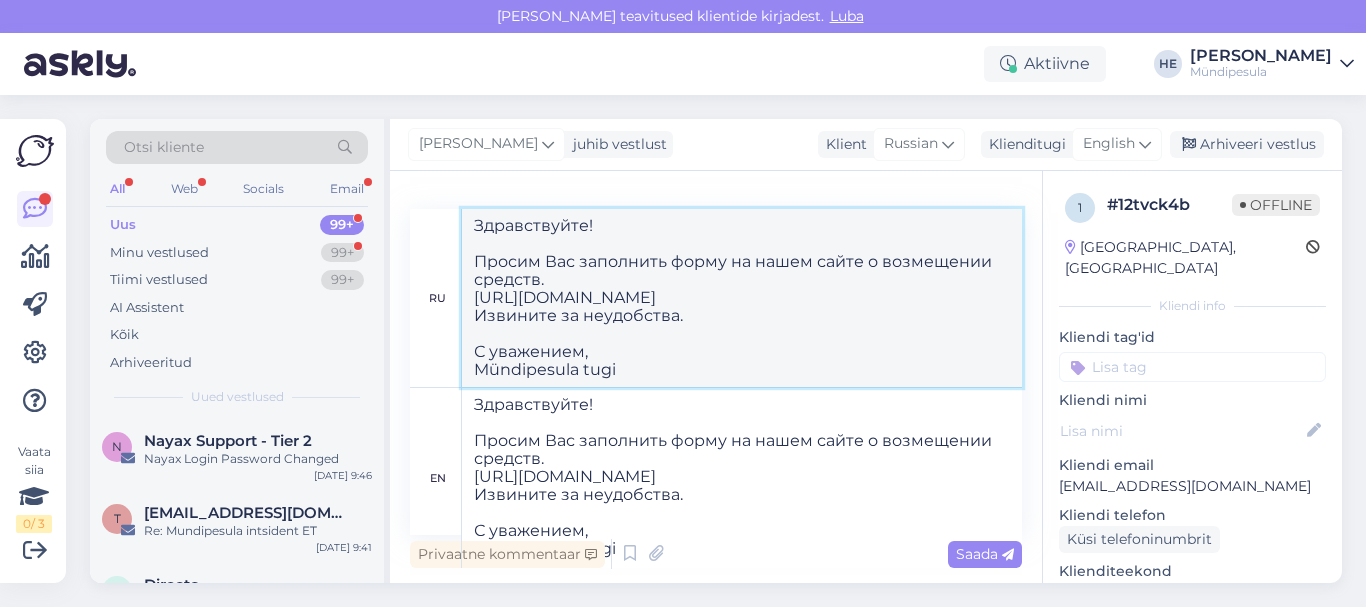 click on "Здравствуйте!
Просим Вас заполнить форму на нашем сайте о возмещении средств.
[URL][DOMAIN_NAME]
Извините за неудобства.
С уважением,
Mündipesula tugi" at bounding box center (742, 298) 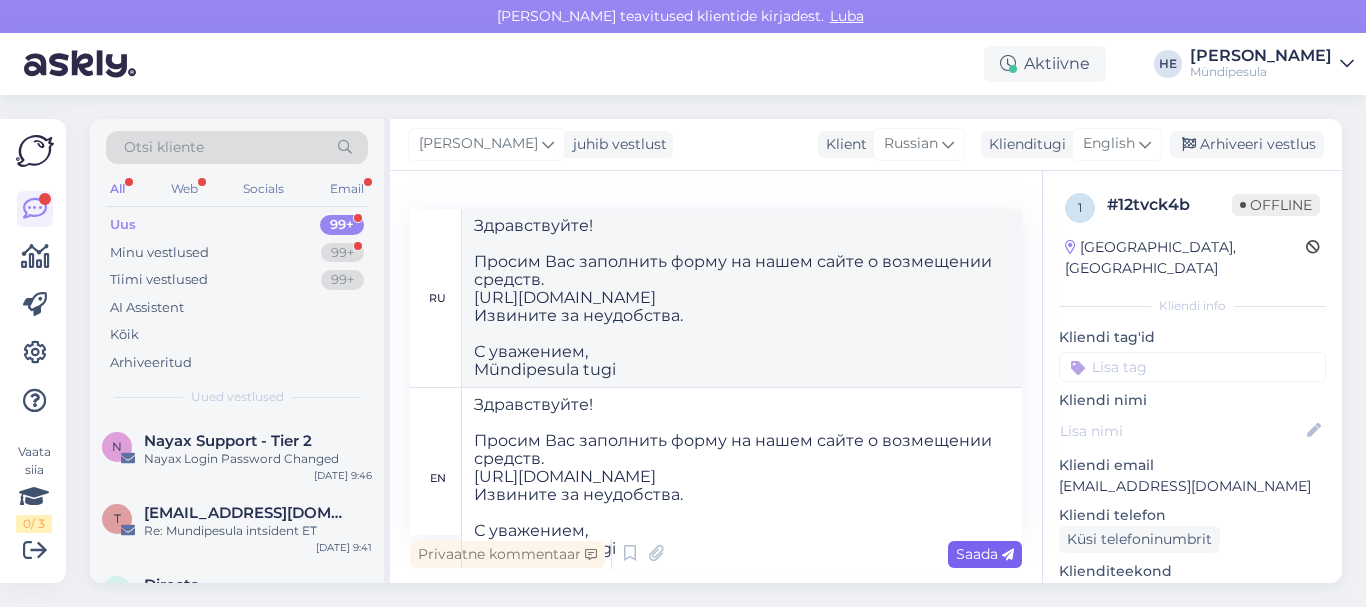 click on "Saada" at bounding box center (985, 554) 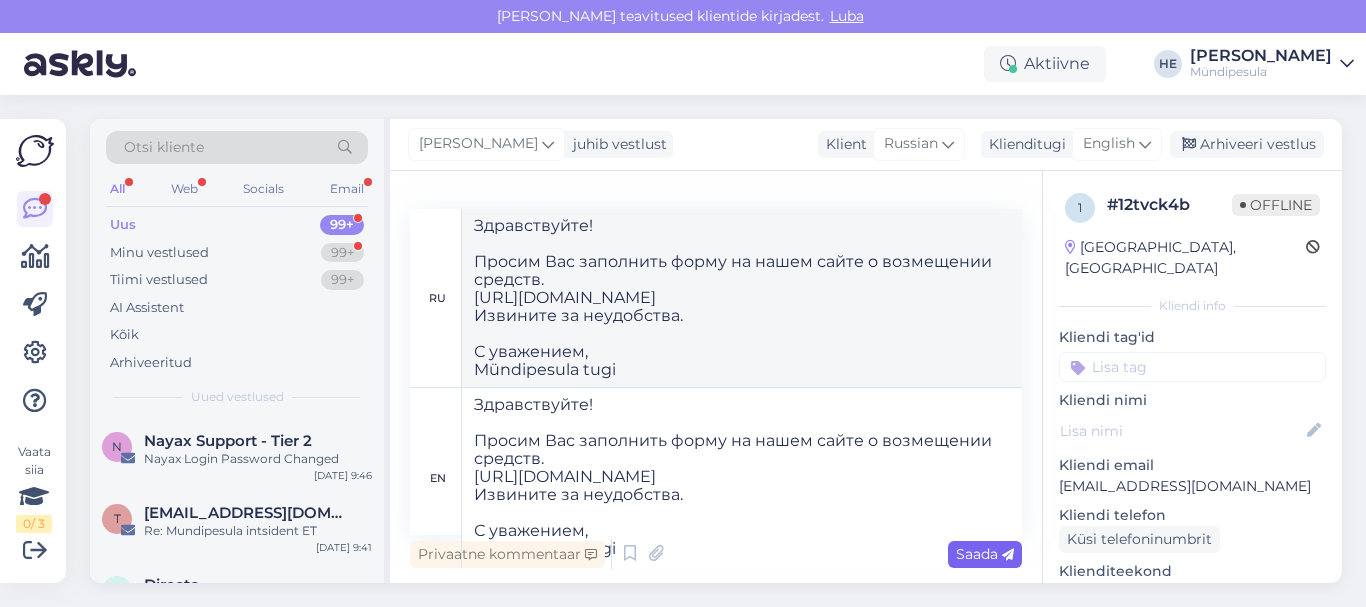 type 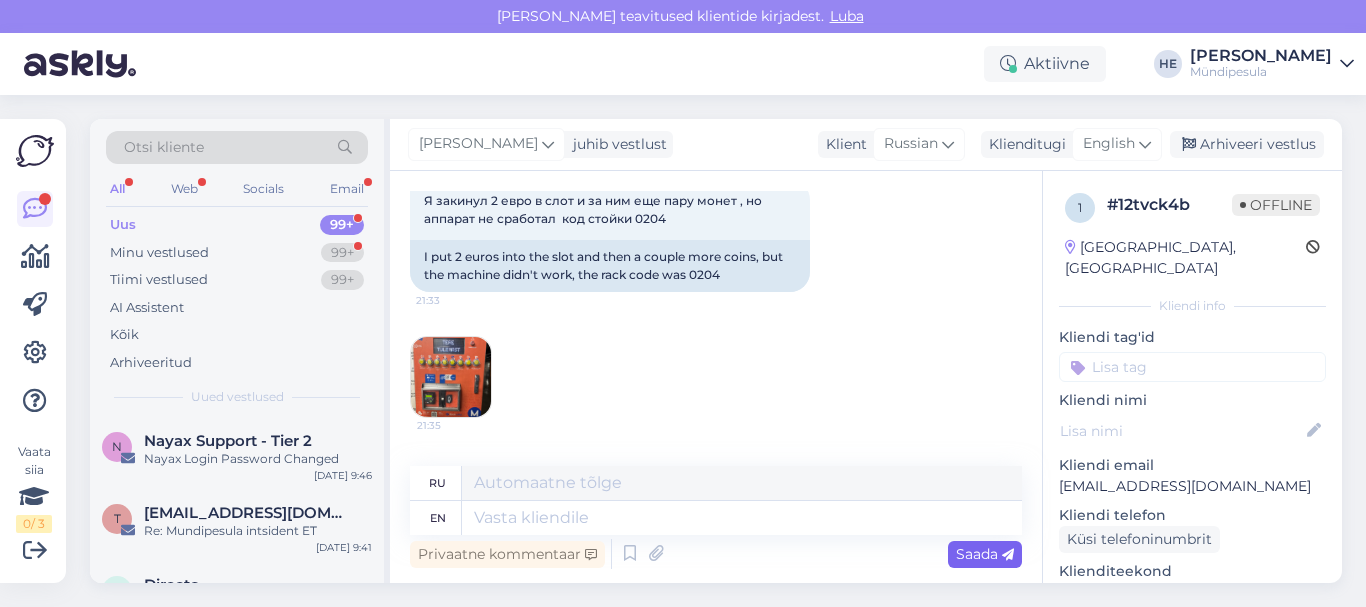 scroll, scrollTop: 559, scrollLeft: 0, axis: vertical 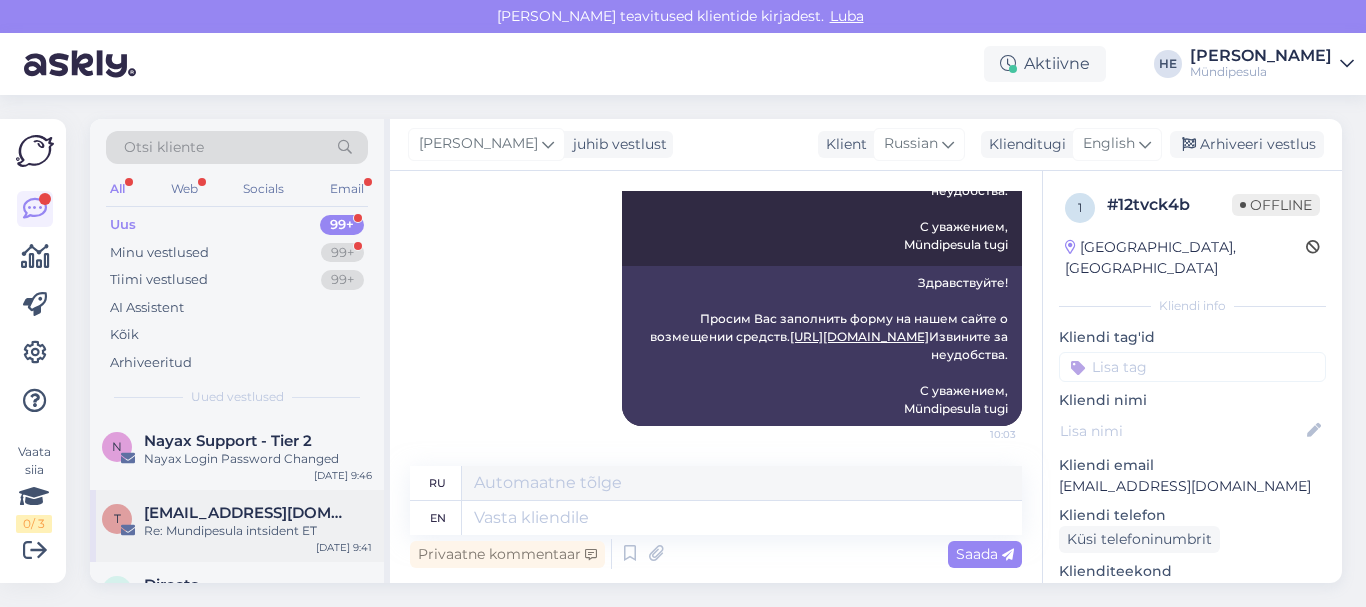 click on "[EMAIL_ADDRESS][DOMAIN_NAME]" at bounding box center [248, 513] 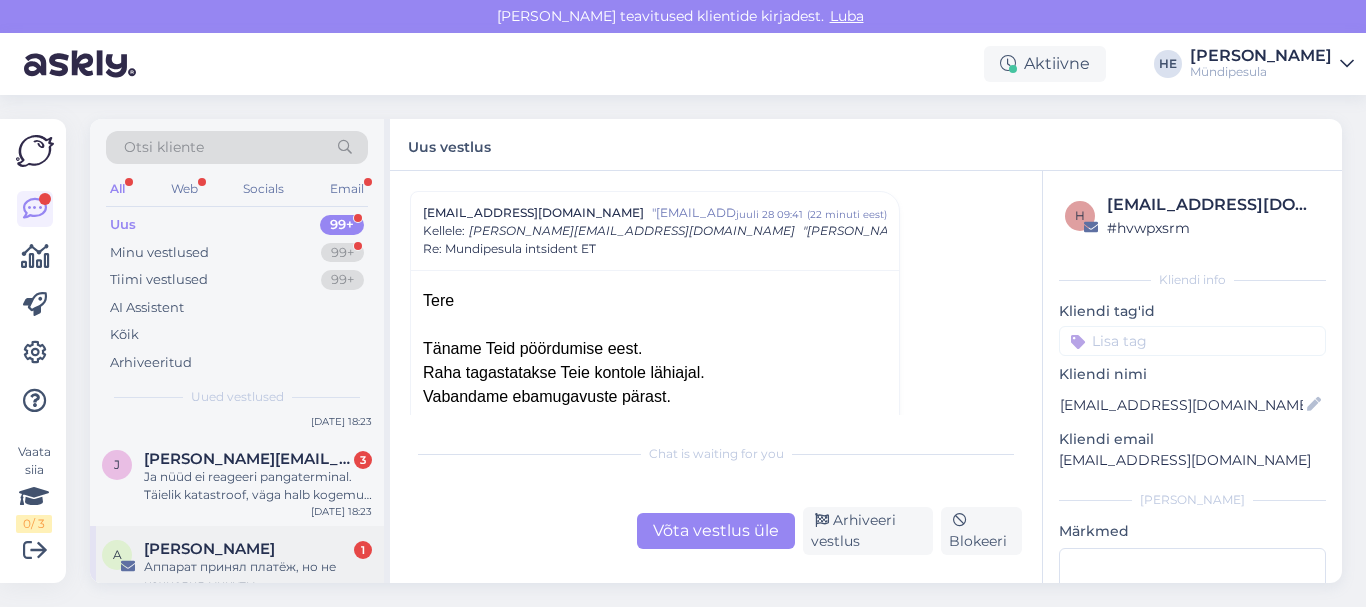 click on "[PERSON_NAME]" at bounding box center (209, 549) 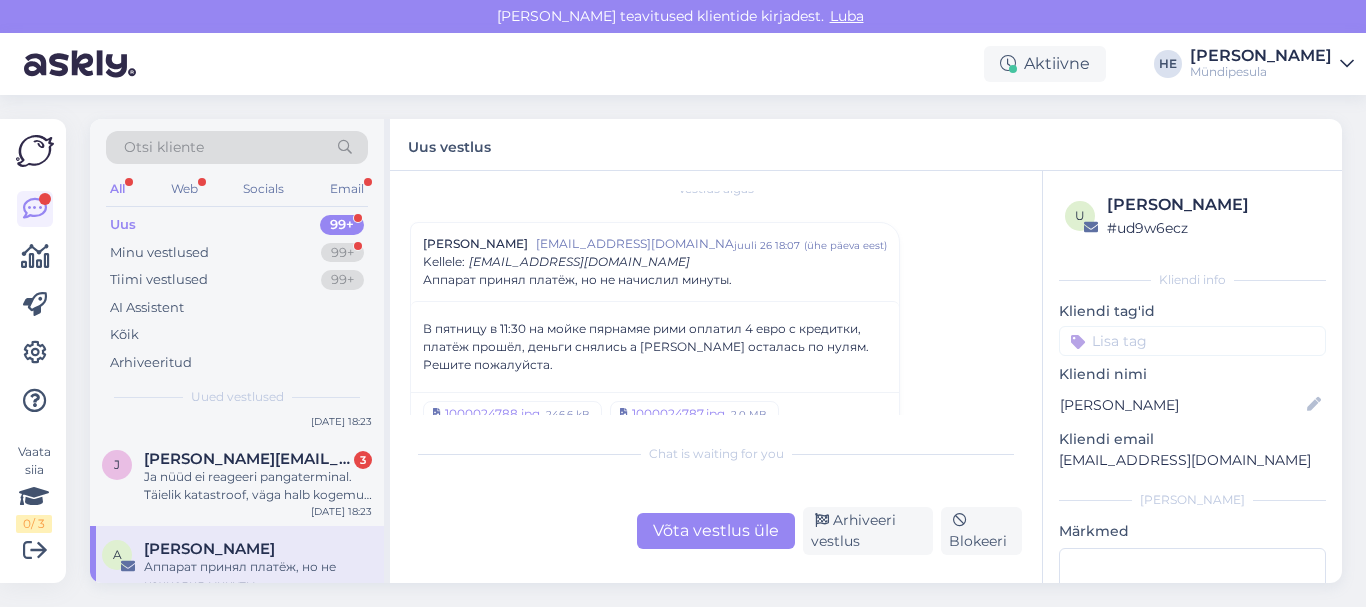 click on "Võta vestlus üle" at bounding box center (716, 531) 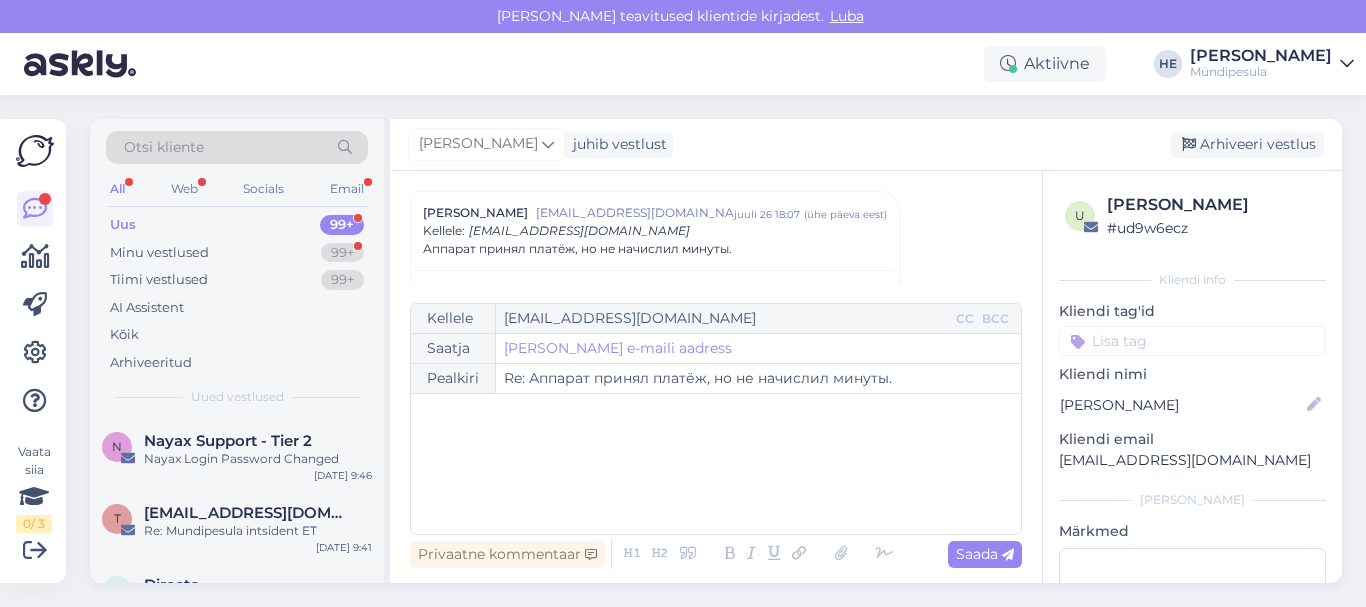 click on "﻿" at bounding box center [716, 464] 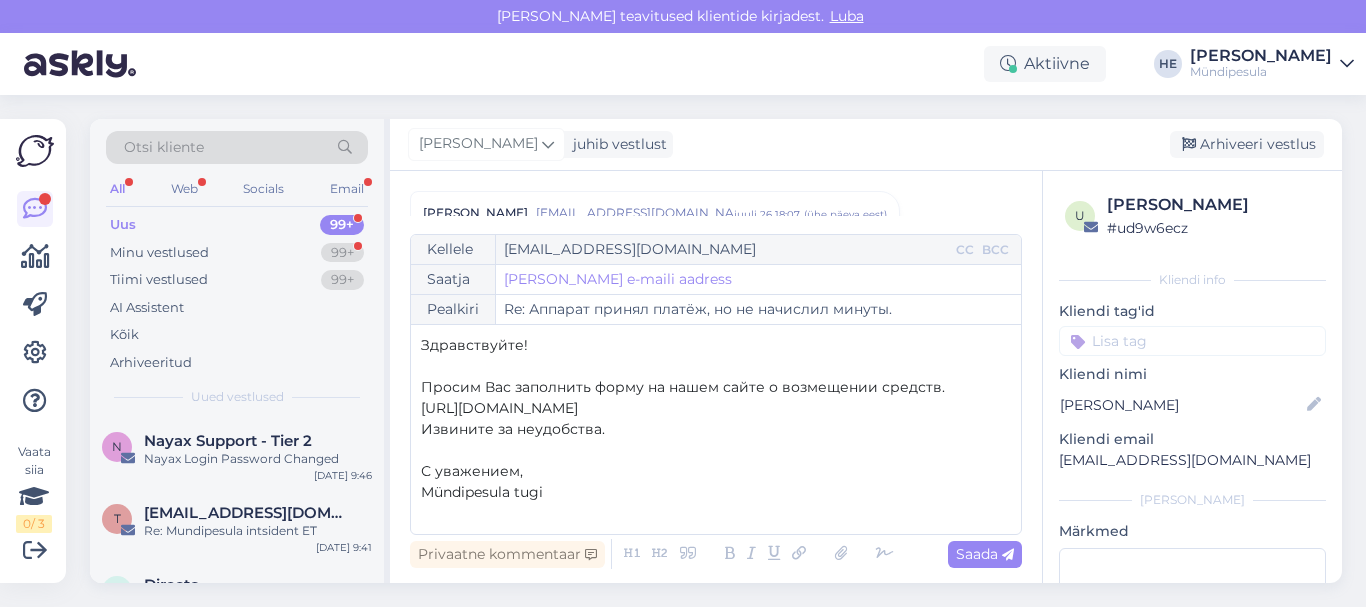 click on "Vestlus algas [PERSON_NAME] [EMAIL_ADDRESS][DOMAIN_NAME] juuli 26 18:07 ( ühe päeva eest ) Kellele : [EMAIL_ADDRESS][DOMAIN_NAME] Аппарат принял платёж, но не начислил минуты. В пятницу в 11:30 на мойке пярнамяе рими оплатил 4 евро с кредитки, платёж прошёл, деньги снялись а [PERSON_NAME] осталась по нулям. Решите пожалуйста.
1000024788.jpg 246.6 kB 1000024787.jpg 2.0 MB" at bounding box center (725, 203) 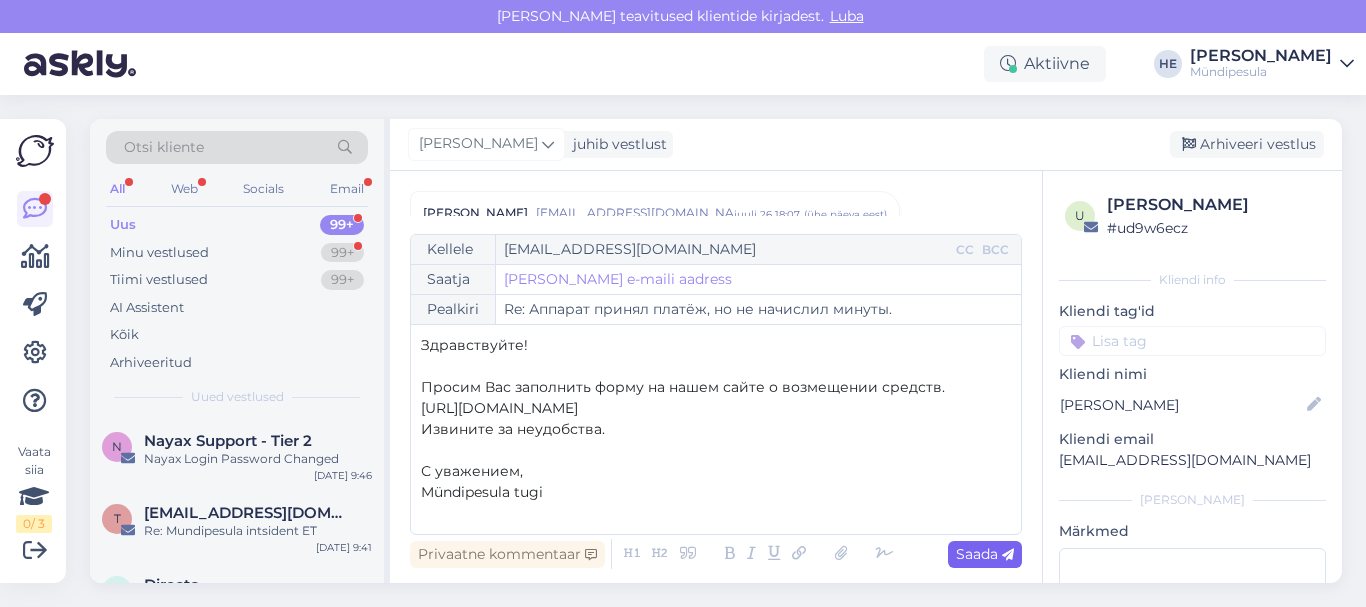 click on "Saada" at bounding box center [985, 554] 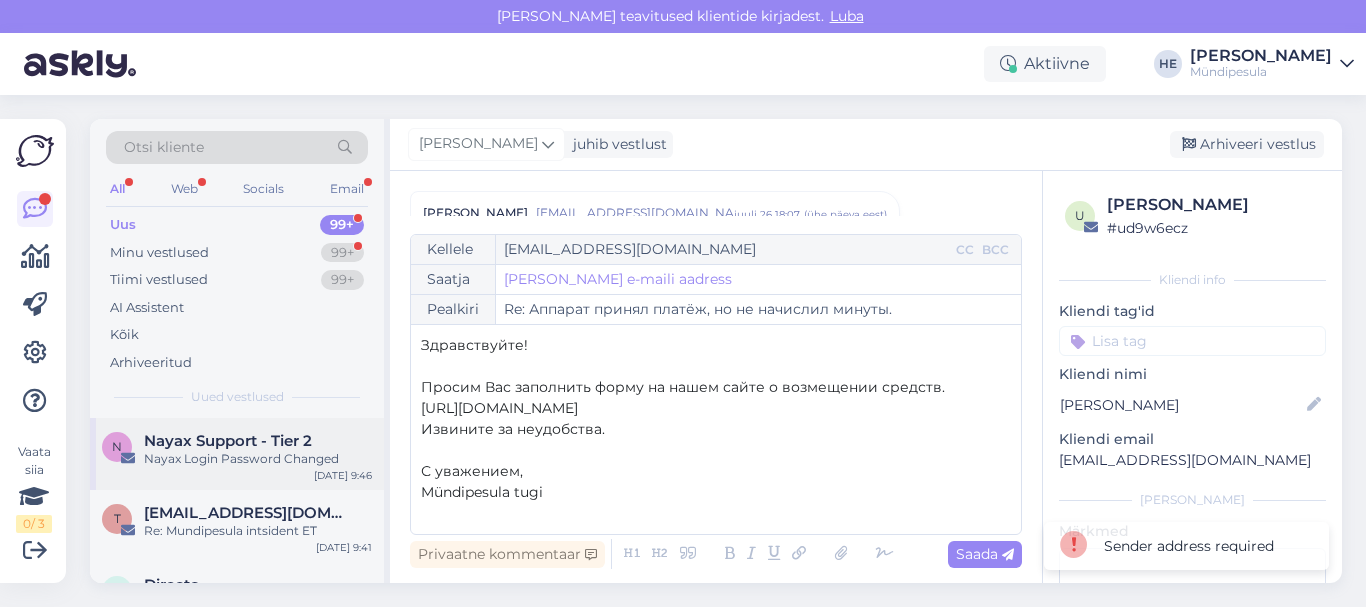 click on "Nayax Support - Tier 2" at bounding box center (228, 441) 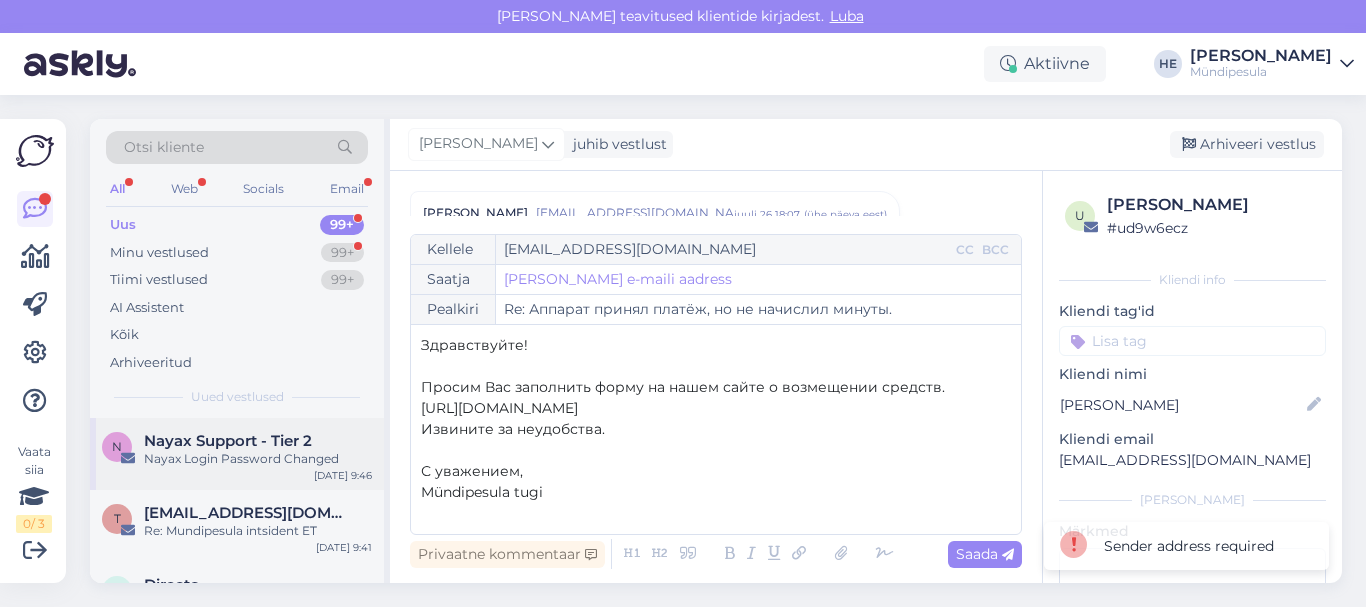 scroll, scrollTop: 447, scrollLeft: 0, axis: vertical 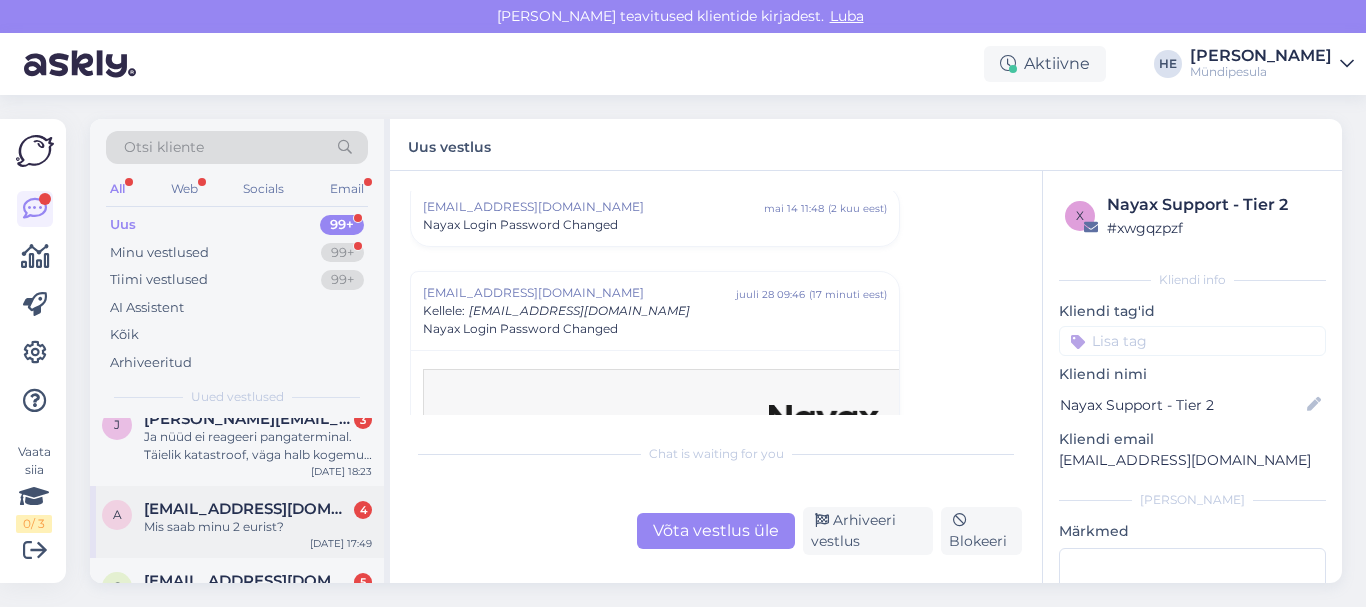 click on "[EMAIL_ADDRESS][DOMAIN_NAME]" at bounding box center (248, 509) 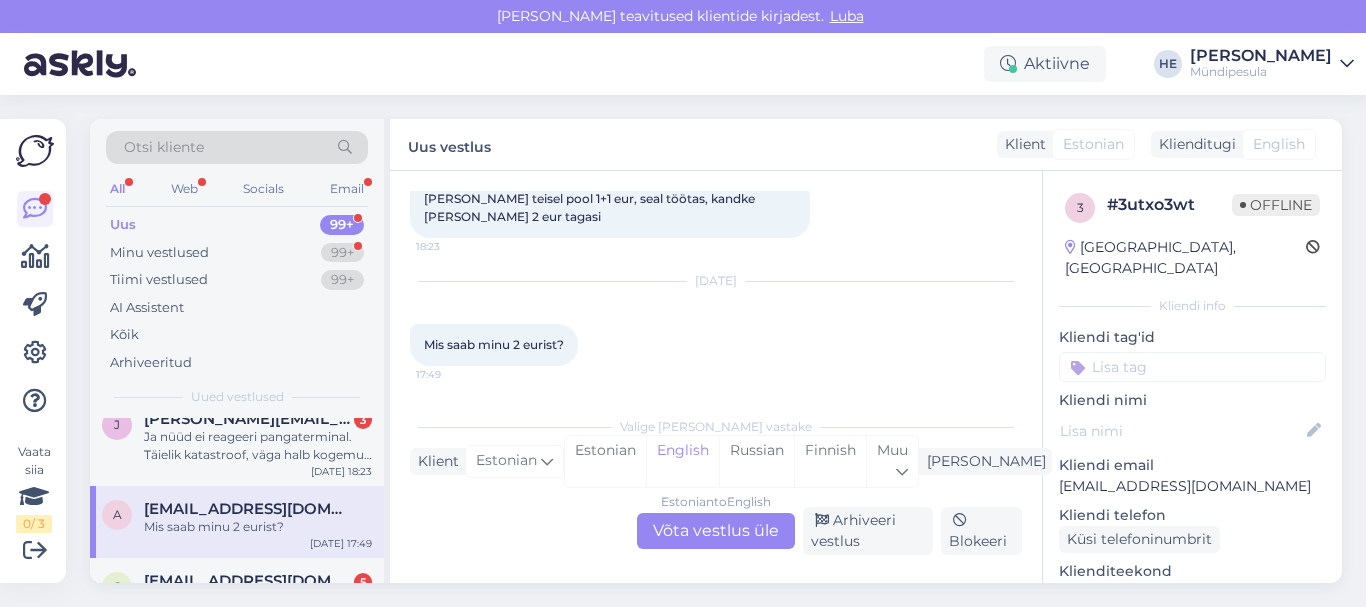 scroll, scrollTop: 273, scrollLeft: 0, axis: vertical 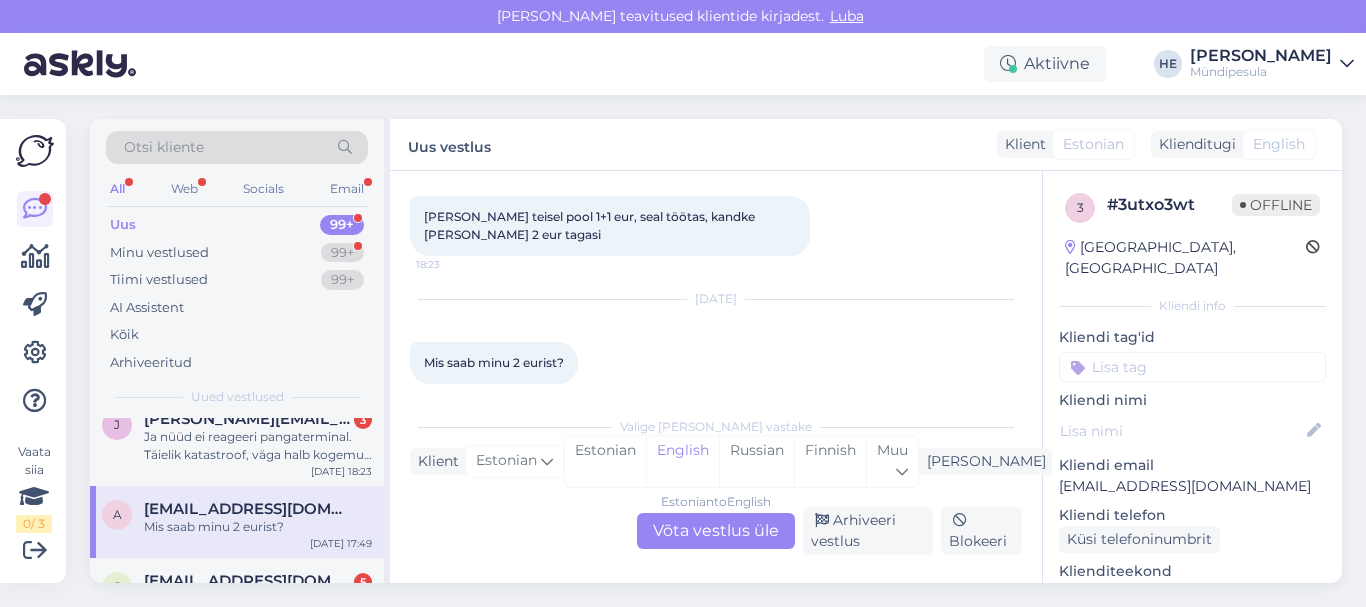 click on "Estonian  to  English Võta vestlus üle" at bounding box center (716, 531) 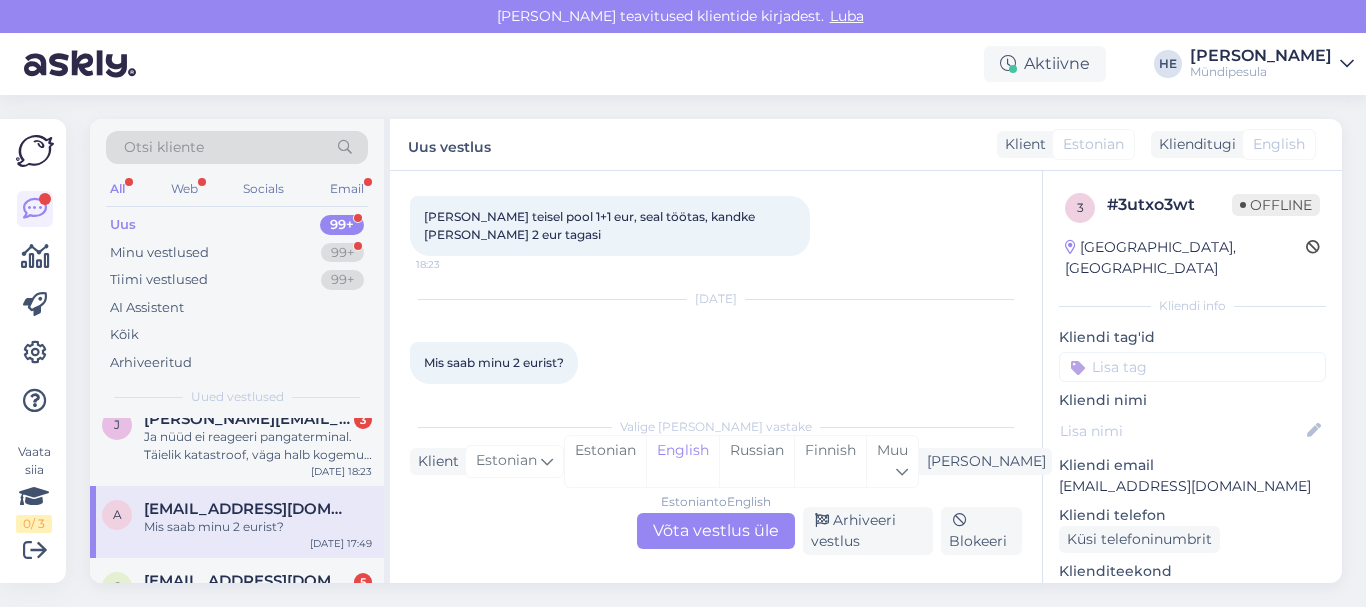 scroll, scrollTop: 359, scrollLeft: 0, axis: vertical 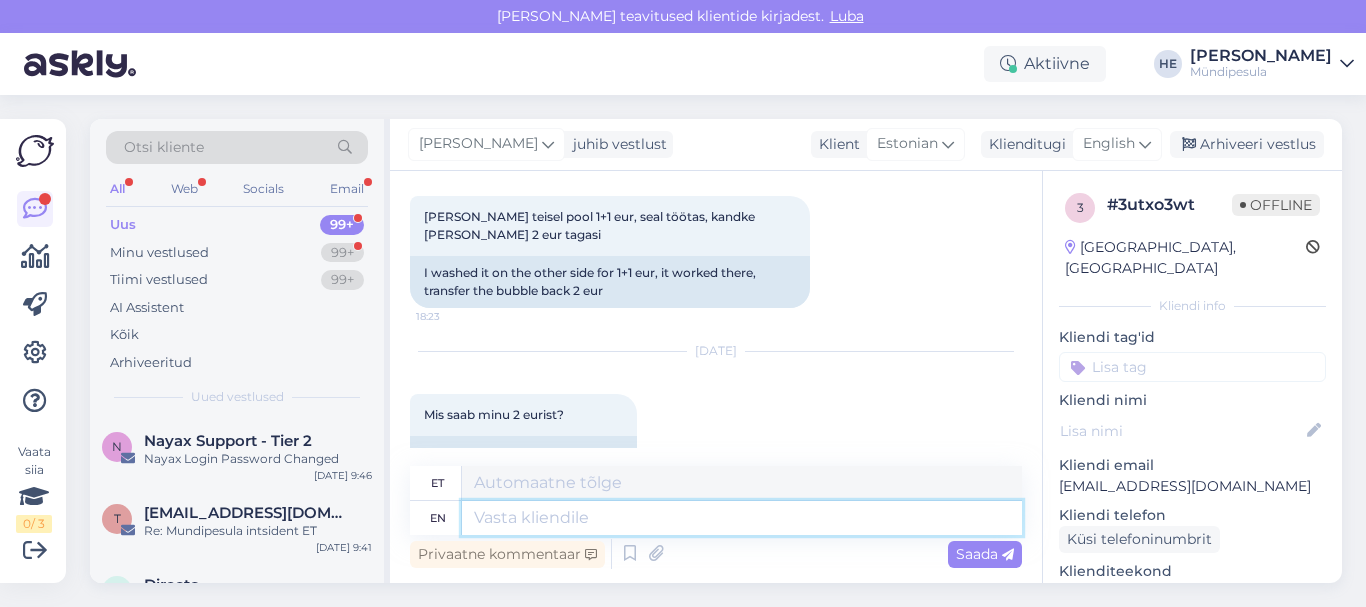 click at bounding box center [742, 518] 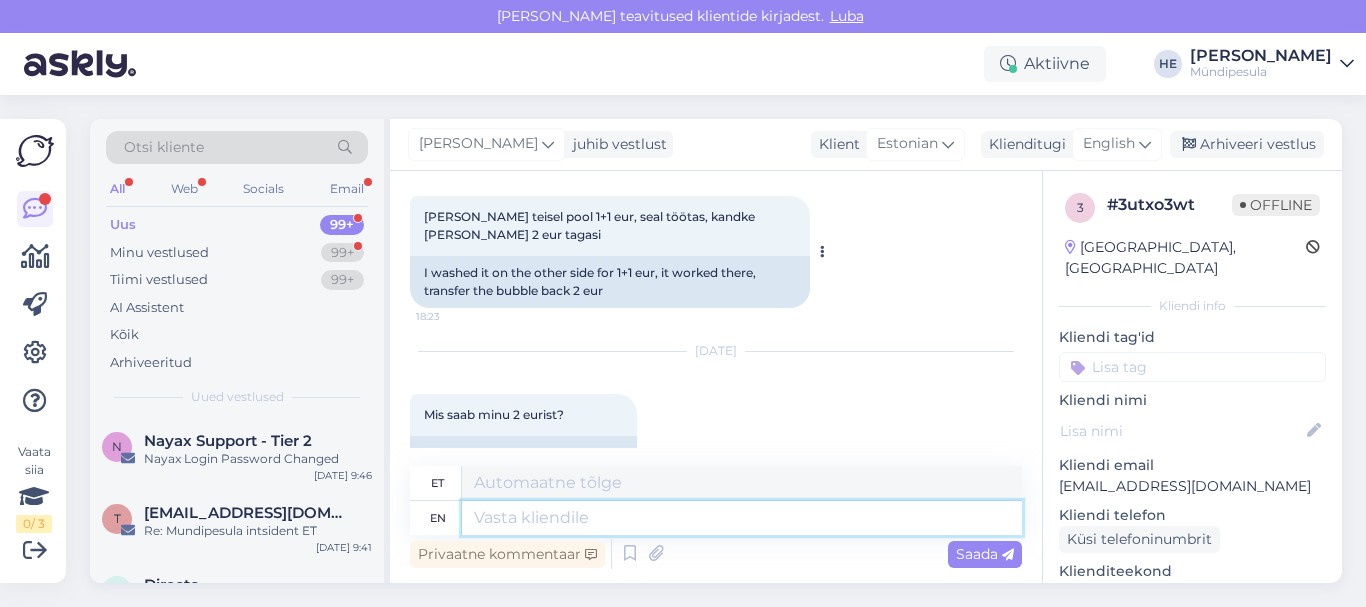 paste on "Tere
Palun täitke meie kodulehel [PERSON_NAME] intsidenti kohta, et saaksime Teile raha tagastada.
[URL][DOMAIN_NAME]
Vabandame ebamugavuste pärast.
Lugupidamisega
Mündipesula tugi" 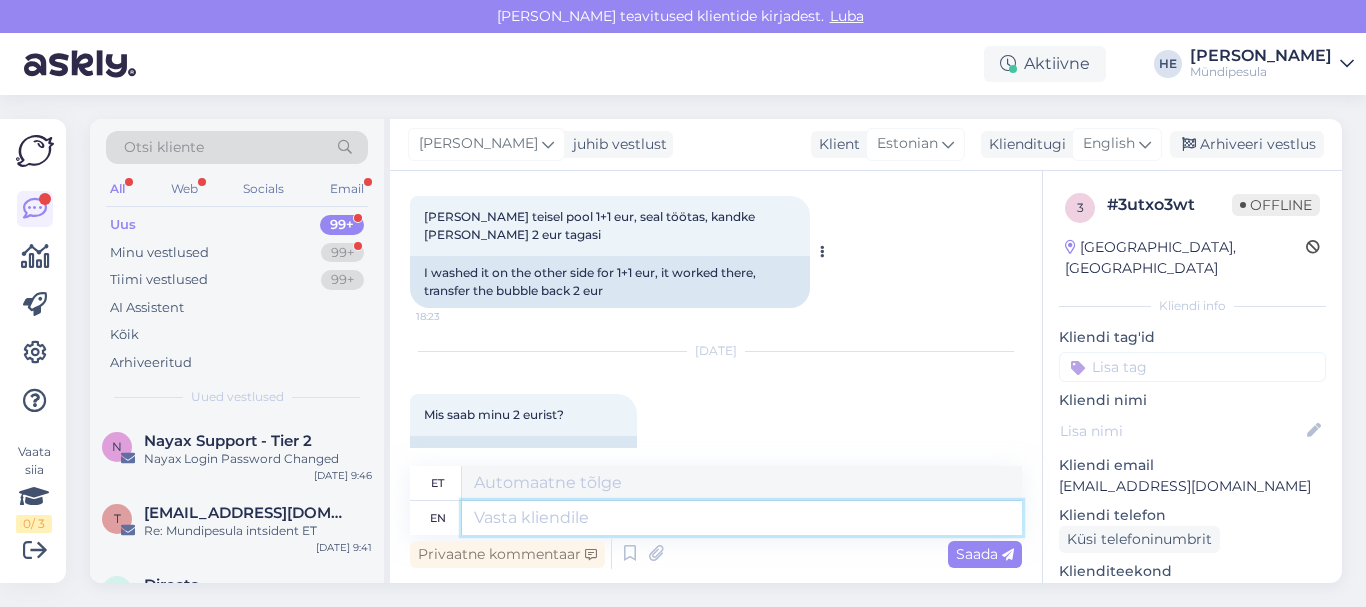 type on "Tere
Palun täitke meie kodulehel [PERSON_NAME] intsidenti kohta, et saaksime Teile raha tagastada.
[URL][DOMAIN_NAME]
Vabandame ebamugavuste pärast.
Lugupidamisega
Mündipesula tugi" 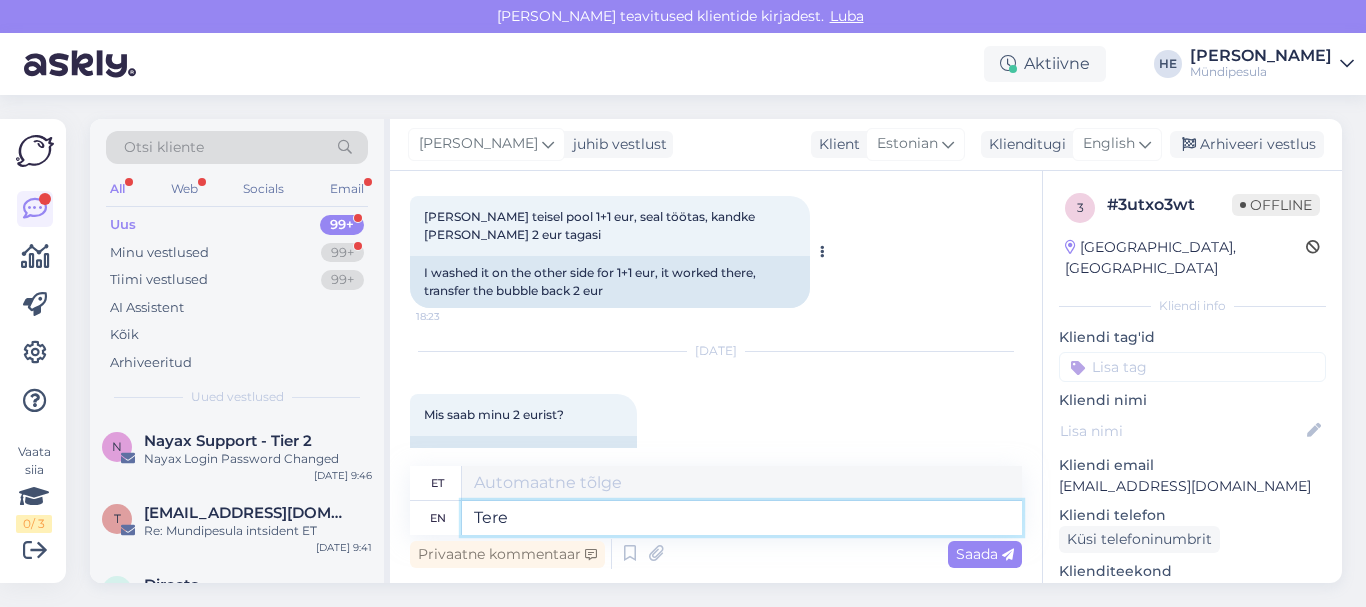 scroll, scrollTop: 8, scrollLeft: 0, axis: vertical 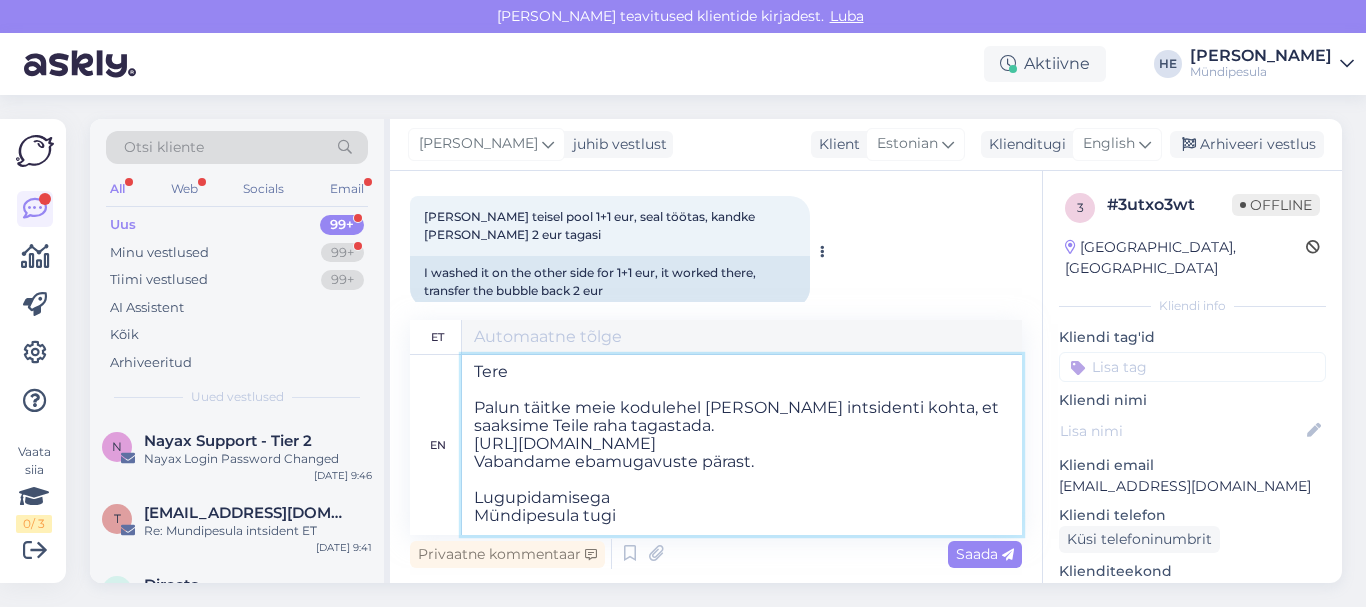 type on "Tere
Palun täitke meie kodulehel [PERSON_NAME] intsidenti kohta, et saaksime Teile raha tagastada.
[URL][DOMAIN_NAME]
Vabandame tasutauste pärast.
Lugupidamisega
Mündipesula tugi" 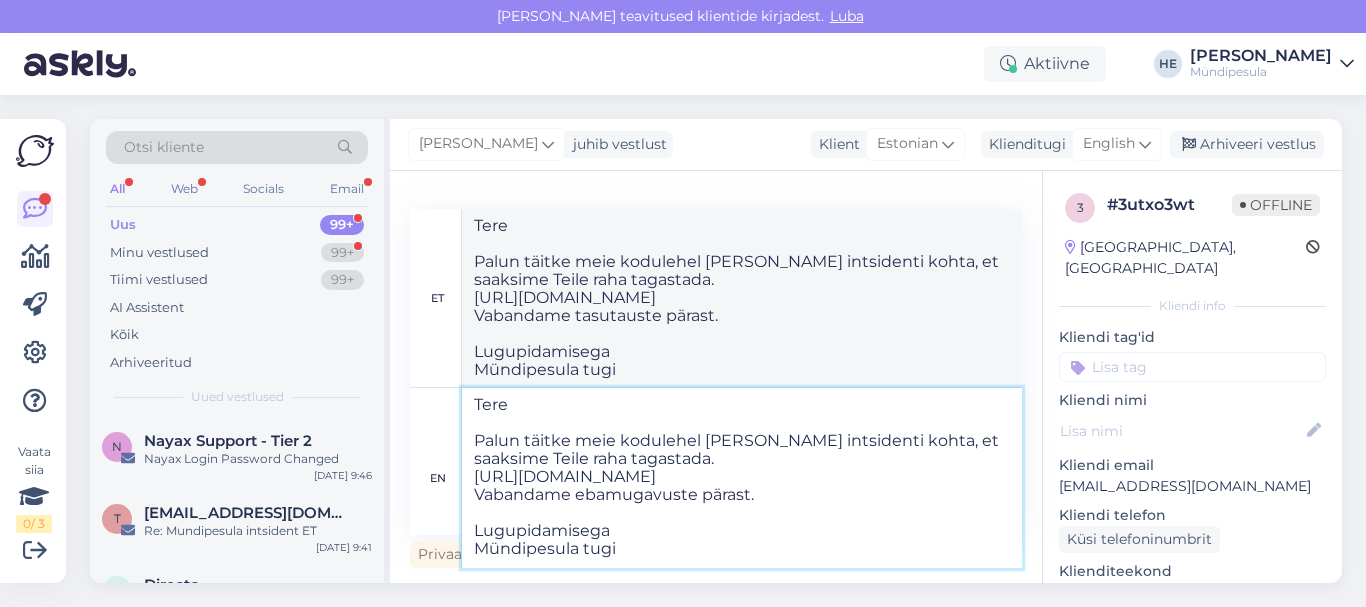 type on "Tere
Palun täitke meie kodulehel [PERSON_NAME] intsidenti kohta, et saaksime Teile raha tagastada.
[URL][DOMAIN_NAME]
Vabandame ebamugavuste pärast.
Lugupidamisega
Mündipesula tugi" 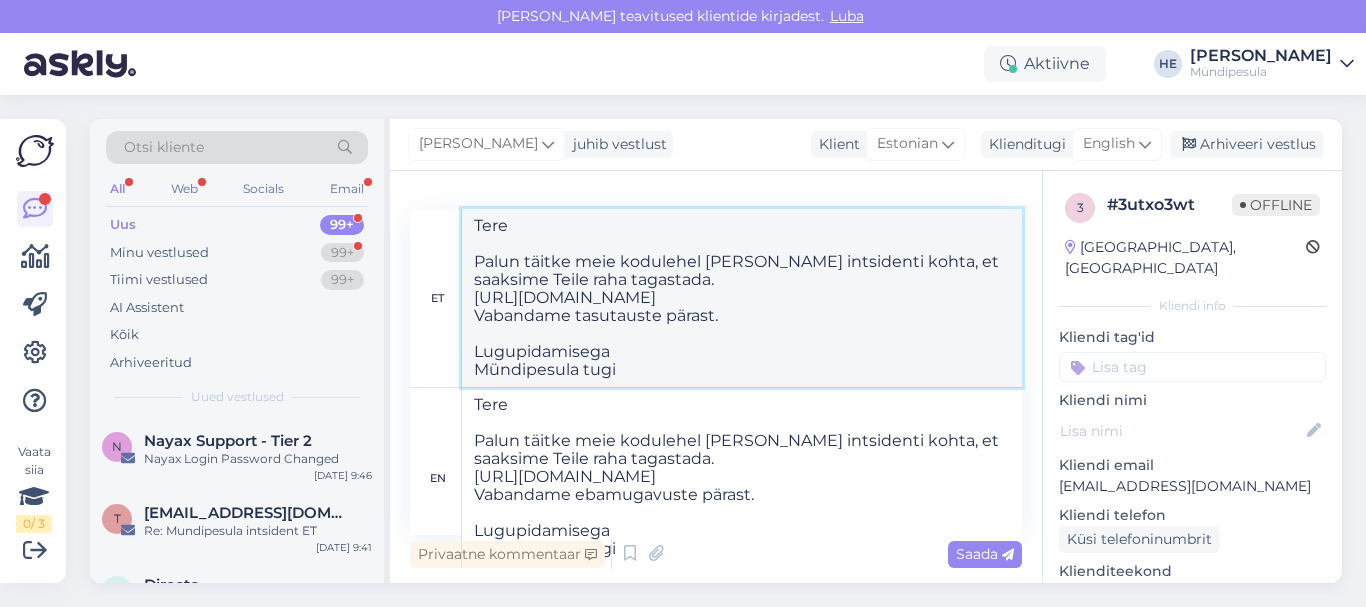 click on "Tere
Palun täitke meie kodulehel [PERSON_NAME] intsidenti kohta, et saaksime Teile raha tagastada.
[URL][DOMAIN_NAME]
Vabandame tasutauste pärast.
Lugupidamisega
Mündipesula tugi" at bounding box center [742, 298] 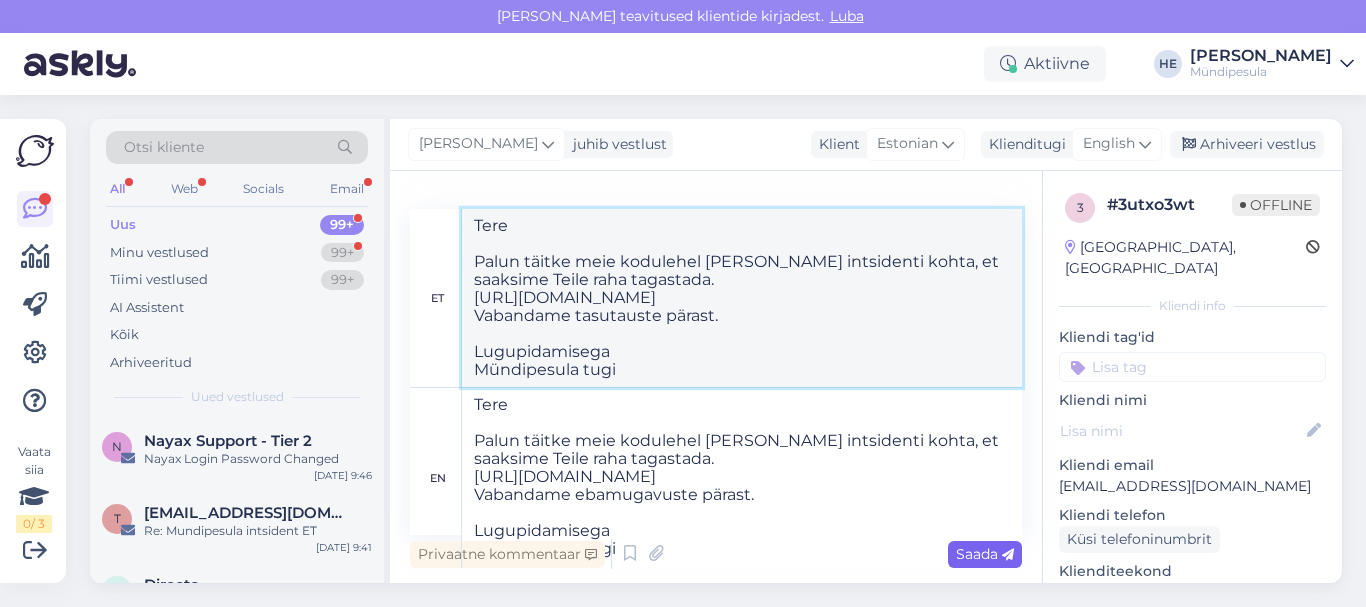 drag, startPoint x: 926, startPoint y: 308, endPoint x: 975, endPoint y: 547, distance: 243.97131 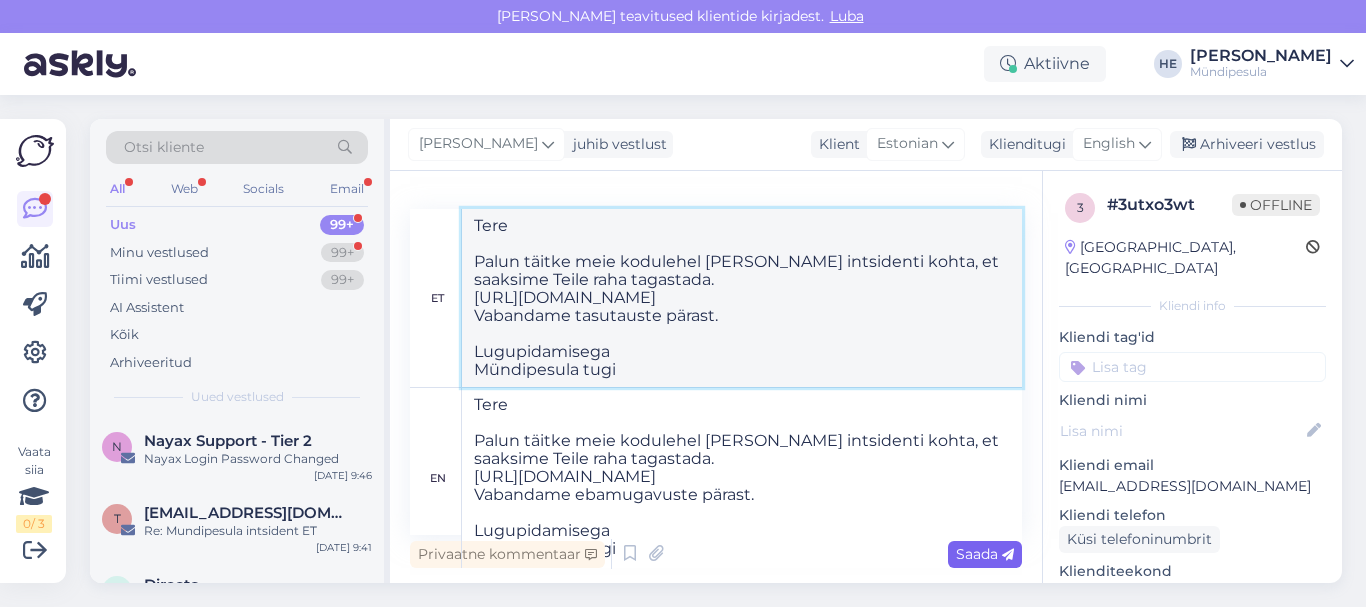 click on "et Tere
Palun täitke meie kodulehel [PERSON_NAME] intsidenti kohta, et saaksime Teile raha tagastada.
[URL][DOMAIN_NAME]
Vabandame tasutauste pärast.
Lugupidamisega
Mündipesula tugi en Tere
Palun täitke meie kodulehel [PERSON_NAME] intsidenti kohta, et saaksime Teile raha tagastada.
[URL][DOMAIN_NAME]
Vabandame ebamugavuste pärast.
Lugupidamisega
Mündipesula tugi
Privaatne kommentaar Saada" at bounding box center (716, 391) 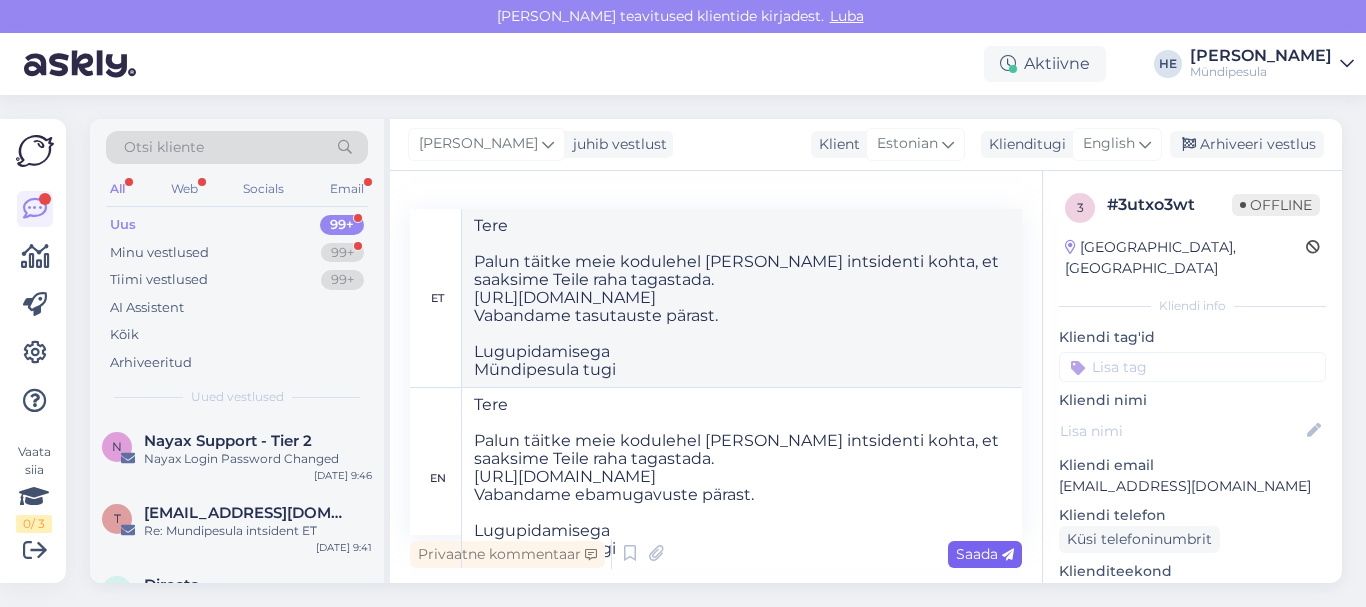 click on "Saada" at bounding box center (985, 554) 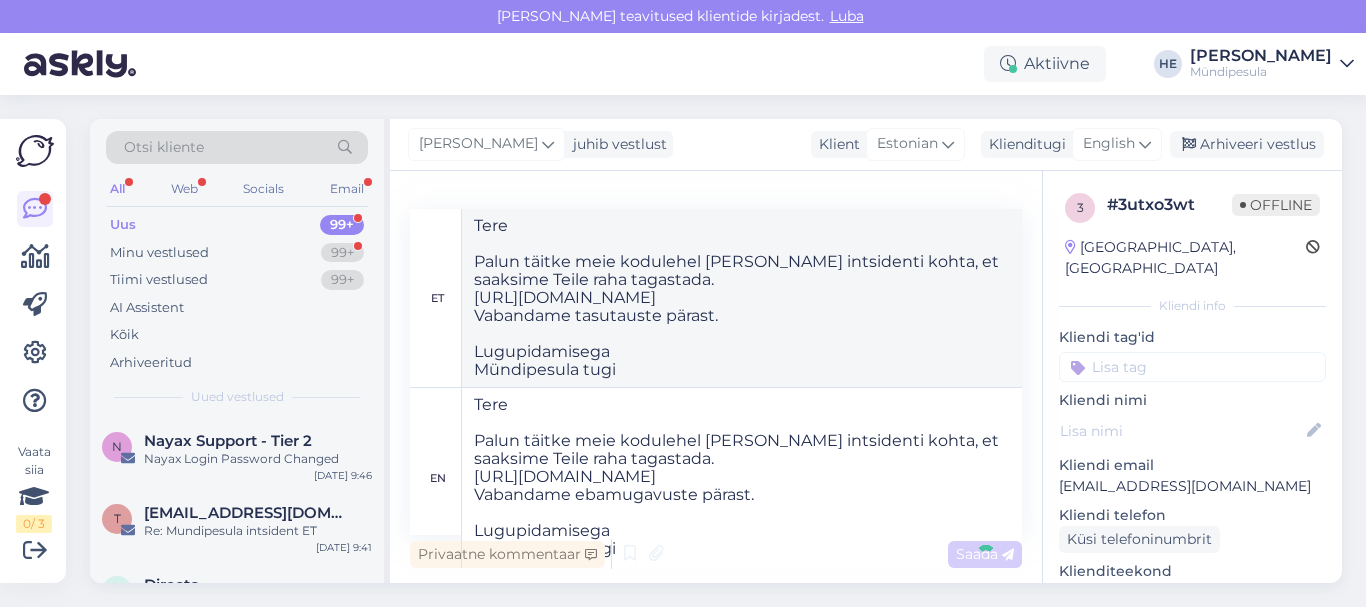 type 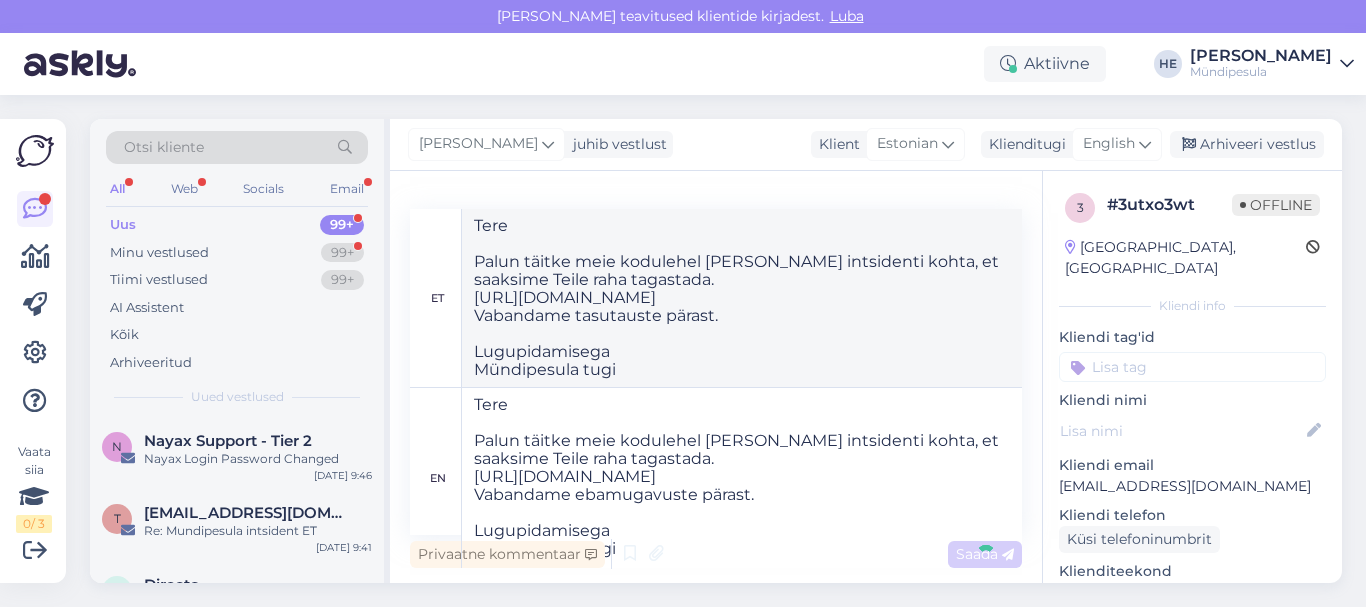 type 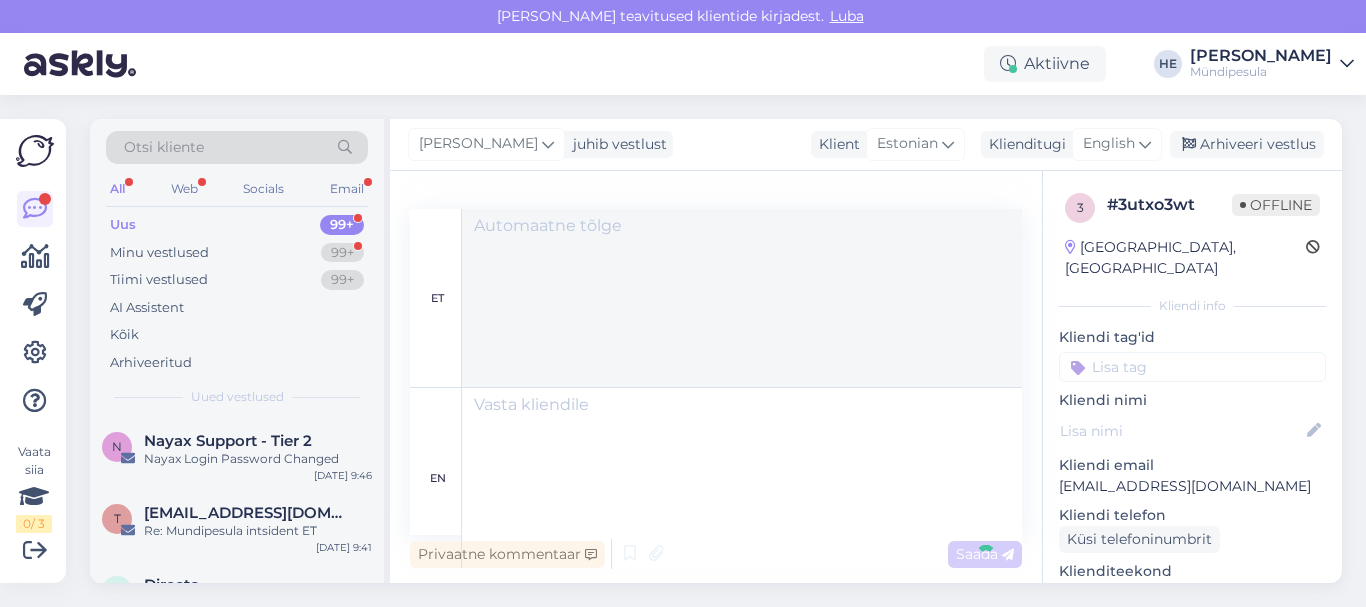 scroll, scrollTop: 835, scrollLeft: 0, axis: vertical 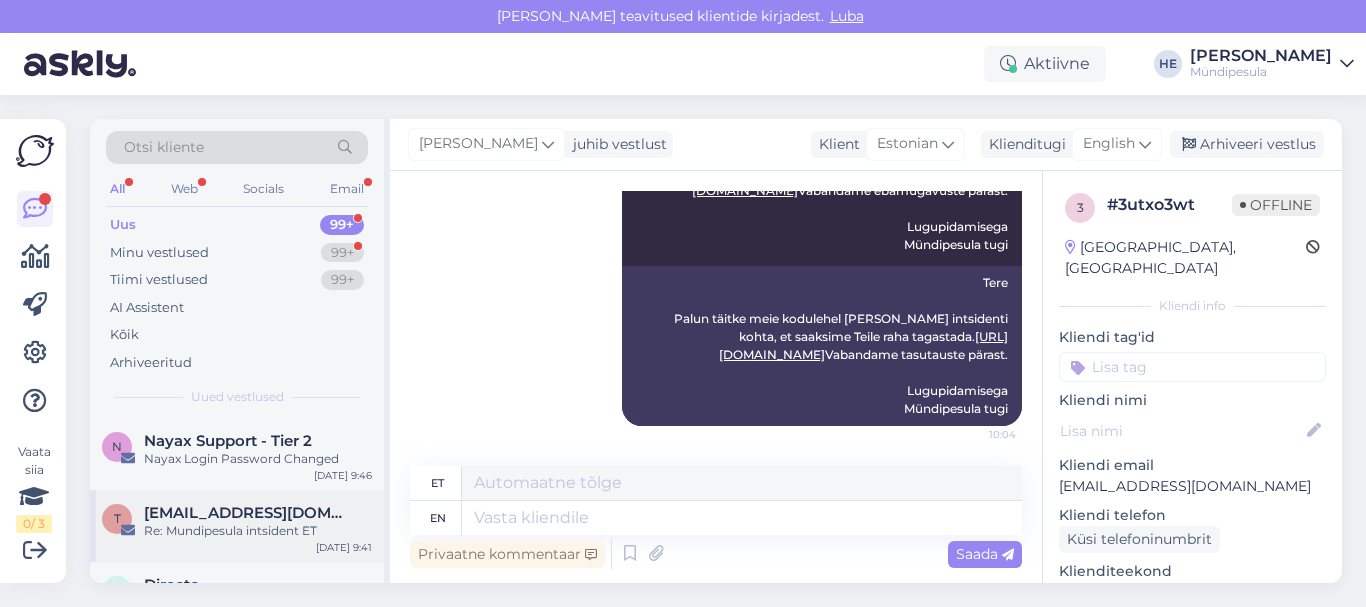 click on "[EMAIL_ADDRESS][DOMAIN_NAME]" at bounding box center [248, 513] 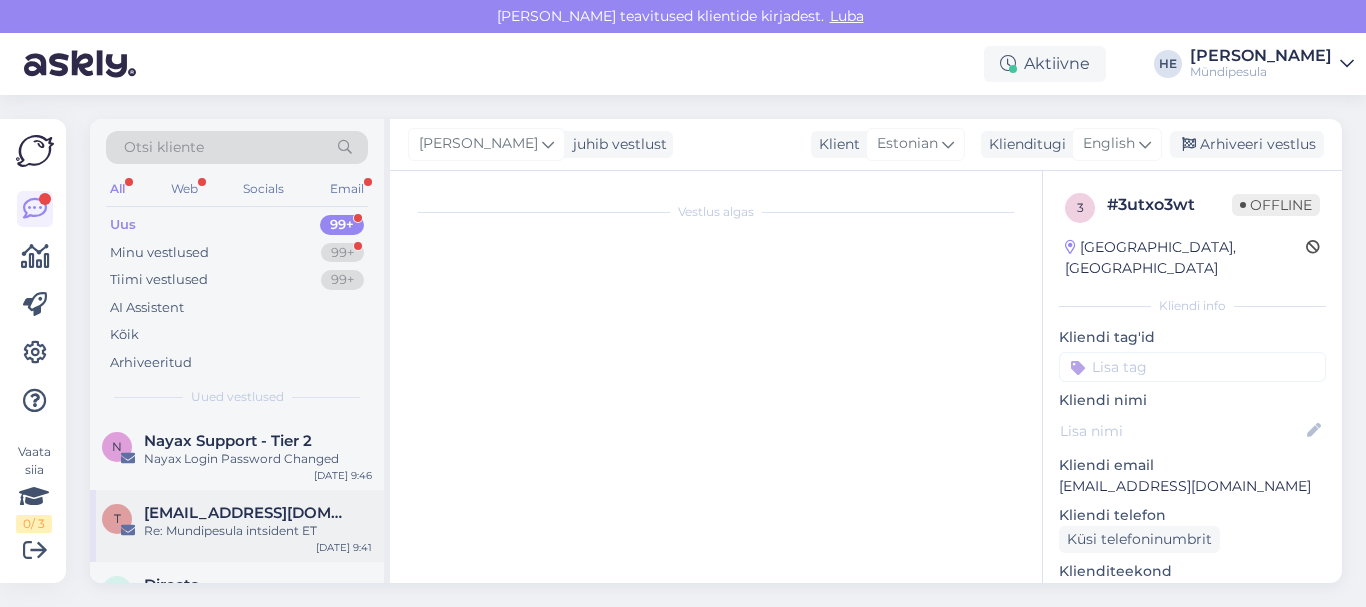scroll, scrollTop: 10202, scrollLeft: 0, axis: vertical 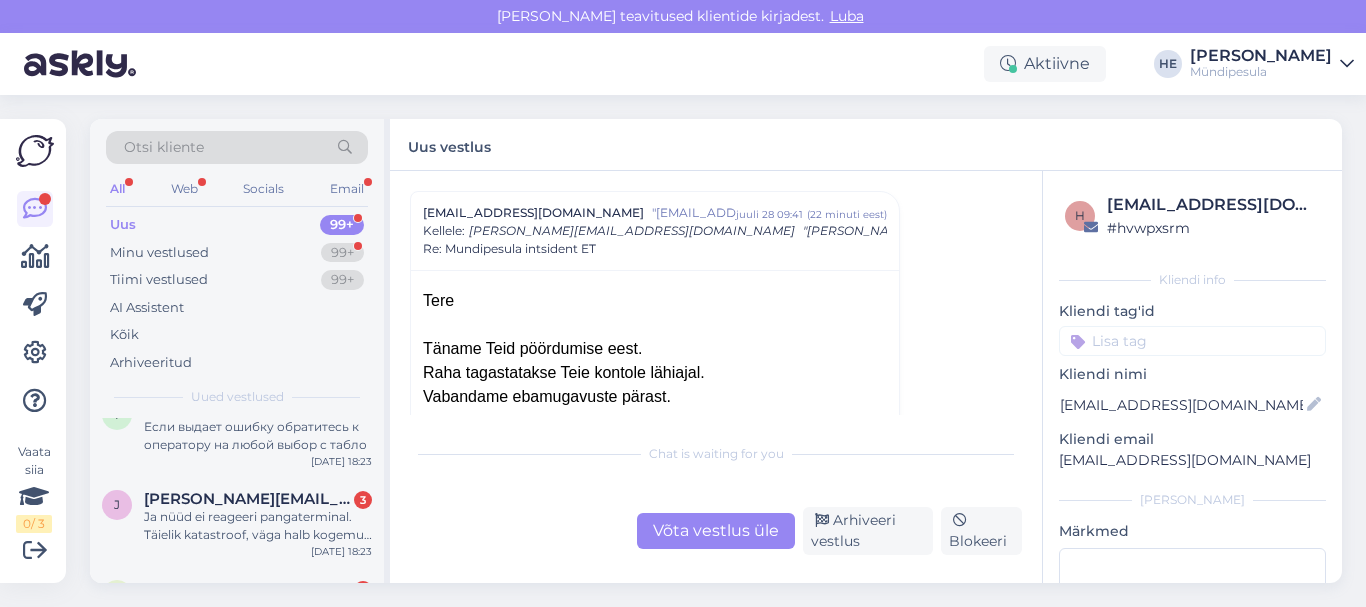 click on "Ja nüüd ei reageeri pangaterminal. Täielik katastroof, väga halb kogemus Sütiste tee pesulas [GEOGRAPHIC_DATA]" at bounding box center [258, 526] 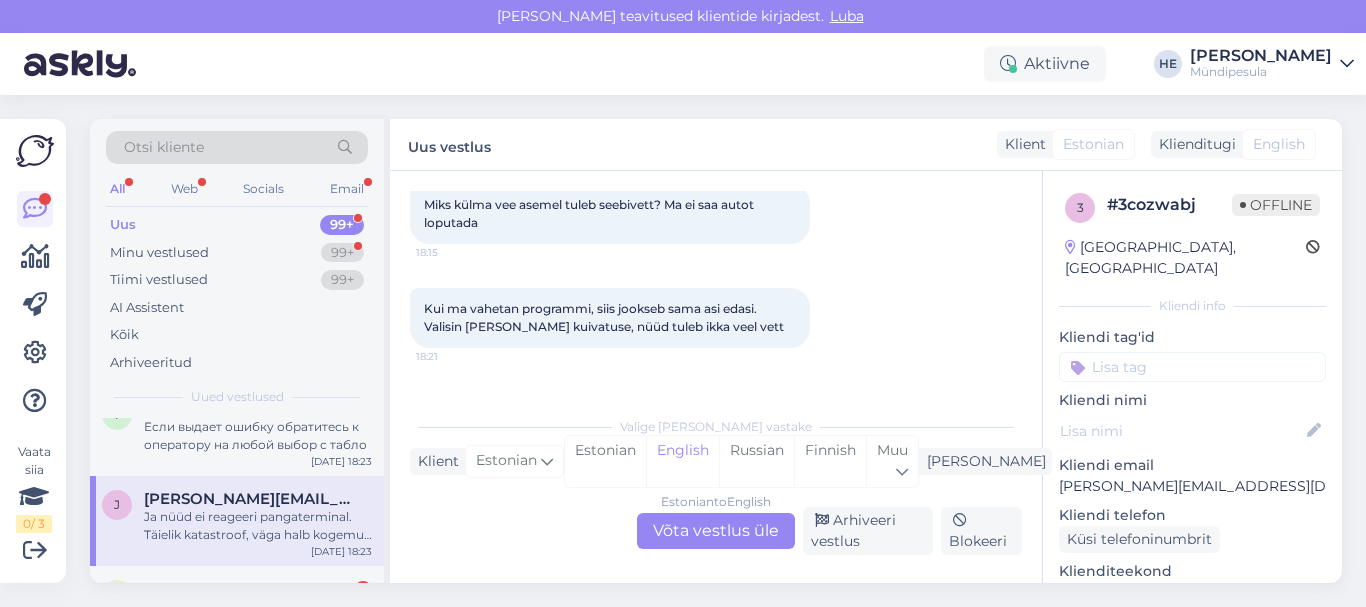 scroll, scrollTop: 199, scrollLeft: 0, axis: vertical 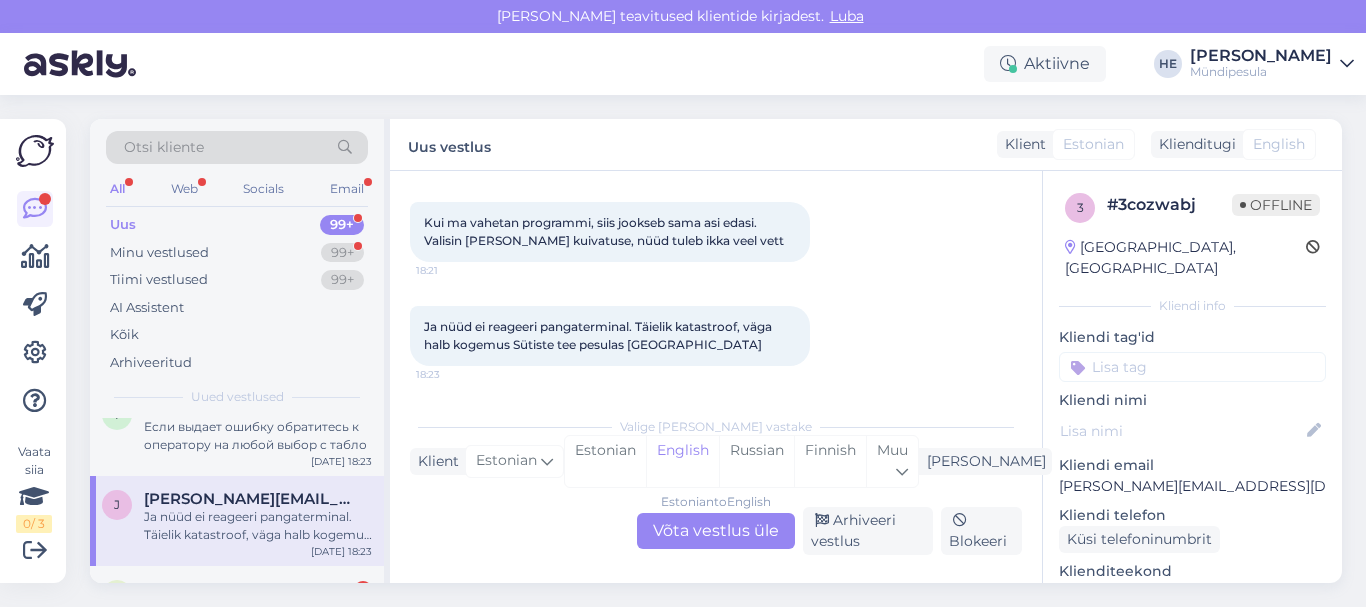 click on "Estonian  to  English Võta vestlus üle" at bounding box center [716, 531] 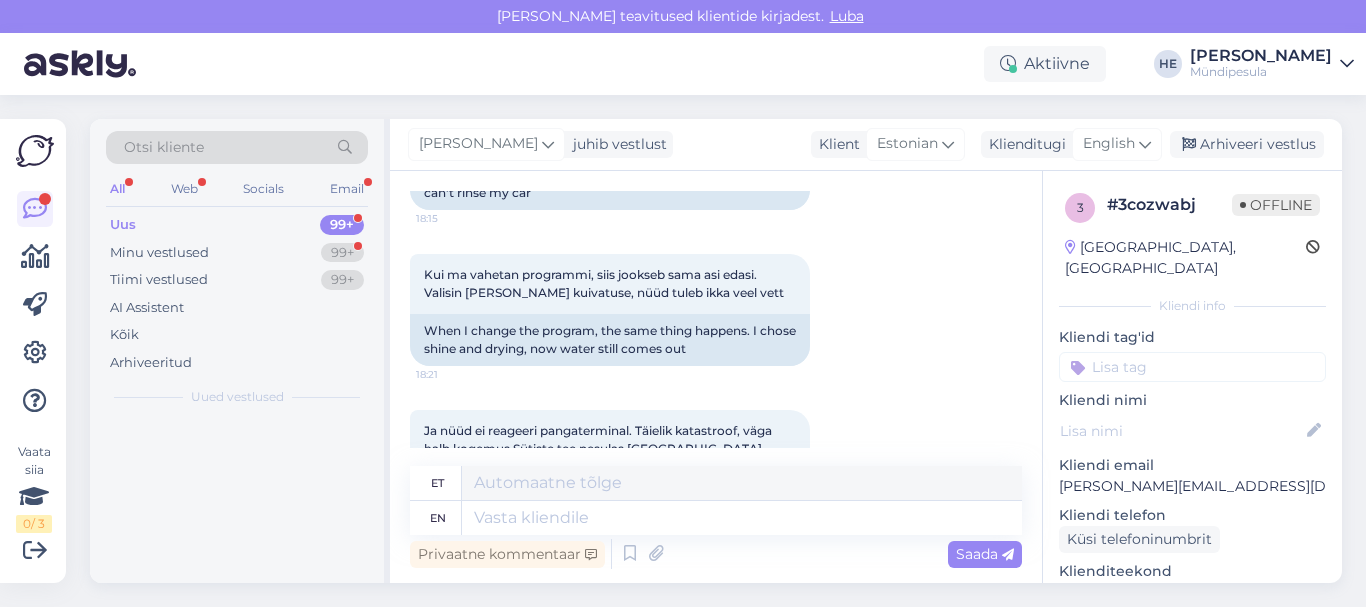 scroll, scrollTop: 251, scrollLeft: 0, axis: vertical 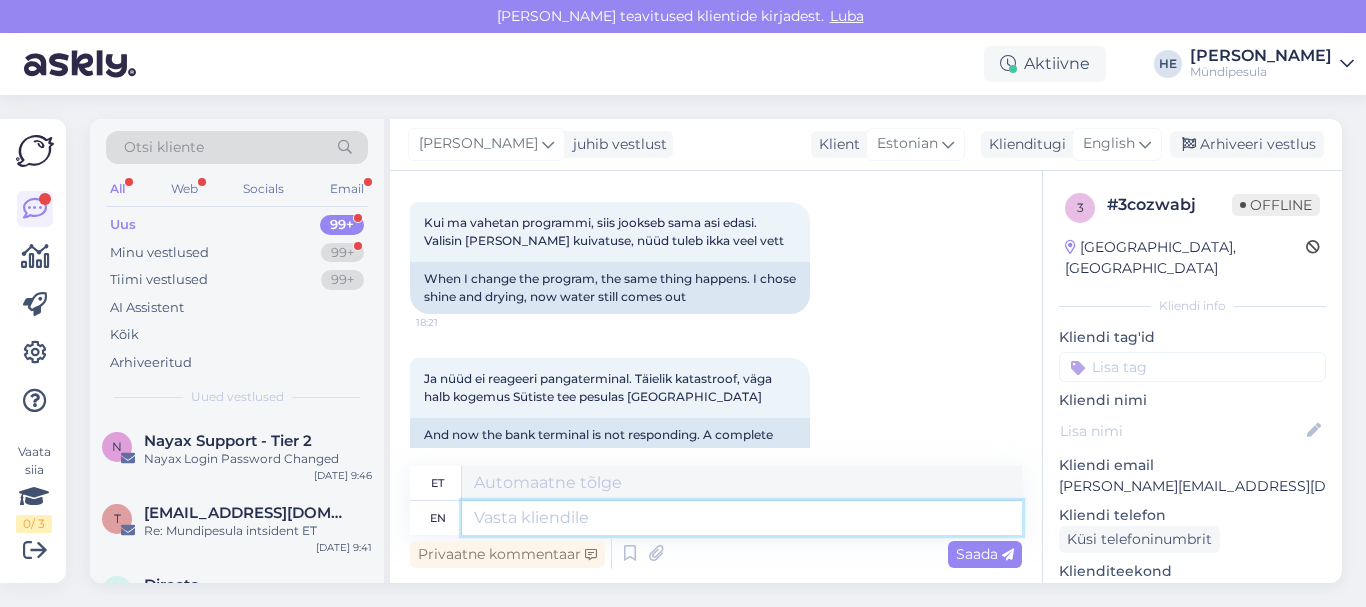 click at bounding box center (742, 518) 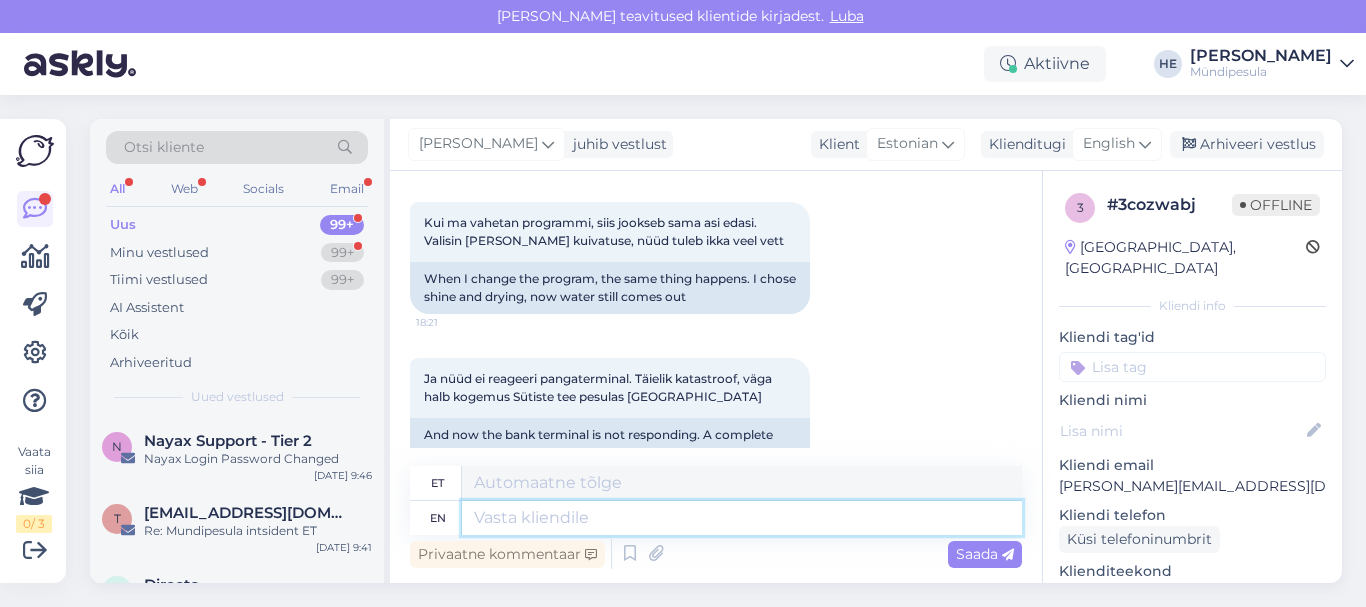 type on "Tere
Palun täitke meie kodulehel [PERSON_NAME] intsidenti kohta, et saaksime Teile raha tagastada.
[URL][DOMAIN_NAME]
Vabandame ebamugavuste pärast.
Lugupidamisega
Mündipesula tugi" 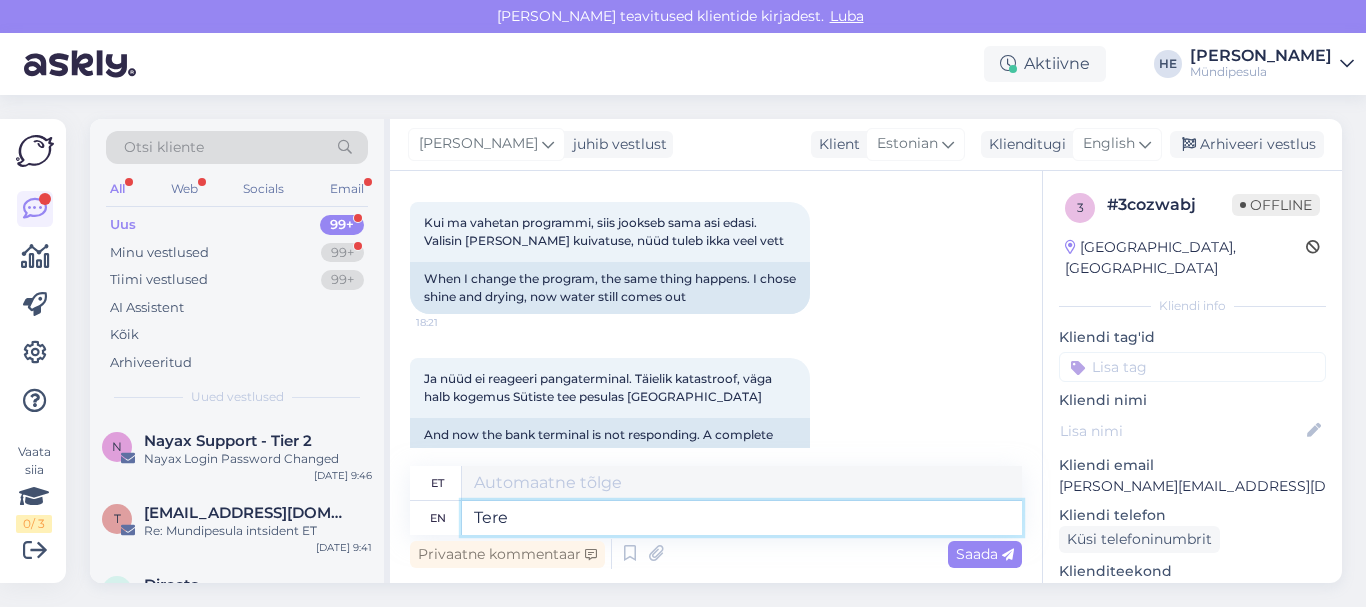 scroll, scrollTop: 8, scrollLeft: 0, axis: vertical 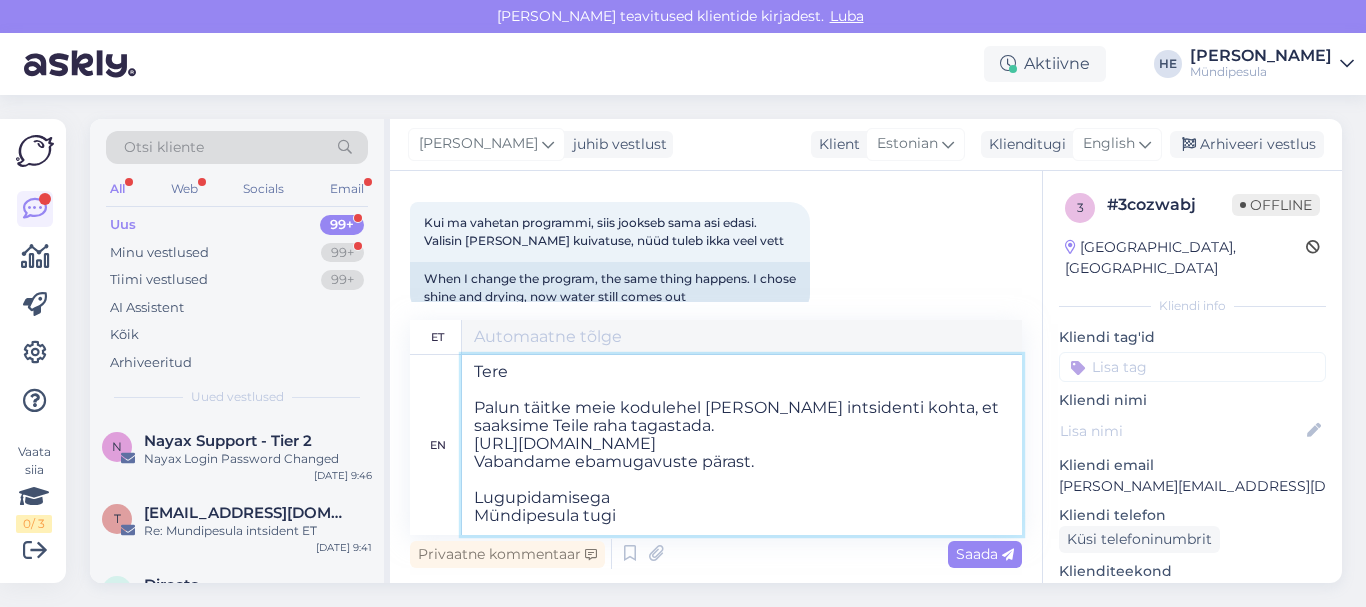 type on "Tere
Palun täitke meie kodulehel [PERSON_NAME] intsidenti kohta, et saaksime Teile raha tagastada.
[URL][DOMAIN_NAME]
Vabandame tasutauste pärast.
Lugupidamisega
Mündipesula tugi" 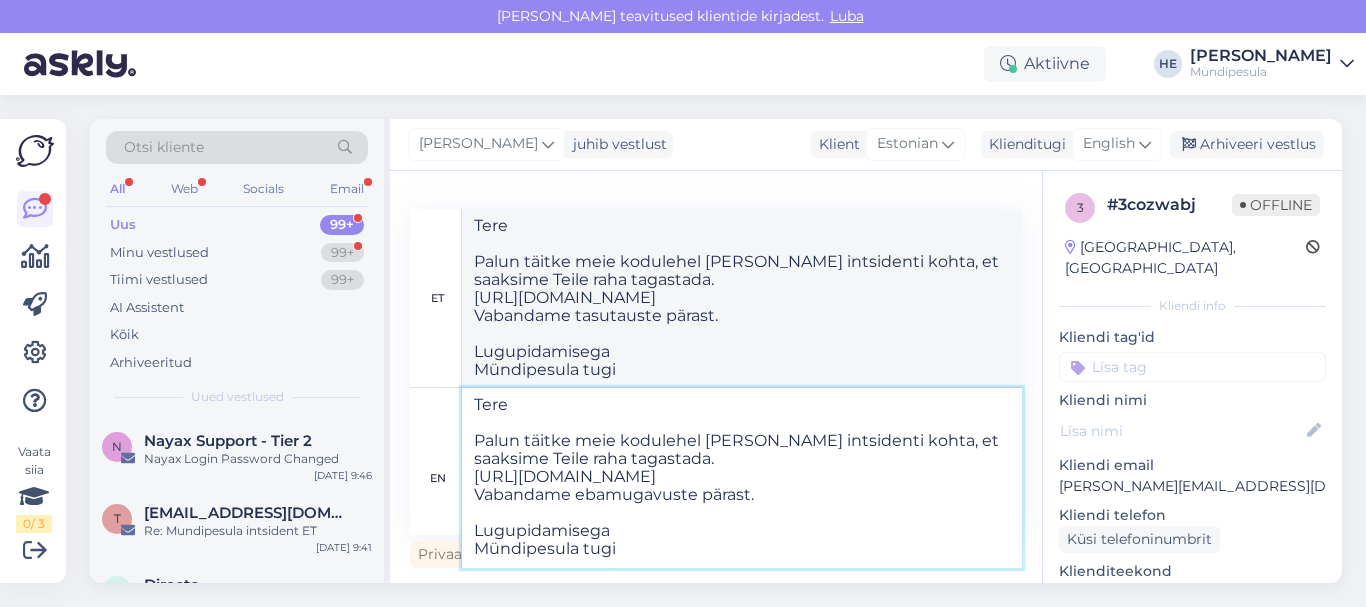 type on "Tere
Palun täitke meie kodulehel [PERSON_NAME] intsidenti kohta, et saaksime Teile raha tagastada.
[URL][DOMAIN_NAME]
Vabandame ebamugavuste pärast.
Lugupidamisega
Mündipesula tugi" 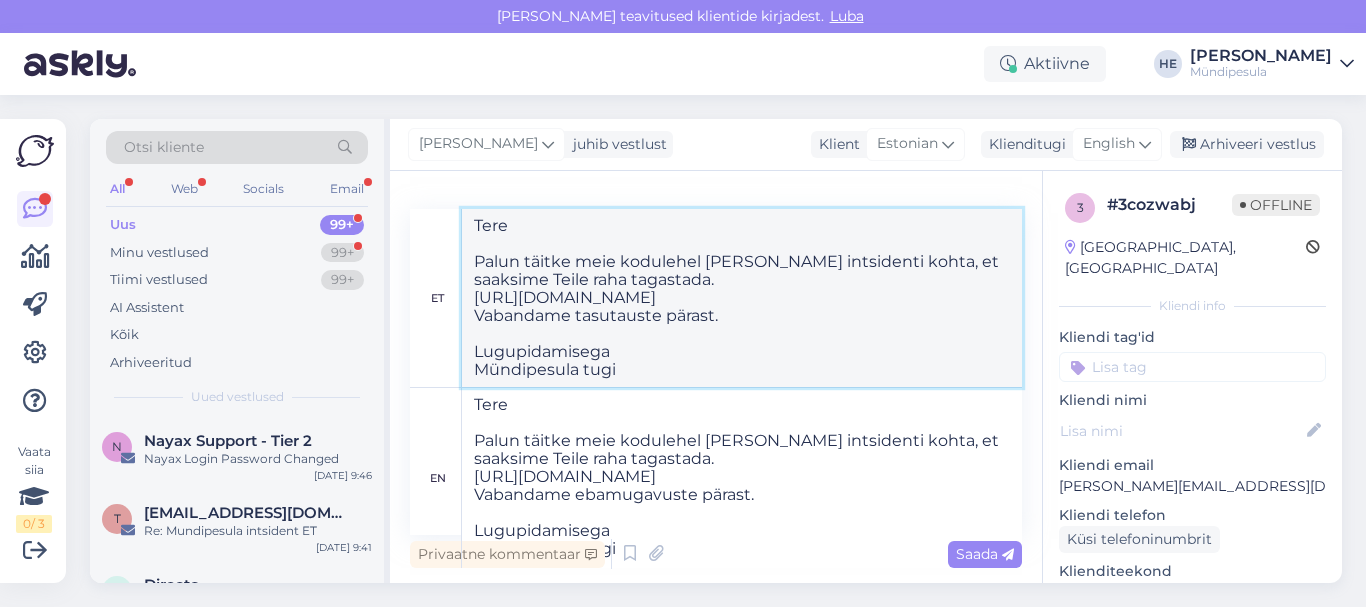 click on "Tere
Palun täitke meie kodulehel [PERSON_NAME] intsidenti kohta, et saaksime Teile raha tagastada.
[URL][DOMAIN_NAME]
Vabandame tasutauste pärast.
Lugupidamisega
Mündipesula tugi" at bounding box center [742, 298] 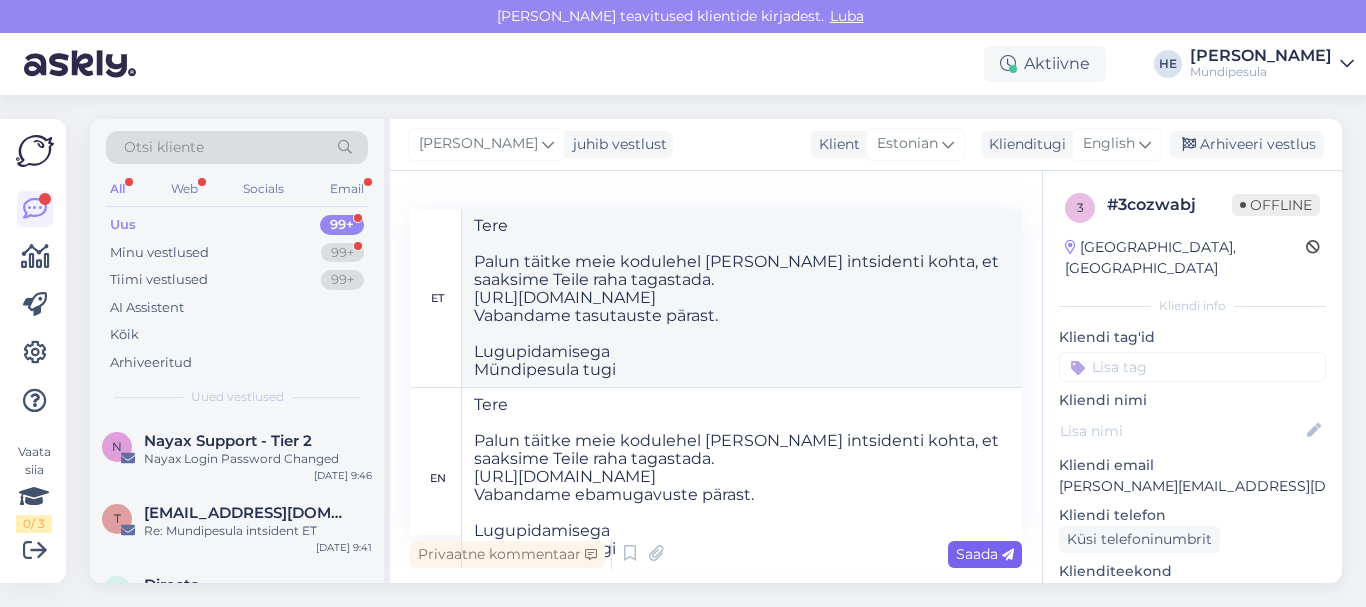 click on "Saada" at bounding box center (985, 554) 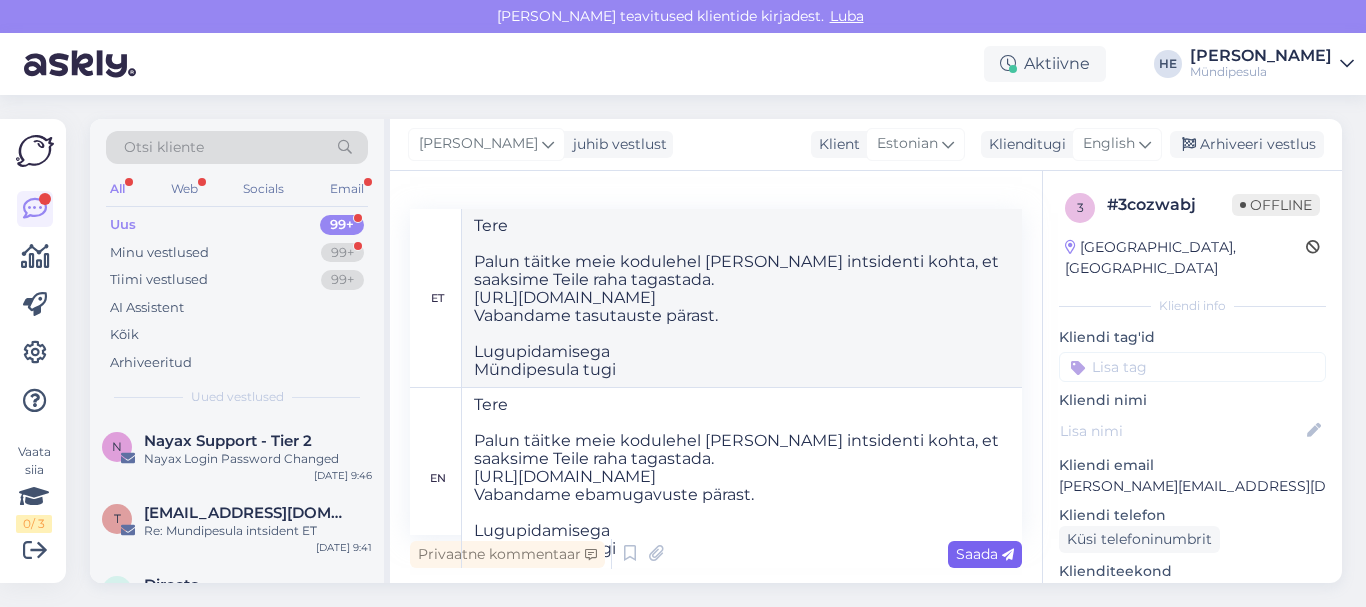 type 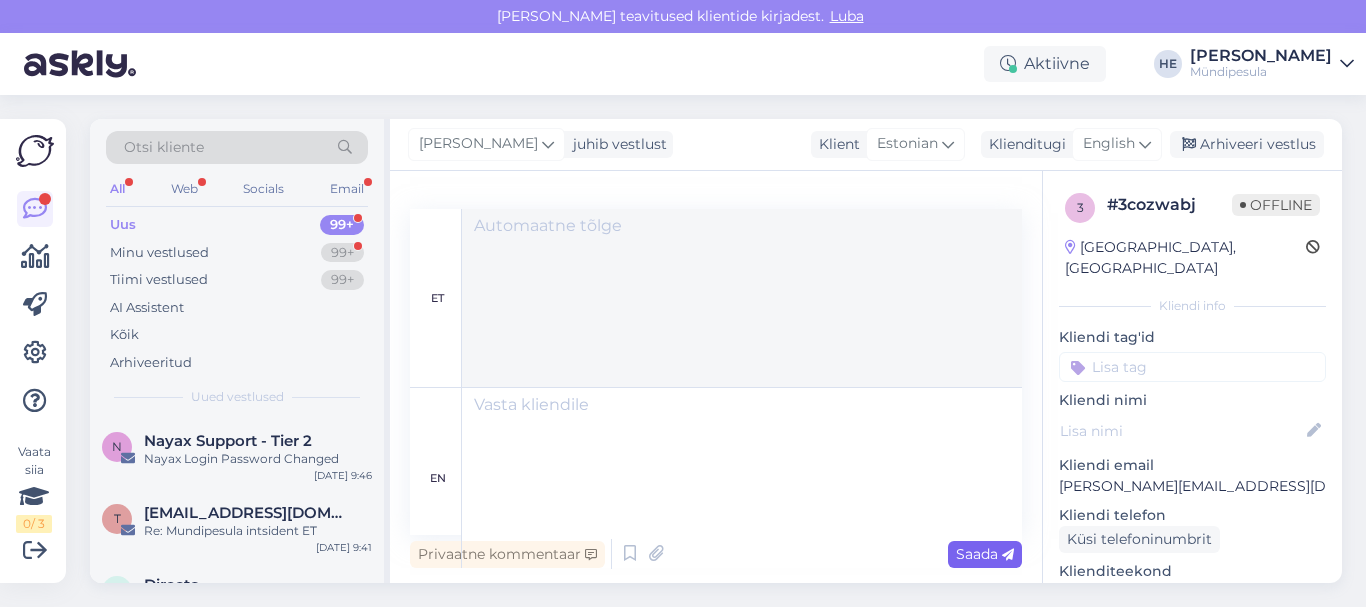 scroll, scrollTop: 763, scrollLeft: 0, axis: vertical 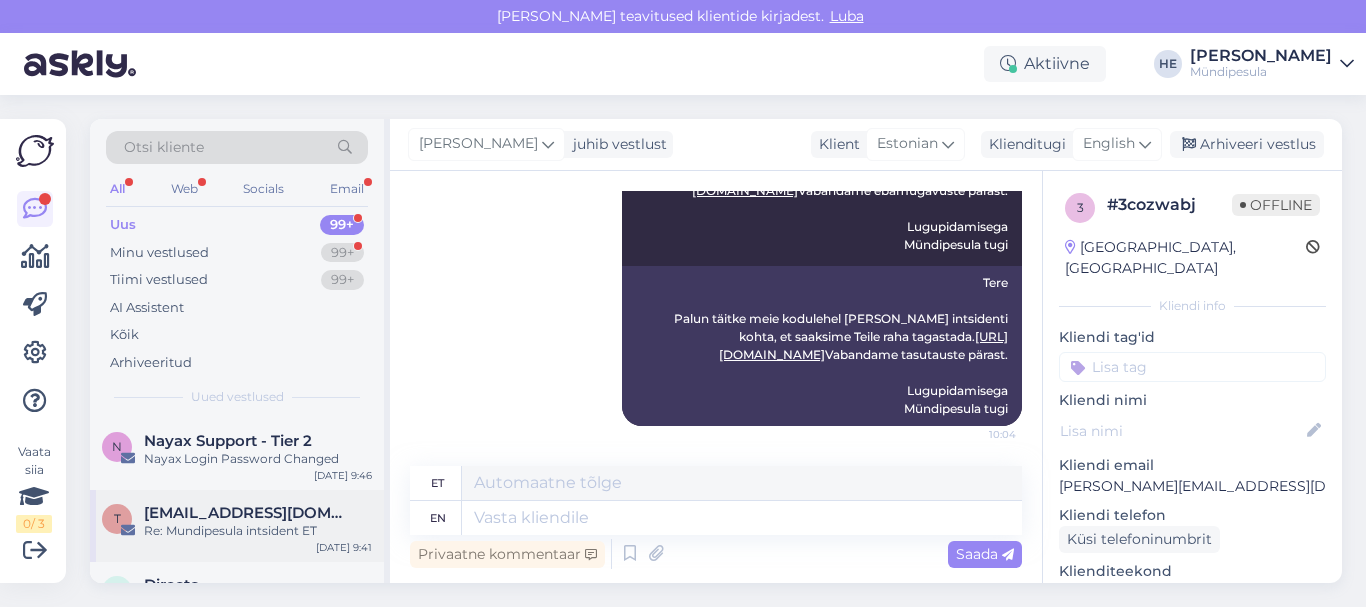 click on "Re: Mundipesula intsident ET" at bounding box center [258, 531] 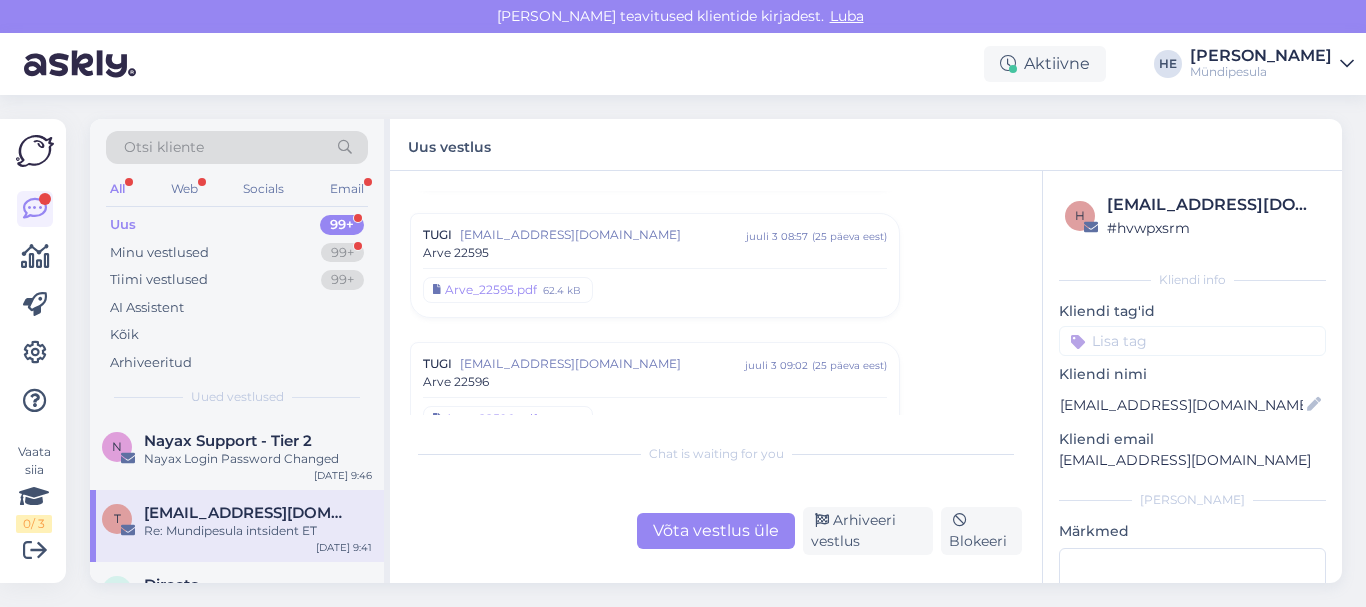 scroll, scrollTop: 10202, scrollLeft: 0, axis: vertical 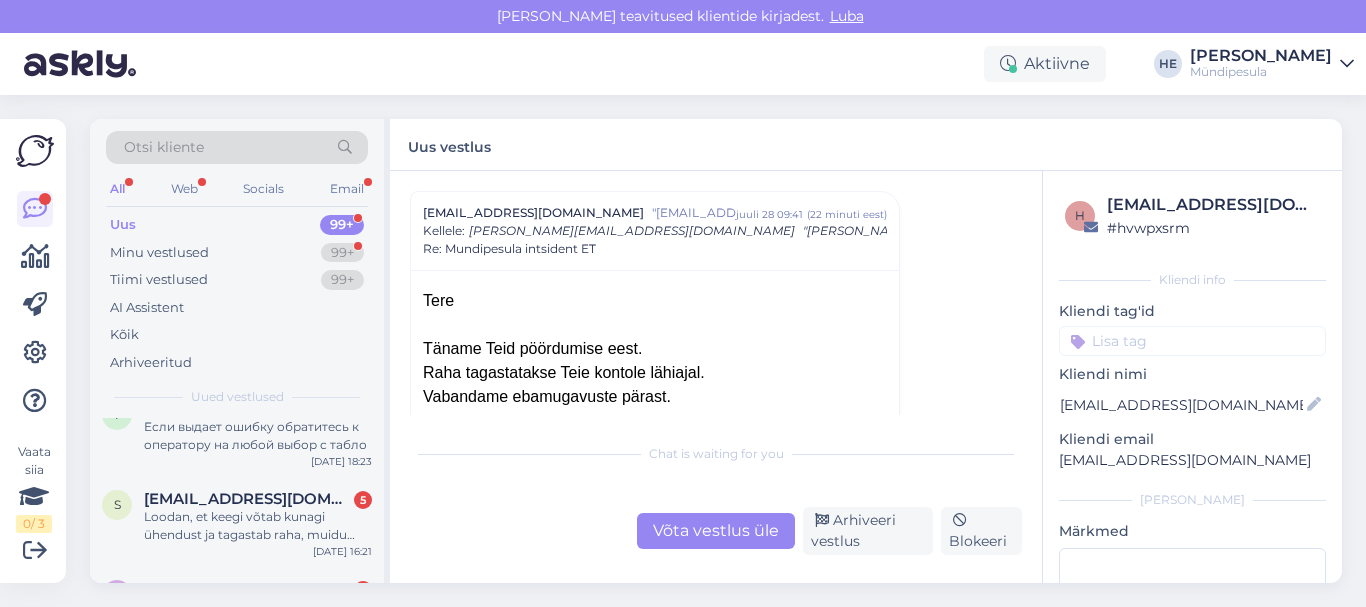 click on "Loodan, et keegi võtab kunagi ühendust ja tagastab raha, muidu väga ebameeldiv kogemus. [PERSON_NAME]" at bounding box center (258, 526) 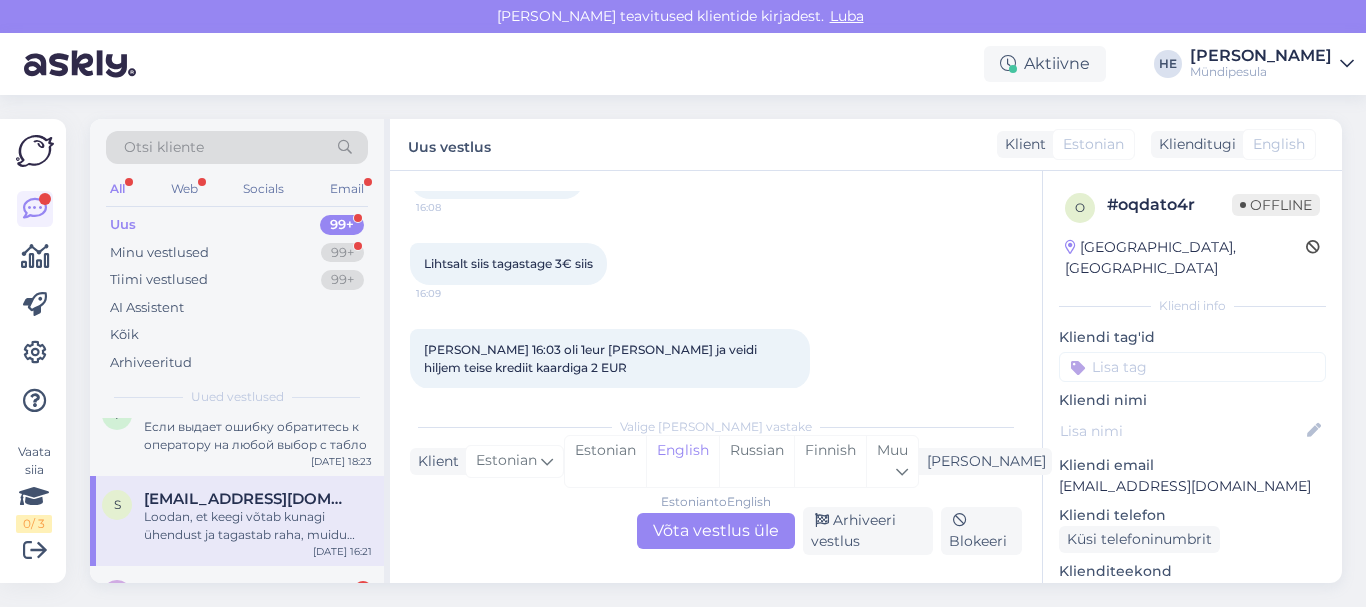scroll, scrollTop: 353, scrollLeft: 0, axis: vertical 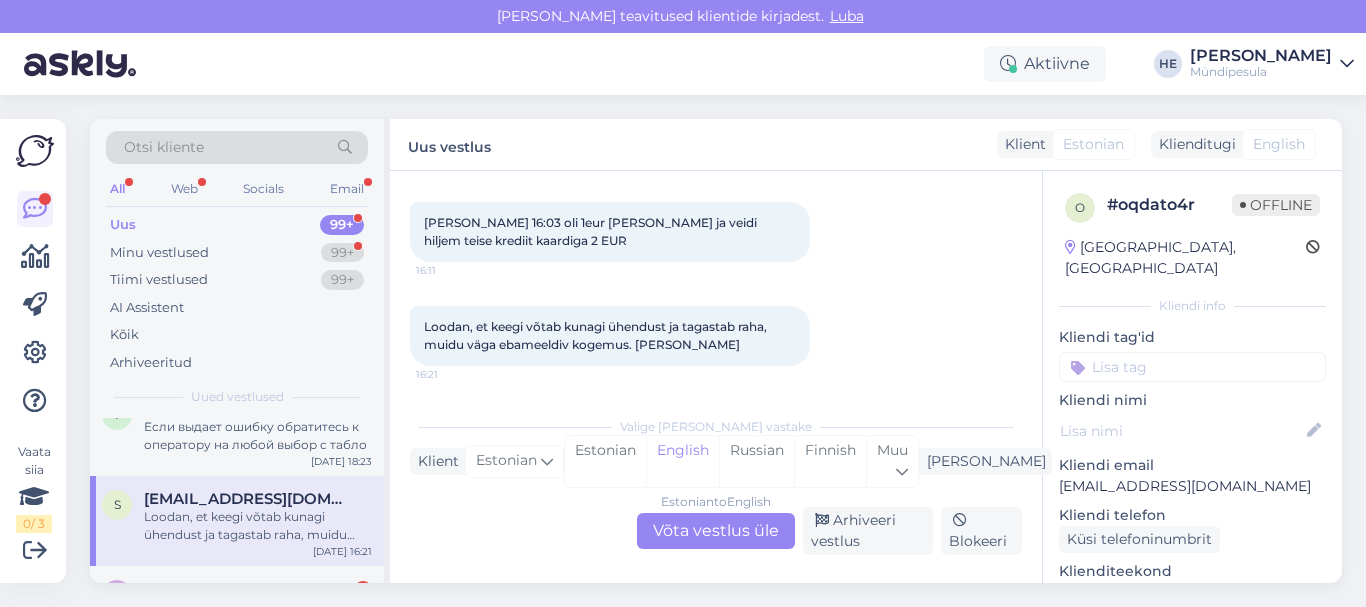 click on "Estonian  to  English Võta vestlus üle" at bounding box center [716, 531] 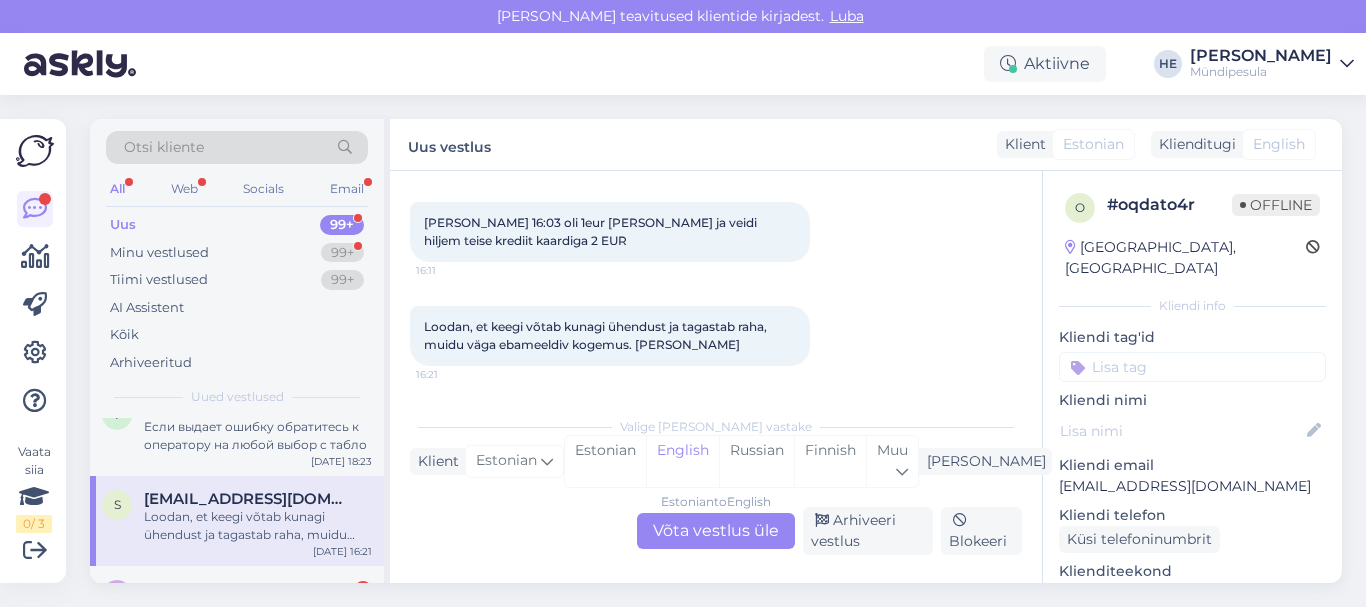 scroll, scrollTop: 455, scrollLeft: 0, axis: vertical 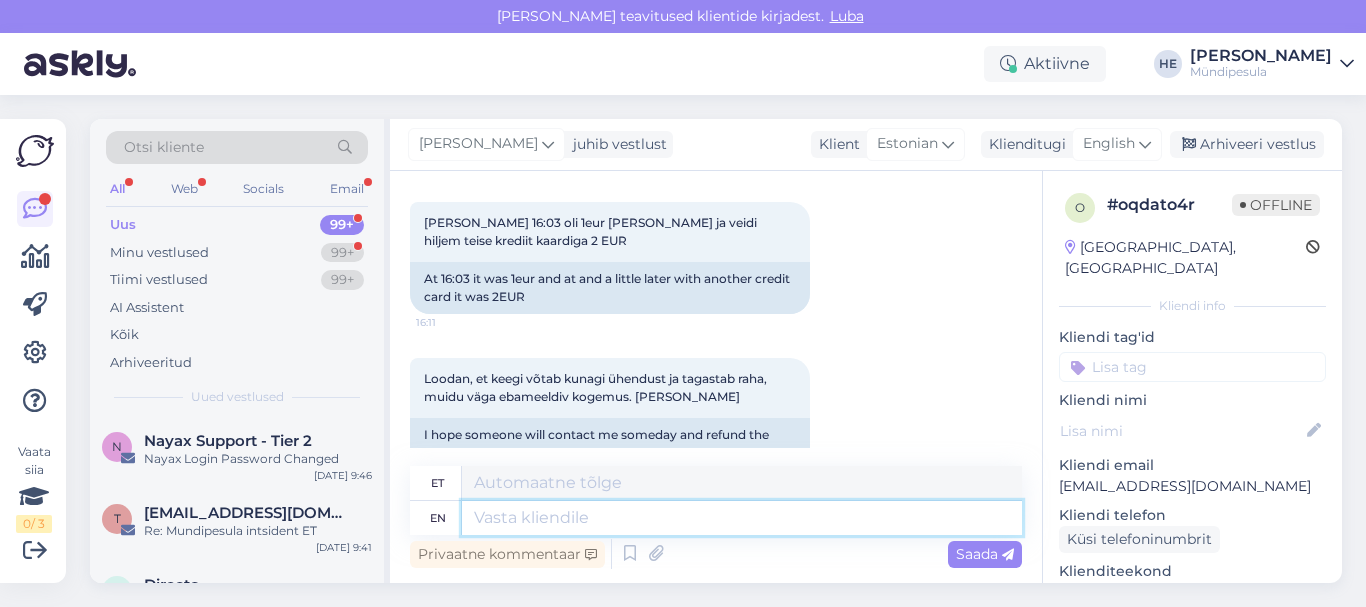 click at bounding box center [742, 518] 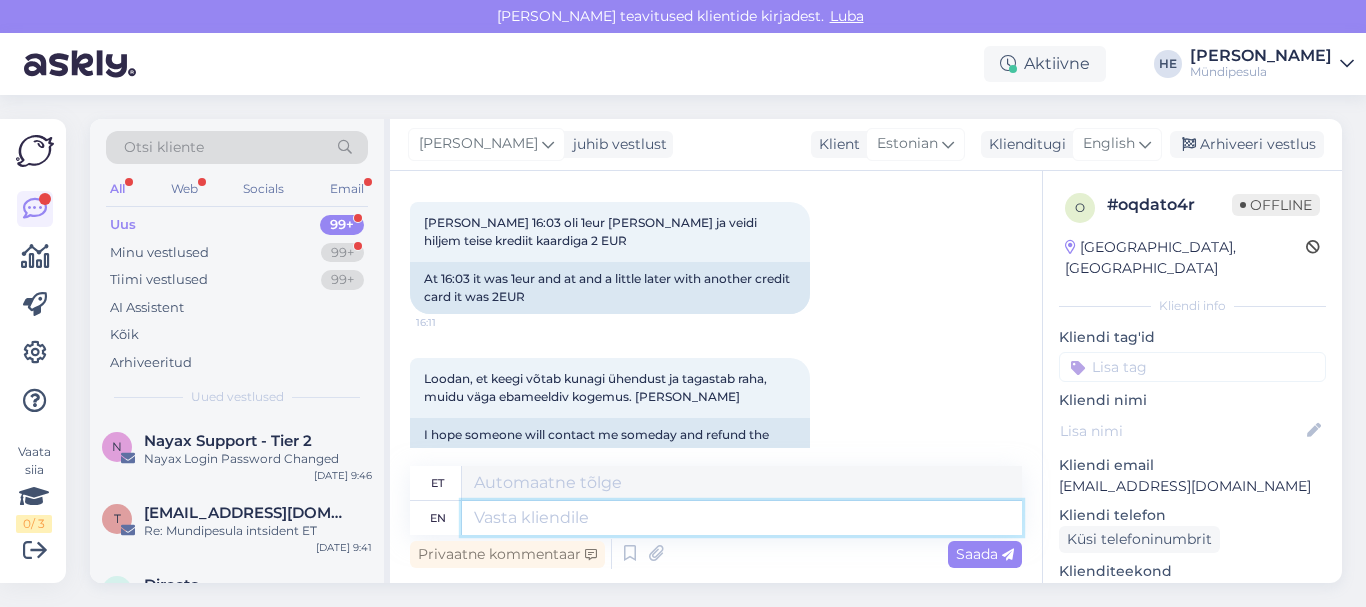 paste on "Tere
Palun täitke meie kodulehel [PERSON_NAME] intsidenti kohta, et saaksime Teile raha tagastada.
[URL][DOMAIN_NAME]
Vabandame ebamugavuste pärast.
Lugupidamisega
Mündipesula tugi" 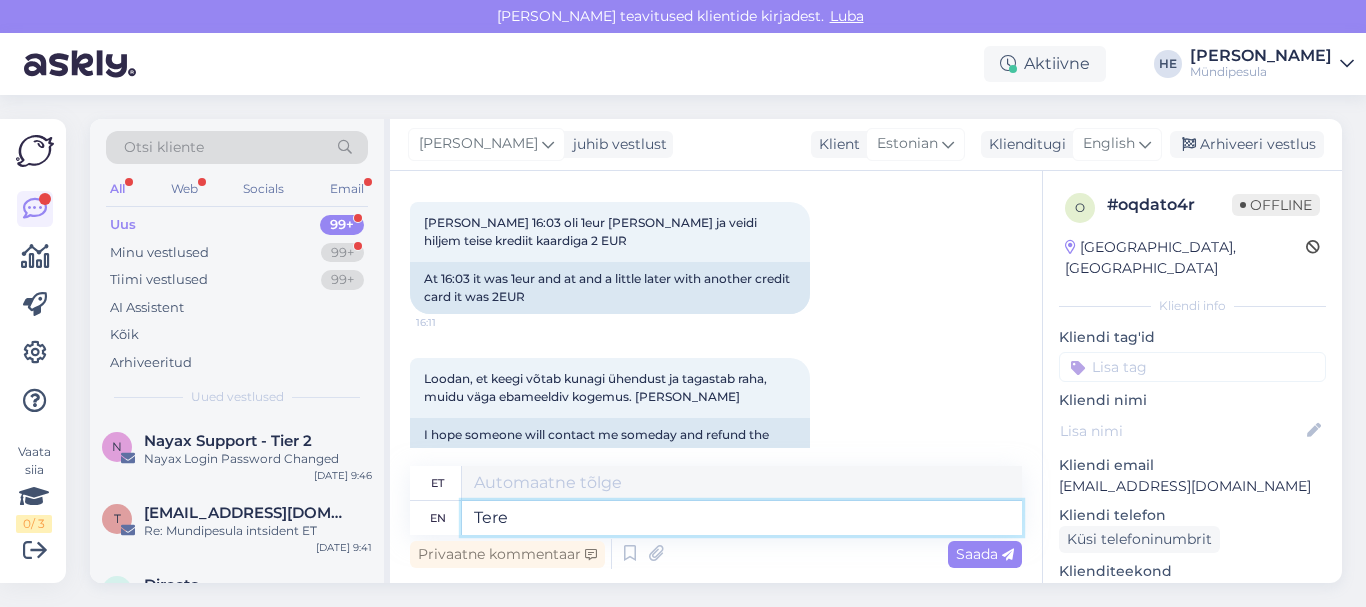 scroll, scrollTop: 8, scrollLeft: 0, axis: vertical 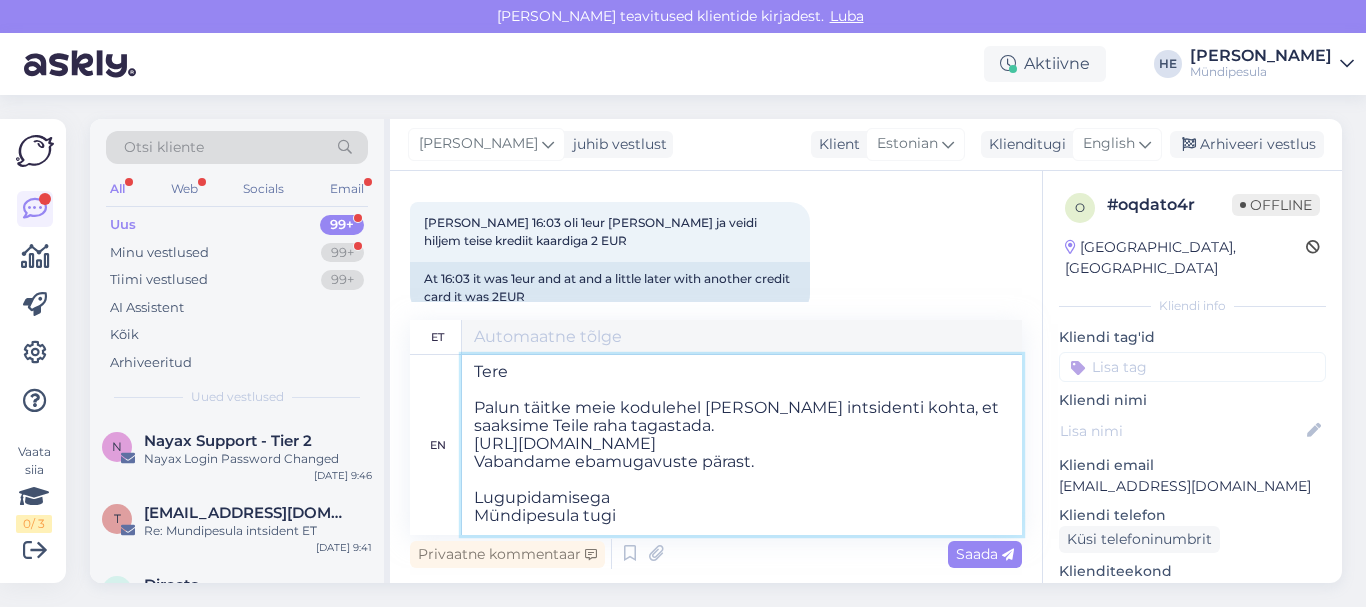type on "Tere
Palun täitke meie kodulehel [PERSON_NAME] intsidenti kohta, et saaksime Teile raha tagastada.
[URL][DOMAIN_NAME]
Vabandame tasutauste pärast.
Lugupidamisega
Mündipesula tugi" 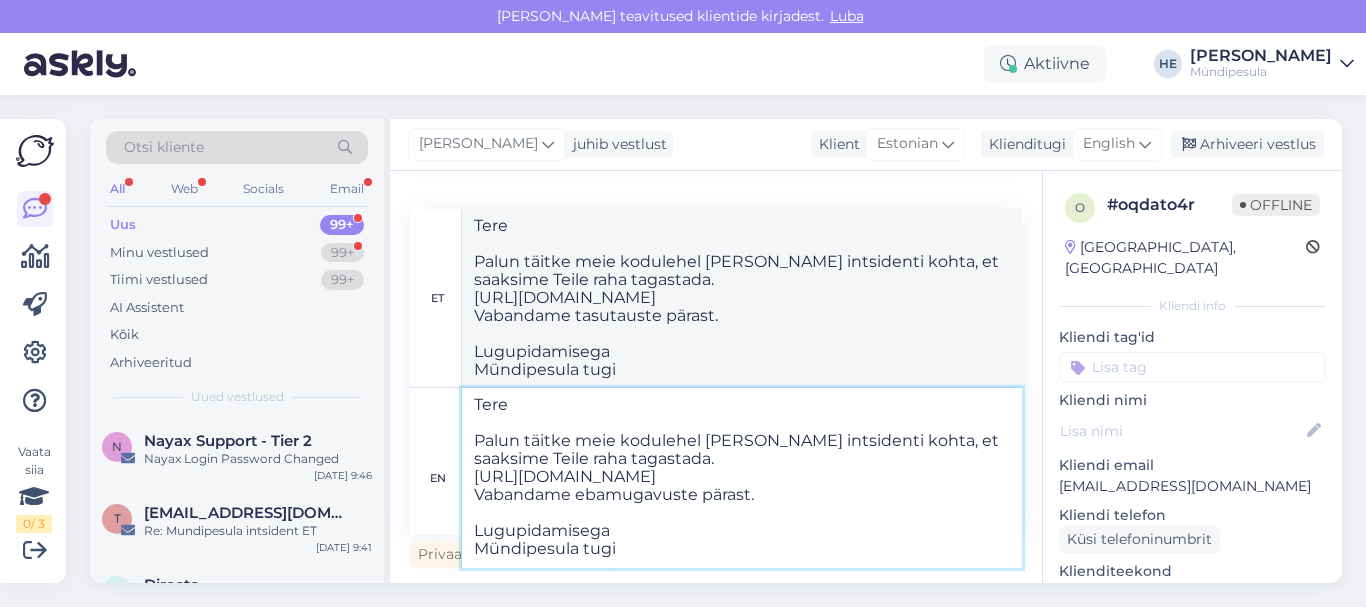 type on "Tere
Palun täitke meie kodulehel [PERSON_NAME] intsidenti kohta, et saaksime Teile raha tagastada.
[URL][DOMAIN_NAME]
Vabandame ebamugavuste pärast.
Lugupidamisega
Mündipesula tugi" 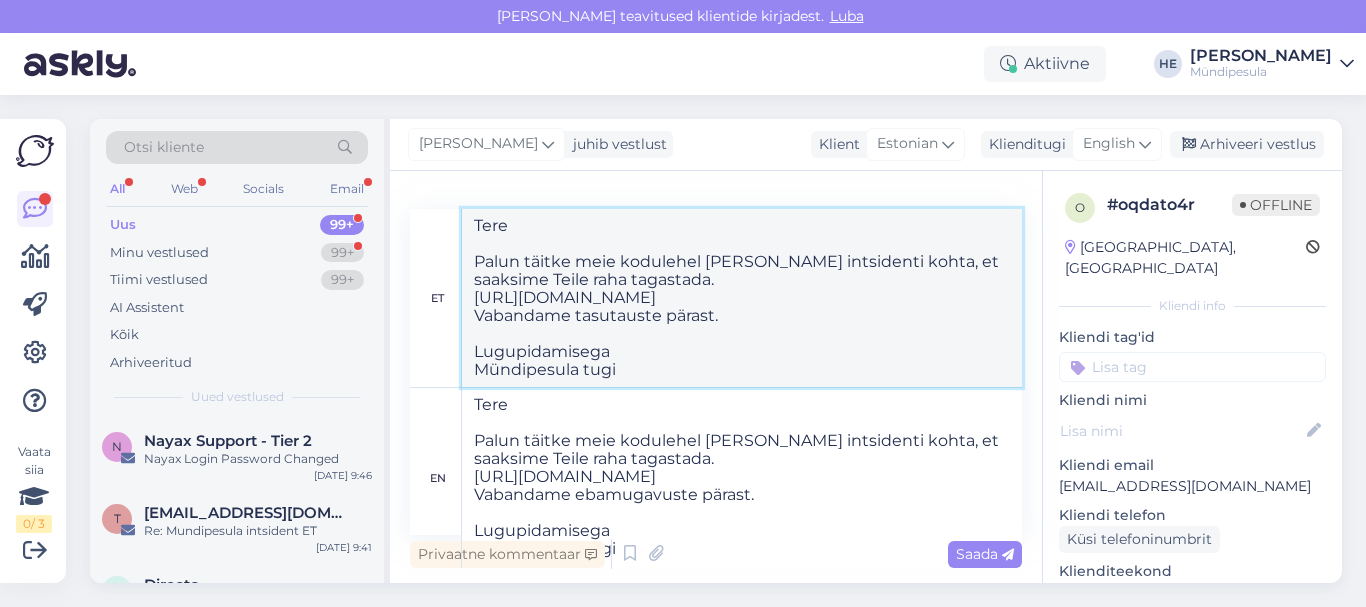 click on "Tere
Palun täitke meie kodulehel [PERSON_NAME] intsidenti kohta, et saaksime Teile raha tagastada.
[URL][DOMAIN_NAME]
Vabandame tasutauste pärast.
Lugupidamisega
Mündipesula tugi" at bounding box center (742, 298) 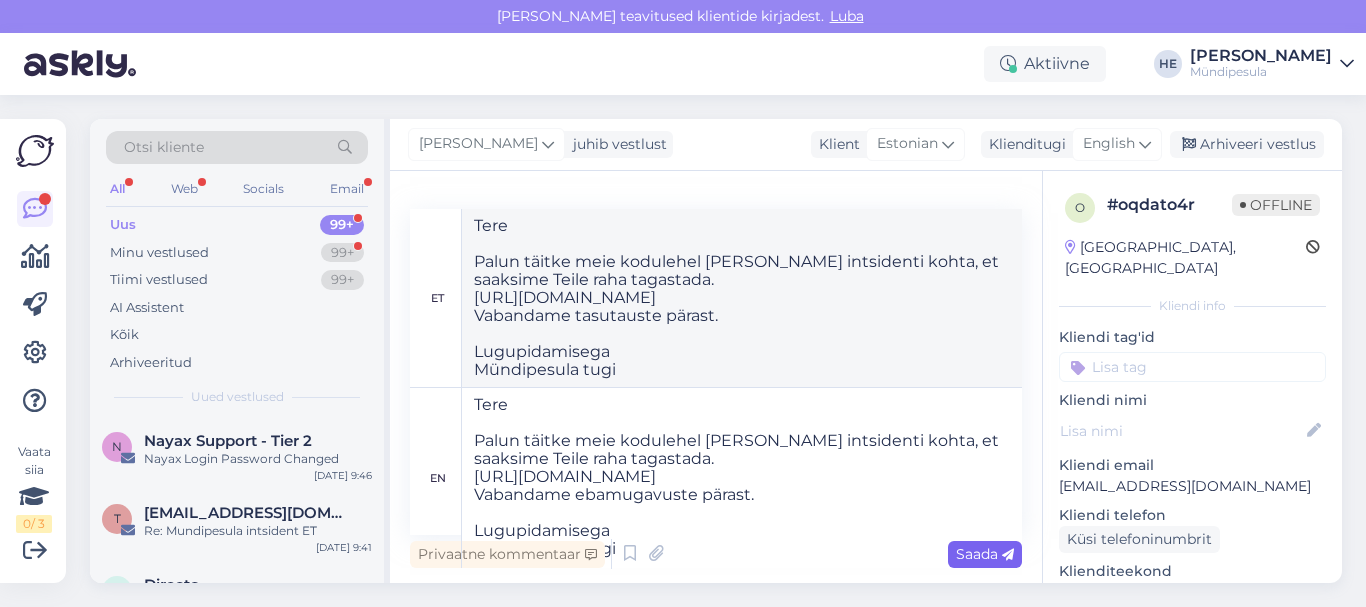 click on "Saada" at bounding box center [985, 554] 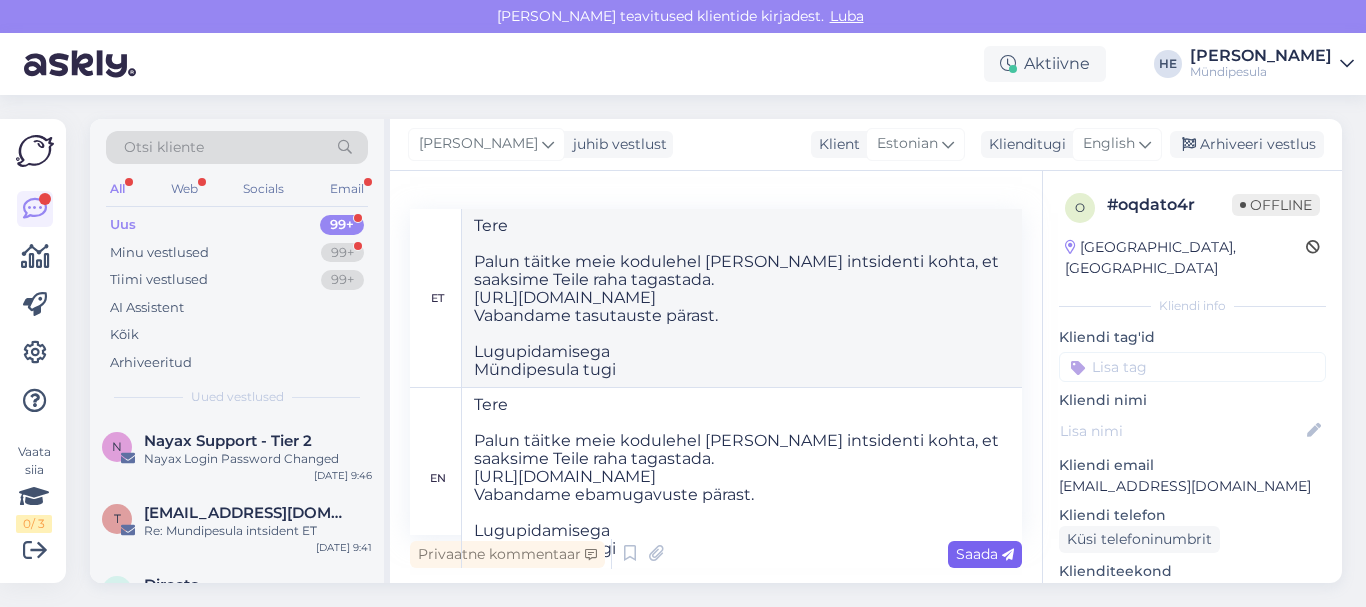 type 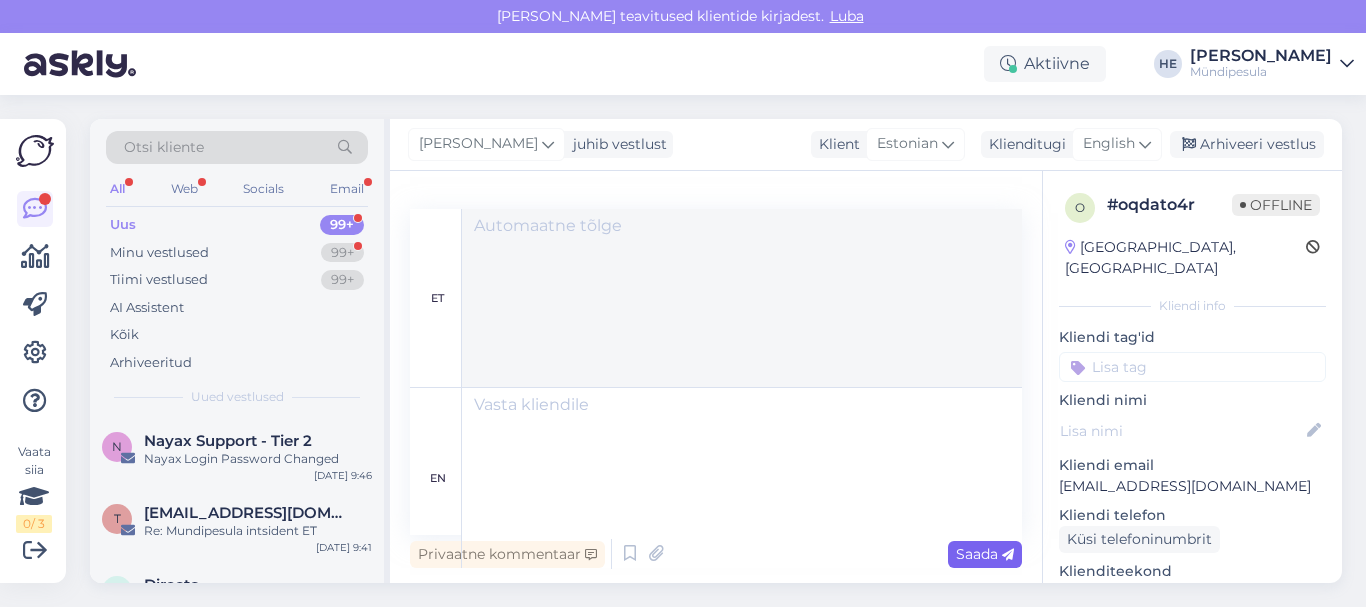 scroll, scrollTop: 967, scrollLeft: 0, axis: vertical 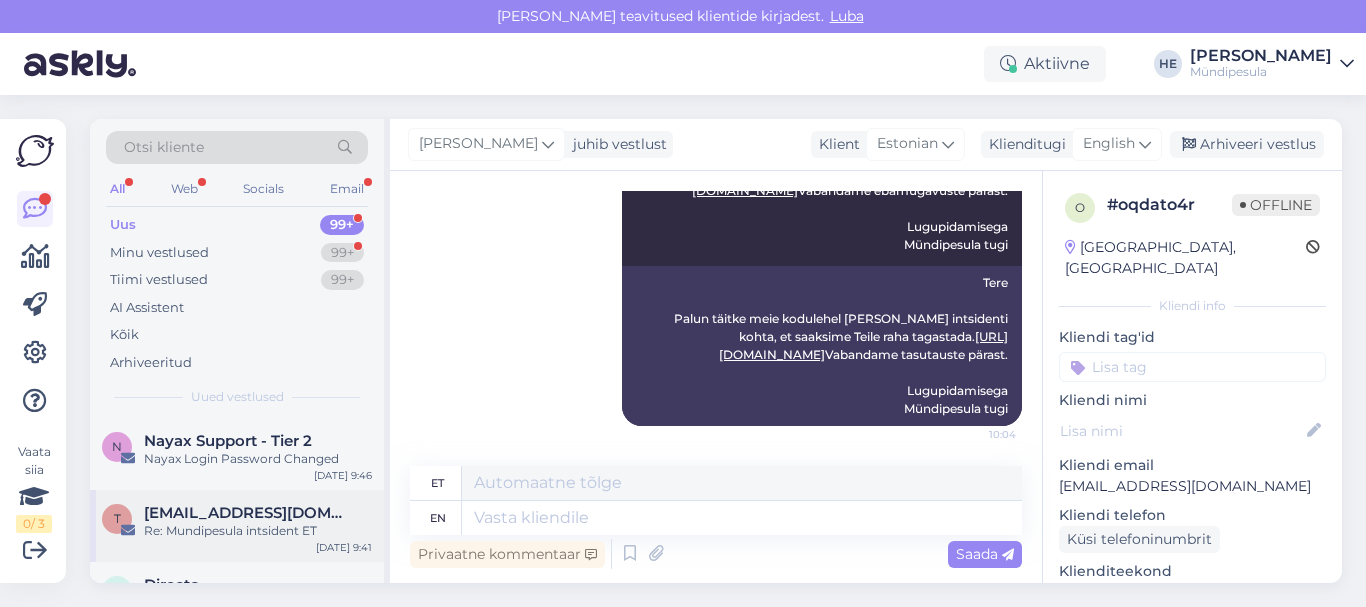 click on "[EMAIL_ADDRESS][DOMAIN_NAME]" at bounding box center [248, 513] 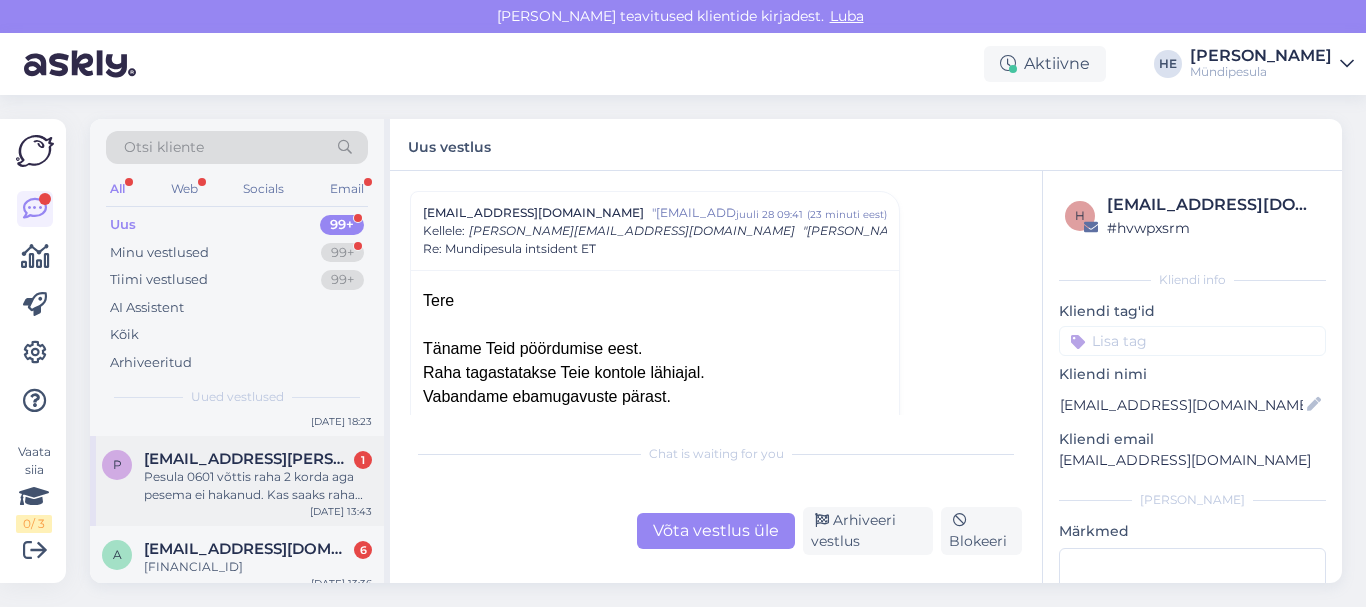 click on "Pesula 0601 võttis raha 2 korda aga pesema ei hakanud. Kas saaks raha tagasi palun. [PERSON_NAME]" at bounding box center (258, 486) 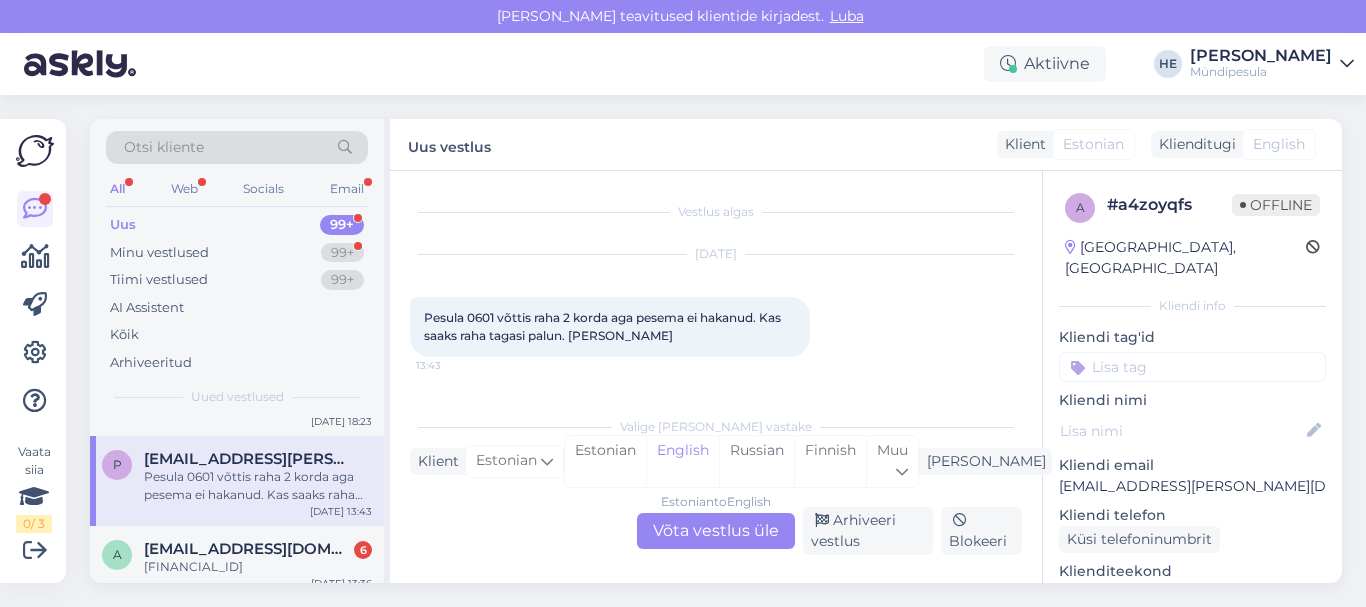 click on "Estonian  to  English Võta vestlus üle" at bounding box center (716, 531) 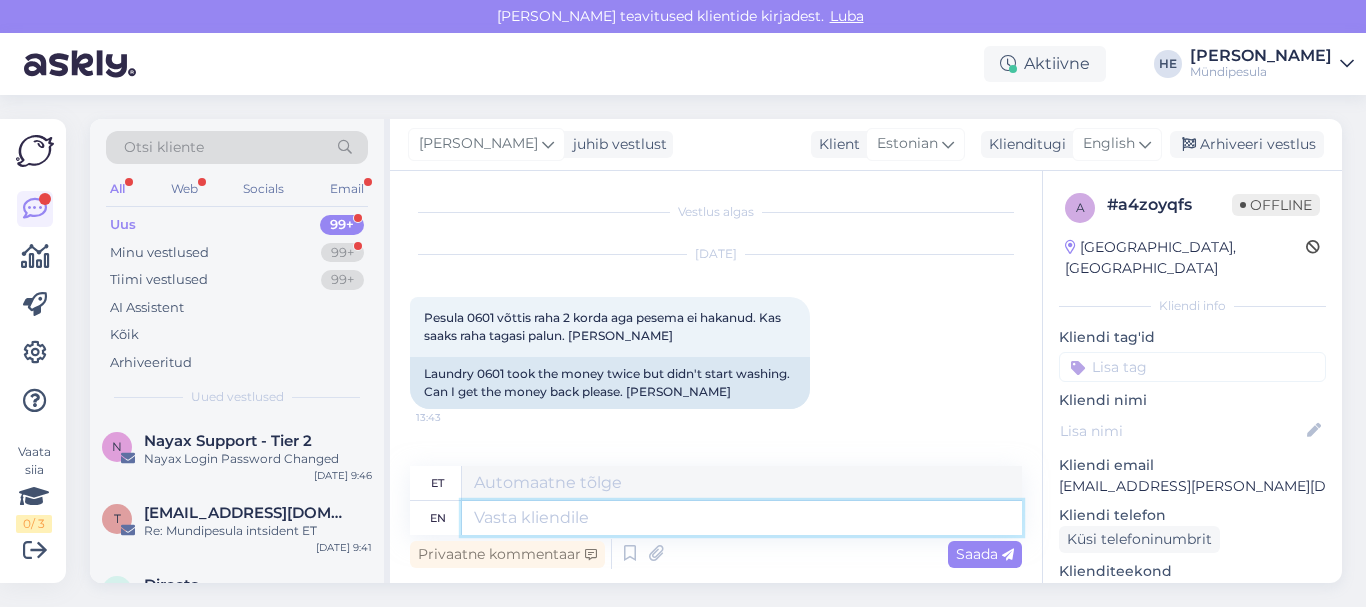 click at bounding box center [742, 518] 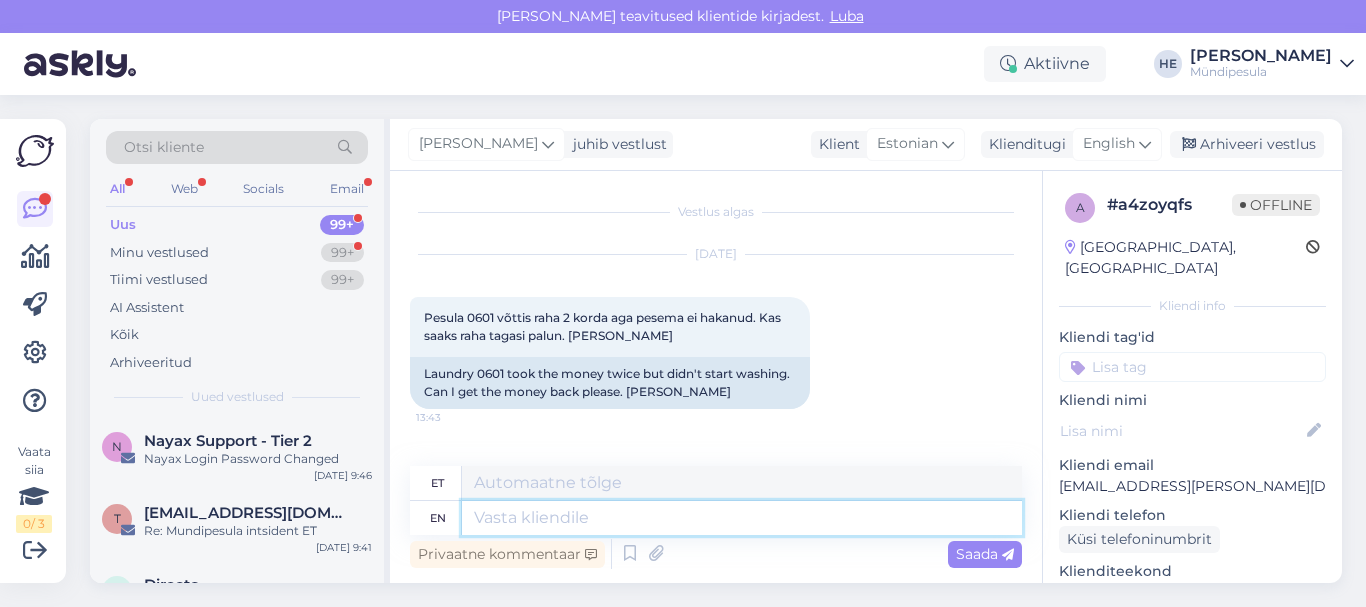 paste on "Tere
Palun täitke meie kodulehel [PERSON_NAME] intsidenti kohta, et saaksime Teile raha tagastada.
[URL][DOMAIN_NAME]
Vabandame ebamugavuste pärast.
Lugupidamisega
Mündipesula tugi" 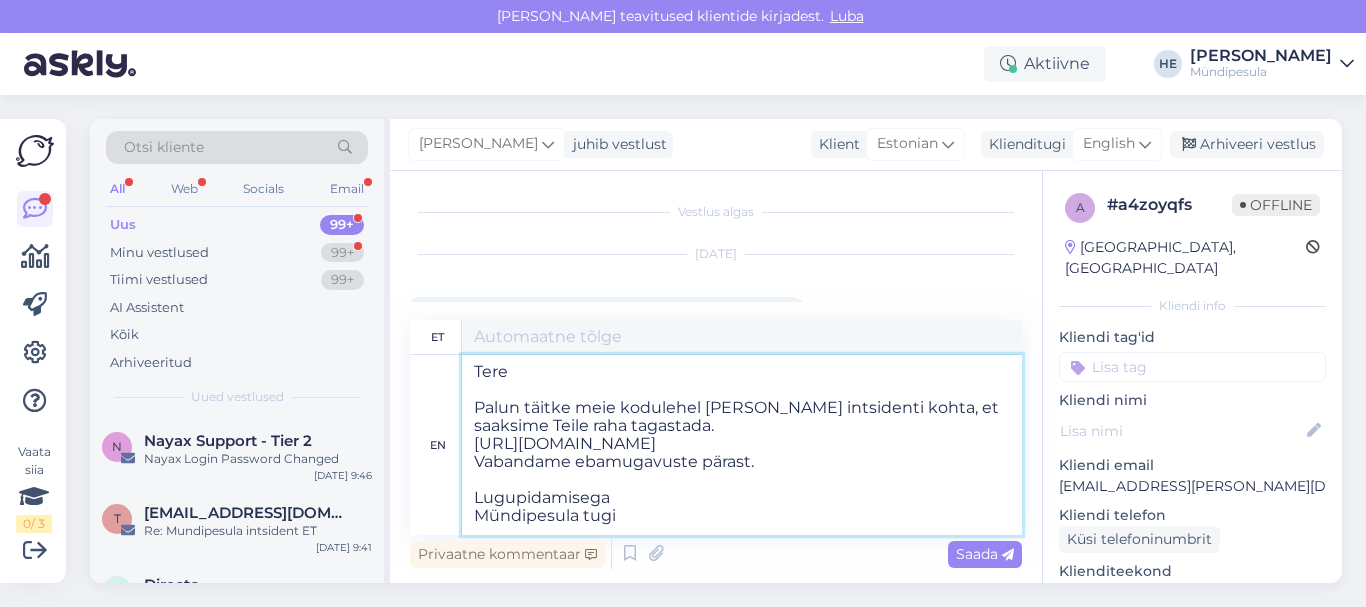 type on "Tere
Palun täitke meie kodulehel [PERSON_NAME] intsidenti kohta, et saaksime Teile raha tagastada.
[URL][DOMAIN_NAME]
Vabandame tasutauste pärast.
Lugupidamisega
Mündipesula tugi" 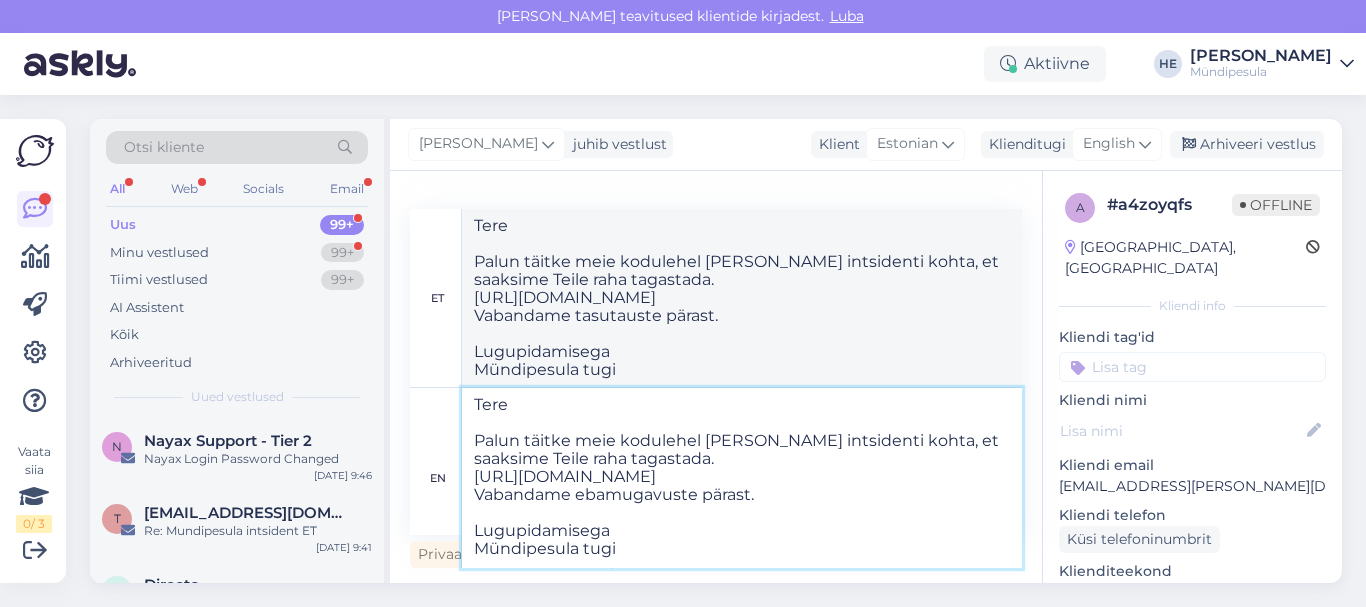 type on "Tere
Palun täitke meie kodulehel [PERSON_NAME] intsidenti kohta, et saaksime Teile raha tagastada.
[URL][DOMAIN_NAME]
Vabandame ebamugavuste pärast.
Lugupidamisega
Mündipesula tugi" 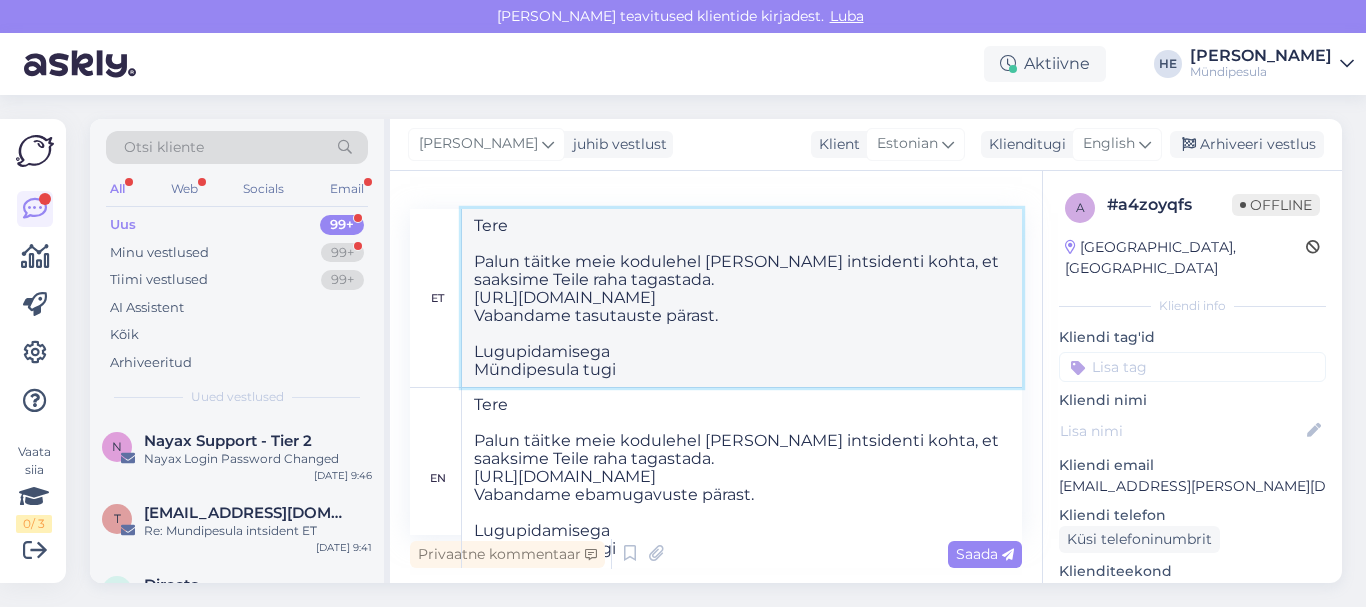 click on "Tere
Palun täitke meie kodulehel [PERSON_NAME] intsidenti kohta, et saaksime Teile raha tagastada.
[URL][DOMAIN_NAME]
Vabandame tasutauste pärast.
Lugupidamisega
Mündipesula tugi" at bounding box center (742, 298) 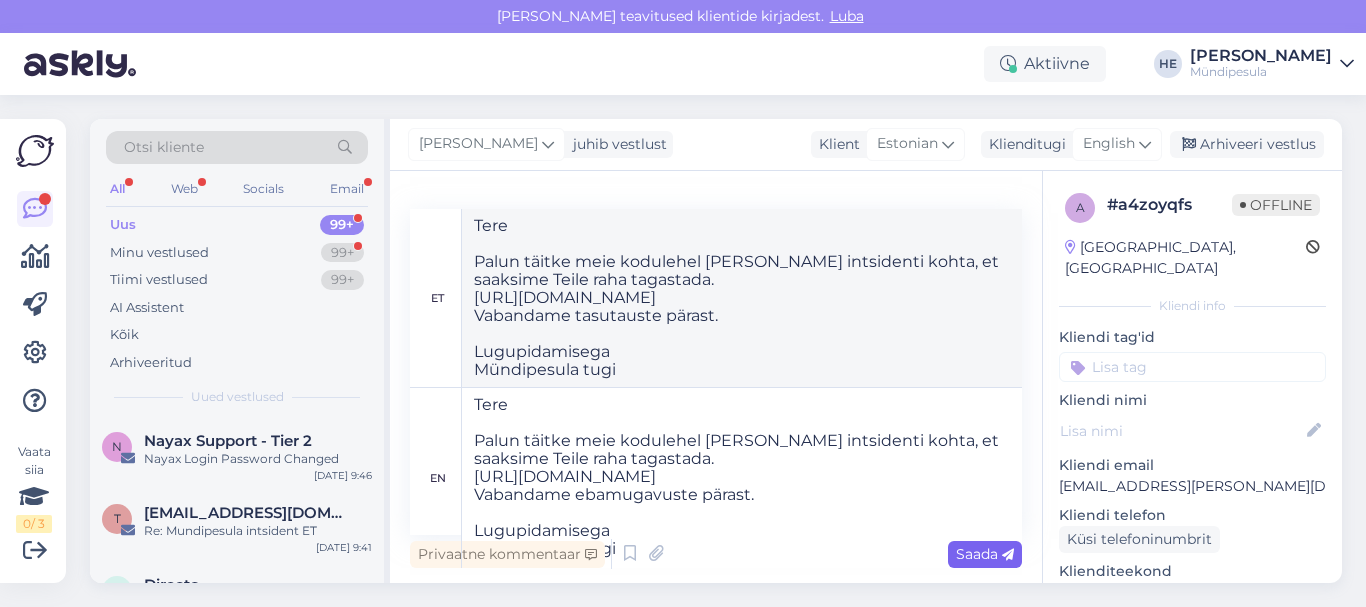 click on "Saada" at bounding box center [985, 554] 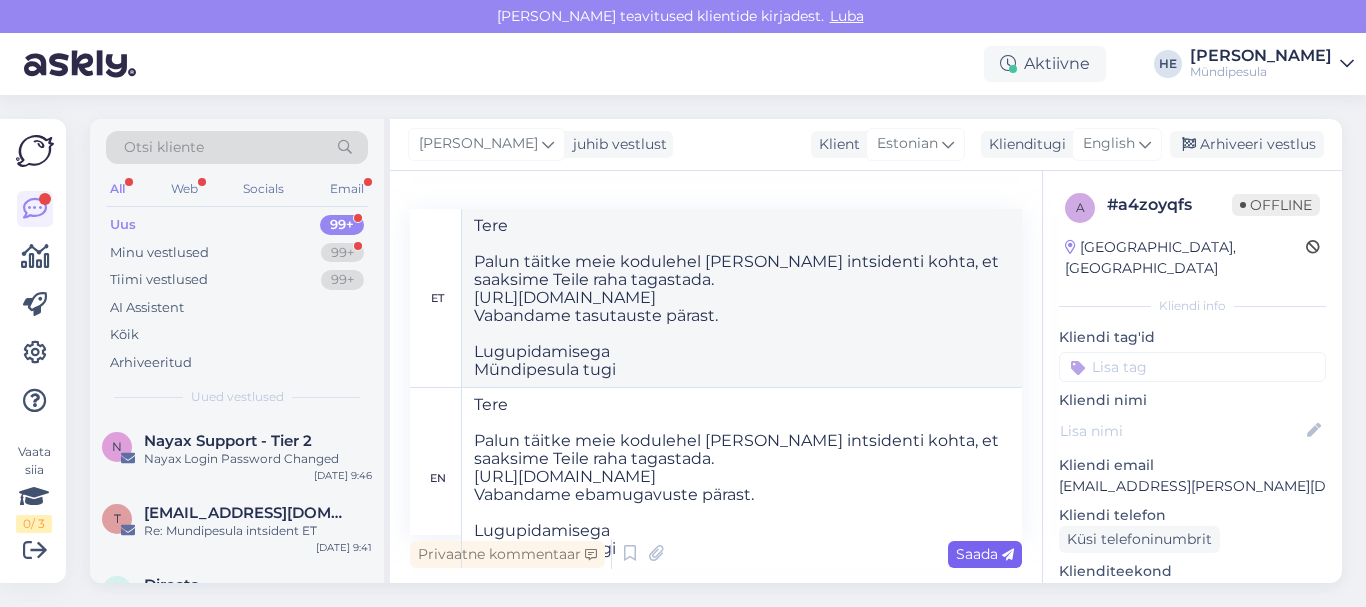type 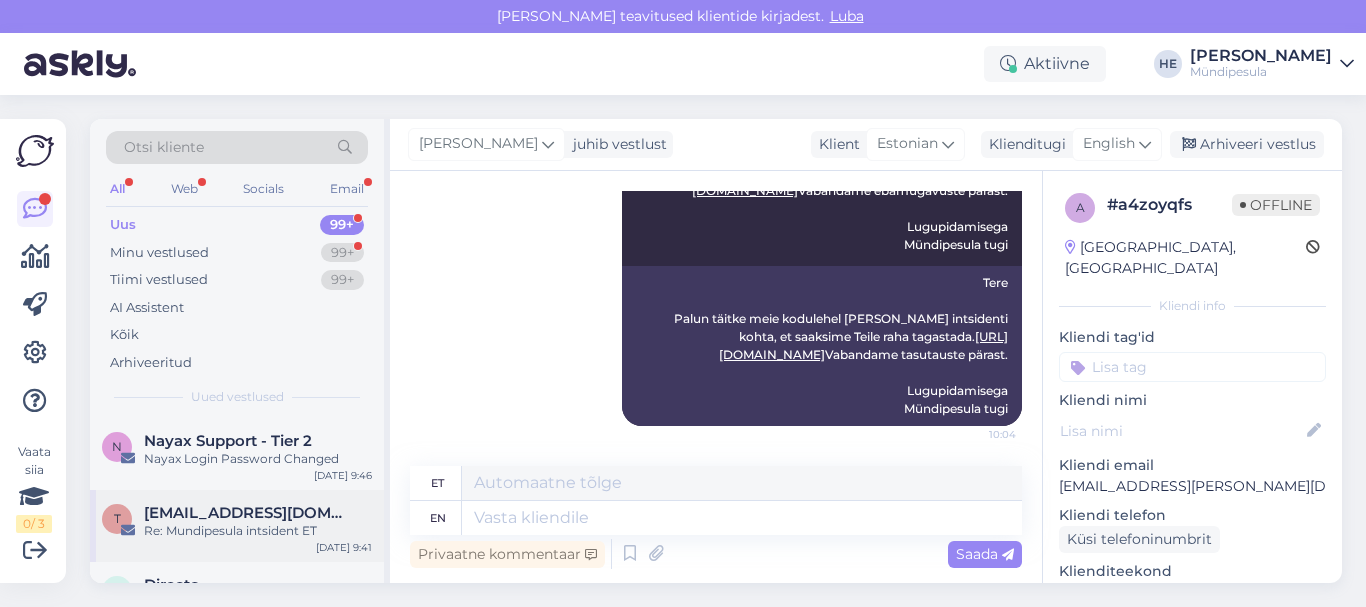 click on "[EMAIL_ADDRESS][DOMAIN_NAME]" at bounding box center [248, 513] 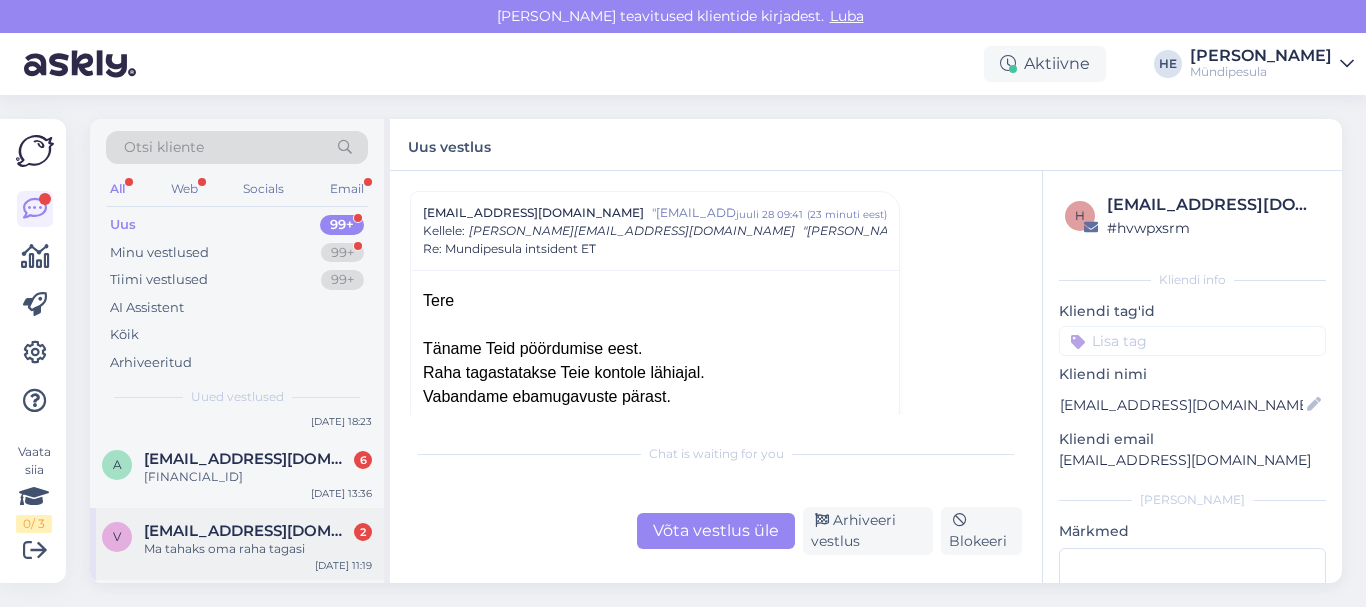 click on "Ma tahaks oma raha tagasi" at bounding box center [258, 549] 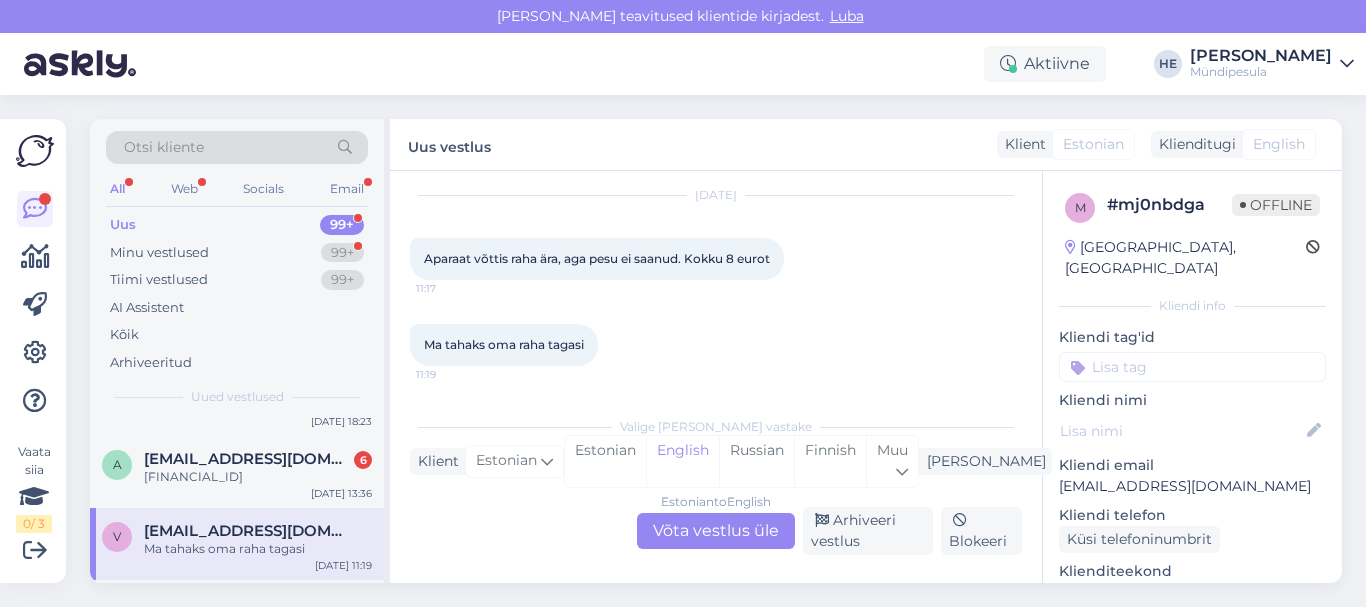 click on "Estonian  to  English Võta vestlus üle" at bounding box center [716, 531] 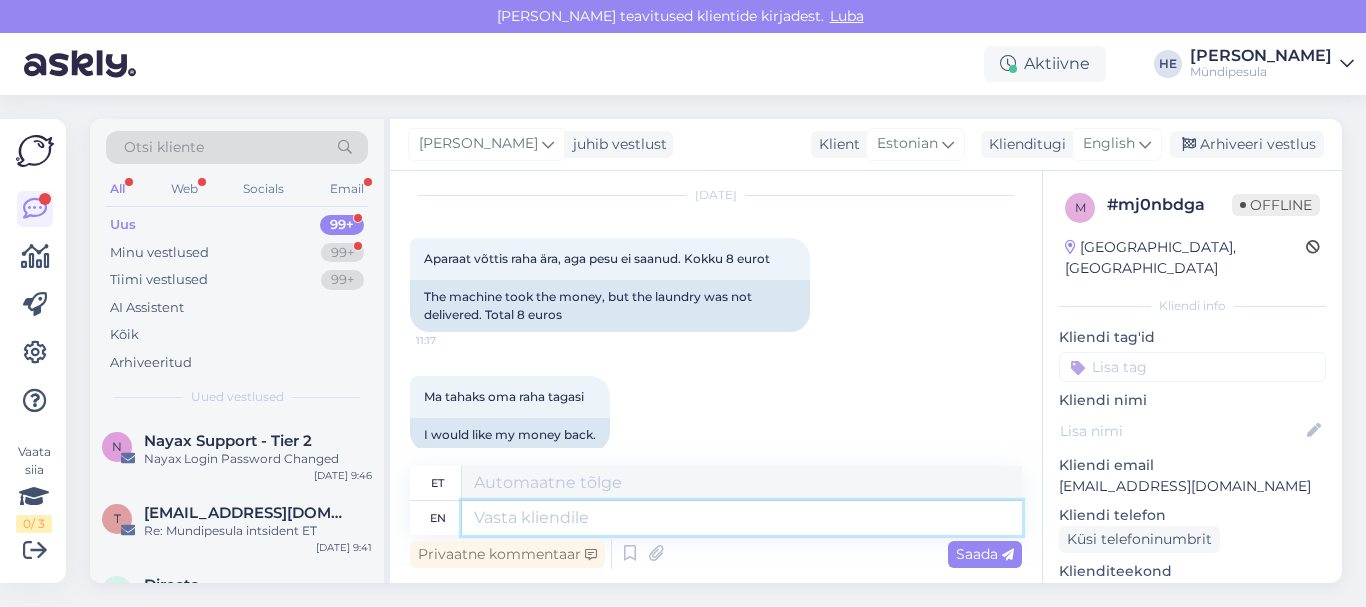 click at bounding box center (742, 518) 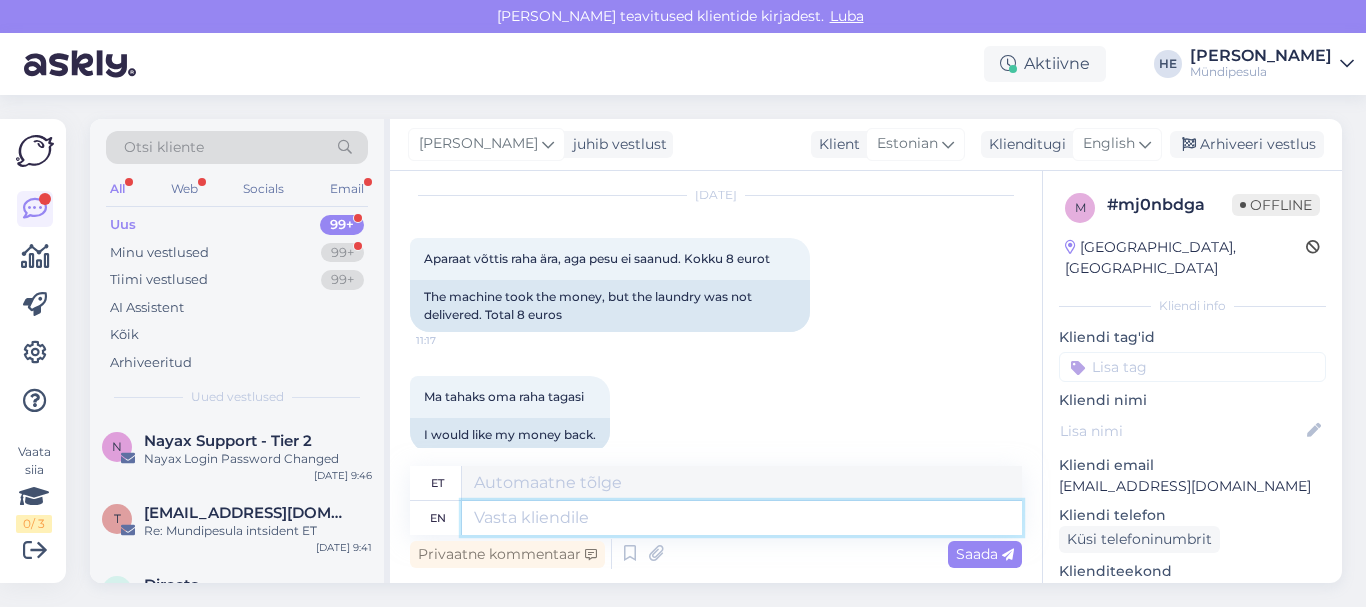 paste on "Tere
Palun täitke meie kodulehel [PERSON_NAME] intsidenti kohta, et saaksime Teile raha tagastada.
[URL][DOMAIN_NAME]
Vabandame ebamugavuste pärast.
Lugupidamisega
Mündipesula tugi" 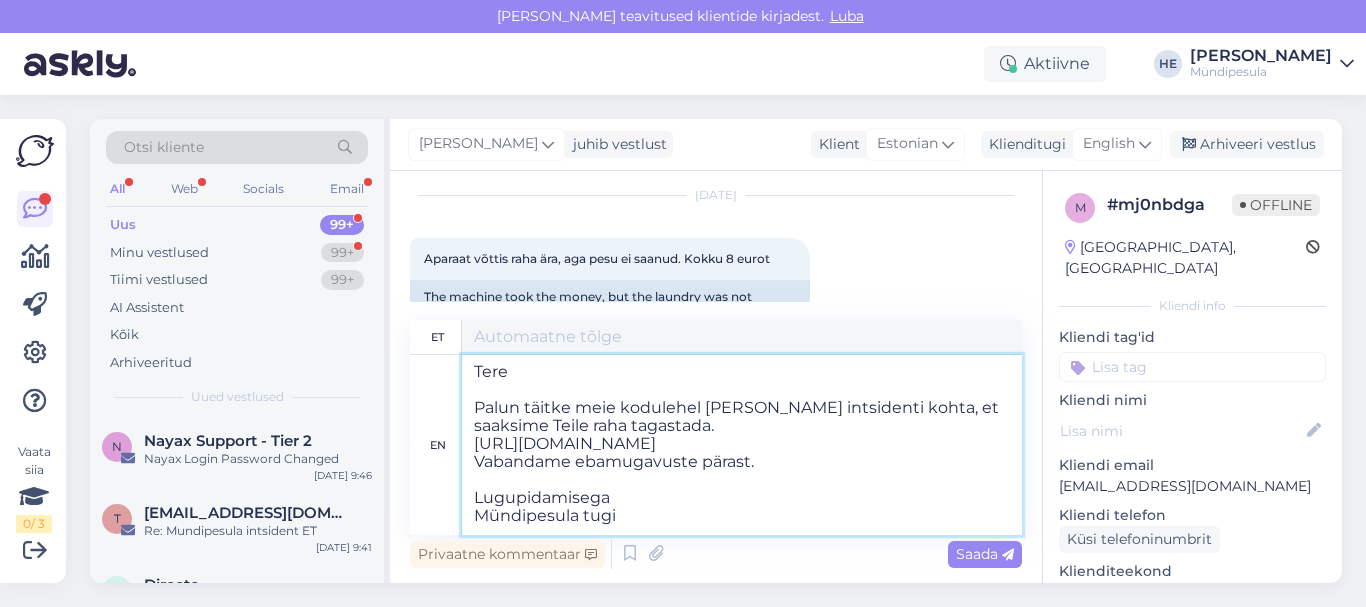 type on "Tere
Palun täitke meie kodulehel [PERSON_NAME] intsidenti kohta, et saaksime Teile raha tagastada.
[URL][DOMAIN_NAME]
Vabandame tasutauste pärast.
Lugupidamisega
Mündipesula tugi" 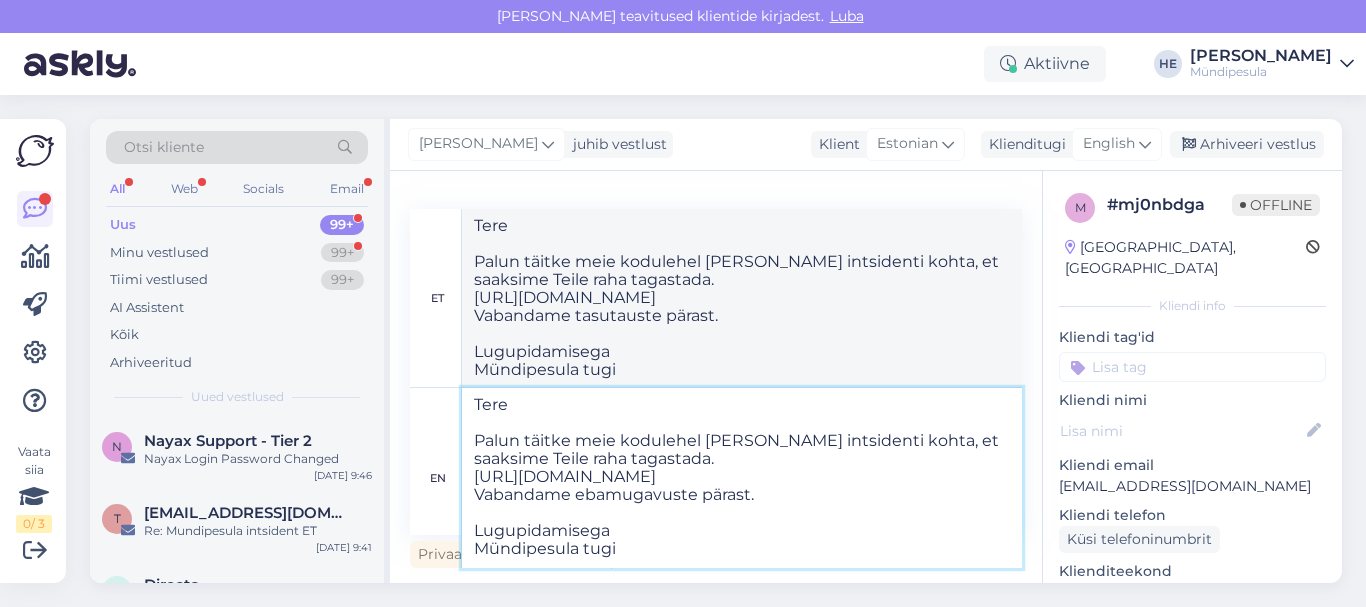 type on "Tere
Palun täitke meie kodulehel [PERSON_NAME] intsidenti kohta, et saaksime Teile raha tagastada.
[URL][DOMAIN_NAME]
Vabandame ebamugavuste pärast.
Lugupidamisega
Mündipesula tugi" 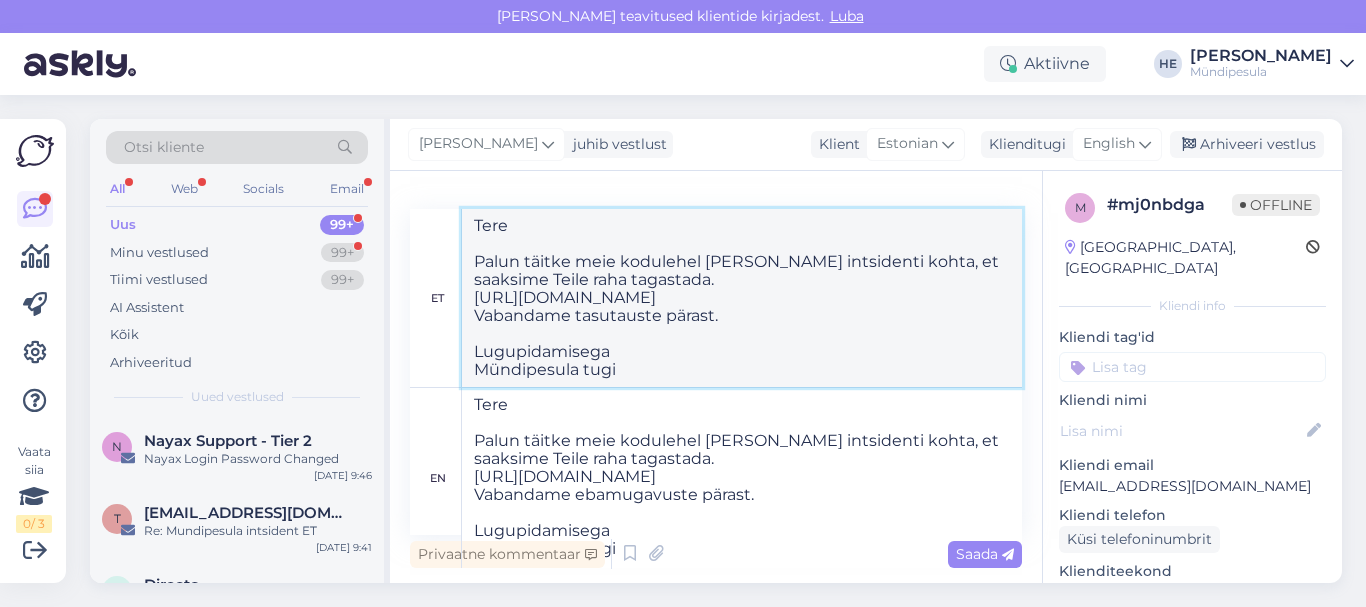 click on "Tere
Palun täitke meie kodulehel [PERSON_NAME] intsidenti kohta, et saaksime Teile raha tagastada.
[URL][DOMAIN_NAME]
Vabandame tasutauste pärast.
Lugupidamisega
Mündipesula tugi" at bounding box center (742, 298) 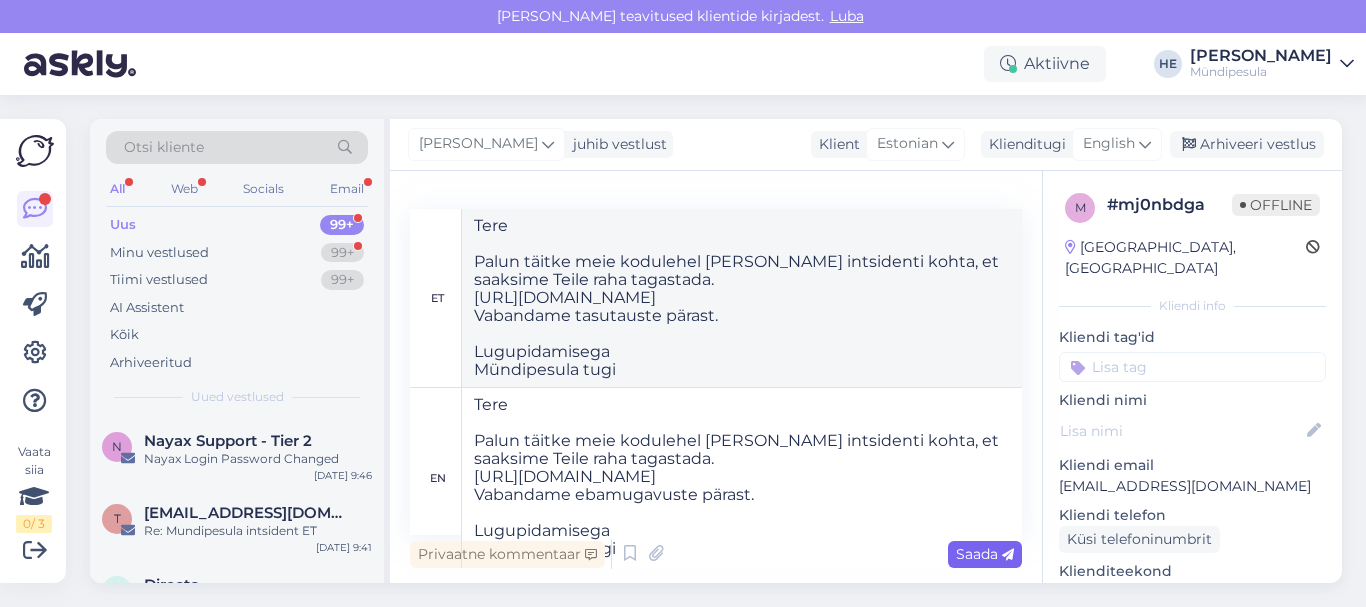 click on "Saada" at bounding box center [985, 554] 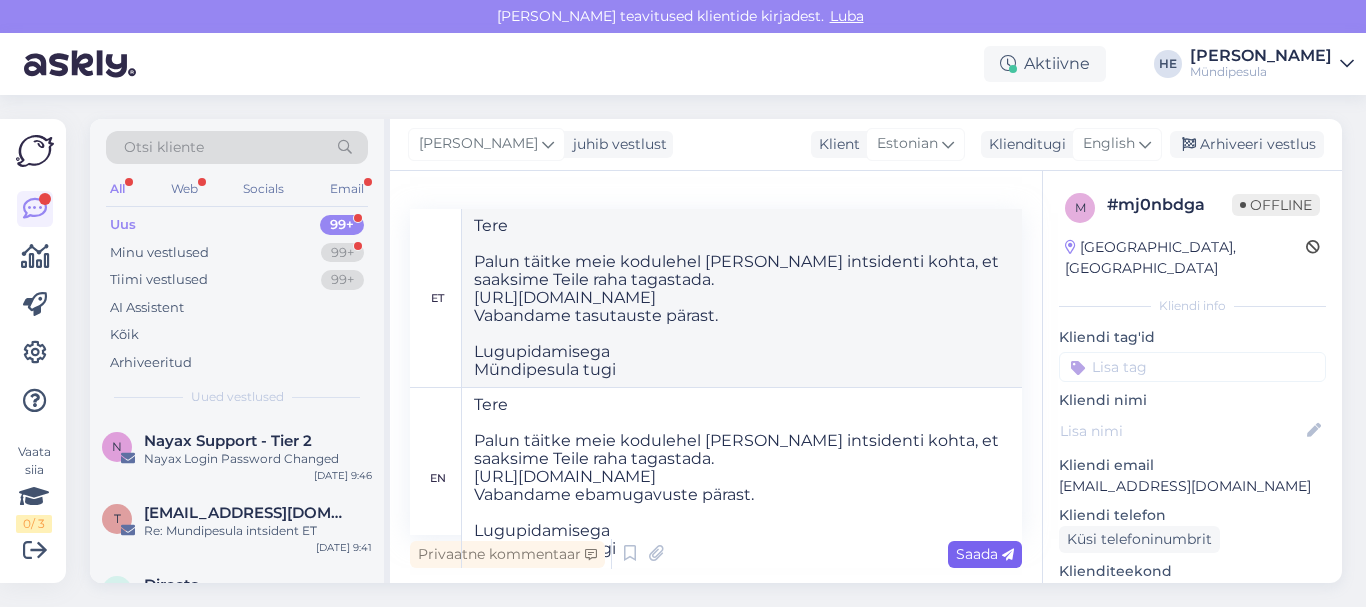 type 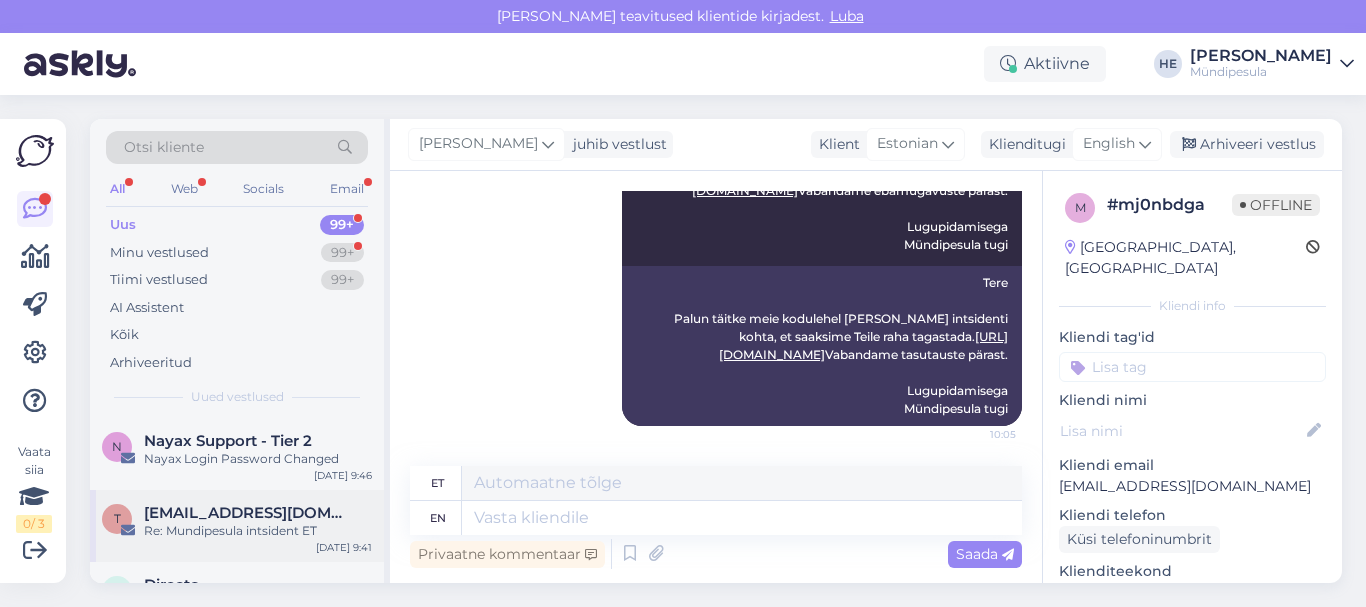 click on "Re: Mundipesula intsident ET" at bounding box center (258, 531) 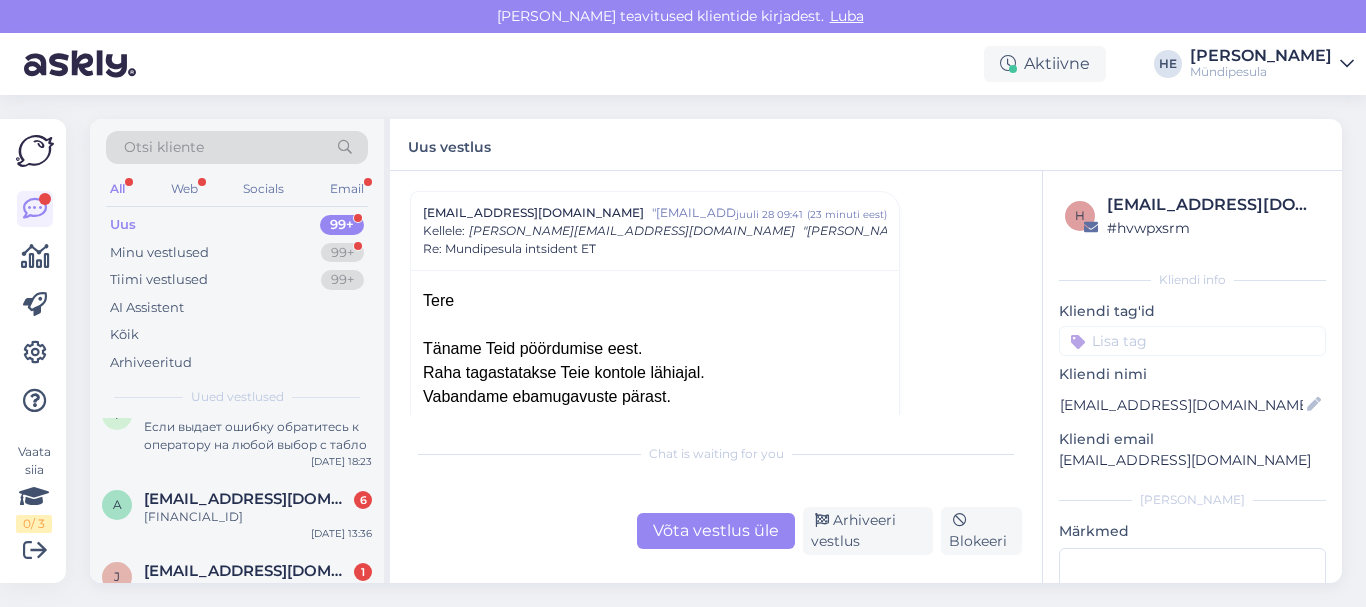 click on "[FINANCIAL_ID]" at bounding box center (258, 517) 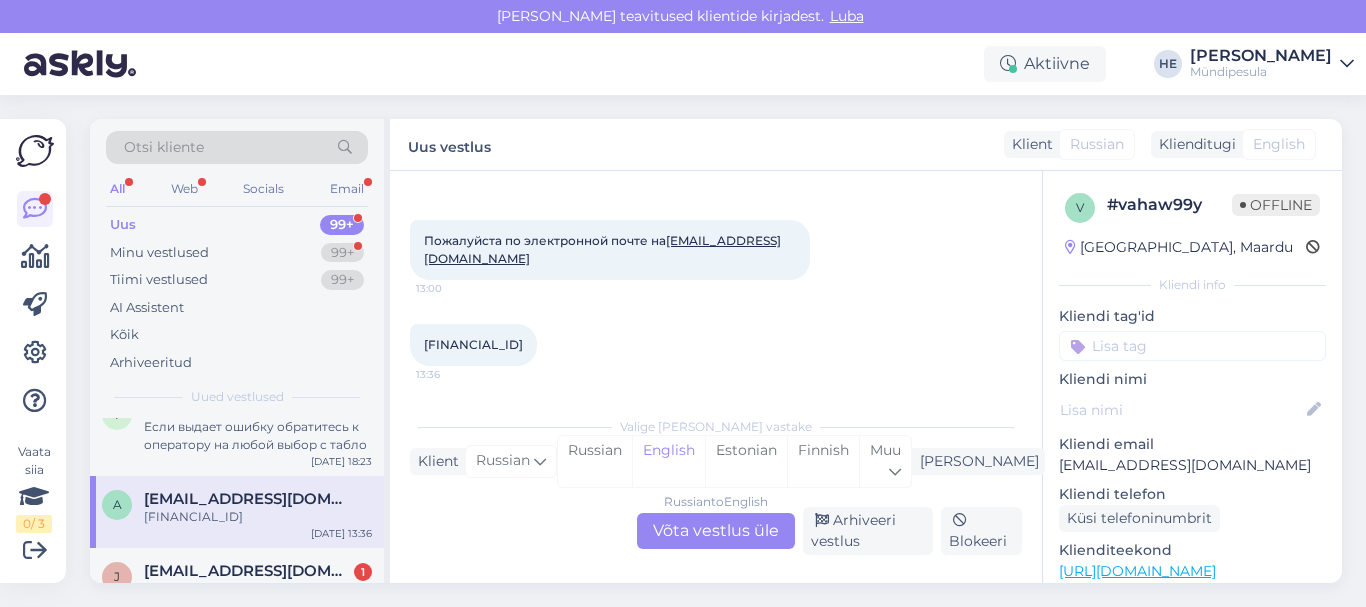 drag, startPoint x: 1040, startPoint y: 347, endPoint x: 1031, endPoint y: 320, distance: 28.460499 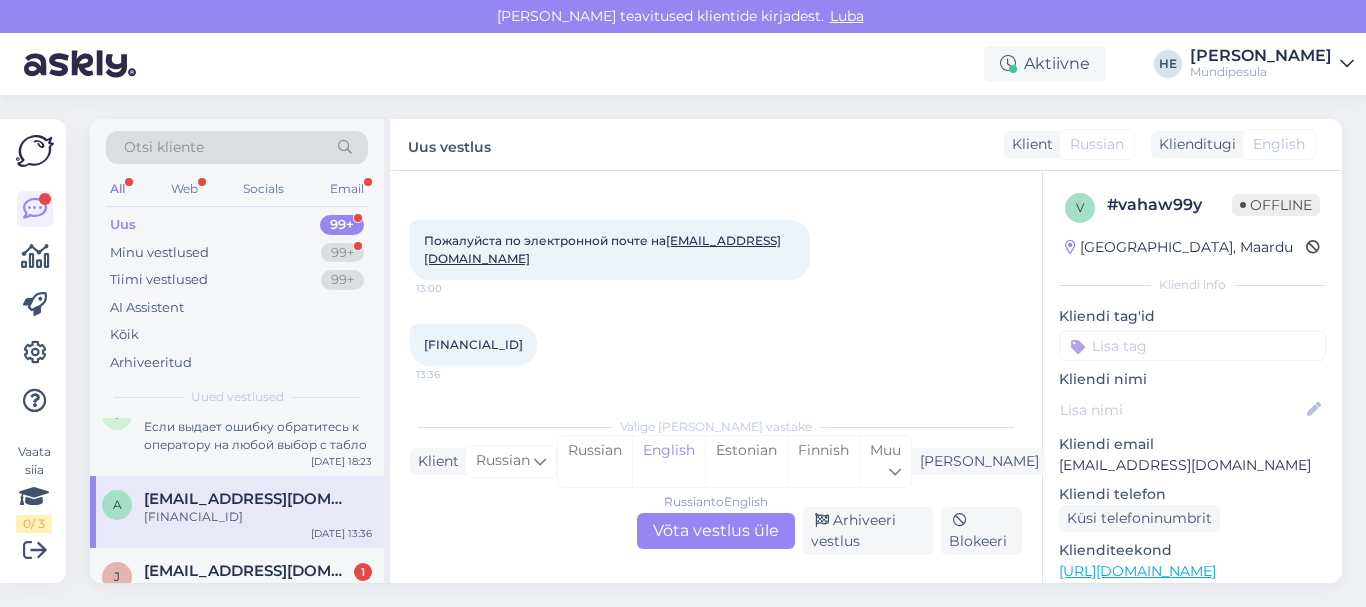 click on "Vestlus algas [DATE] Колонка не работает. Я заплатила 10€ и ничего не включилось.  Пожалуйста переведите мне деньги на номер карты [CREDIT_CARD_NUMBER]  12:58  Оплата была сегодня с 12.34-12.38 12:59  12:59  12:59  Пожалуйста по электронной почте на  [EMAIL_ADDRESS][DOMAIN_NAME] 13:00  [FINANCIAL_ID] 13:36  Valige [PERSON_NAME] vastake Klient Russian Mina Russian English Estonian Finnish Muu Russian  to  English Võta vestlus üle Arhiveeri vestlus Blokeeri" at bounding box center [716, 377] 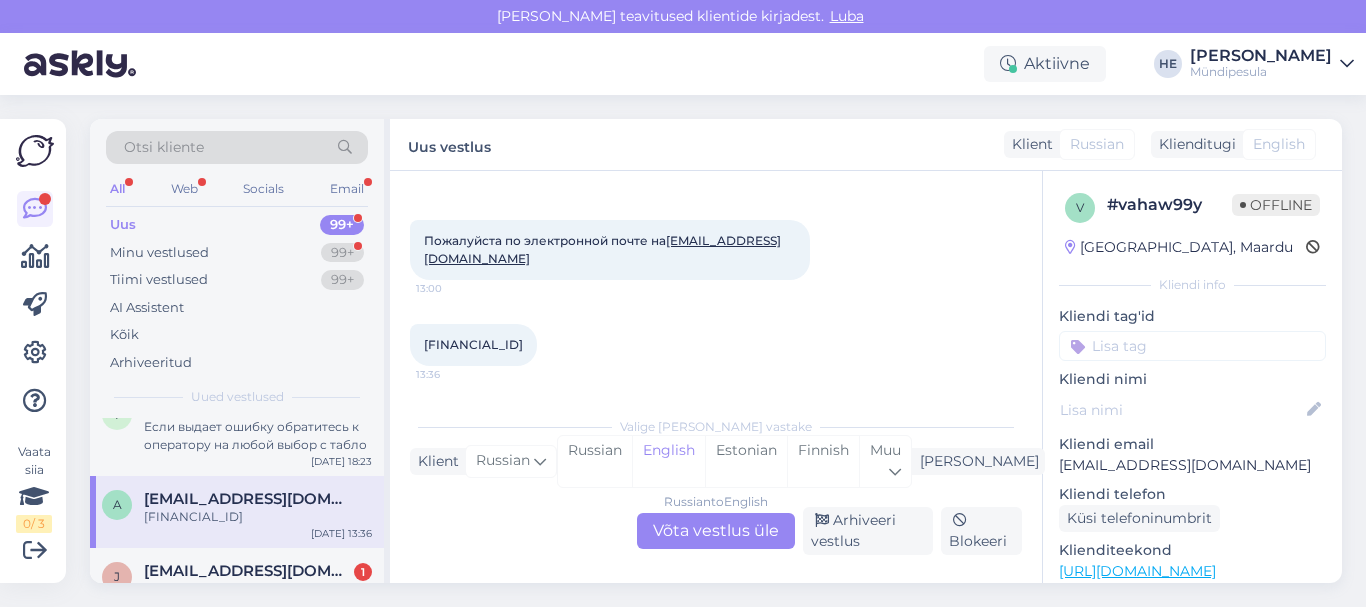 click on "Russian  to  English Võta vestlus üle" at bounding box center [716, 531] 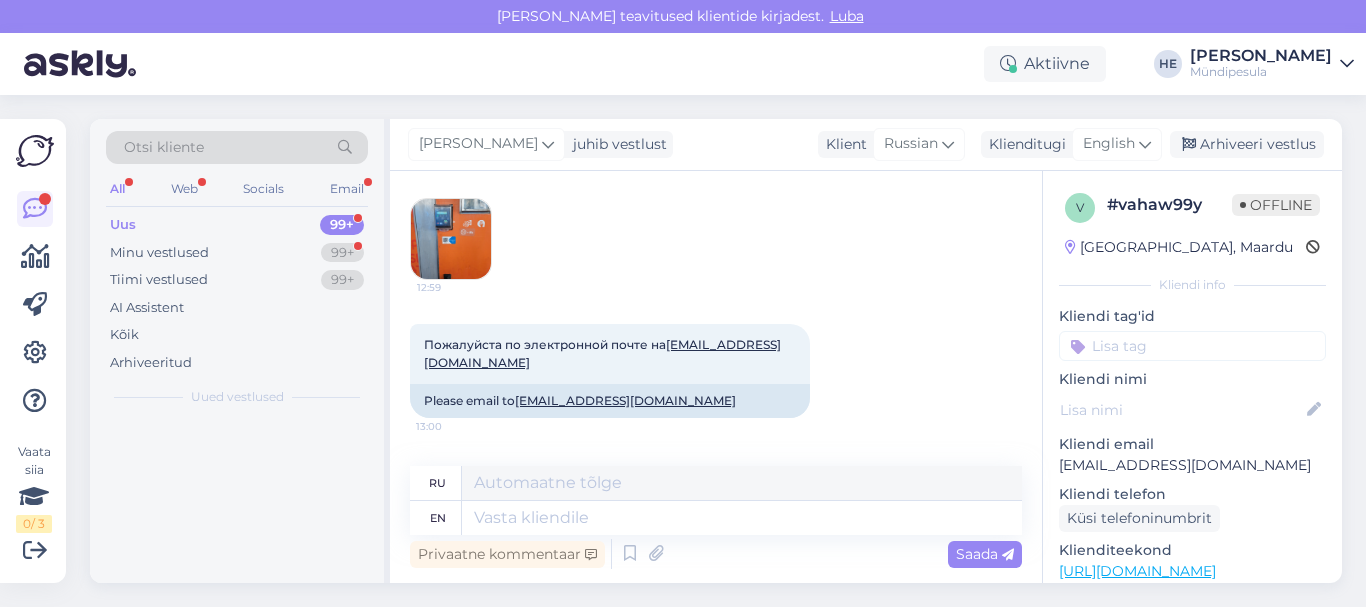 scroll, scrollTop: 641, scrollLeft: 0, axis: vertical 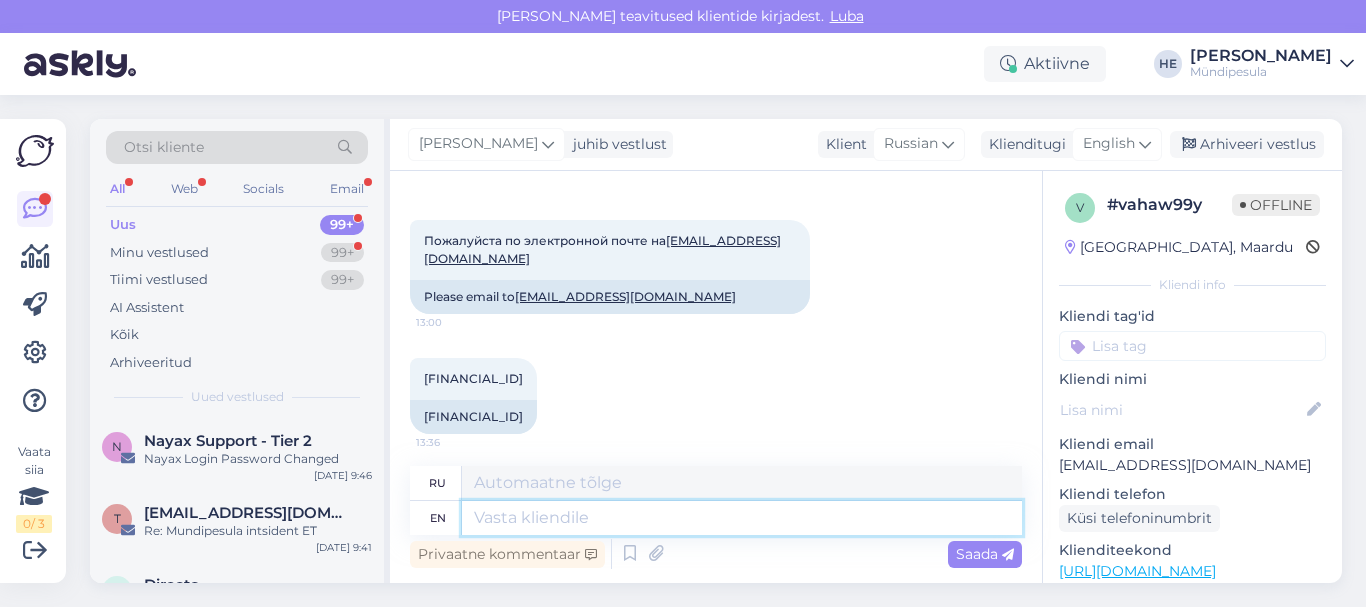 click at bounding box center [742, 518] 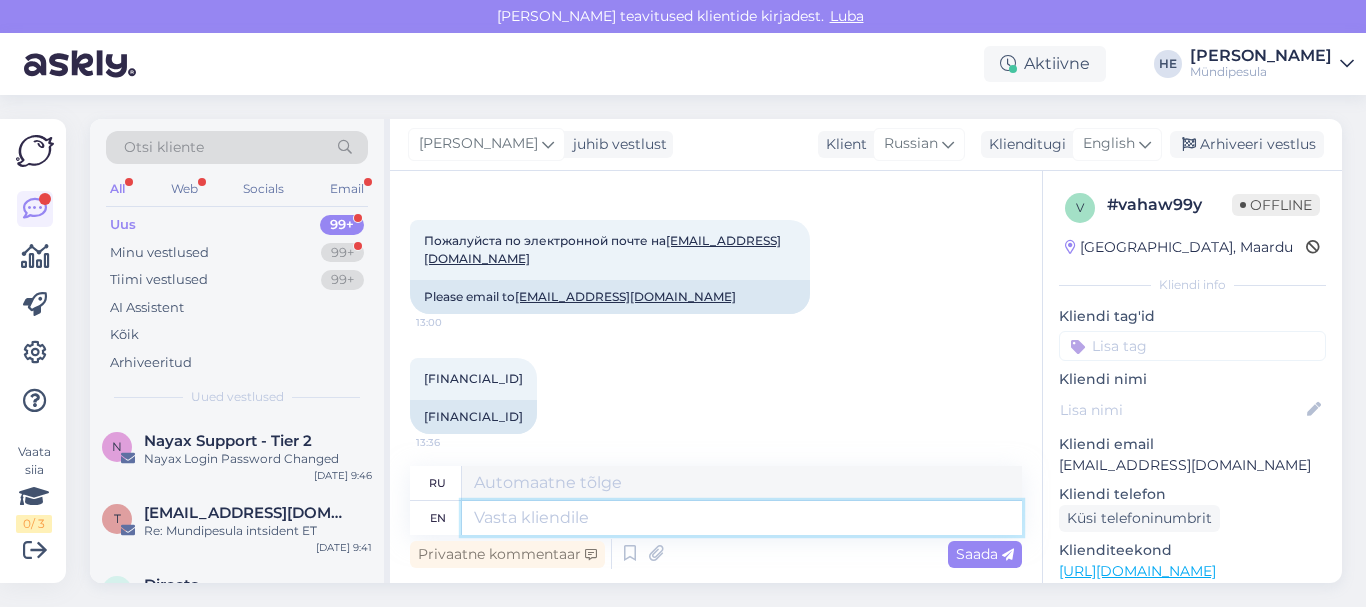 paste on "Здравствуйте!
Просим Вас заполнить форму на нашем сайте о возмещении средств.
[URL][DOMAIN_NAME]
Извините за неудобства.
С уважением,
Mündipesula tugi" 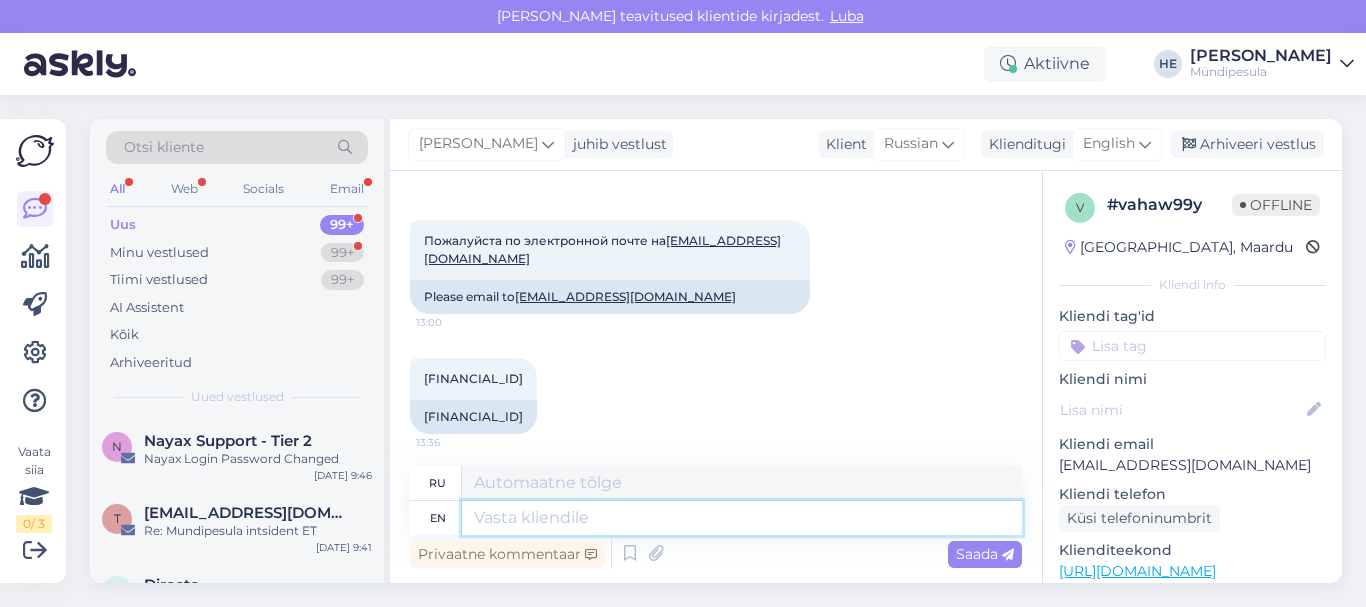 type on "Здравствуйте!
Просим Вас заполнить форму на нашем сайте о возмещении средств.
[URL][DOMAIN_NAME]
Извините за неудобства.
С уважением,
Mündipesula tugi" 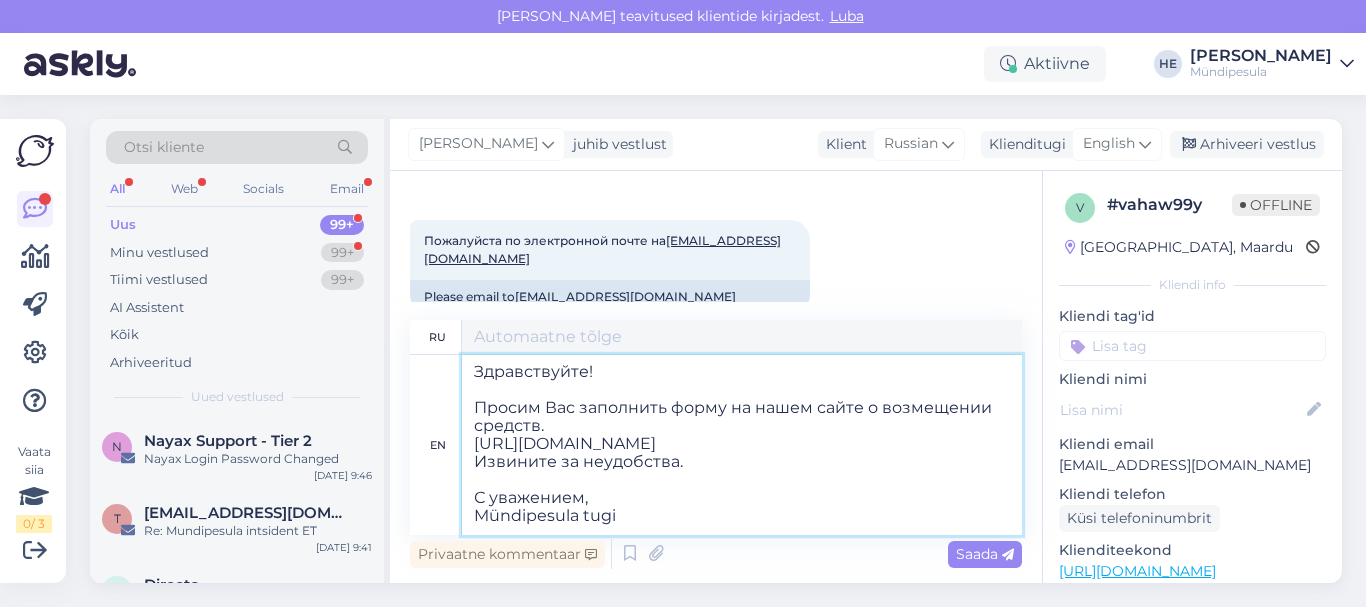 scroll, scrollTop: 8, scrollLeft: 0, axis: vertical 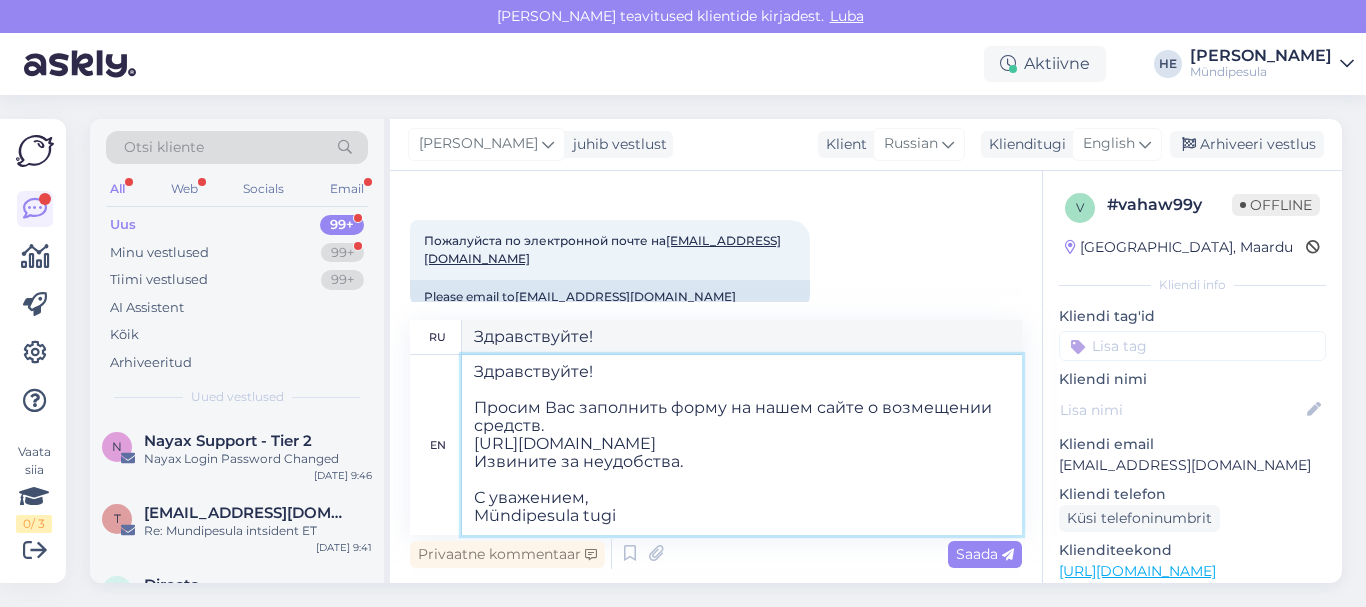 type on "Здравствуйте!
Просим Вас заполнить форму на нашем сайте о возмещении средств.
[URL][DOMAIN_NAME]
Извините за неудобства.
С уважением,
Mündipesula tugi" 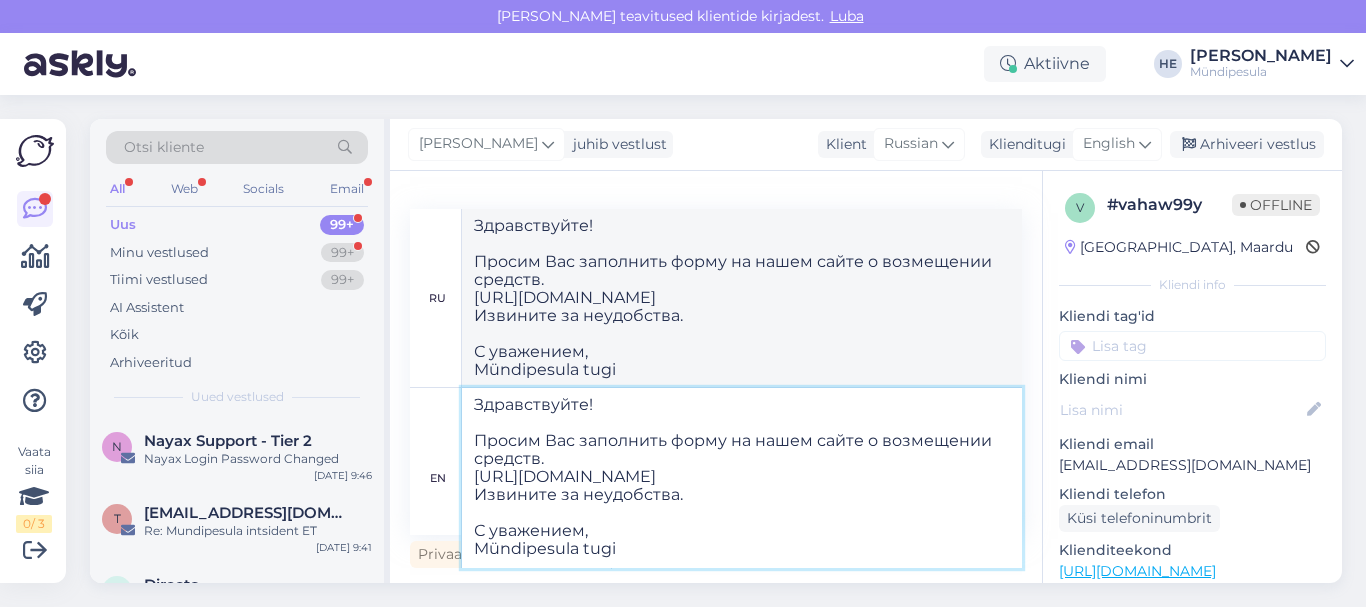 click on "Здравствуйте!
Просим Вас заполнить форму на нашем сайте о возмещении средств.
[URL][DOMAIN_NAME]
Извините за неудобства.
С уважением,
Mündipesula tugi" at bounding box center (742, 478) 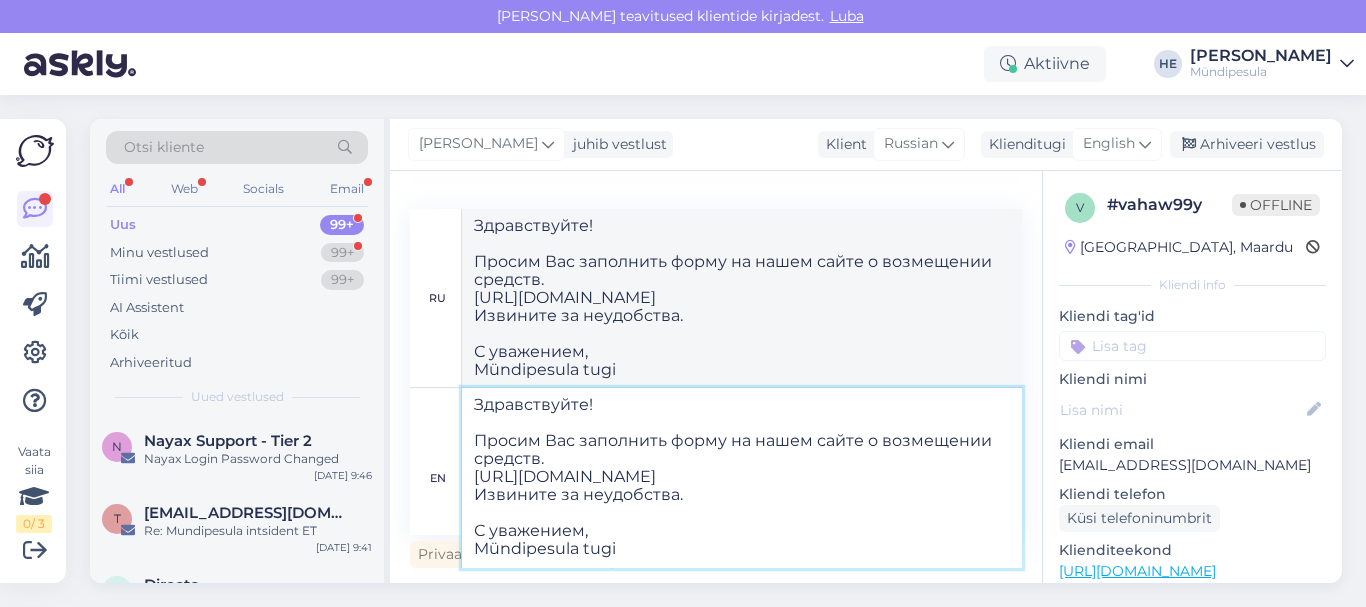 type 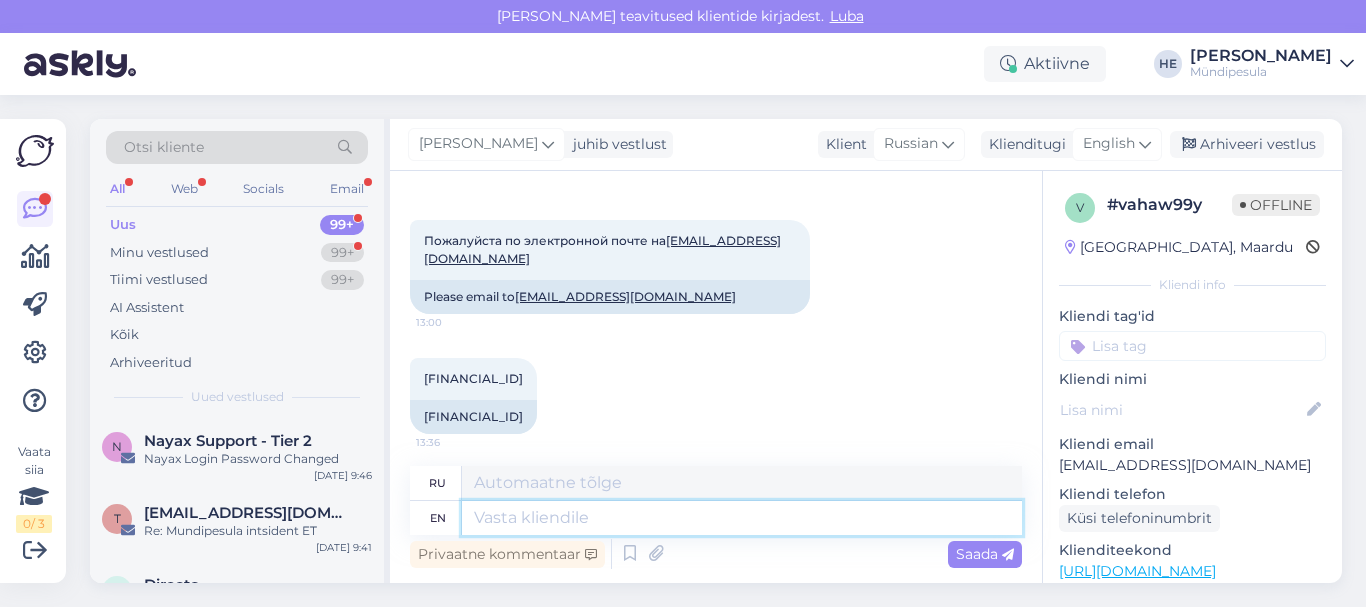 scroll, scrollTop: 1099, scrollLeft: 0, axis: vertical 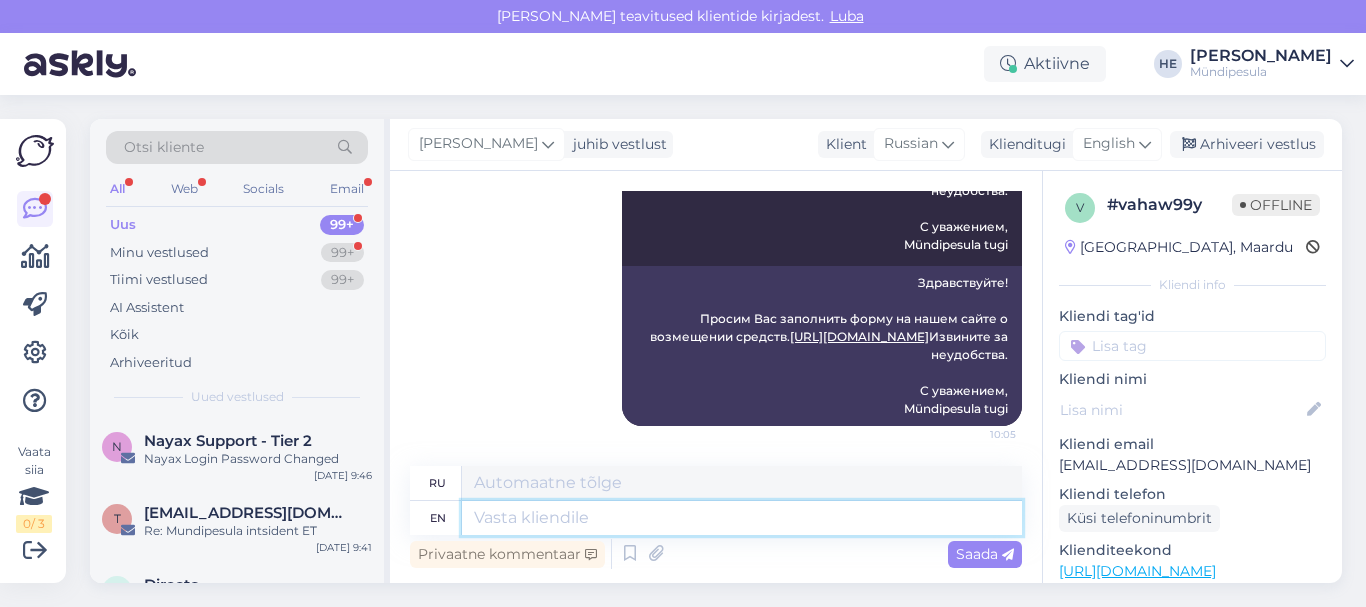 paste on "Пришлите пожалуйста чек об оплате" 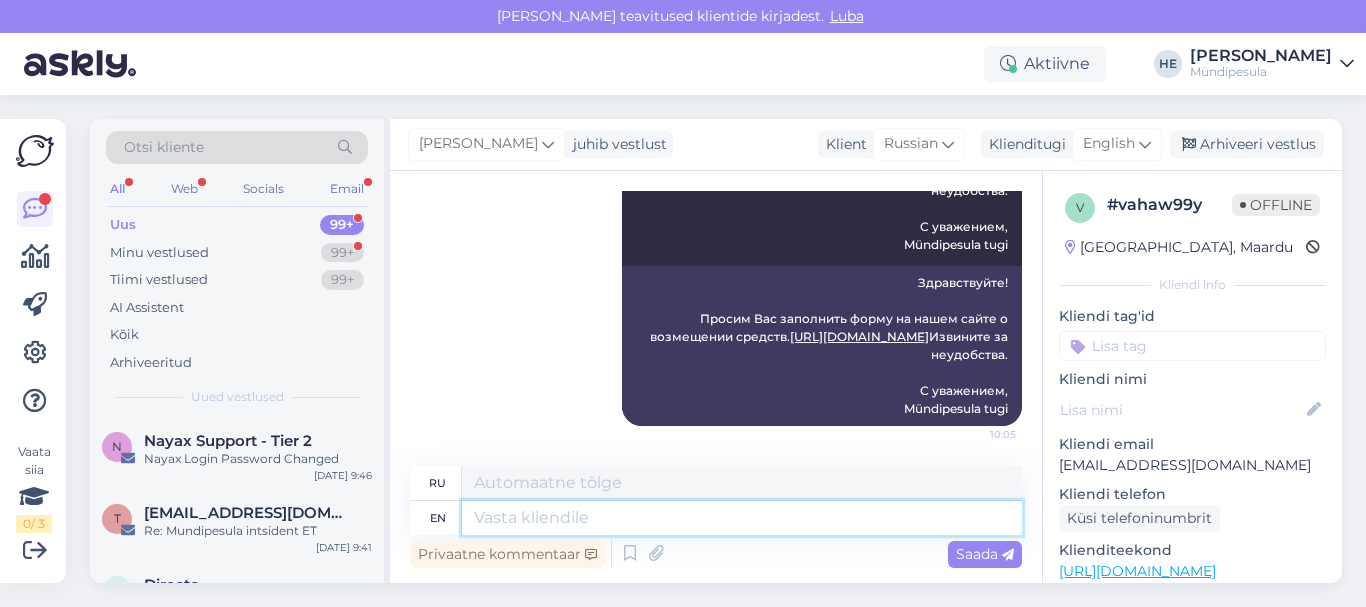 type on "Пришлите пожалуйста чек об оплате" 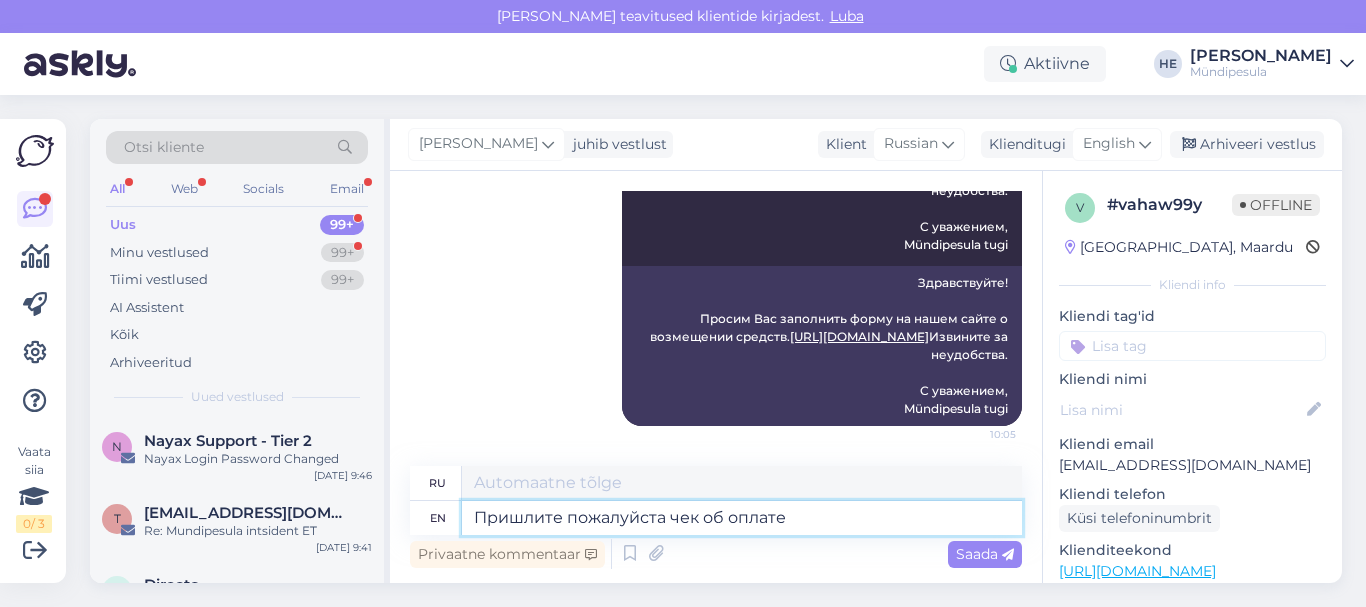 type on "Пришлите пожалуйста чек на смерть" 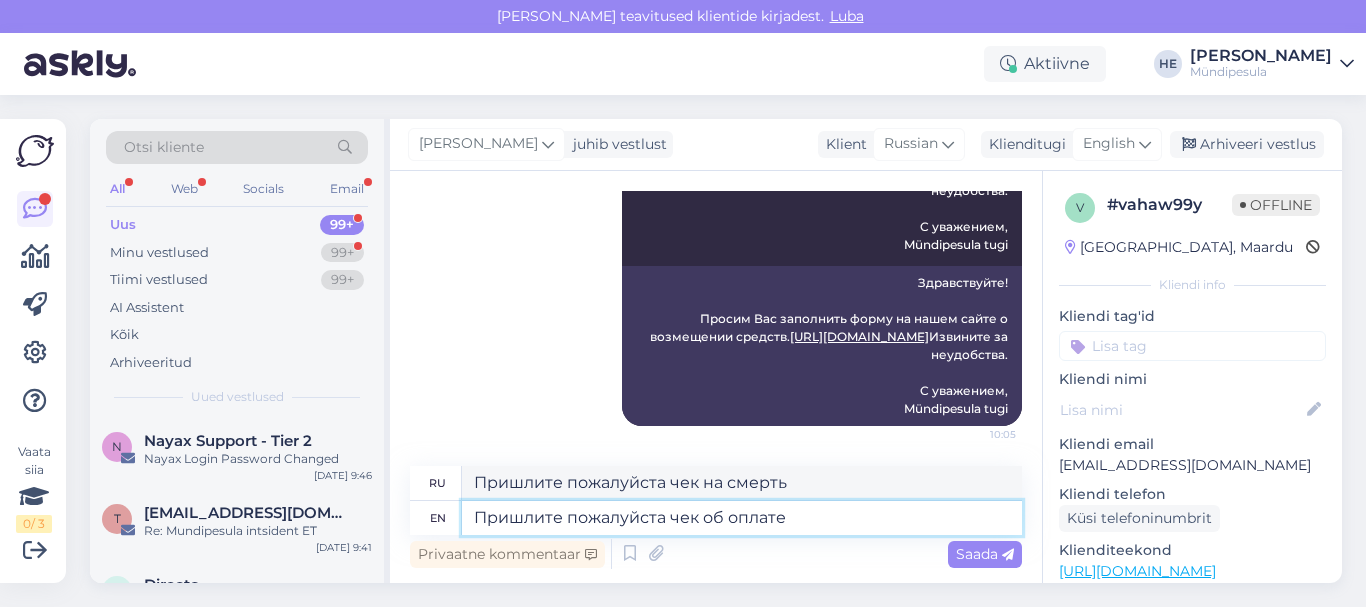 click on "Пришлите пожалуйста чек об оплате" at bounding box center (742, 518) 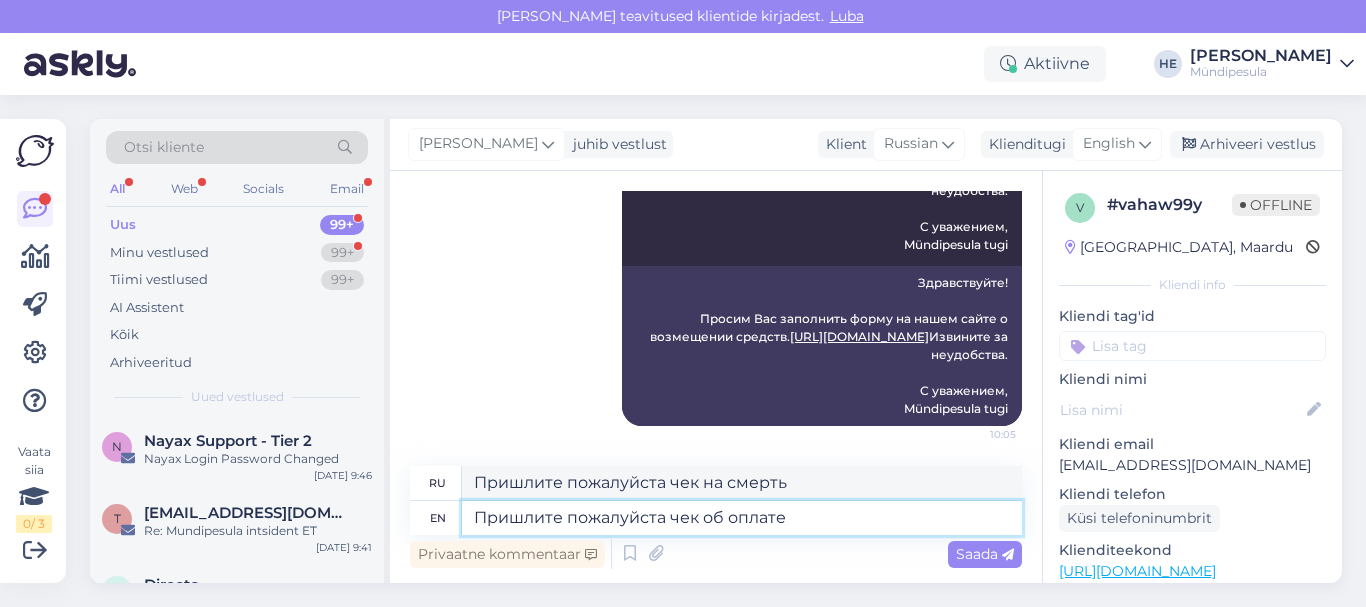 paste on "Пожалуйста, пришлите вместе с заявлением" 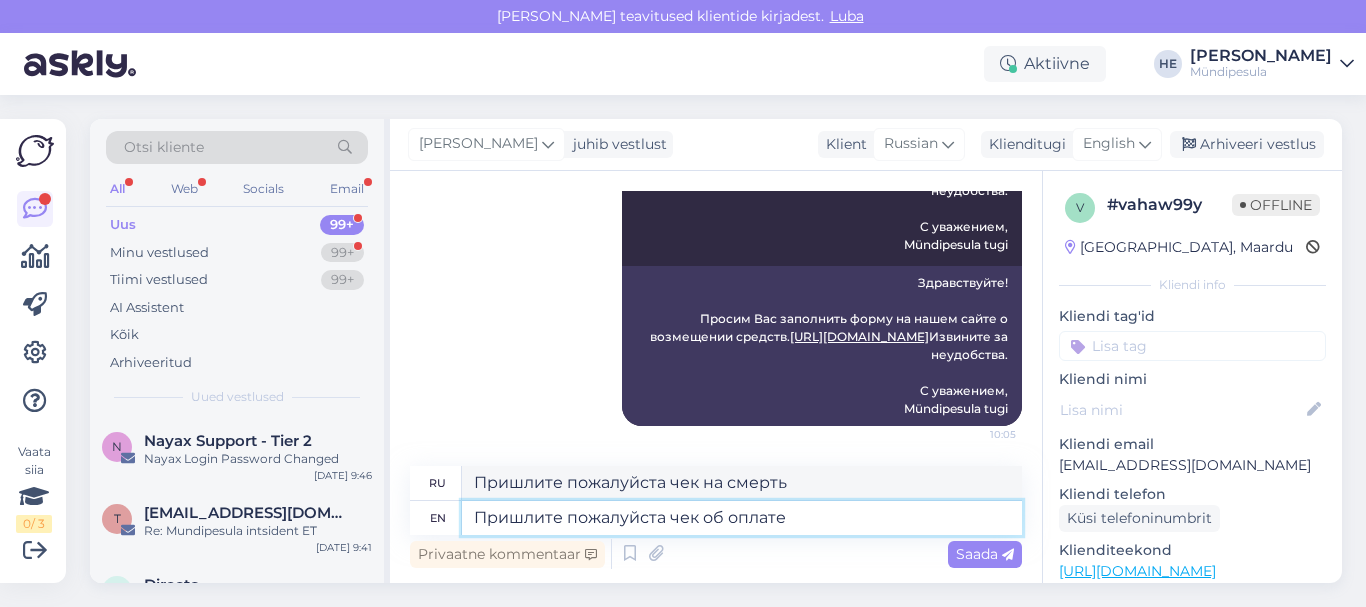 type on "Пожалуйста, пришлите вместе с заявлениемПришлите пожалуйста чек об оплате" 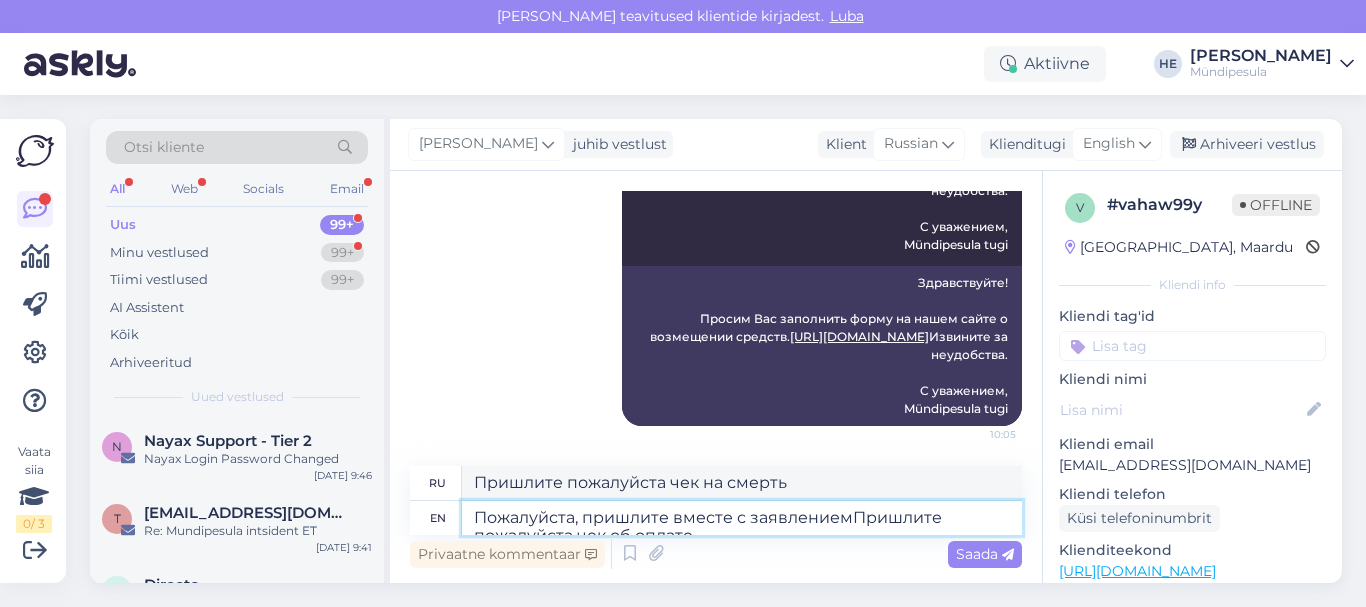 scroll, scrollTop: 1117, scrollLeft: 0, axis: vertical 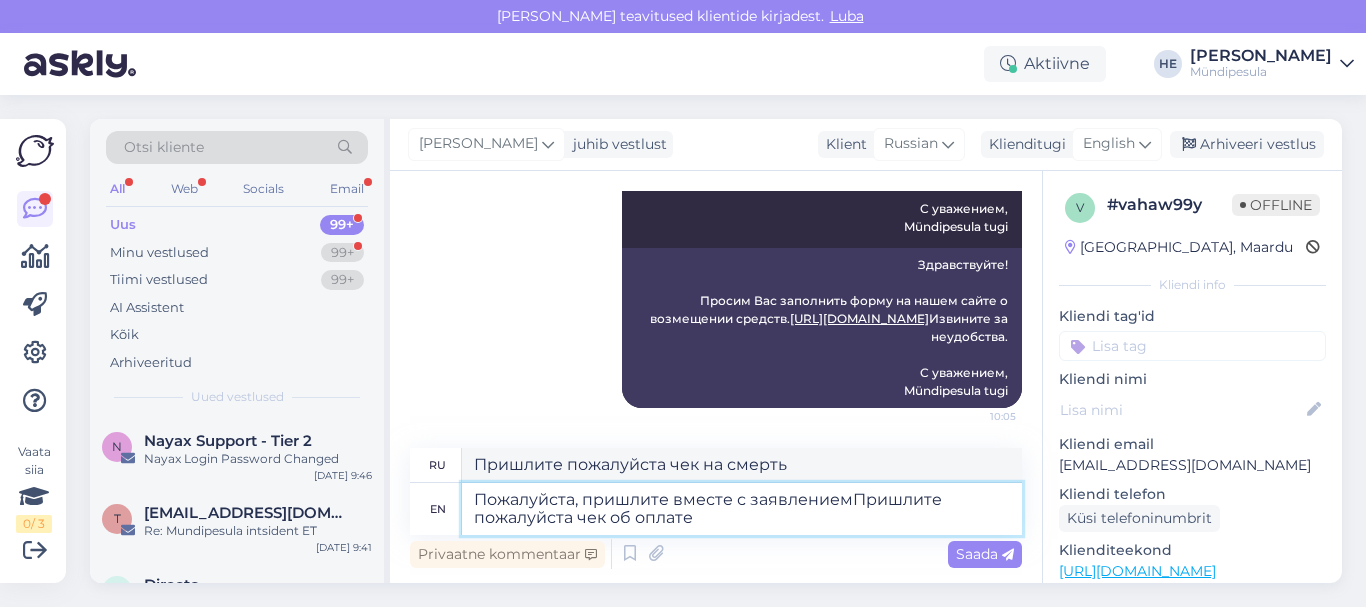 type on "Пожалуйста, пришлите вместе с заявлениемПришлите пожалуйста чек об волшебстве" 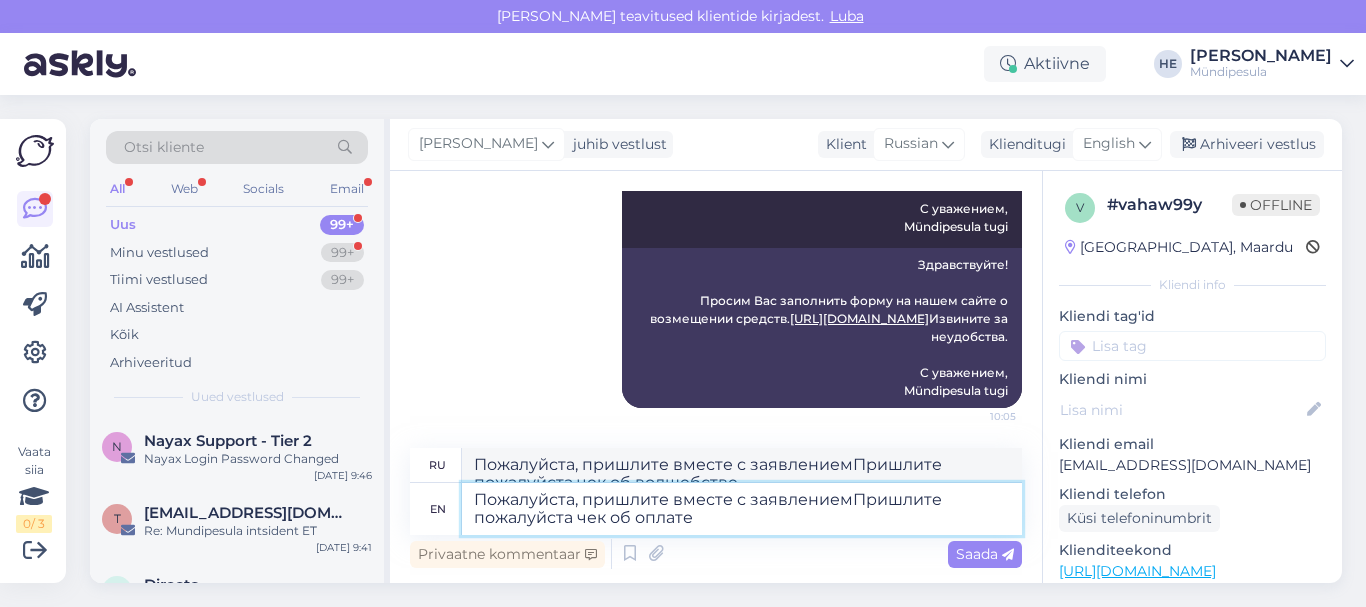 scroll, scrollTop: 1135, scrollLeft: 0, axis: vertical 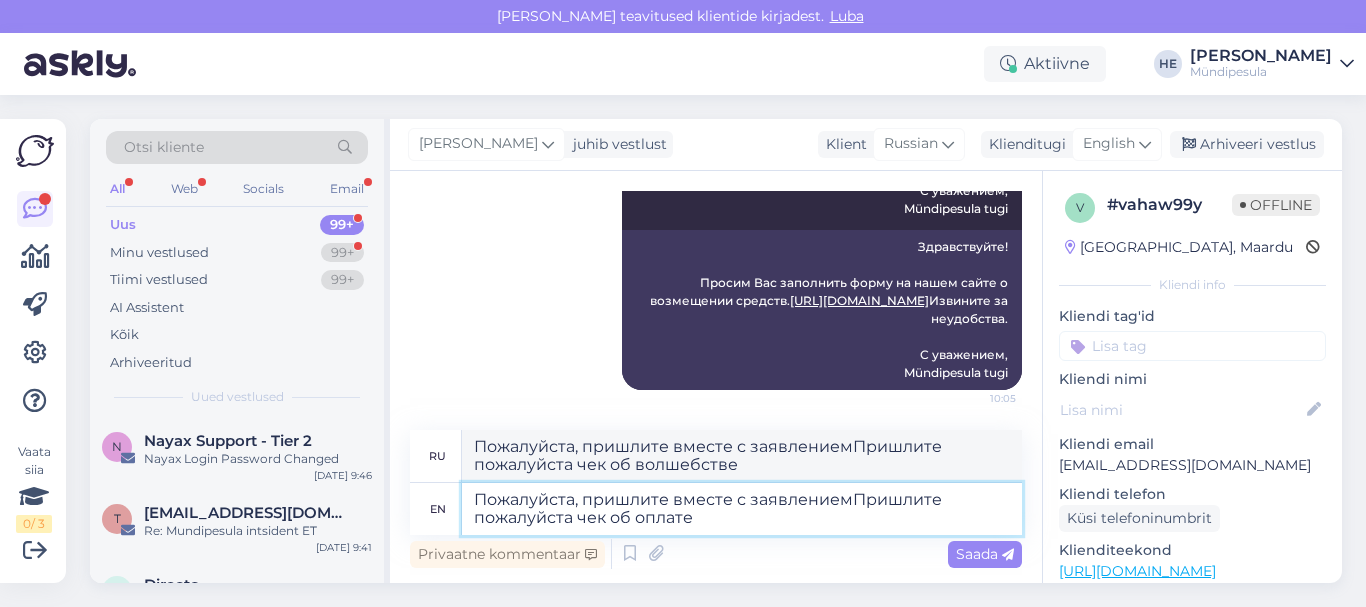 drag, startPoint x: 851, startPoint y: 495, endPoint x: 572, endPoint y: 525, distance: 280.60828 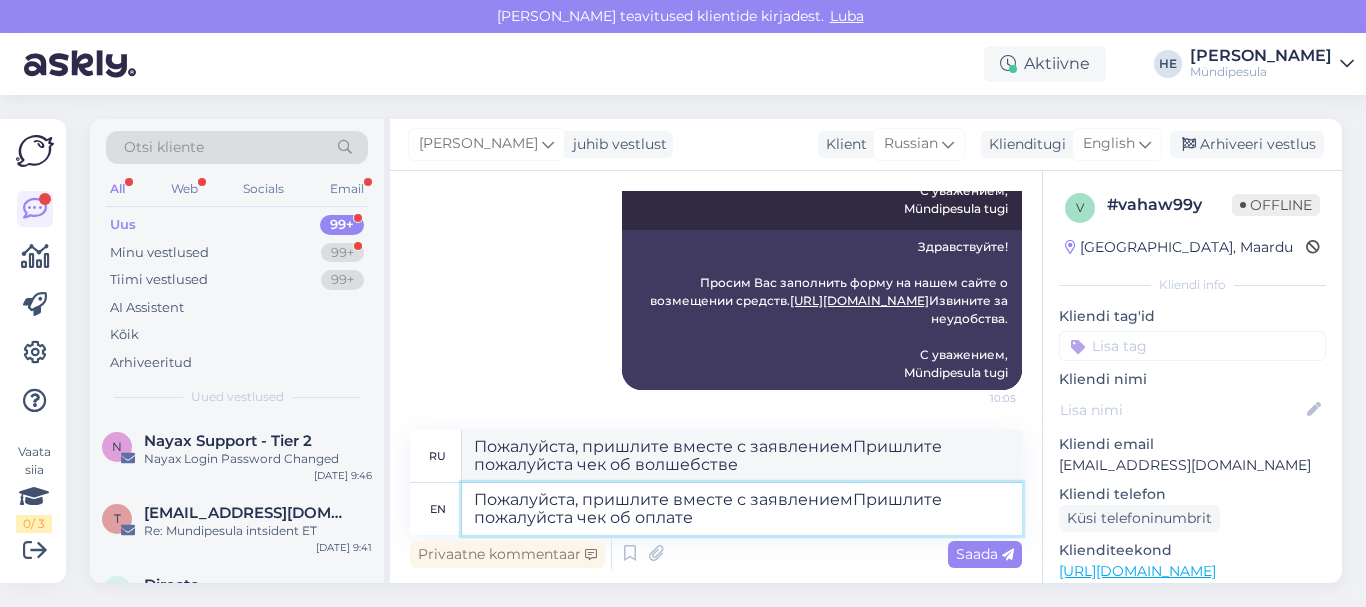 click on "Пожалуйста, пришлите вместе с заявлениемПришлите пожалуйста чек об оплате" at bounding box center [742, 509] 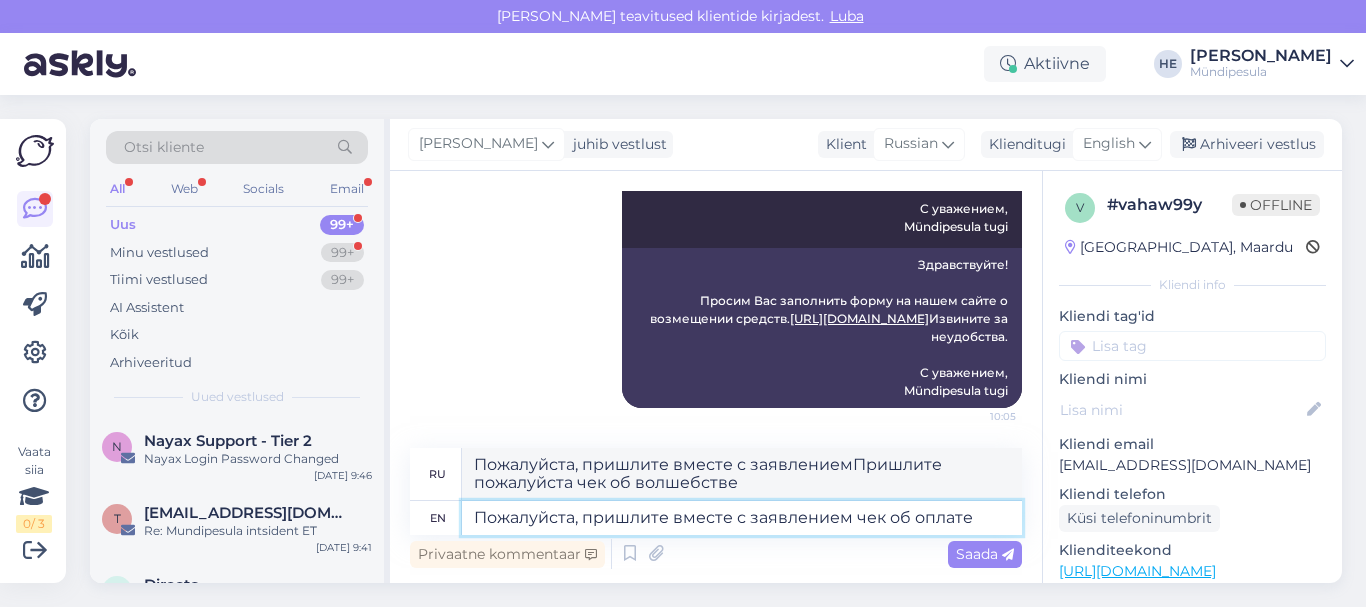 scroll, scrollTop: 1117, scrollLeft: 0, axis: vertical 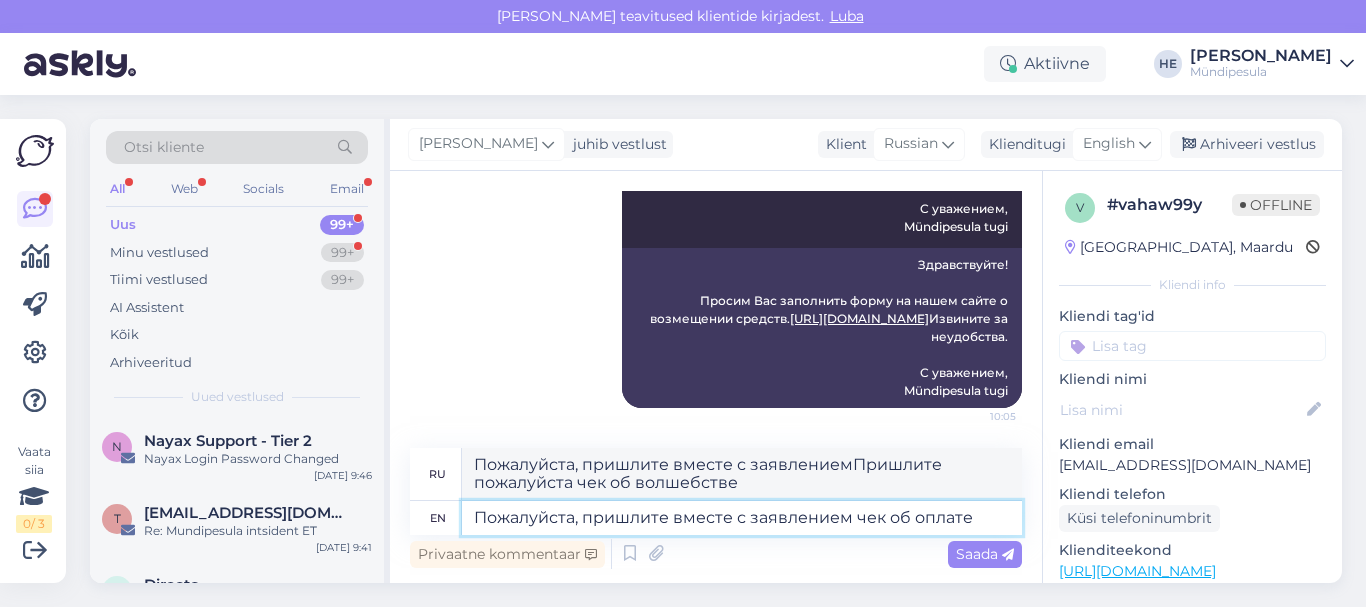 type on "Пожалуйста, пришлите вместе с заявлением чек об удивительном" 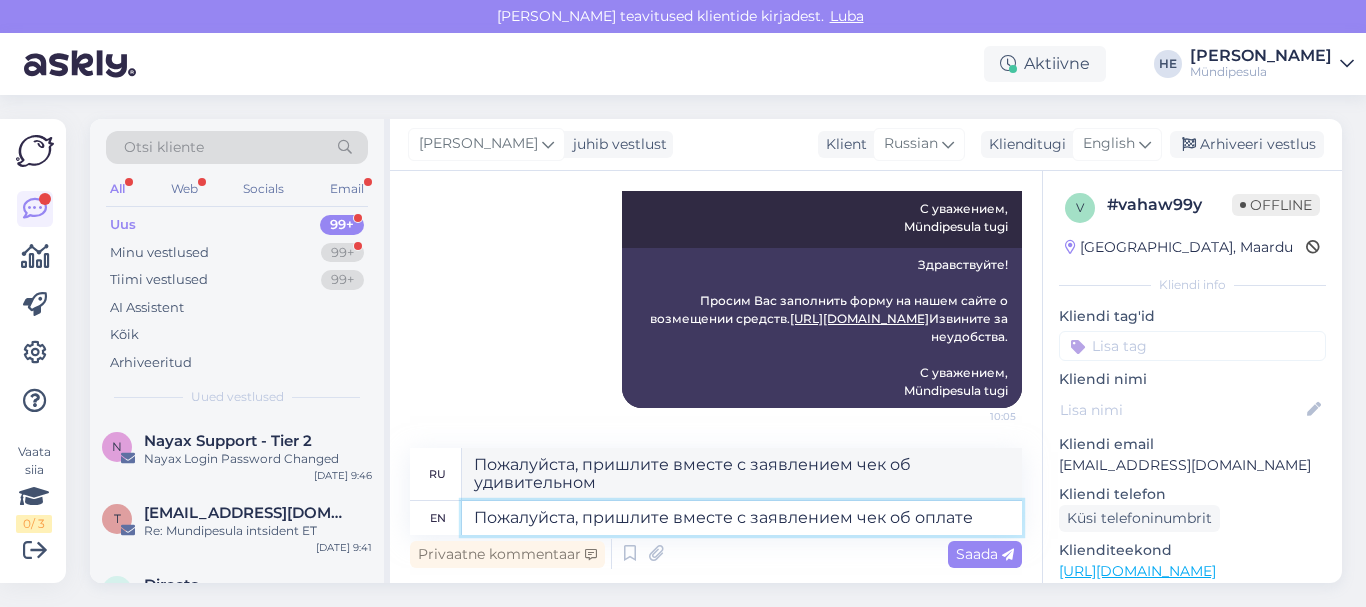 click on "Пожалуйста, пришлите вместе с заявлением чек об оплате" at bounding box center (742, 518) 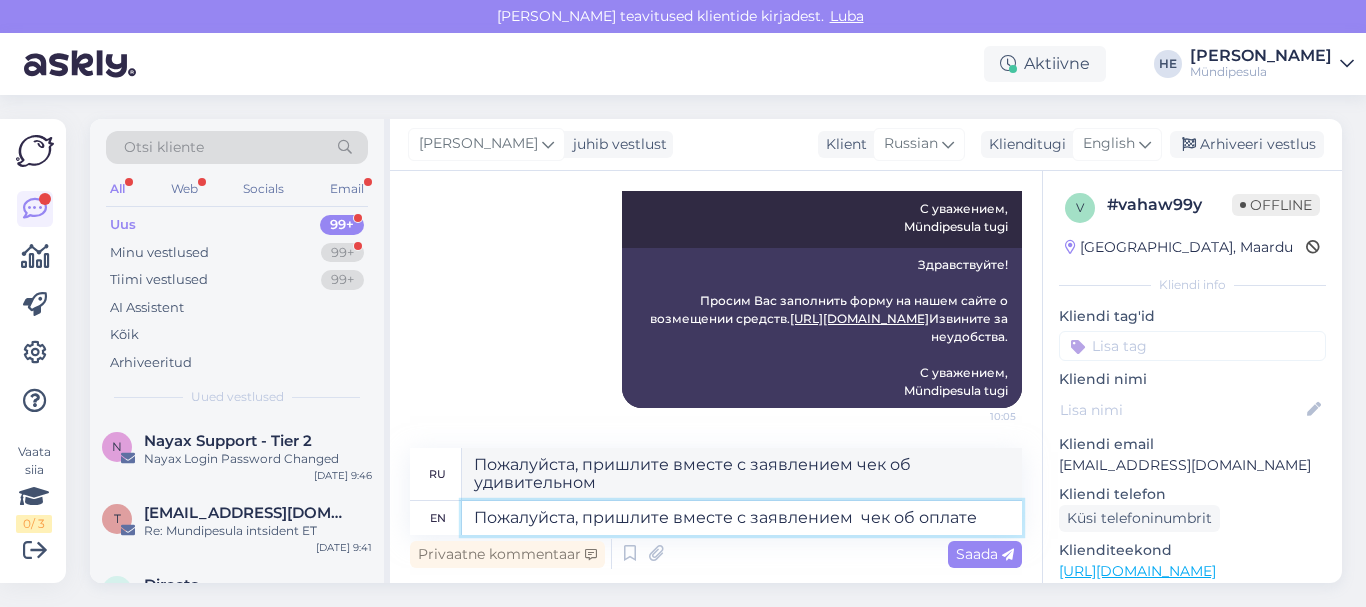 paste on "и" 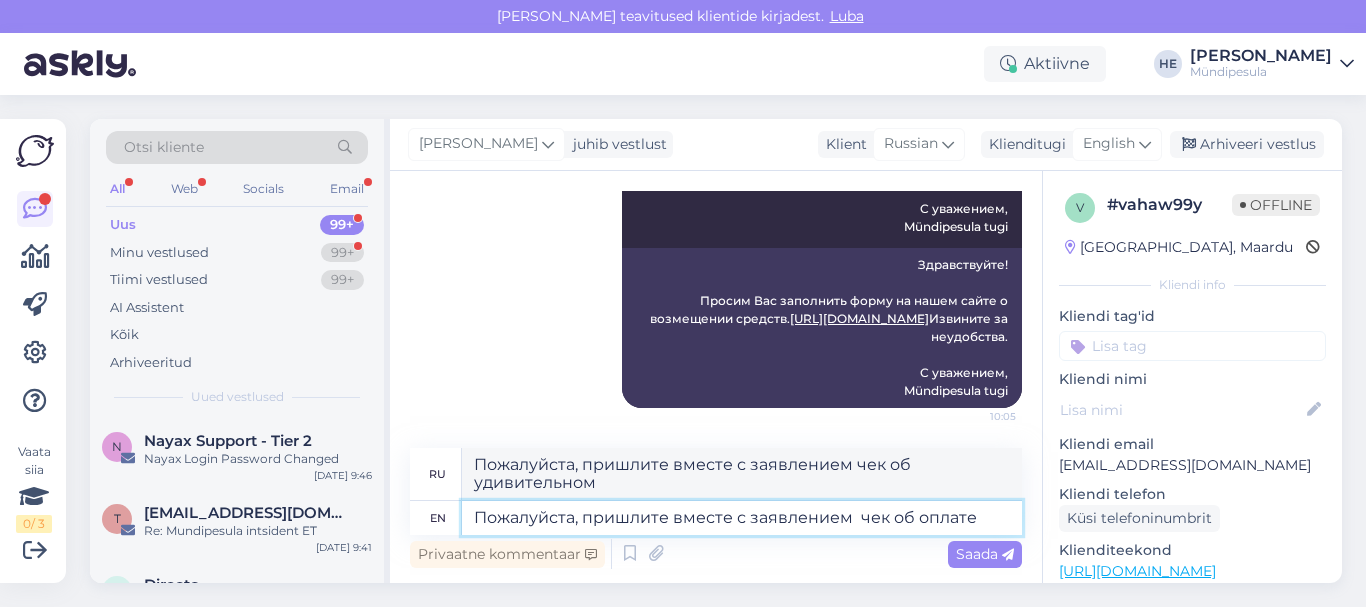 type on "Пожалуйста, пришлите вместе с заявлением и чек об оплате" 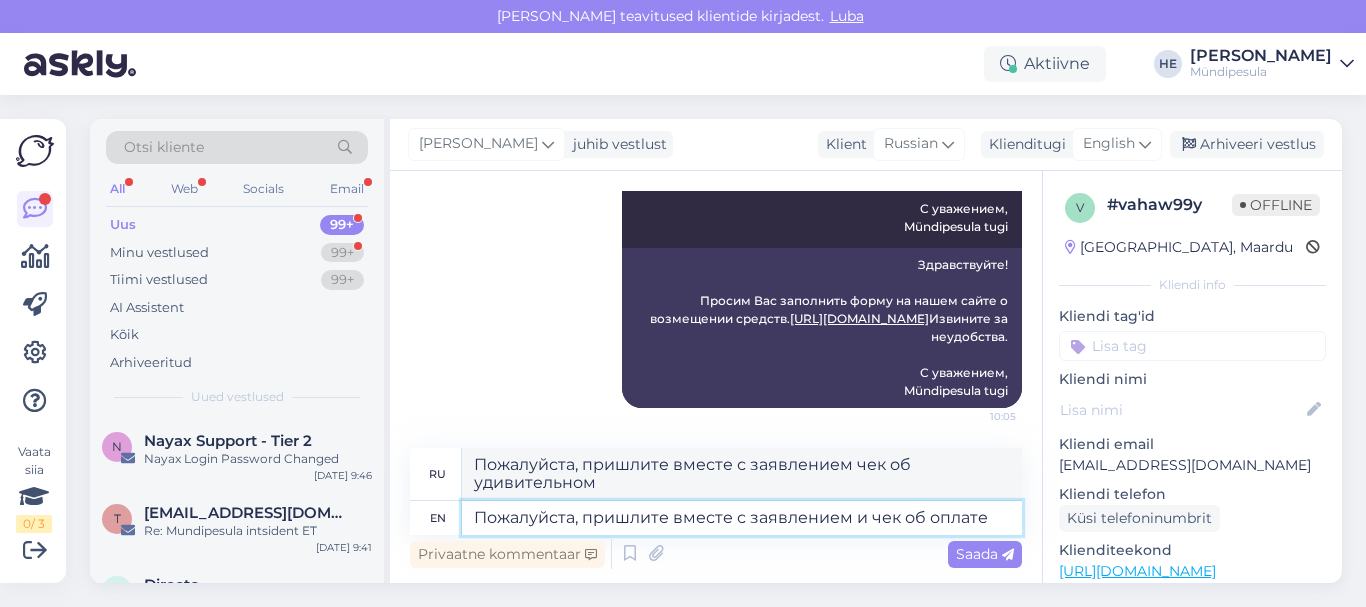 type on "Пожалуйста, пришлите вместе с заявлениями и чеками на супер" 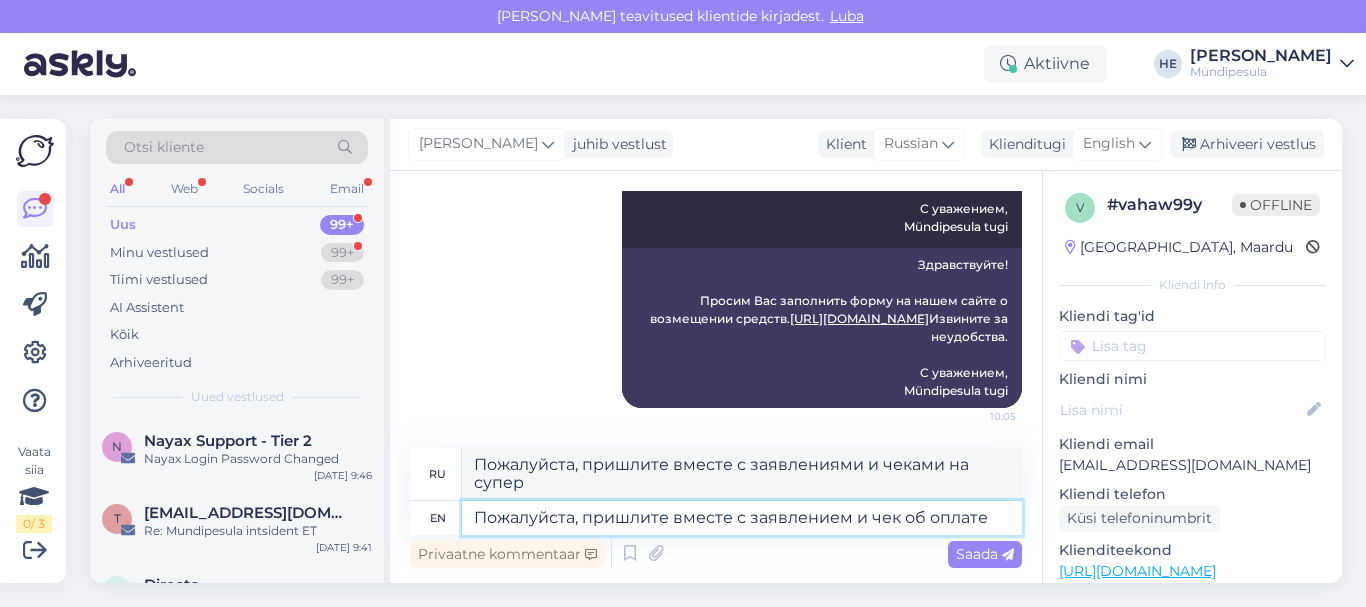 click on "Пожалуйста, пришлите вместе с заявлением и чек об оплате" at bounding box center (742, 518) 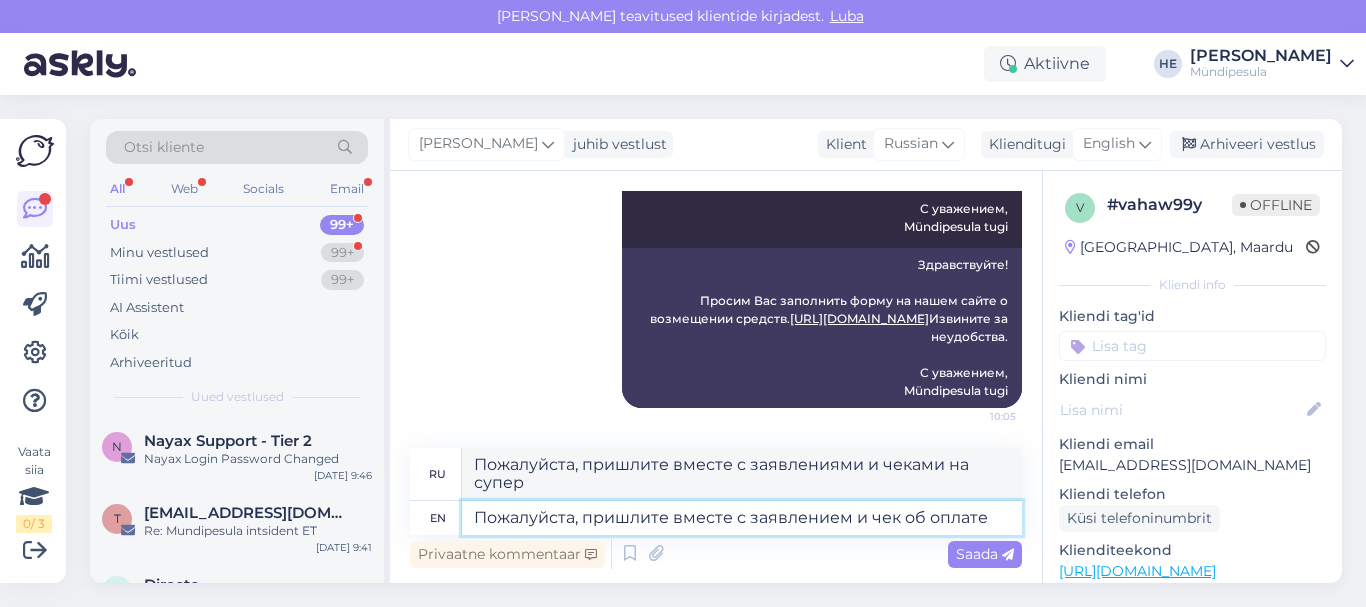 type on "Пожалуйста, пришлите вместе с заявлением и чек об оплате!" 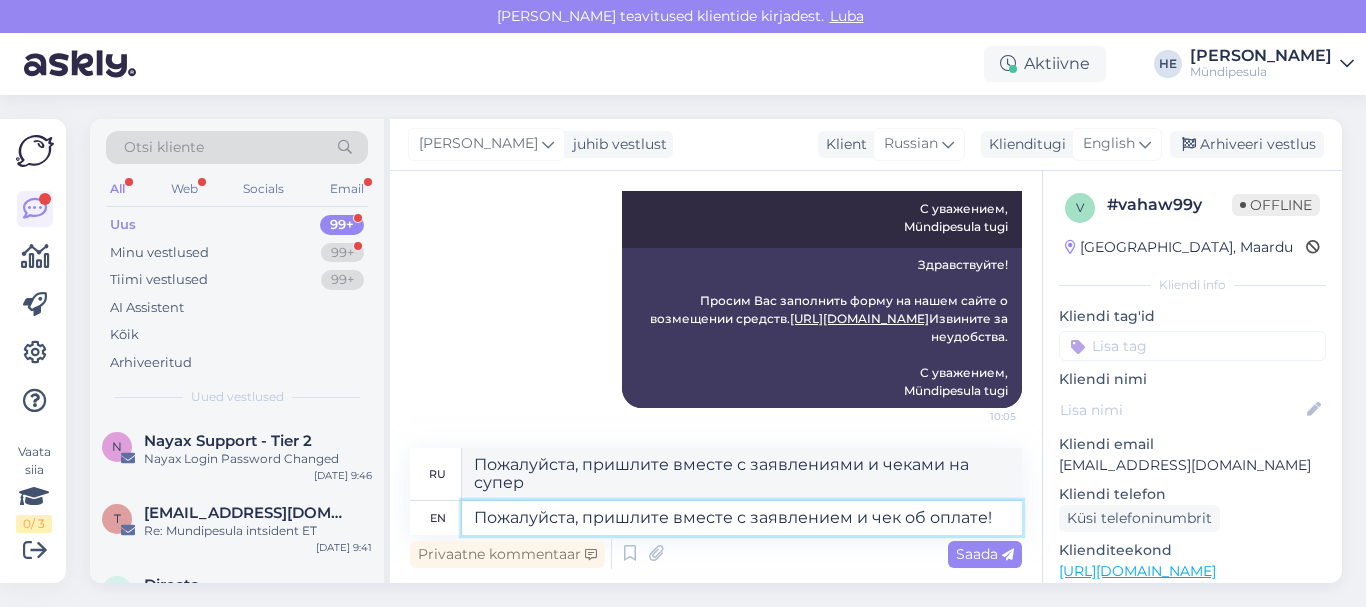 type on "Пожалуйста, пришлите вместе с заявлениями и чеками на супер!" 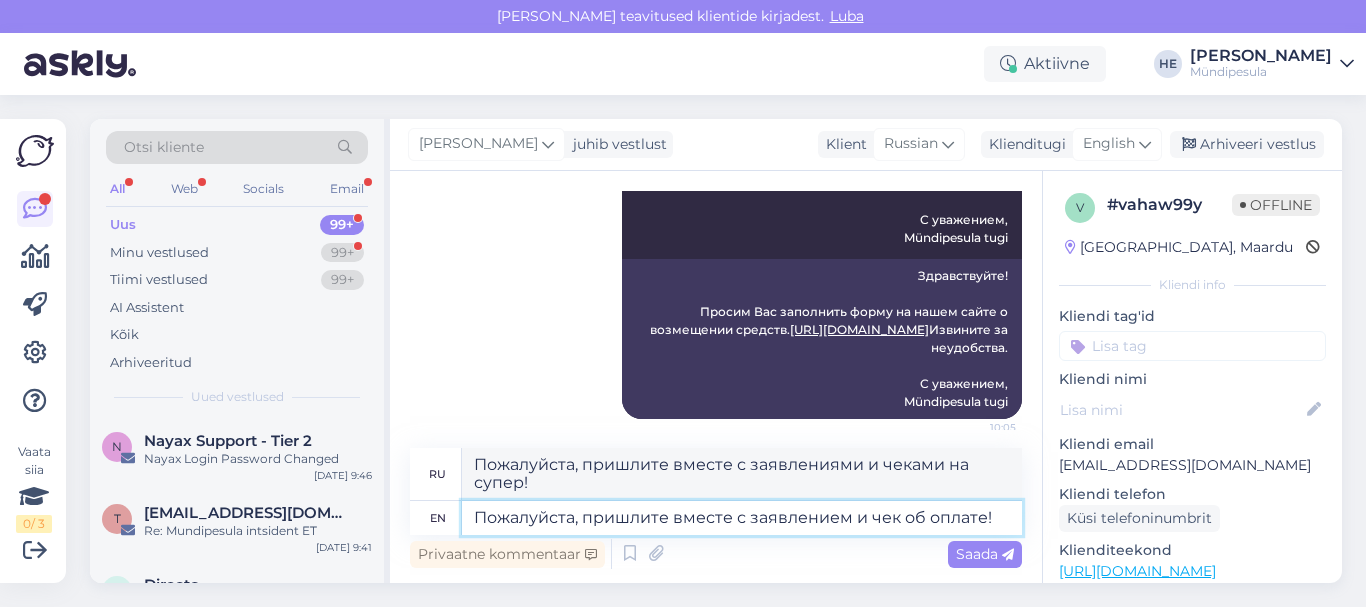 scroll, scrollTop: 1117, scrollLeft: 0, axis: vertical 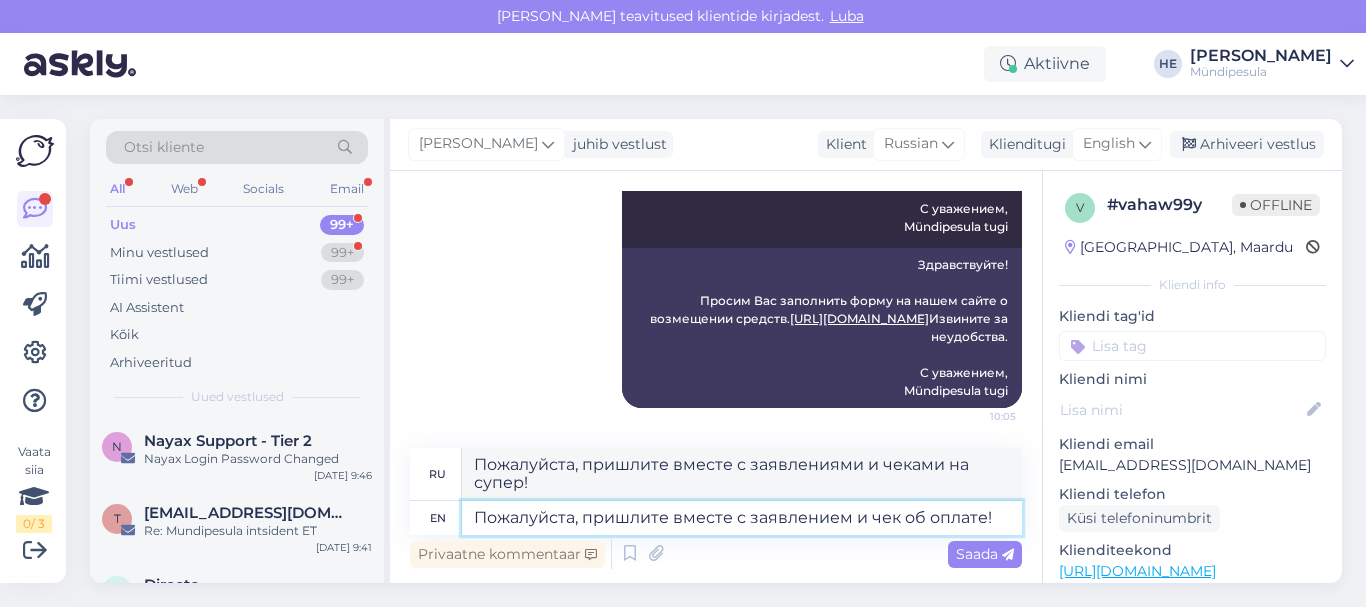 type 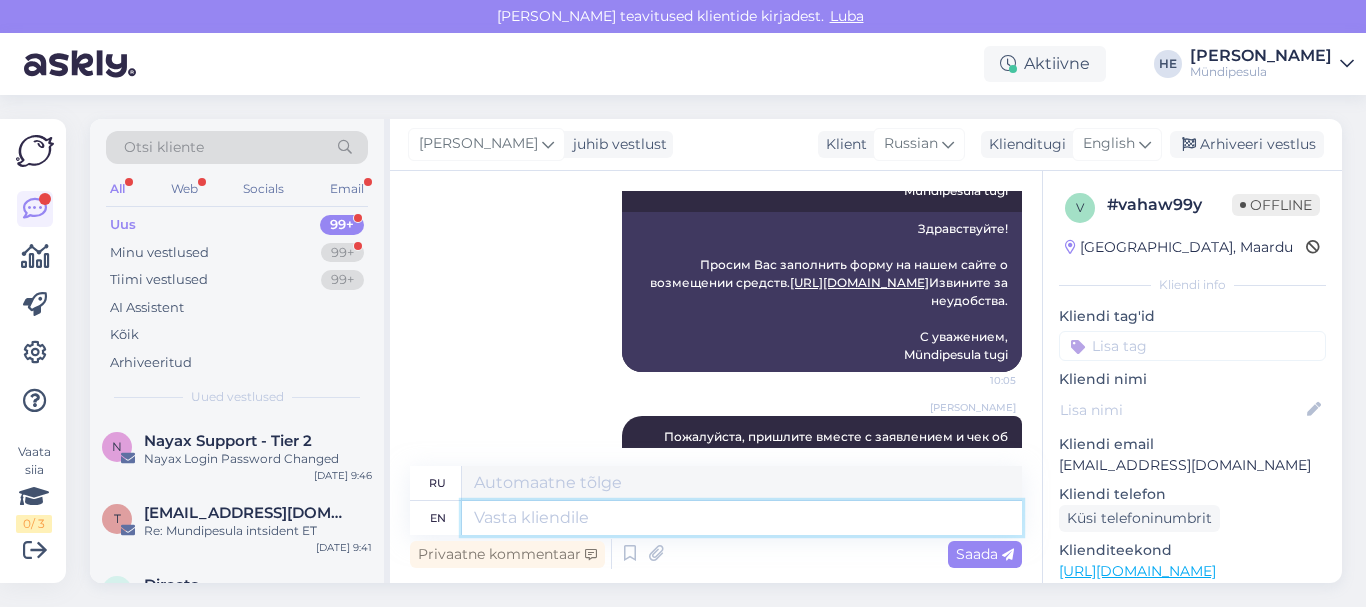 scroll, scrollTop: 1255, scrollLeft: 0, axis: vertical 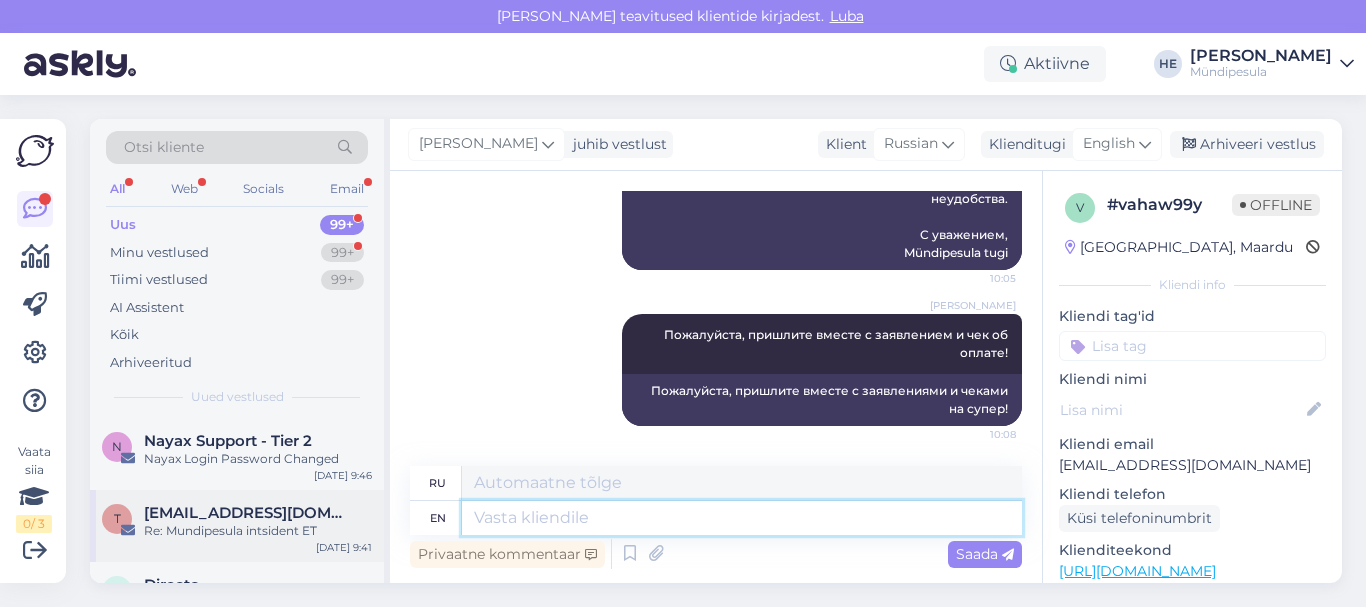 type 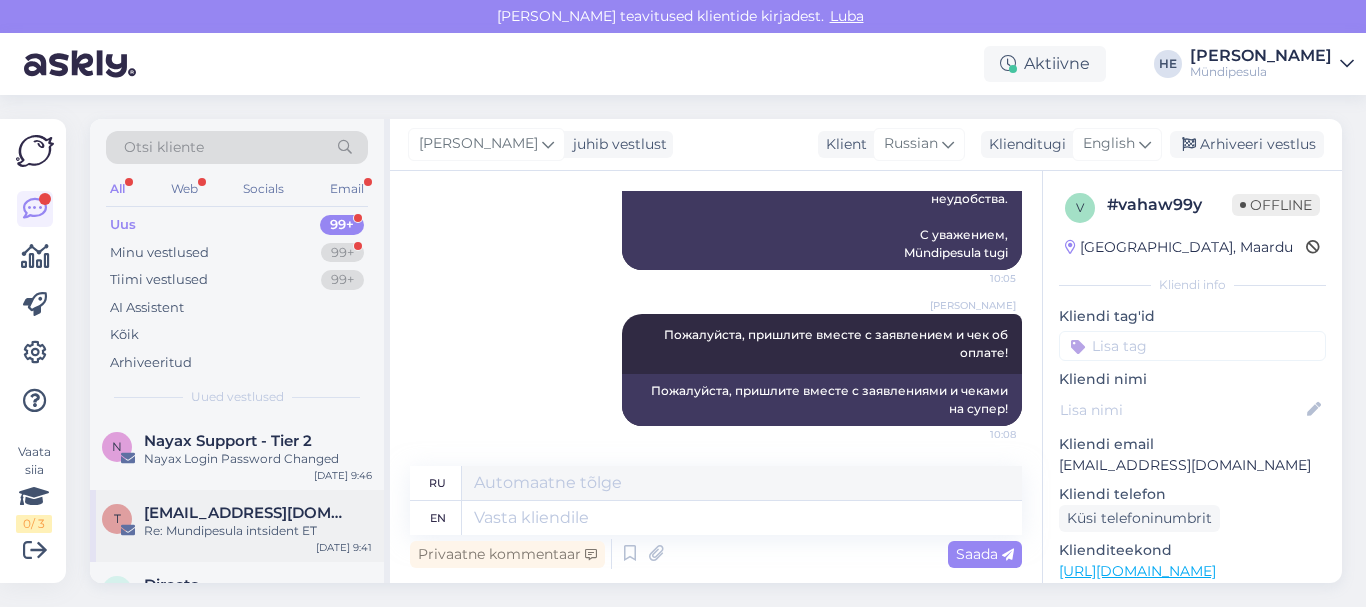 click on "[EMAIL_ADDRESS][DOMAIN_NAME]" at bounding box center [248, 513] 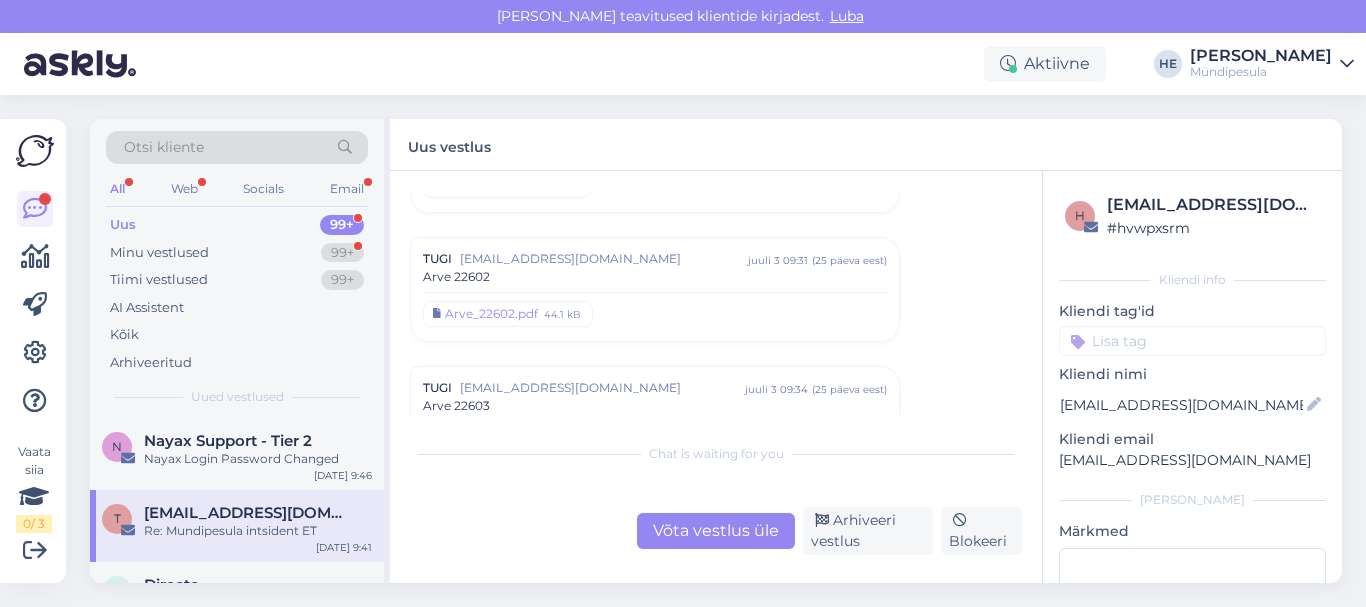 scroll, scrollTop: 10122, scrollLeft: 0, axis: vertical 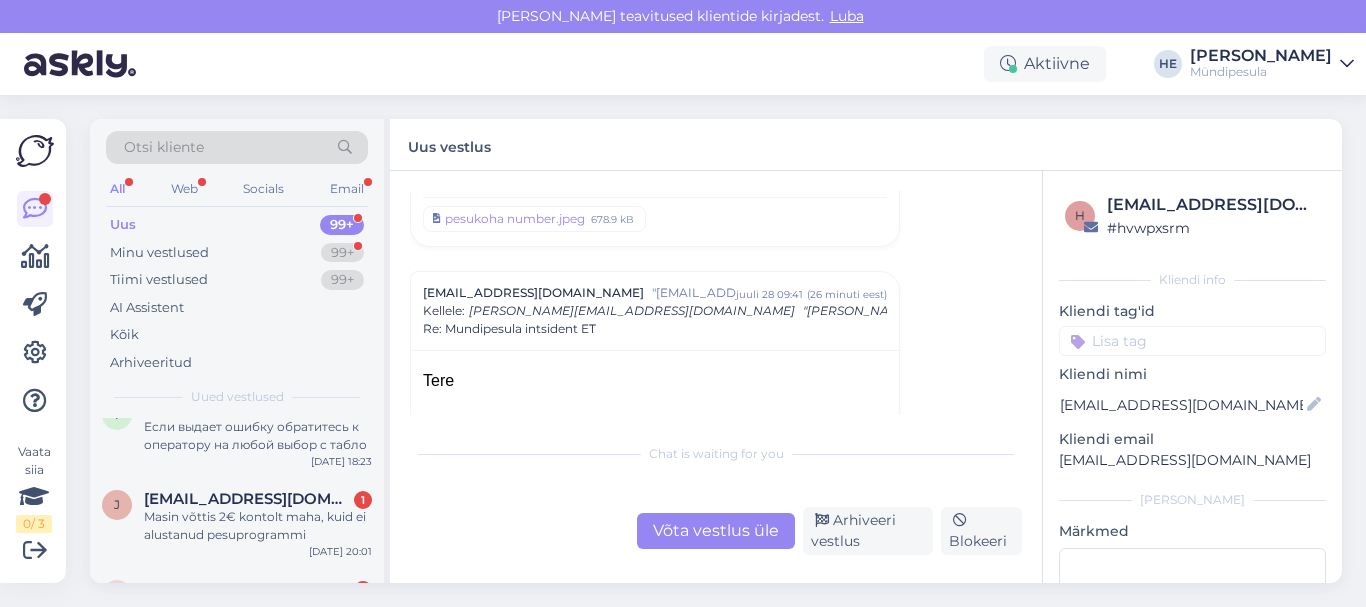 click on "Masin võttis 2€ kontolt maha, kuid ei alustanud pesuprogrammi" at bounding box center [258, 526] 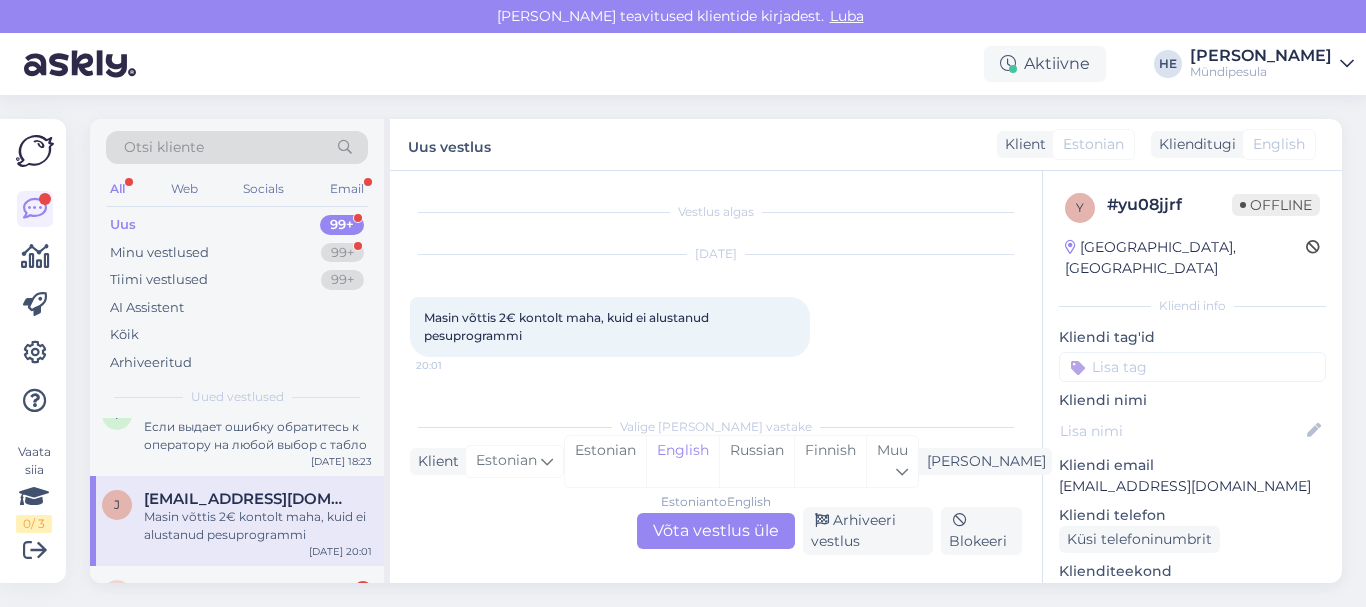 click on "Estonian  to  English Võta vestlus üle" at bounding box center [716, 531] 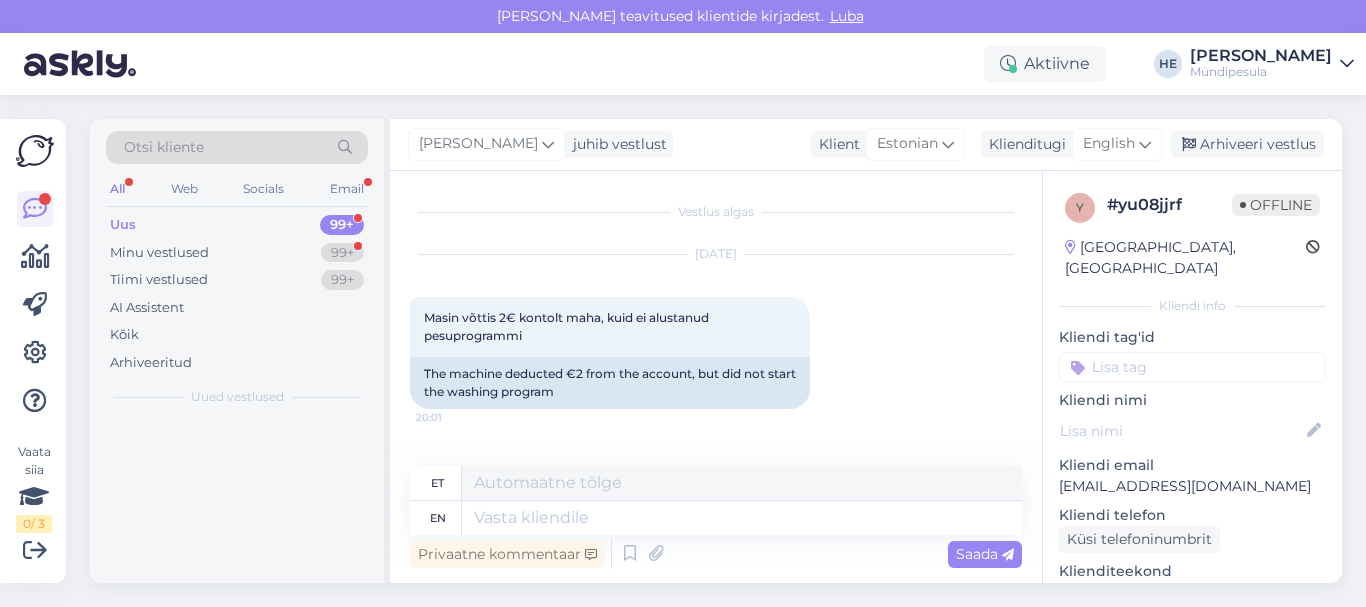 scroll, scrollTop: 0, scrollLeft: 0, axis: both 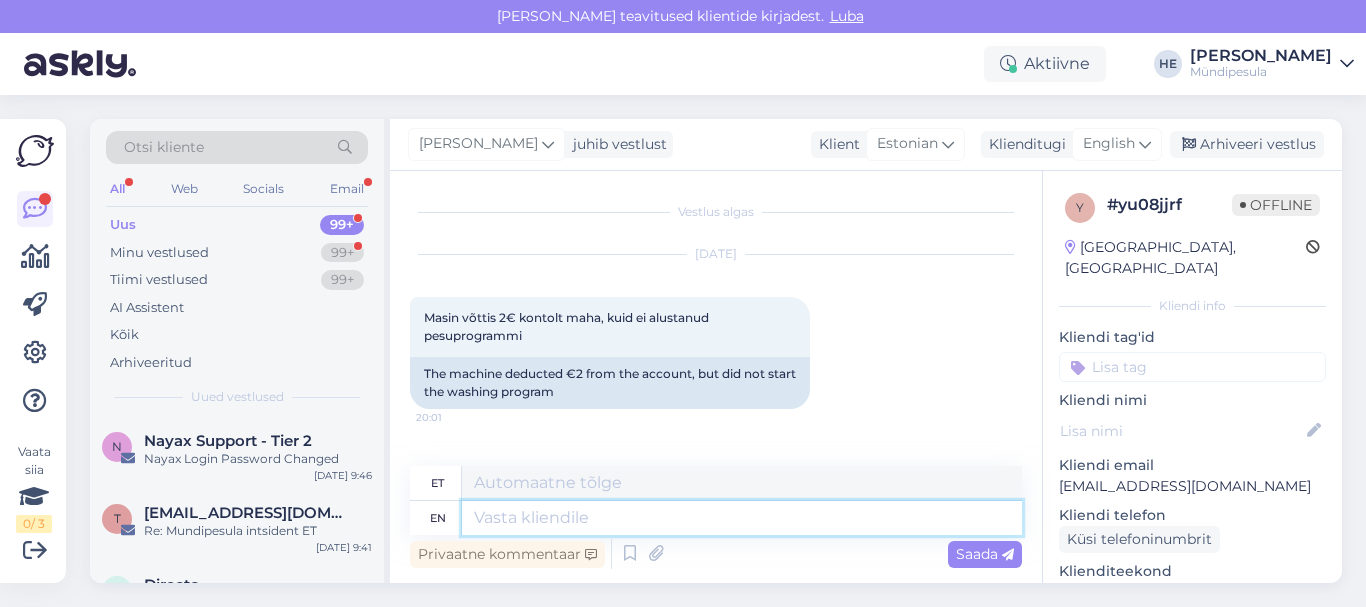 click at bounding box center (742, 518) 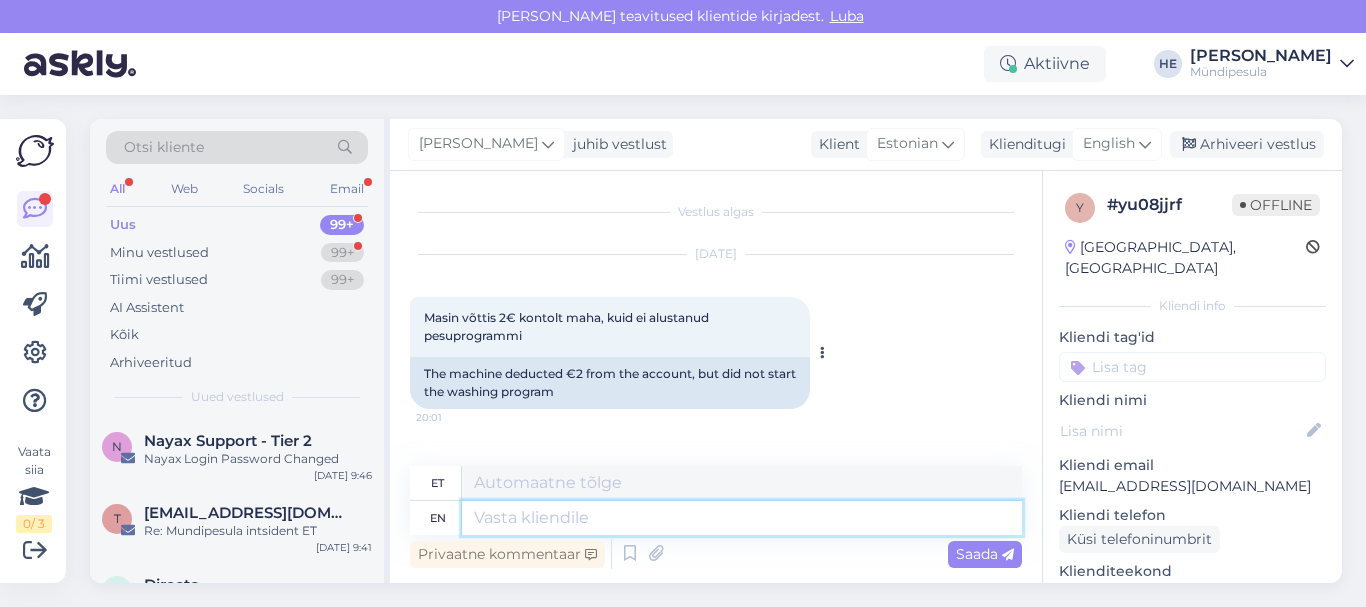 paste on "Tere
Palun täitke meie kodulehel [PERSON_NAME] intsidenti kohta, et saaksime Teile raha tagastada.
[URL][DOMAIN_NAME]
Vabandame ebamugavuste pärast.
Lugupidamisega
Mündipesula tugi" 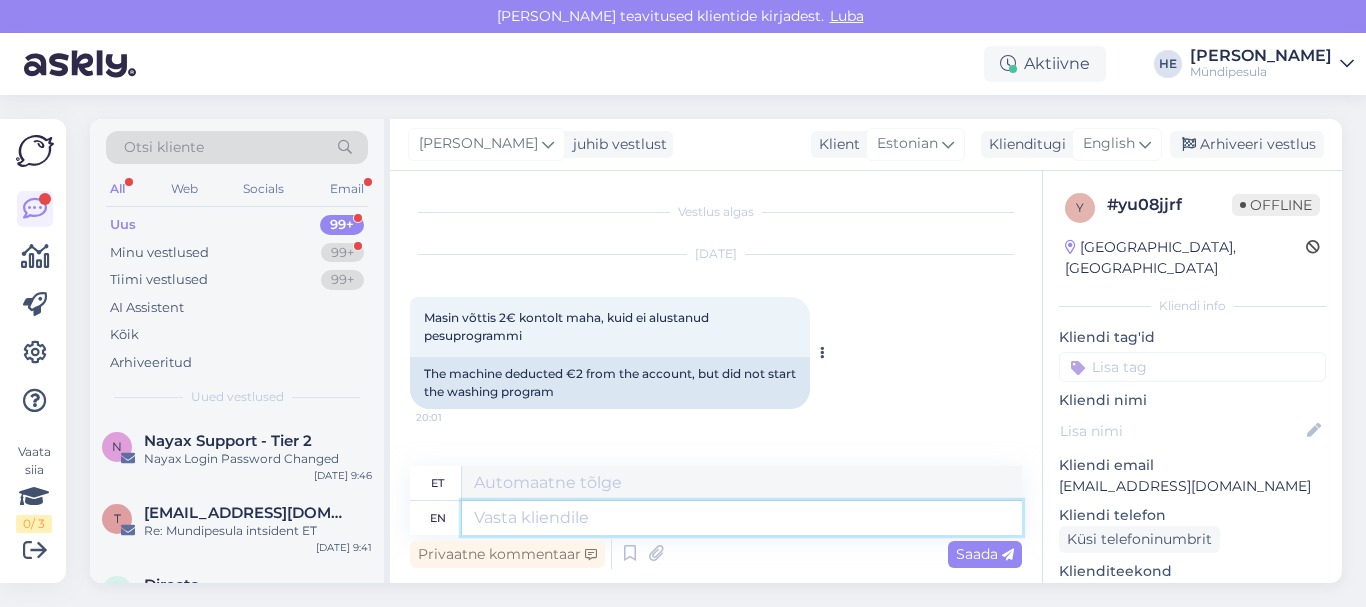 type on "Tere
Palun täitke meie kodulehel [PERSON_NAME] intsidenti kohta, et saaksime Teile raha tagastada.
[URL][DOMAIN_NAME]
Vabandame ebamugavuste pärast.
Lugupidamisega
Mündipesula tugi" 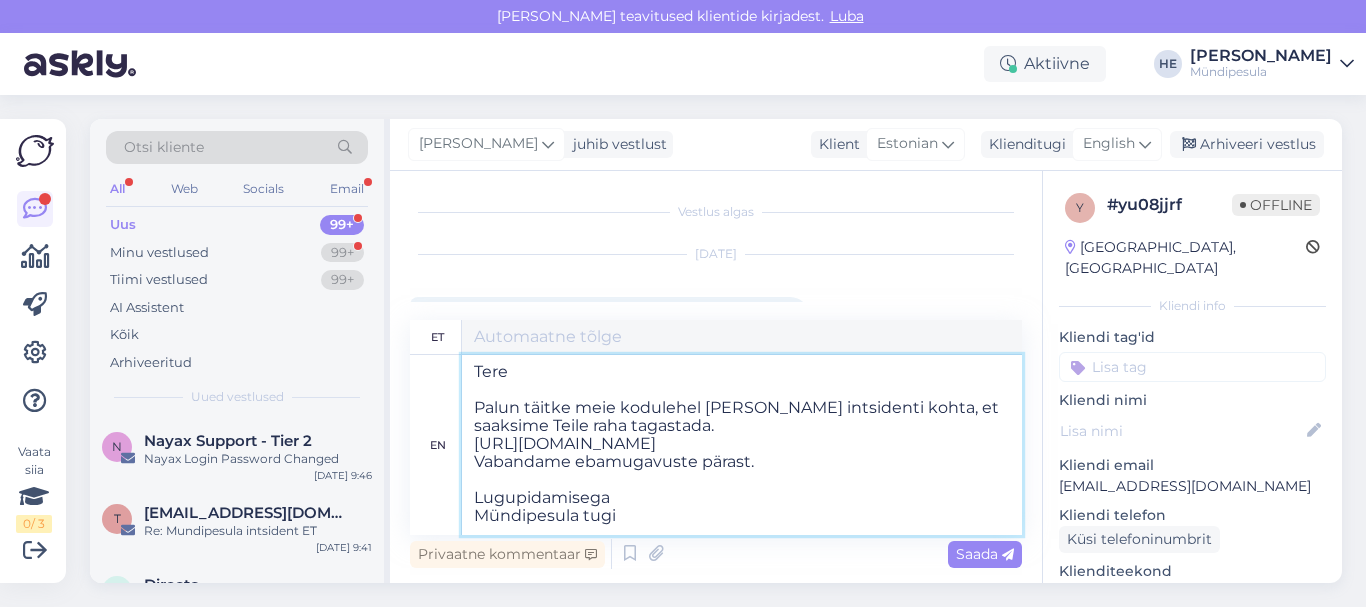 scroll, scrollTop: 8, scrollLeft: 0, axis: vertical 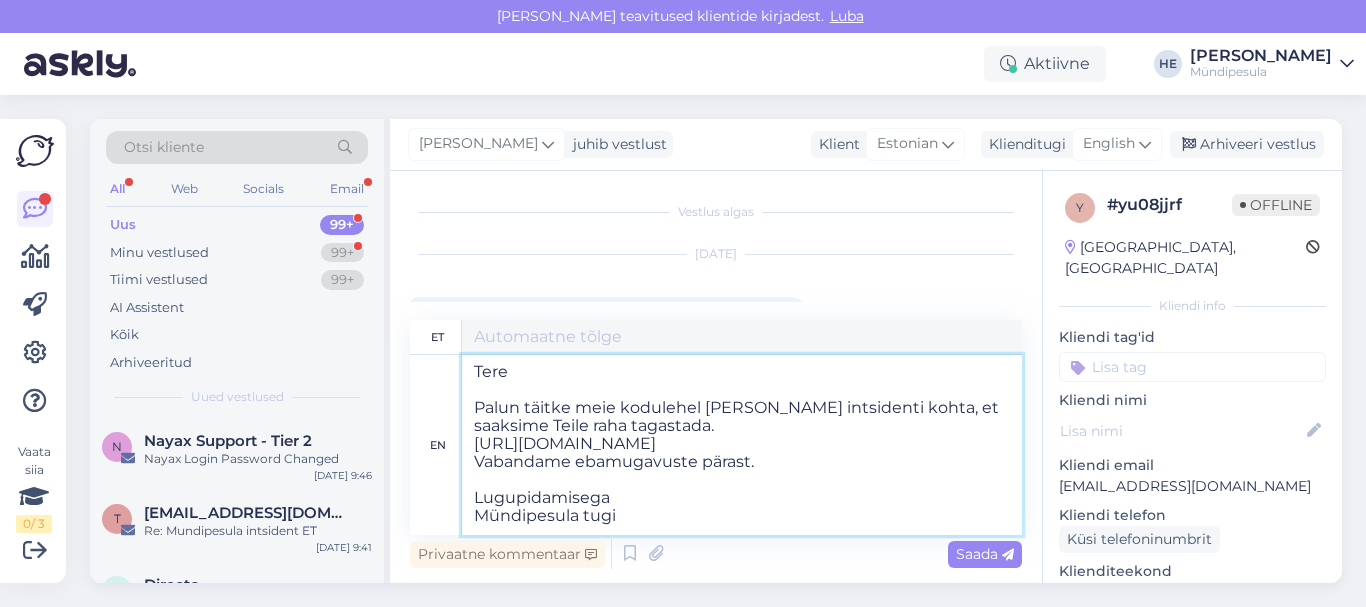type on "Tere
Palun täitke meie kodulehel [PERSON_NAME] intsidenti kohta, et saaksime Teile raha tagastada.
[URL][DOMAIN_NAME]
Vabandame tasutauste pärast.
Lugupidamisega
Mündipesula tugi" 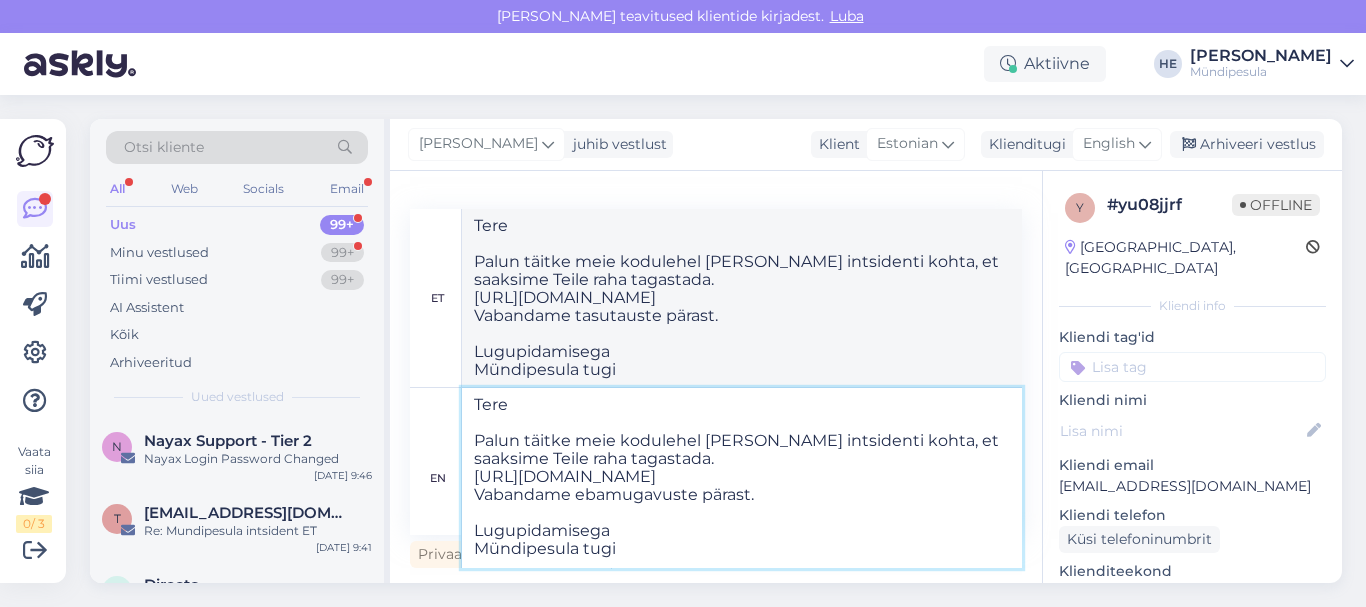 type on "Tere
Palun täitke meie kodulehel [PERSON_NAME] intsidenti kohta, et saaksime Teile raha tagastada.
[URL][DOMAIN_NAME]
Vabandame ebamugavuste pärast.
Lugupidamisega
Mündipesula tugi" 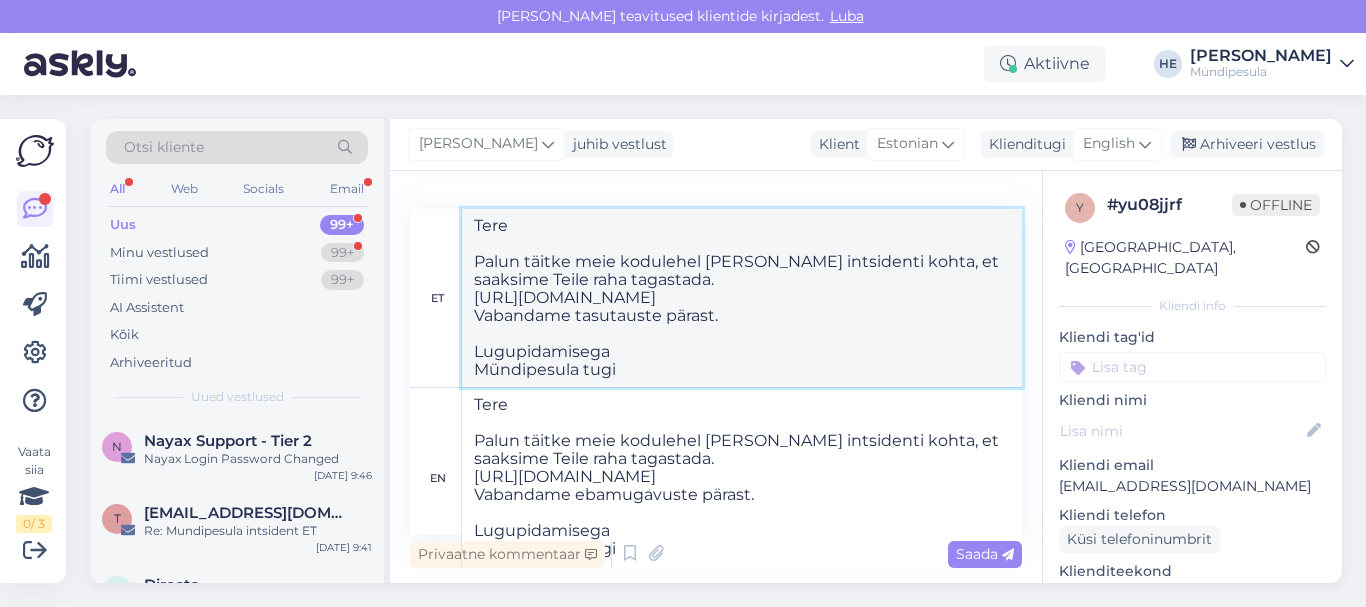 click on "Tere
Palun täitke meie kodulehel [PERSON_NAME] intsidenti kohta, et saaksime Teile raha tagastada.
[URL][DOMAIN_NAME]
Vabandame tasutauste pärast.
Lugupidamisega
Mündipesula tugi" at bounding box center (742, 298) 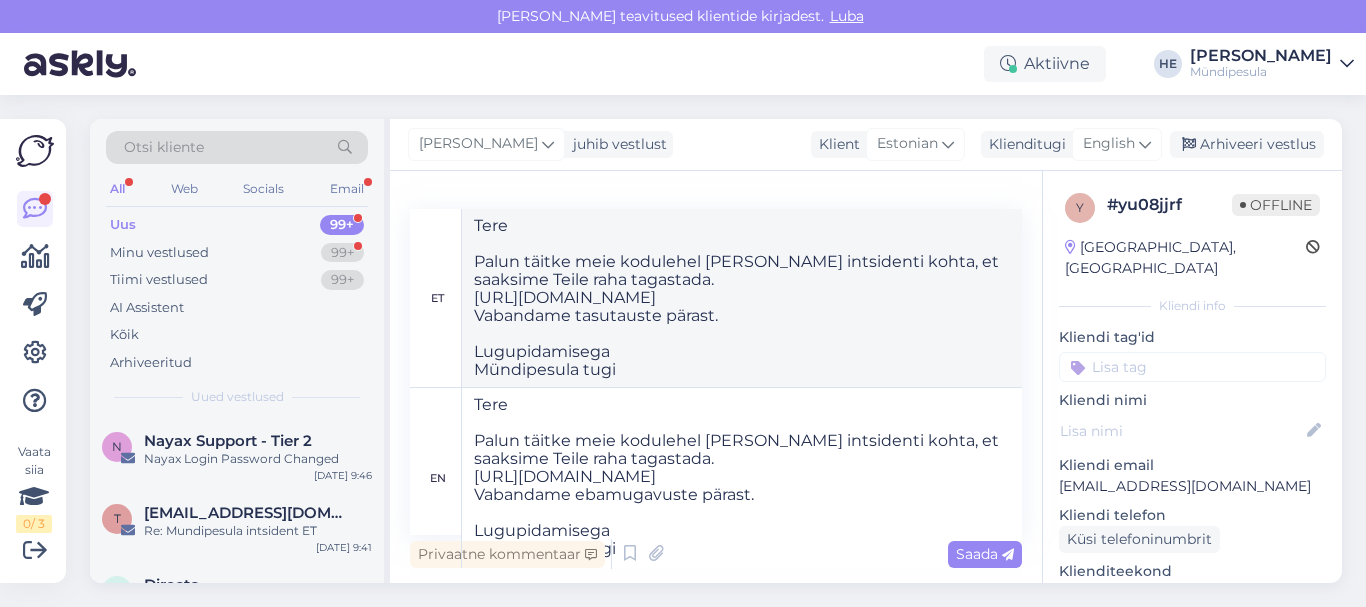 click on "Saada" at bounding box center [985, 554] 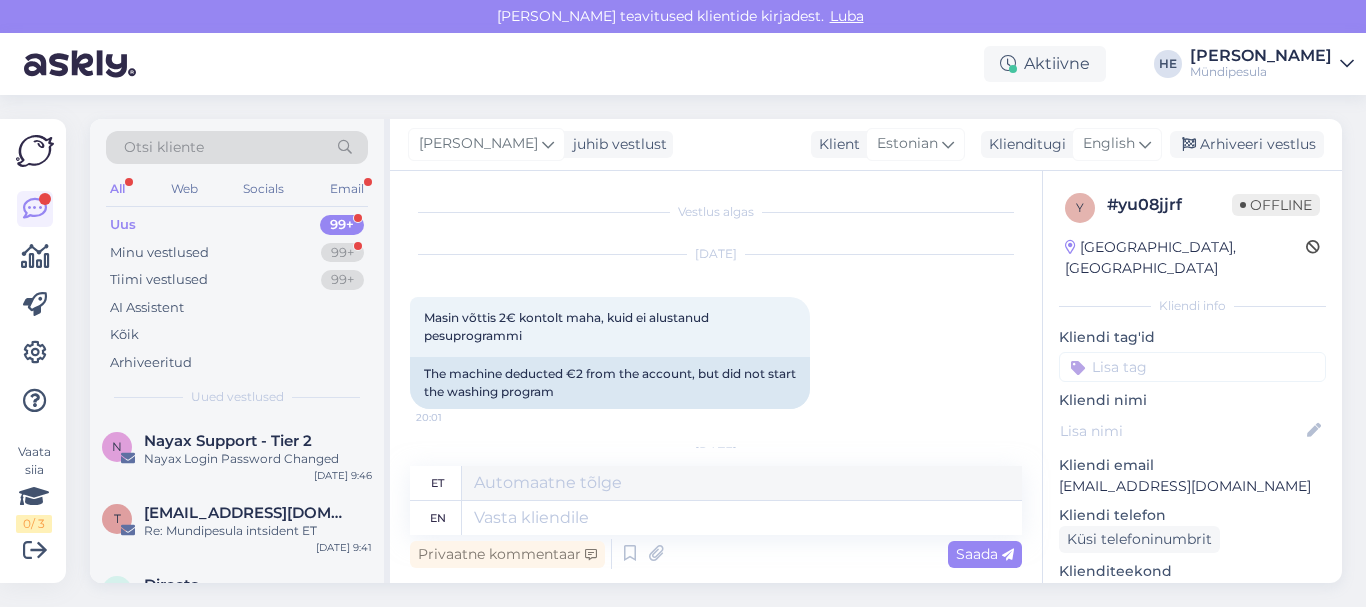 scroll, scrollTop: 433, scrollLeft: 0, axis: vertical 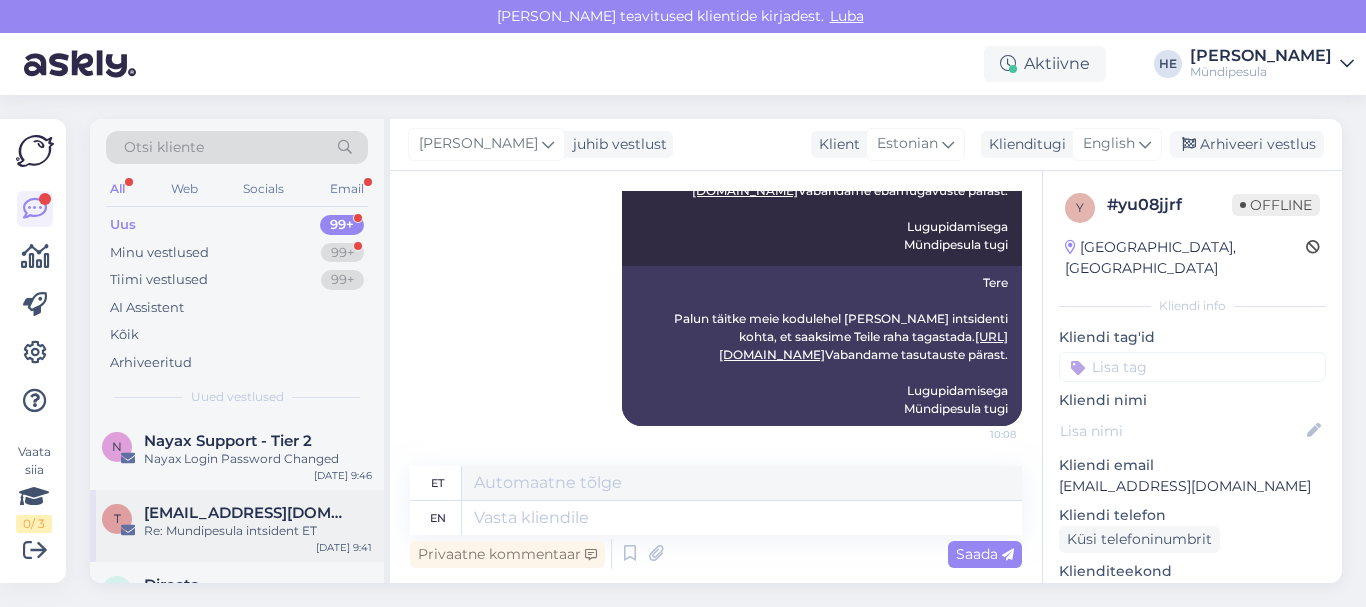click on "Re: Mundipesula intsident ET" at bounding box center (258, 531) 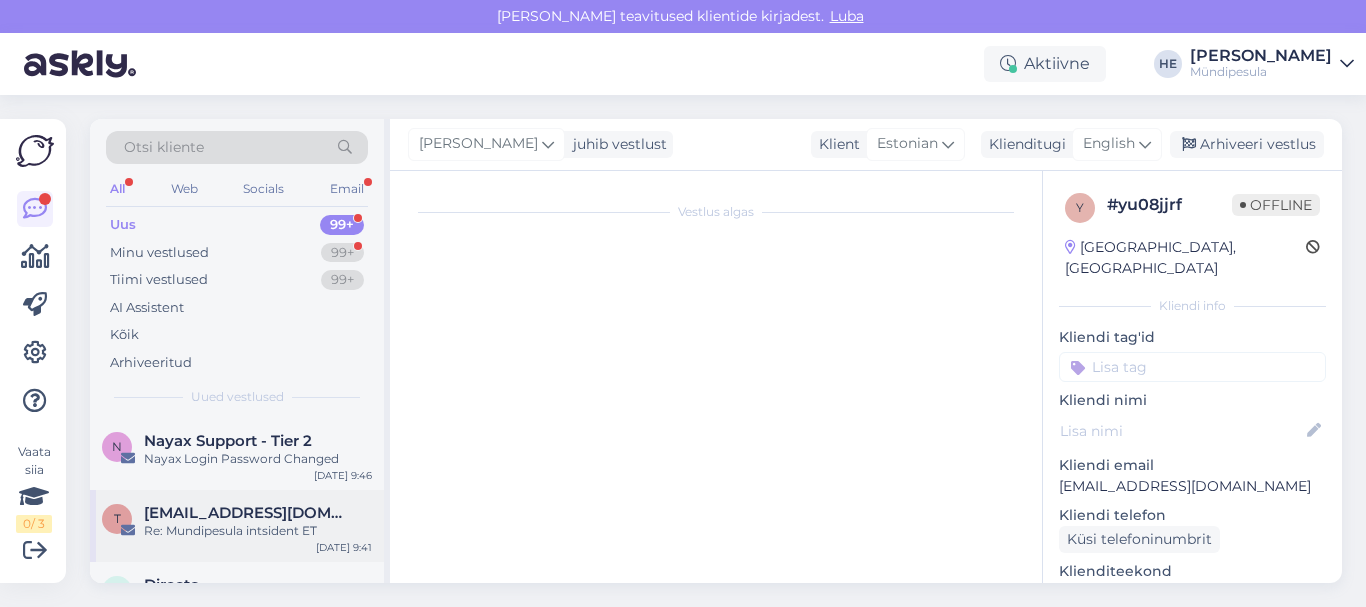 scroll, scrollTop: 10202, scrollLeft: 0, axis: vertical 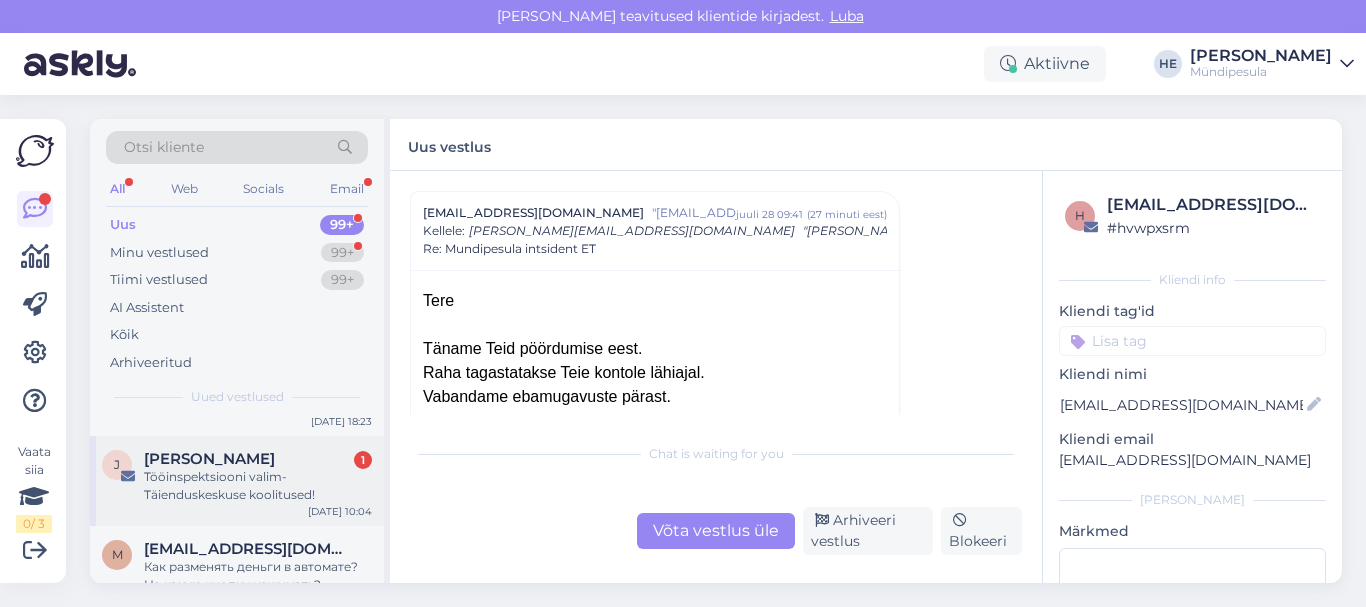 click on "Tööinspektsiooni valim- Täienduskeskuse koolitused!" at bounding box center [258, 486] 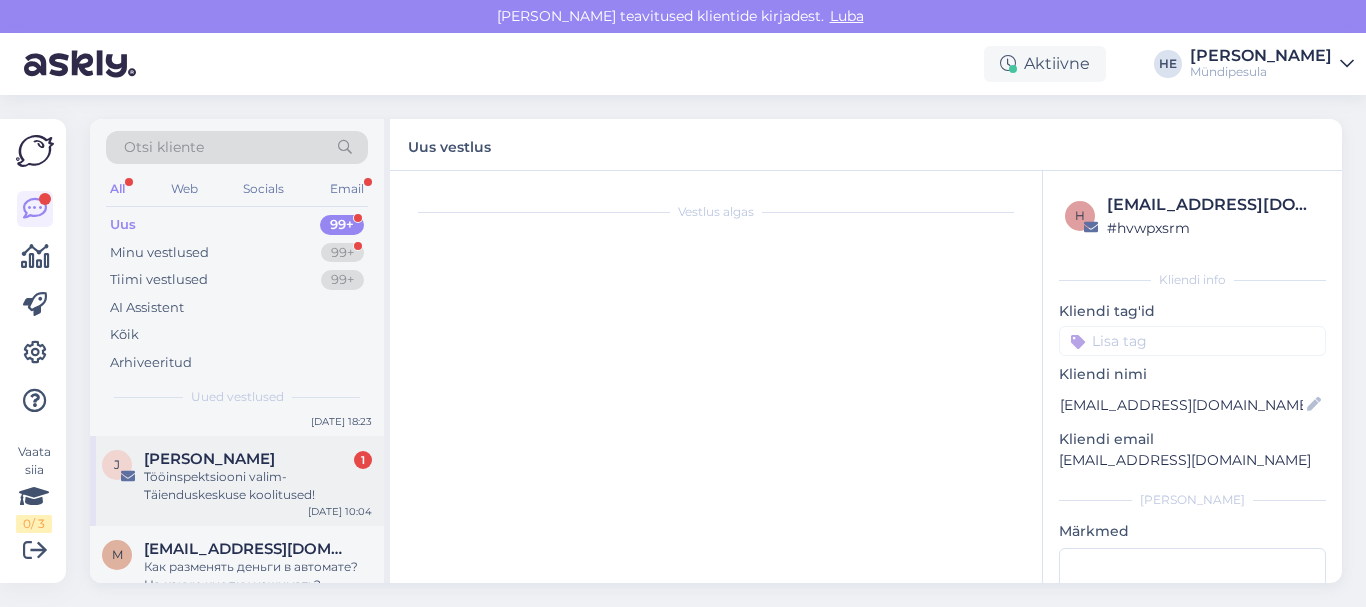 scroll, scrollTop: 0, scrollLeft: 0, axis: both 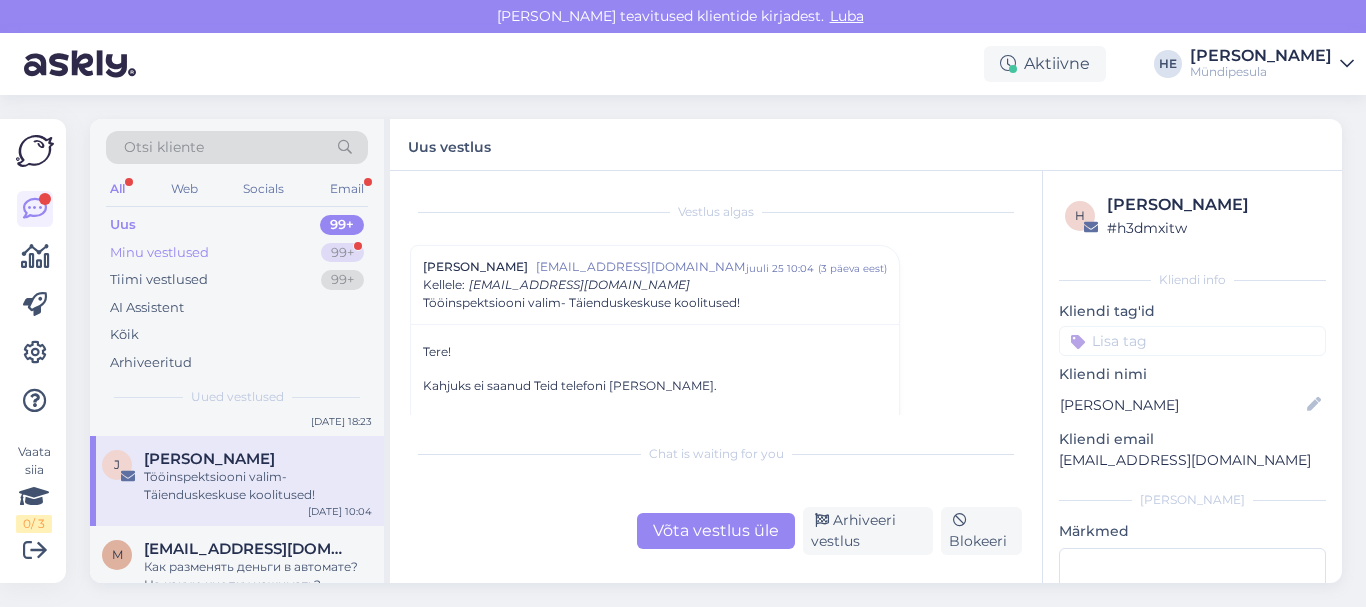 click on "Minu vestlused" at bounding box center [159, 253] 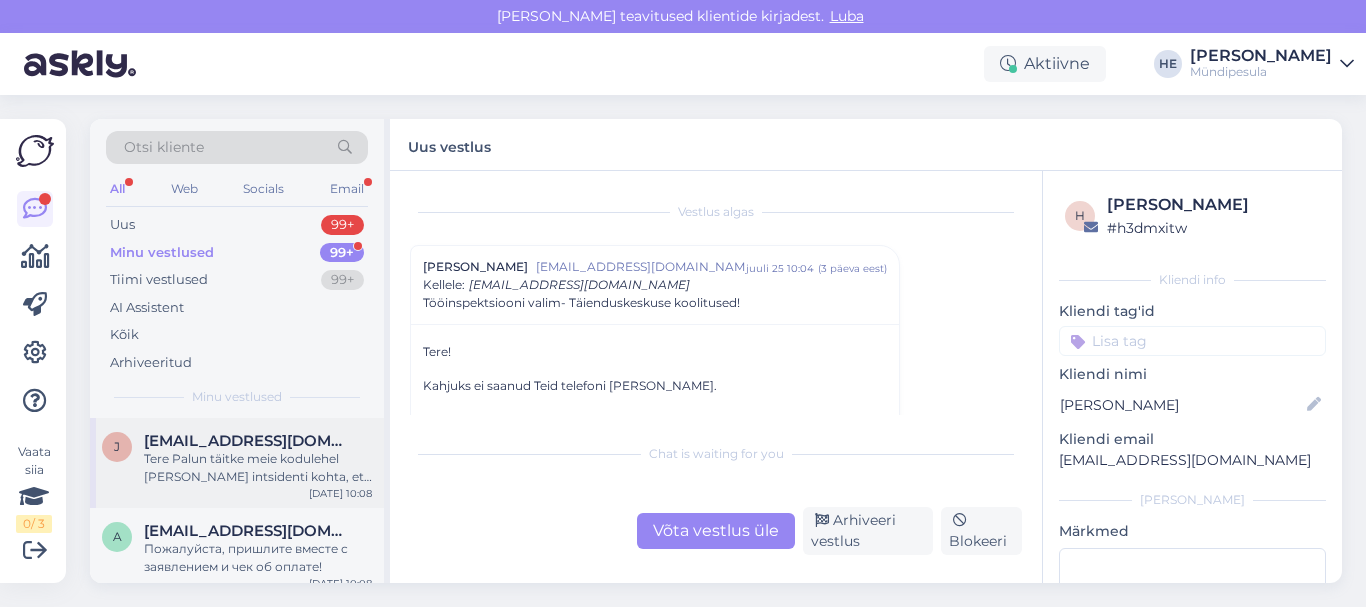 click on "Tere
Palun täitke meie kodulehel [PERSON_NAME] intsidenti kohta, et saaksime Teile raha tagastada.
[URL][DOMAIN_NAME]
Vabandame ebamugavuste pärast.
Lugupidamisega
Mündipesula tugi" at bounding box center [258, 468] 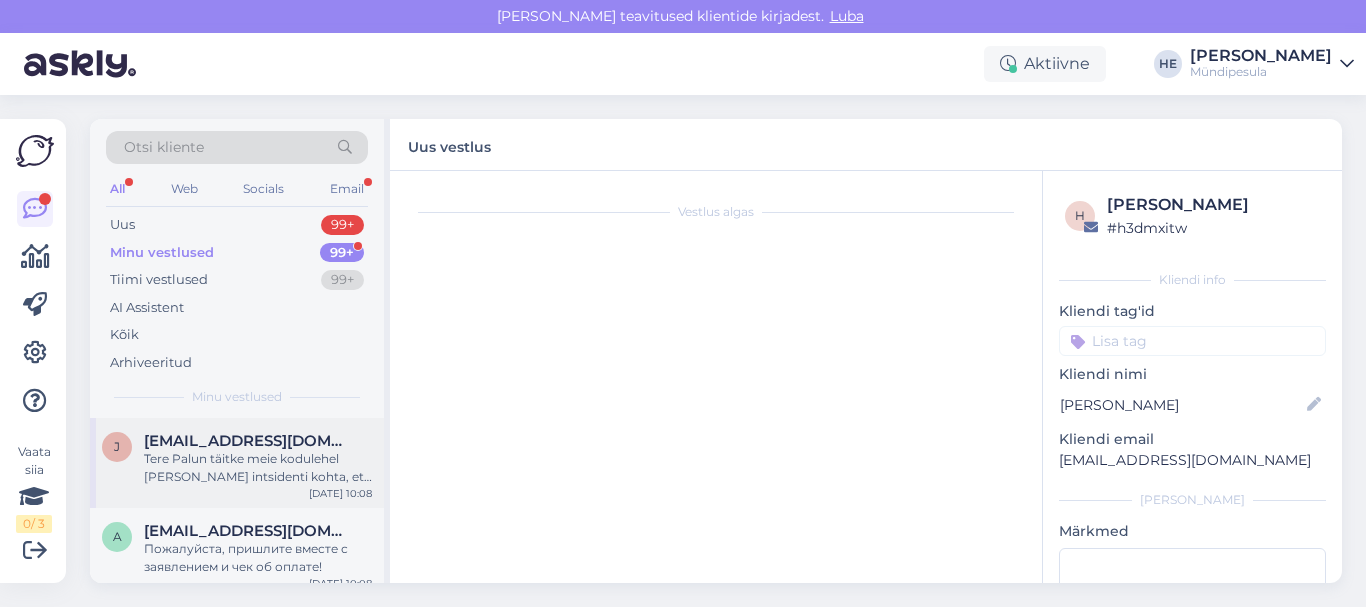 scroll, scrollTop: 240, scrollLeft: 0, axis: vertical 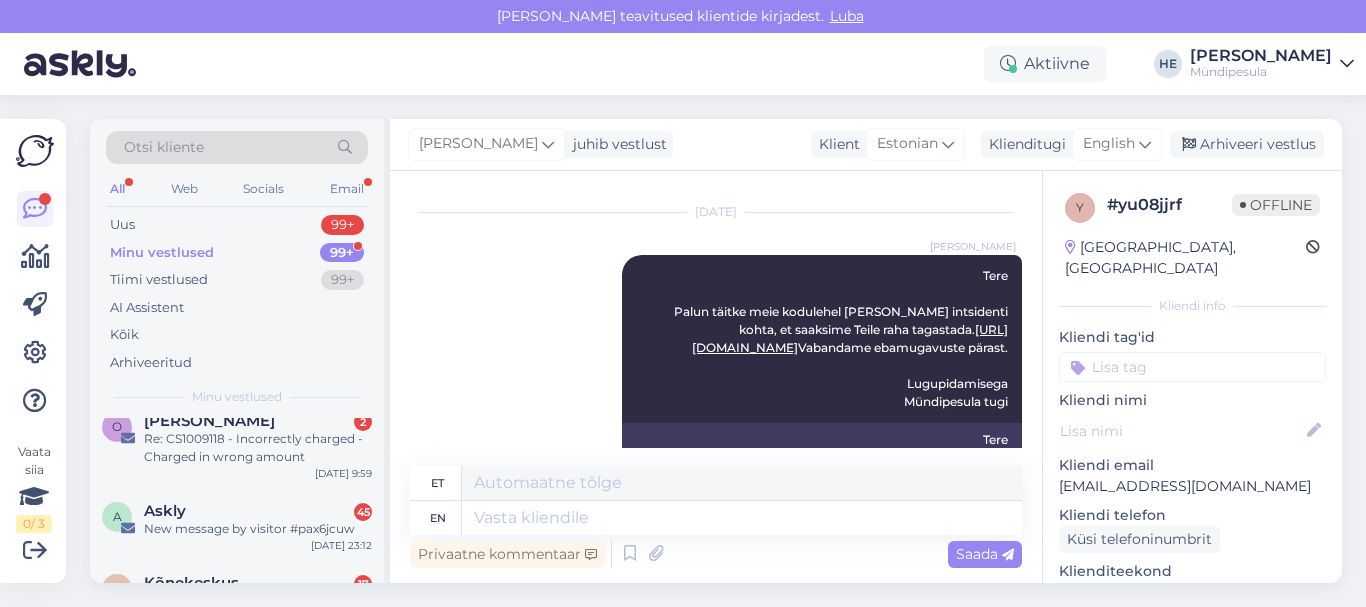 click on "Re: CS1009118 - Incorrectly charged - Charged in wrong amount" at bounding box center [258, 448] 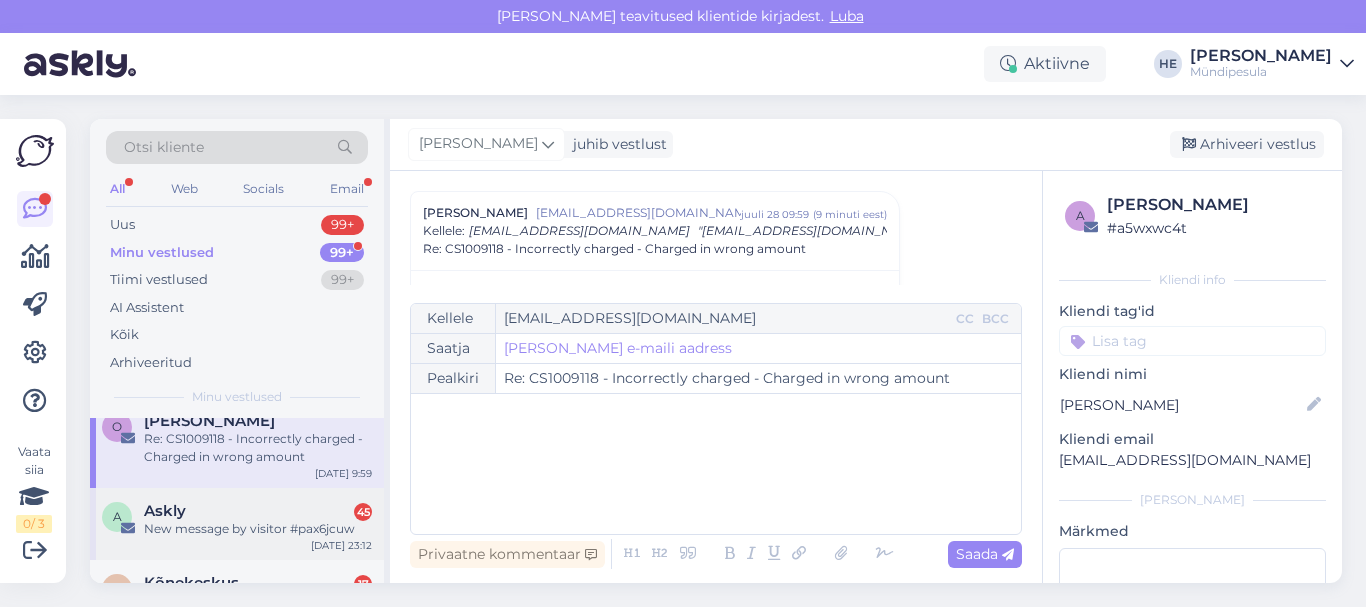click on "New message by visitor #pax6jcuw" at bounding box center [258, 529] 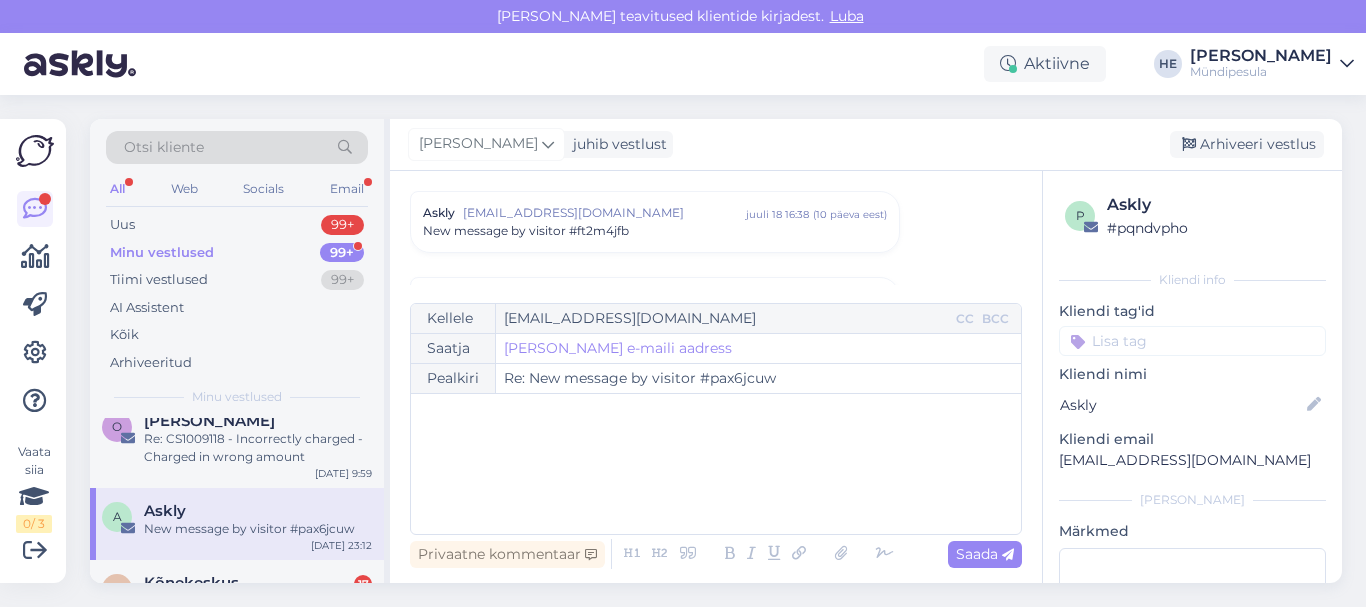 scroll, scrollTop: 8568, scrollLeft: 0, axis: vertical 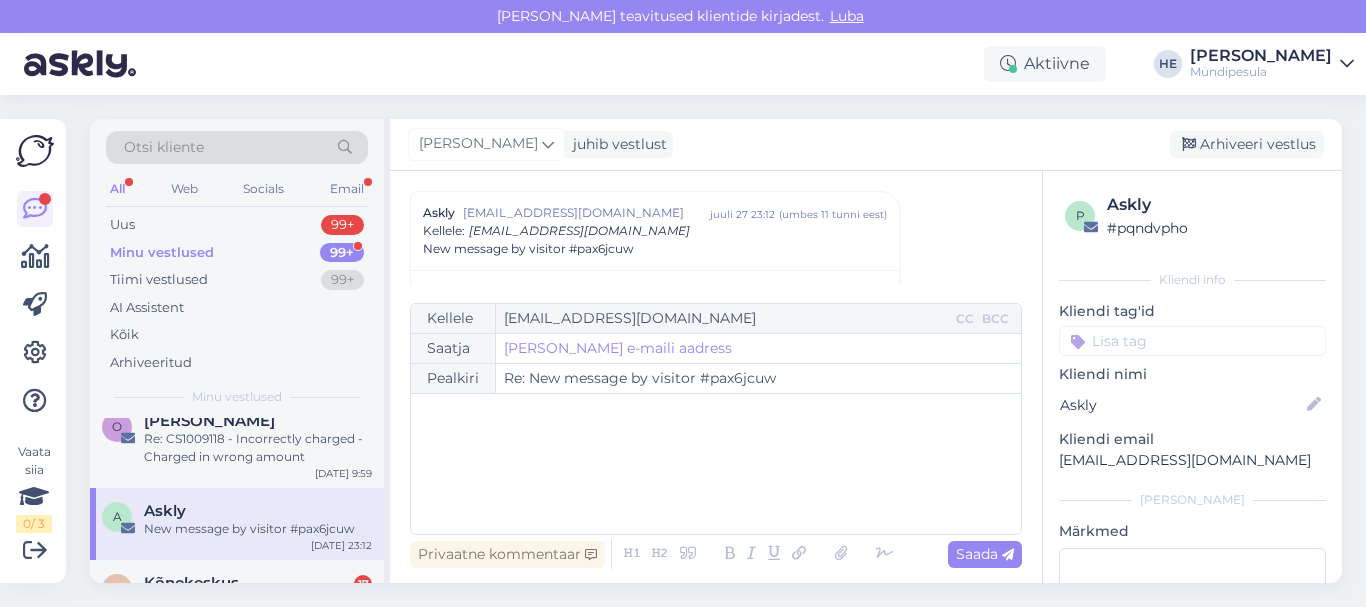 click on "Minu vestlused" at bounding box center (162, 253) 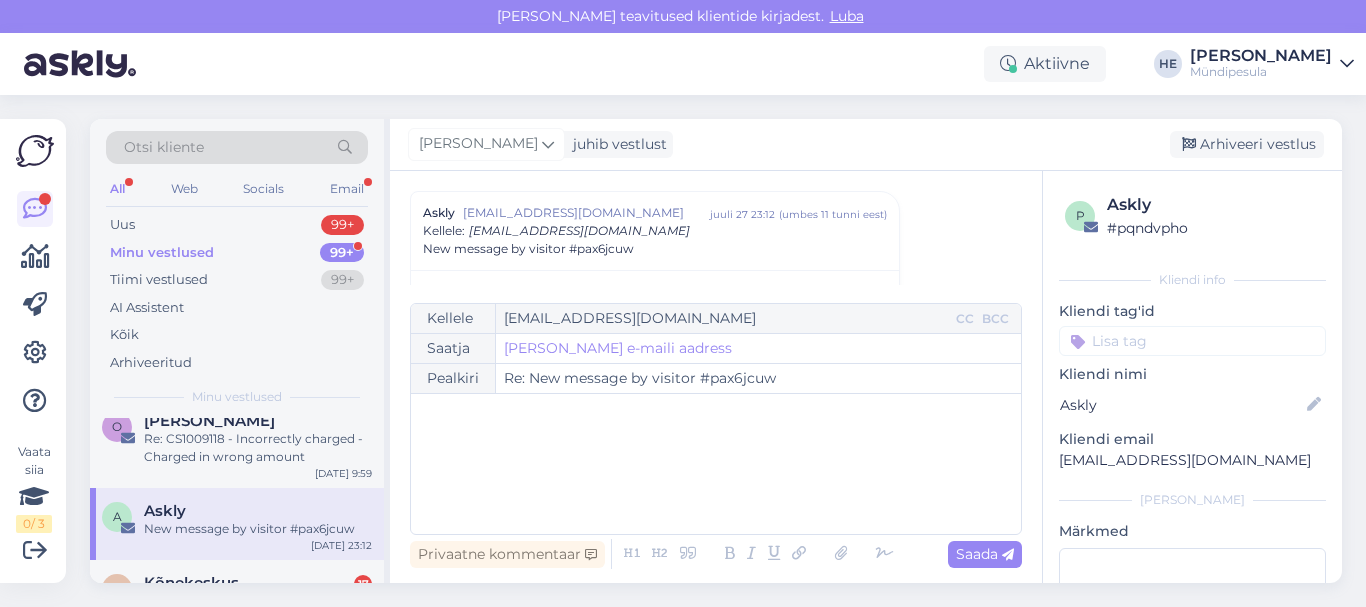 scroll, scrollTop: 0, scrollLeft: 0, axis: both 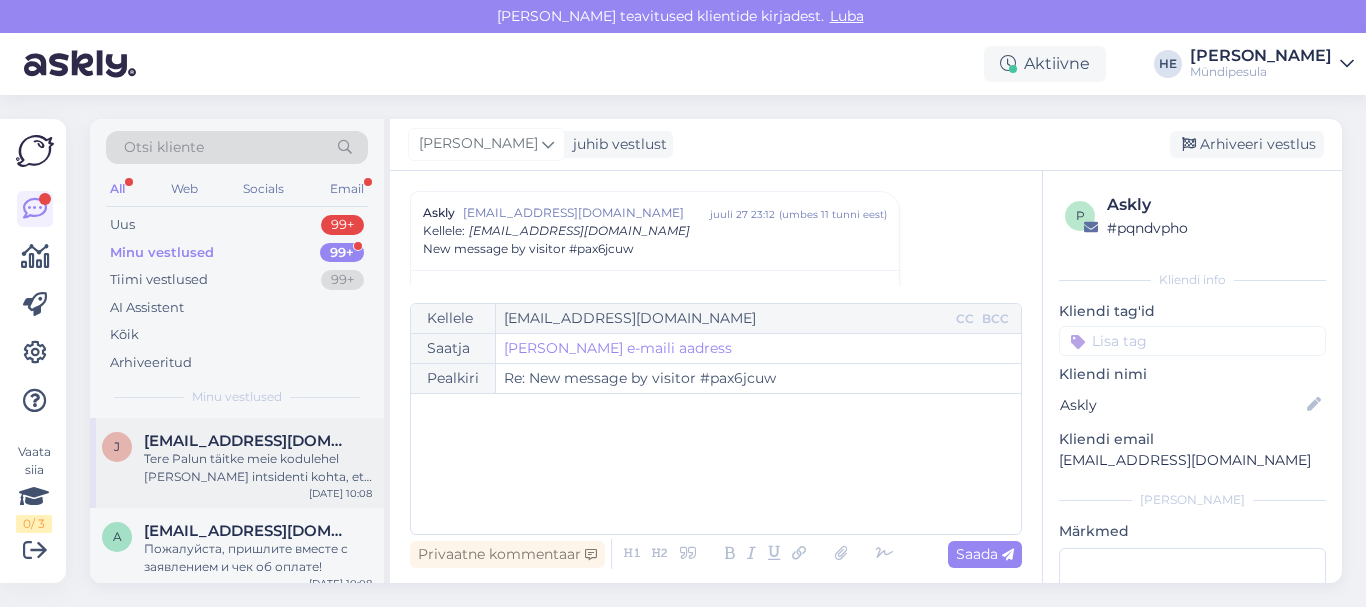 click on "[EMAIL_ADDRESS][DOMAIN_NAME]" at bounding box center (248, 441) 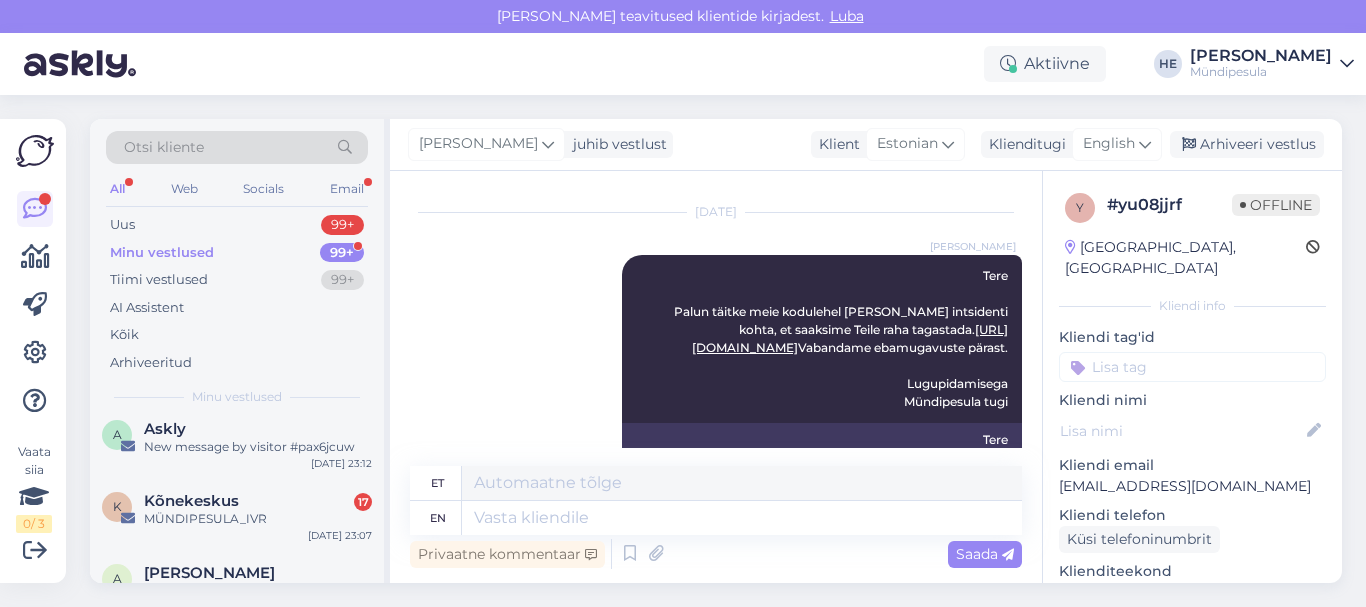 scroll, scrollTop: 1760, scrollLeft: 0, axis: vertical 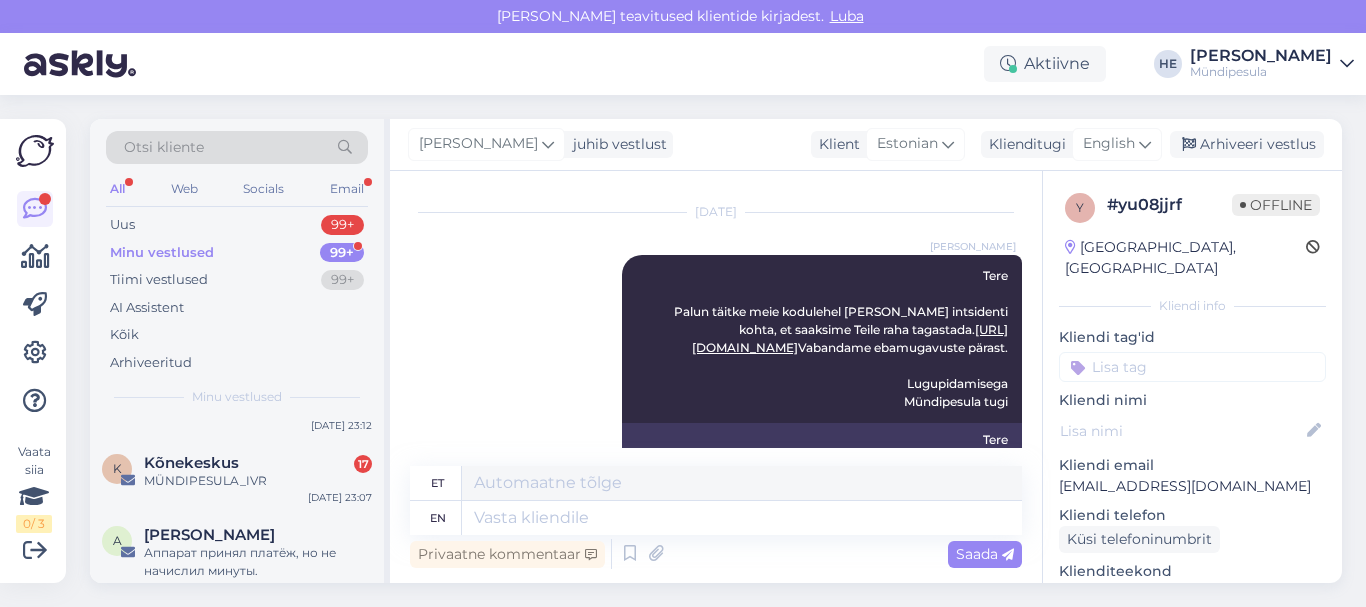 click on "K Kõnekeskus 17 MÜNDIPESULA_IVR [DATE] 23:07" at bounding box center [237, 476] 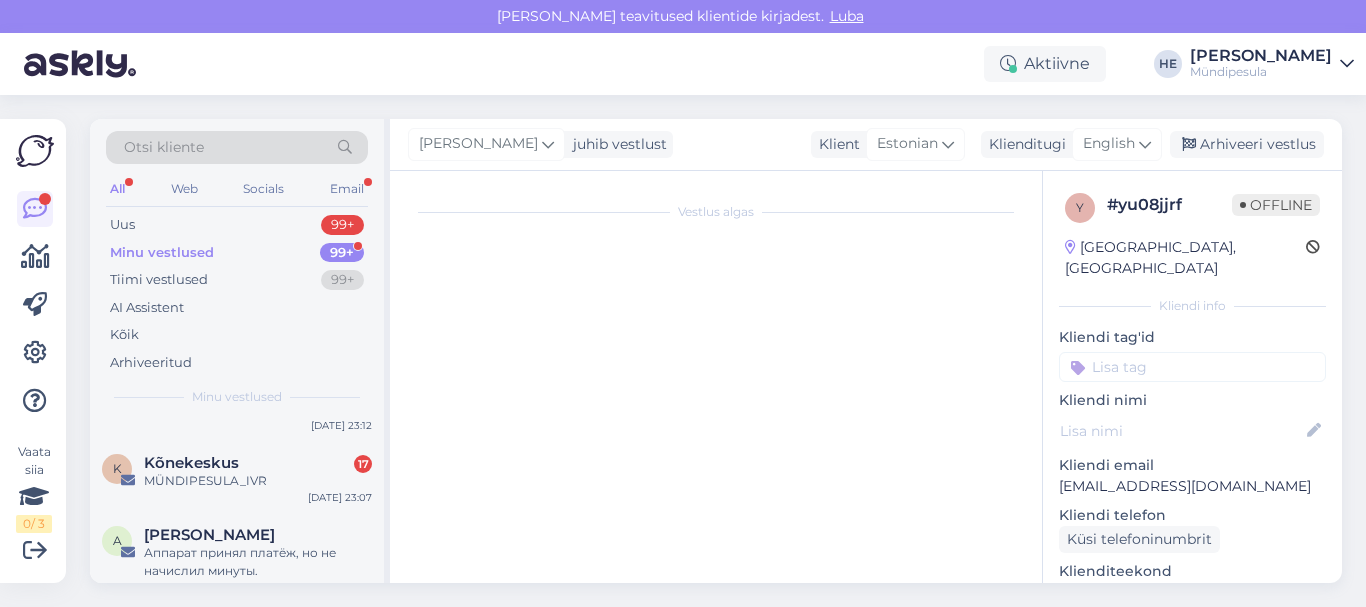 scroll, scrollTop: 8568, scrollLeft: 0, axis: vertical 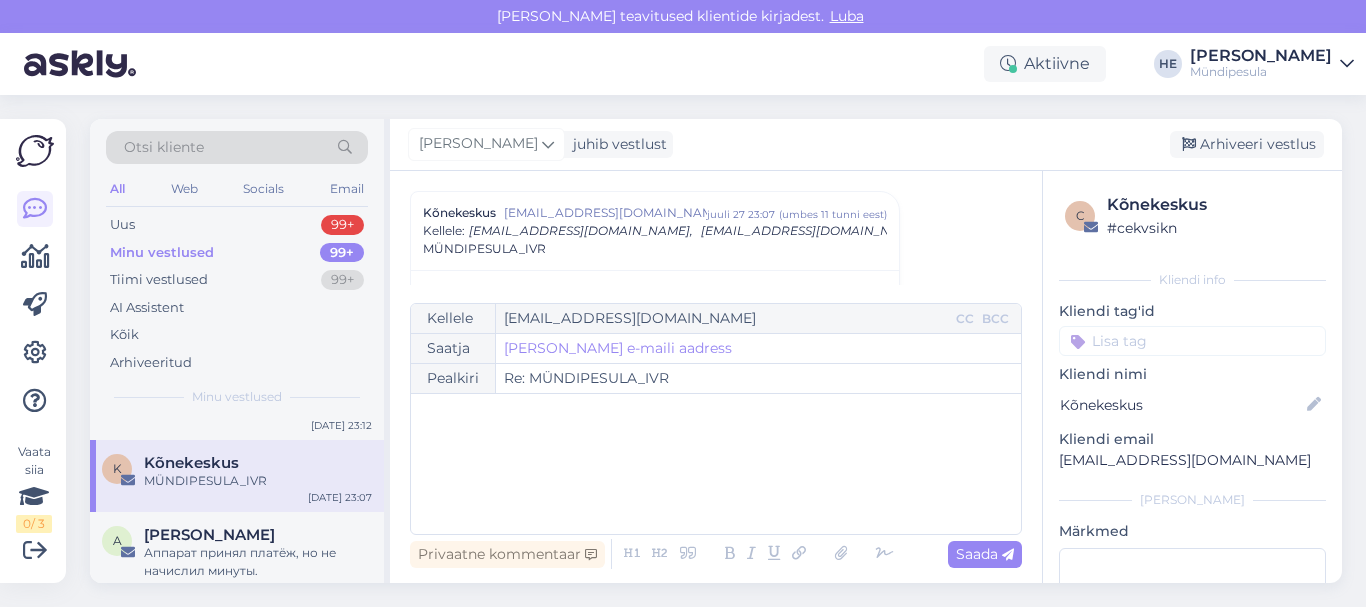 click at bounding box center (1347, 64) 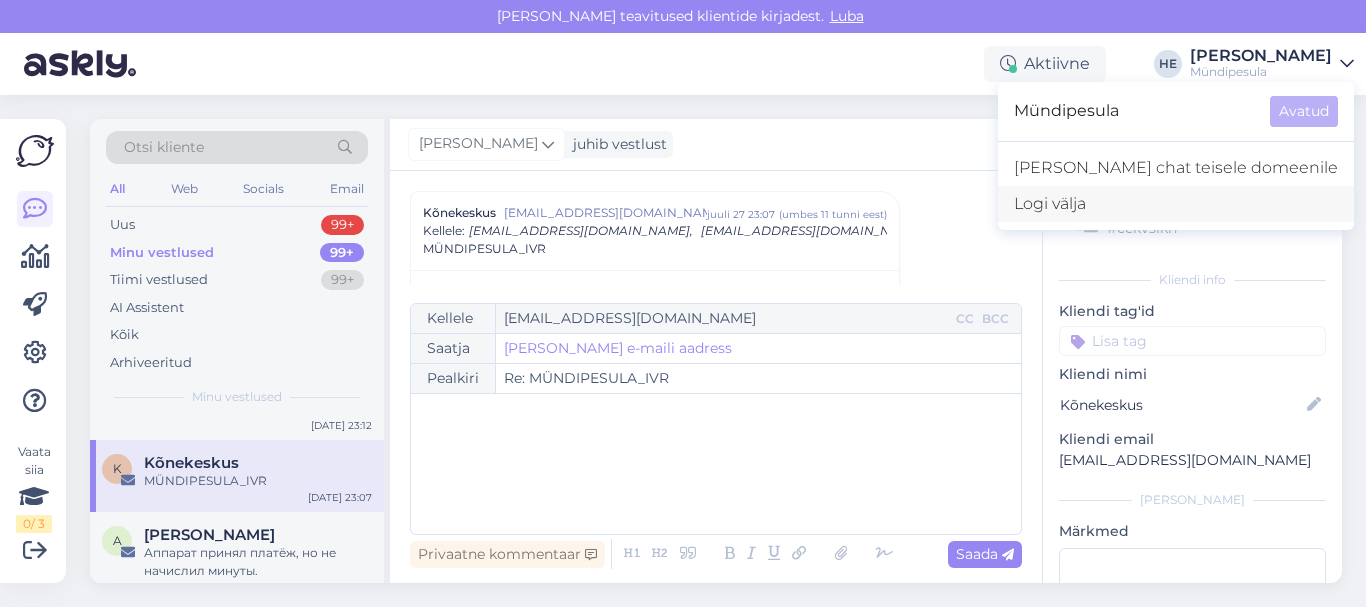 click on "Logi välja" at bounding box center [1176, 204] 